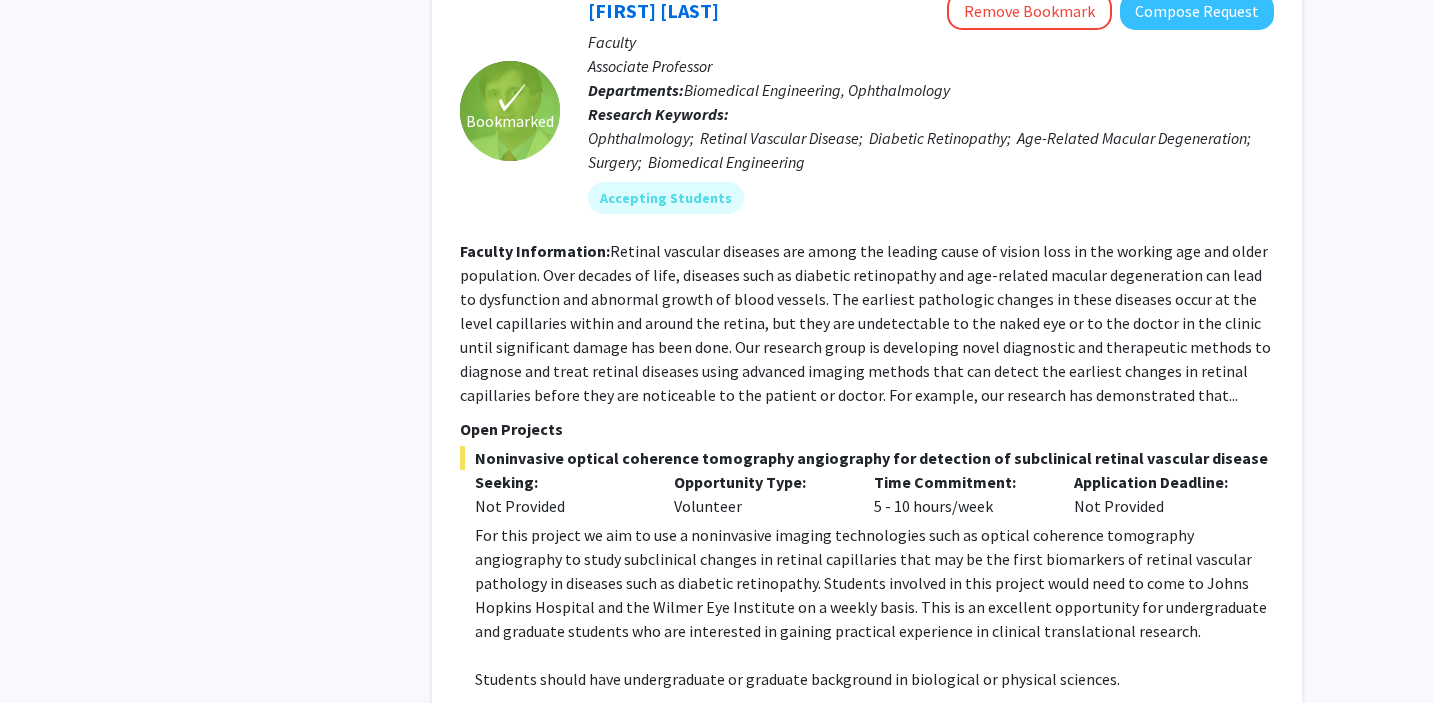 scroll, scrollTop: 8411, scrollLeft: 0, axis: vertical 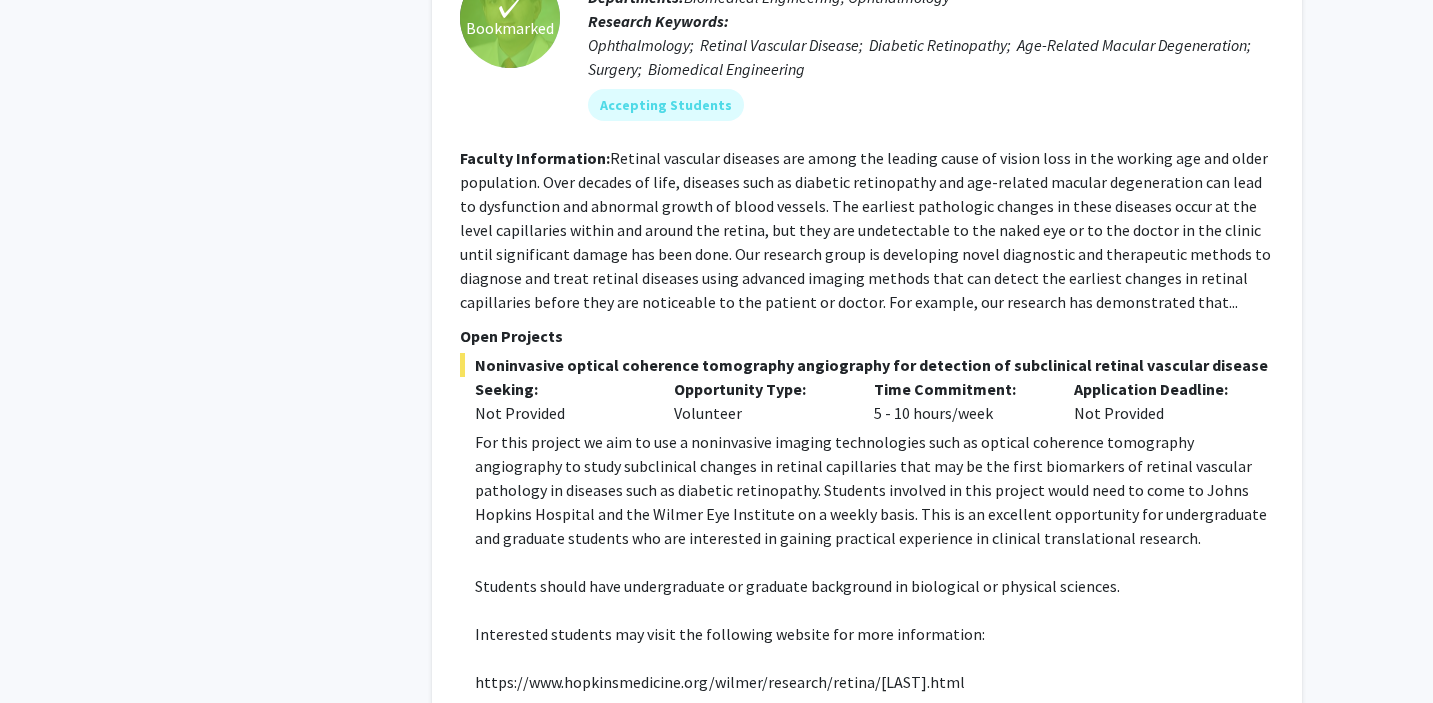 click on "Next »" 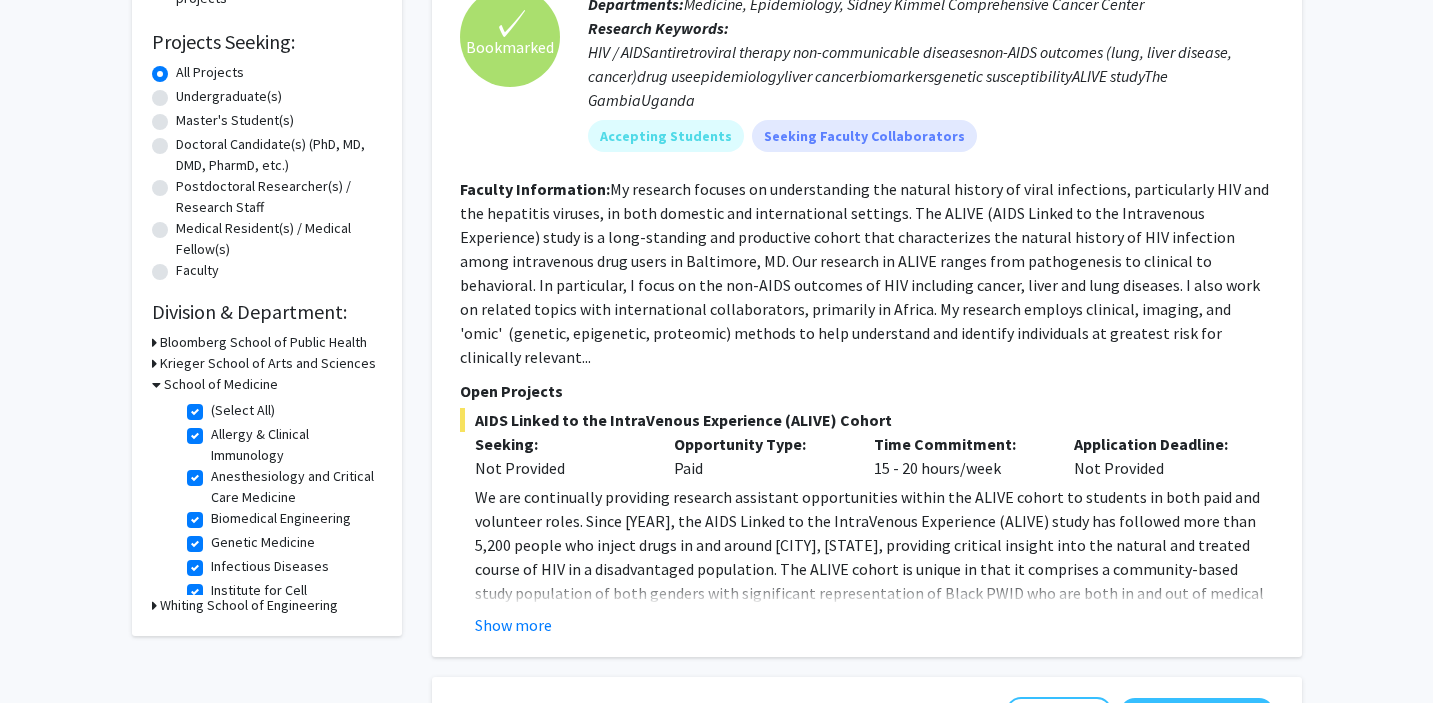 scroll, scrollTop: 340, scrollLeft: 0, axis: vertical 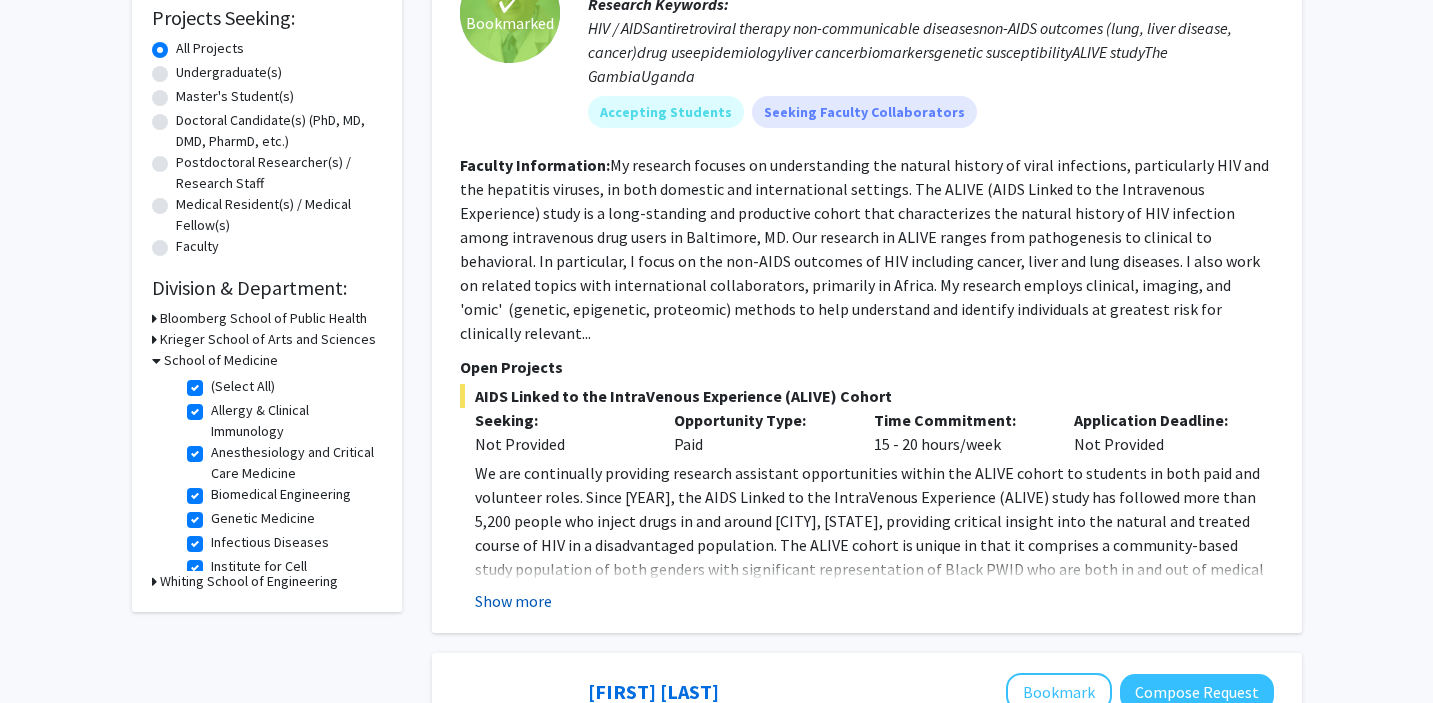click on "Show more" 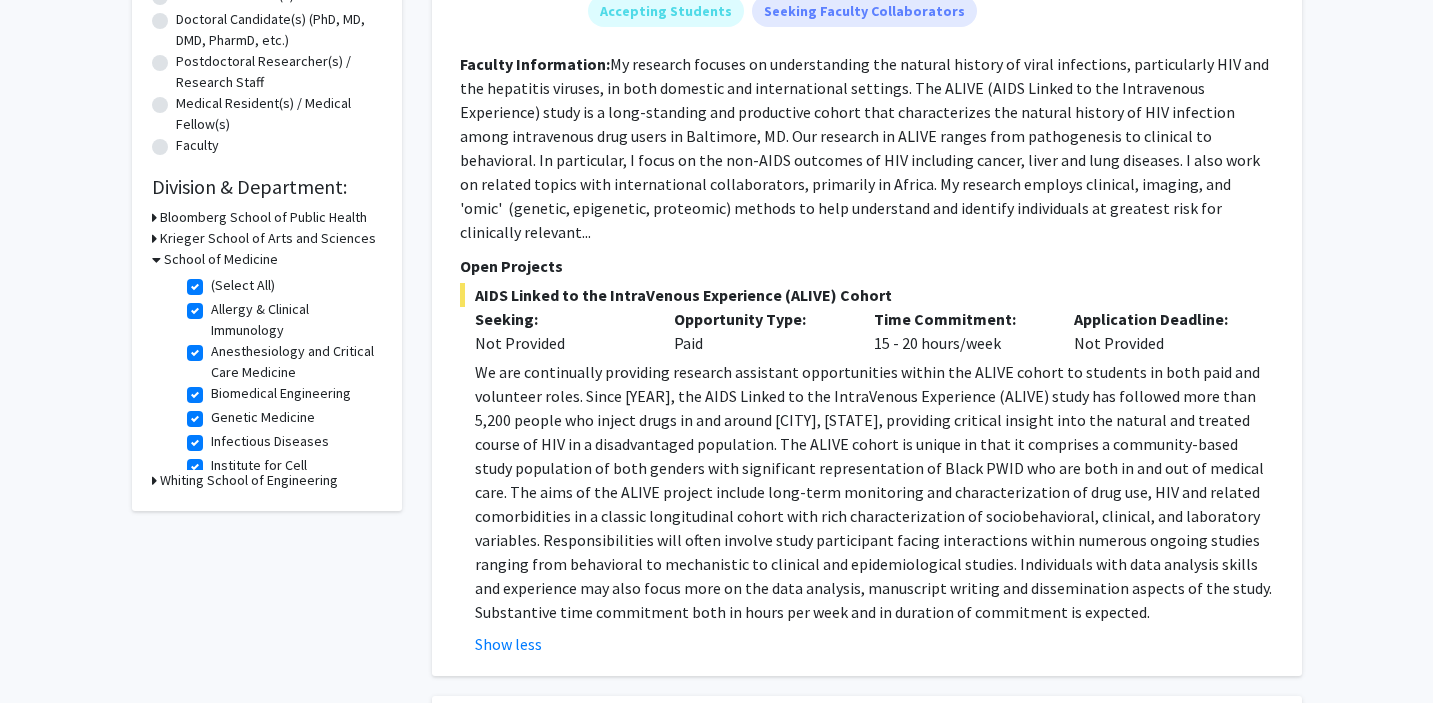 scroll, scrollTop: 439, scrollLeft: 0, axis: vertical 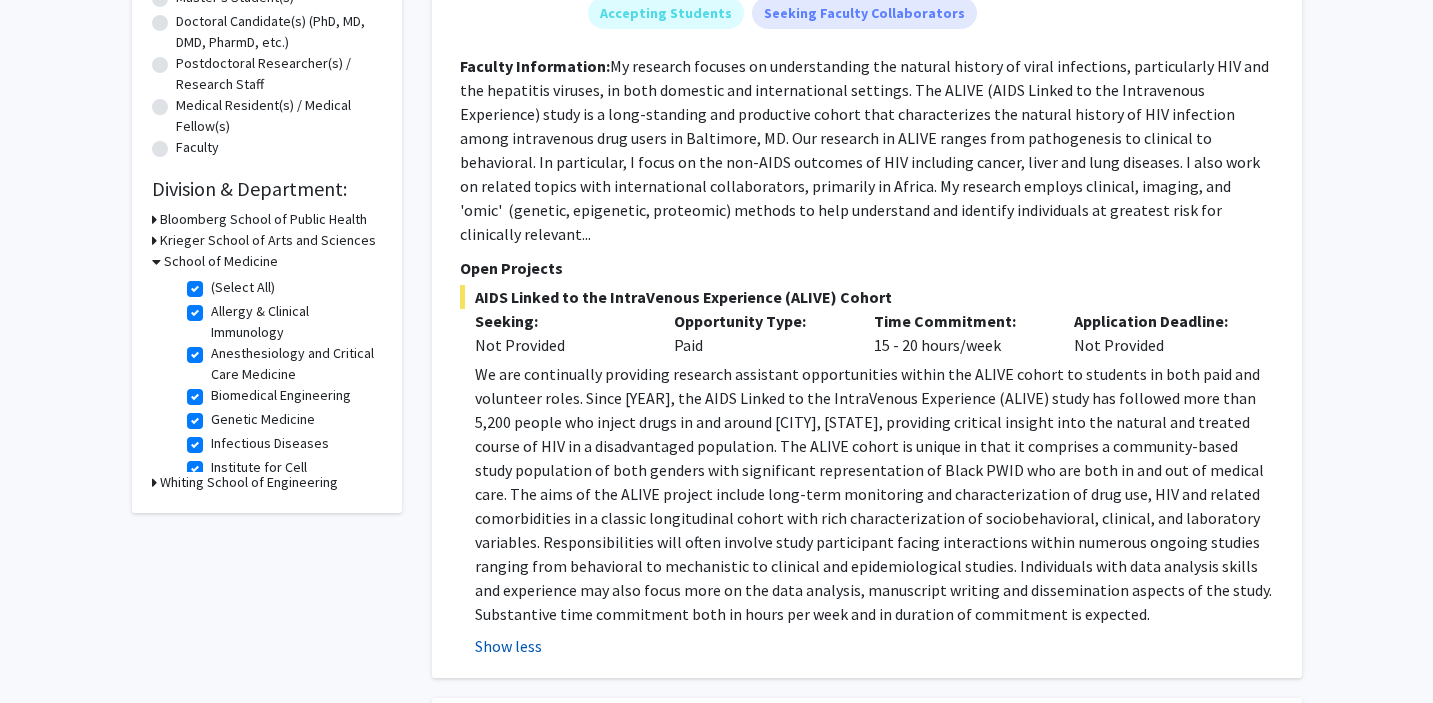 click on "Show less" 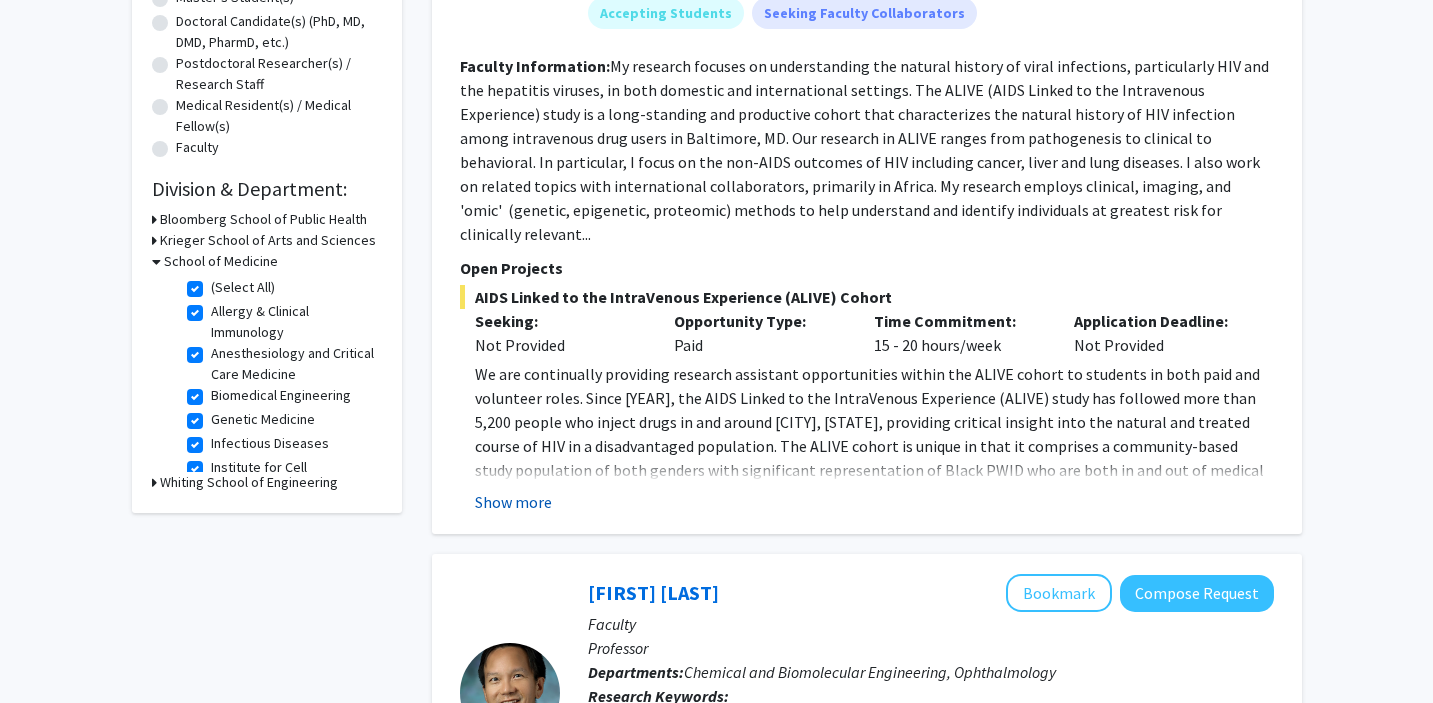 click on "Show more" 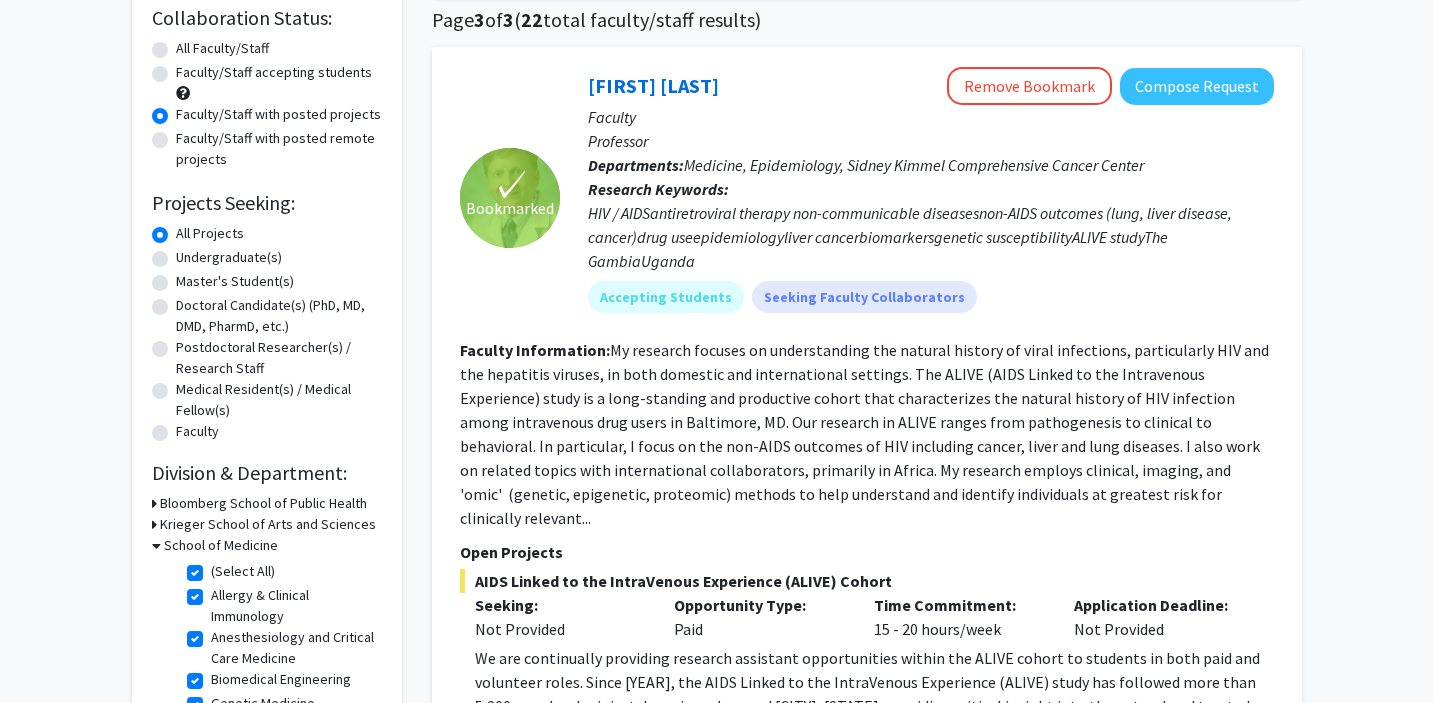 scroll, scrollTop: 139, scrollLeft: 0, axis: vertical 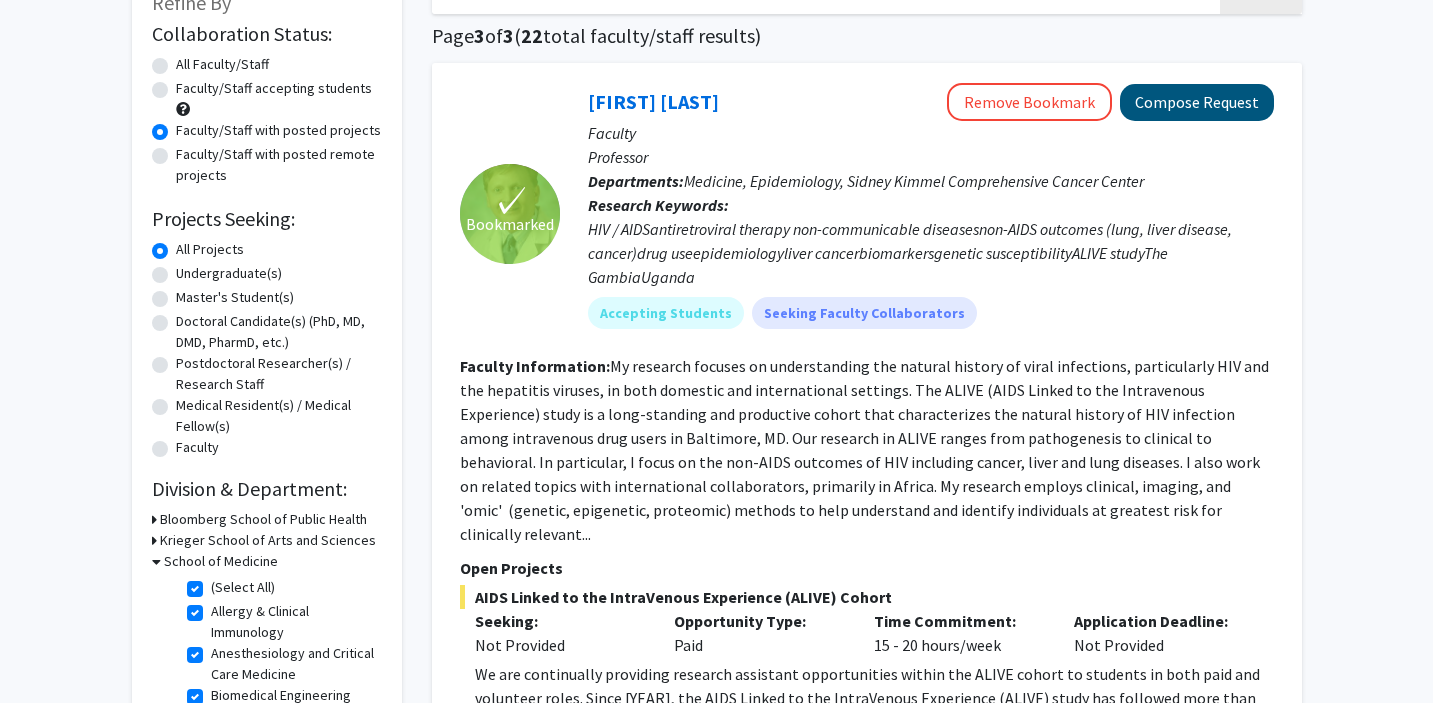 type 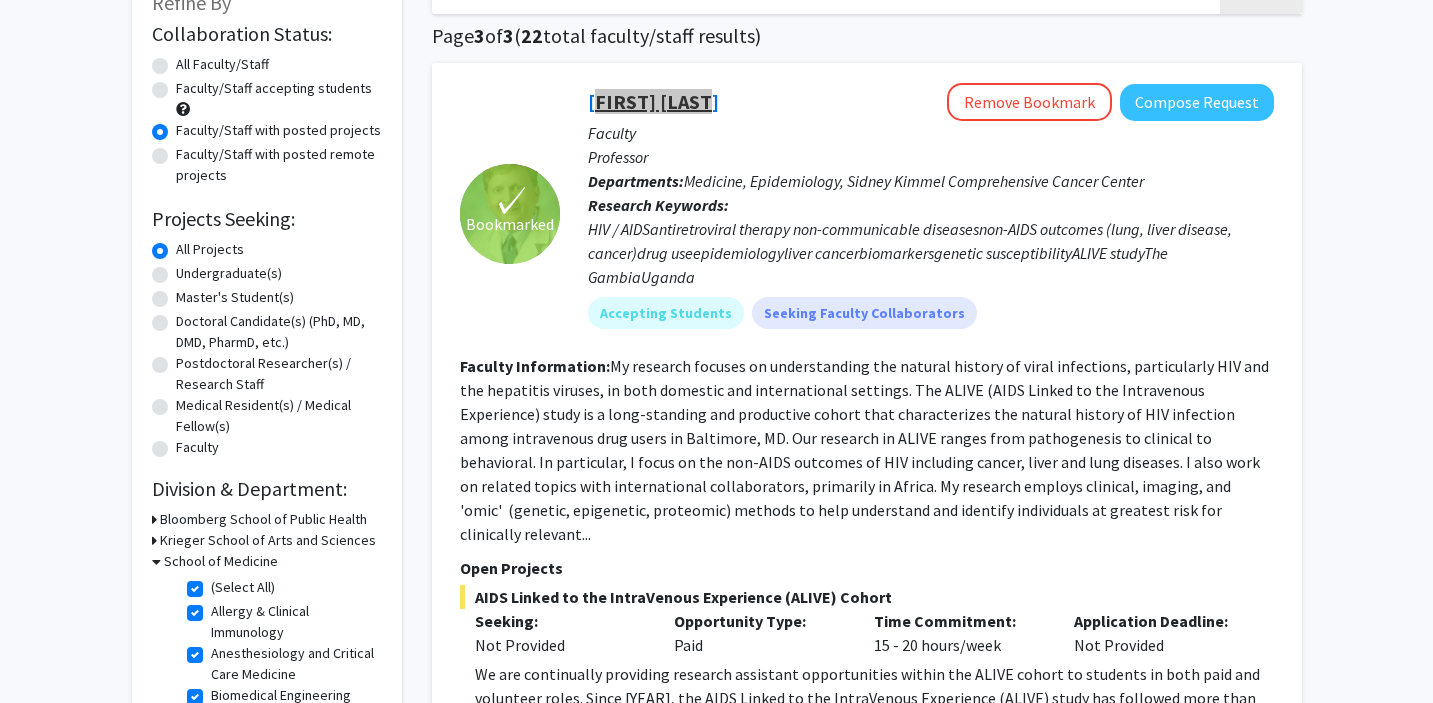 drag, startPoint x: 651, startPoint y: 93, endPoint x: 681, endPoint y: 103, distance: 31.622776 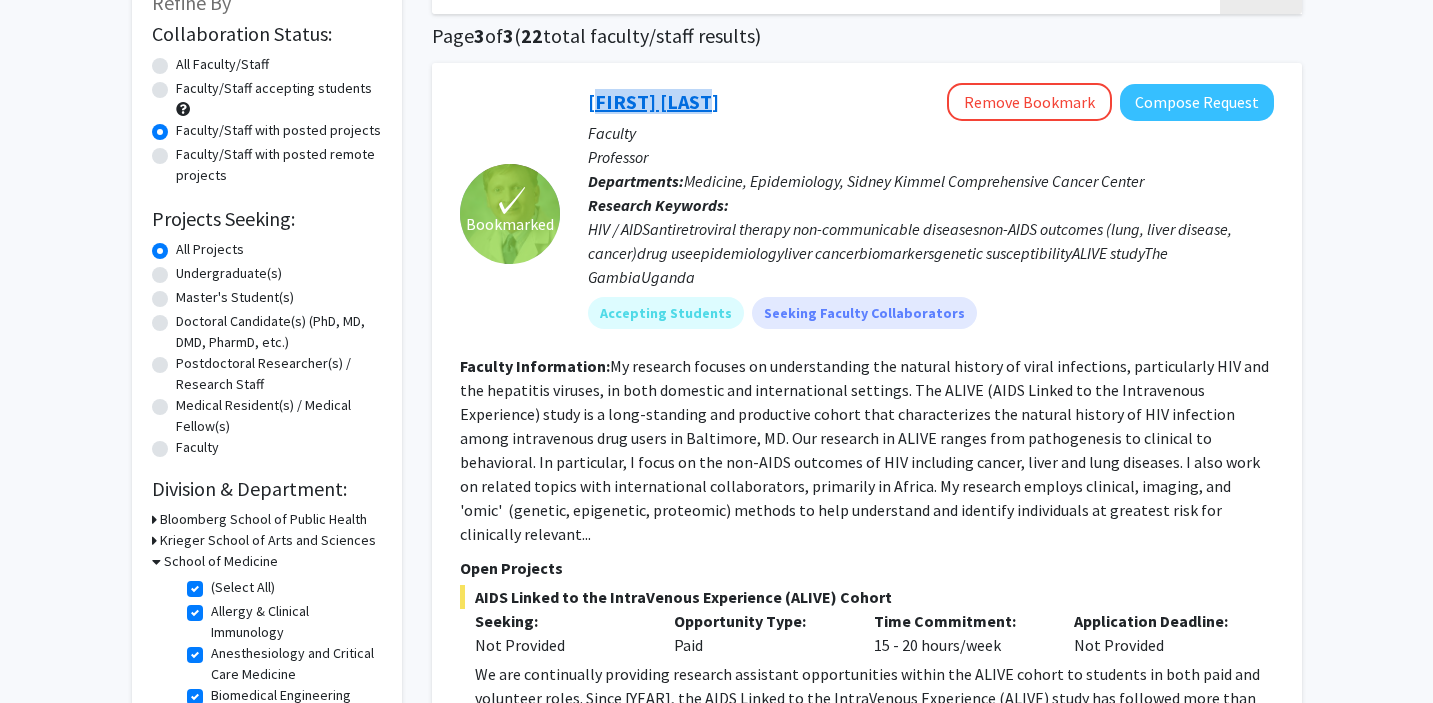 drag, startPoint x: 704, startPoint y: 102, endPoint x: 590, endPoint y: 108, distance: 114.15778 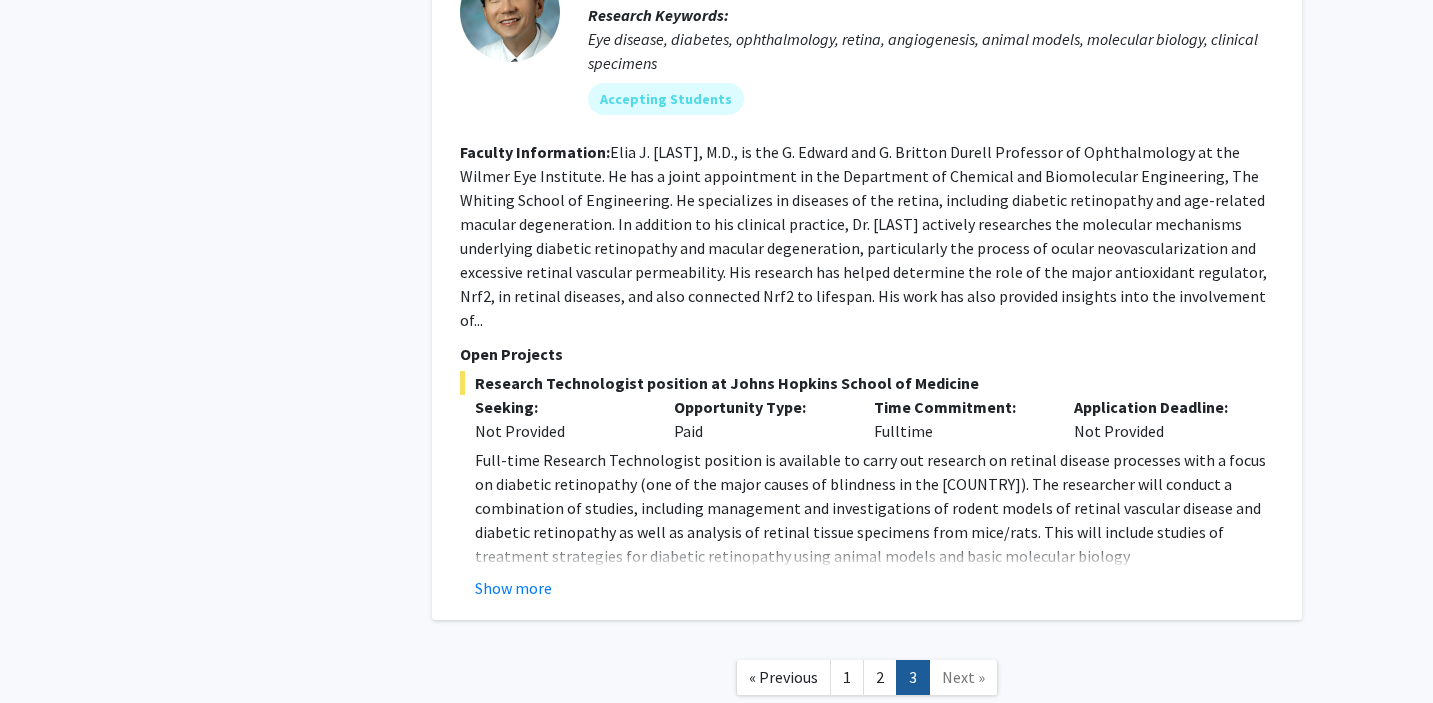 scroll, scrollTop: 1330, scrollLeft: 0, axis: vertical 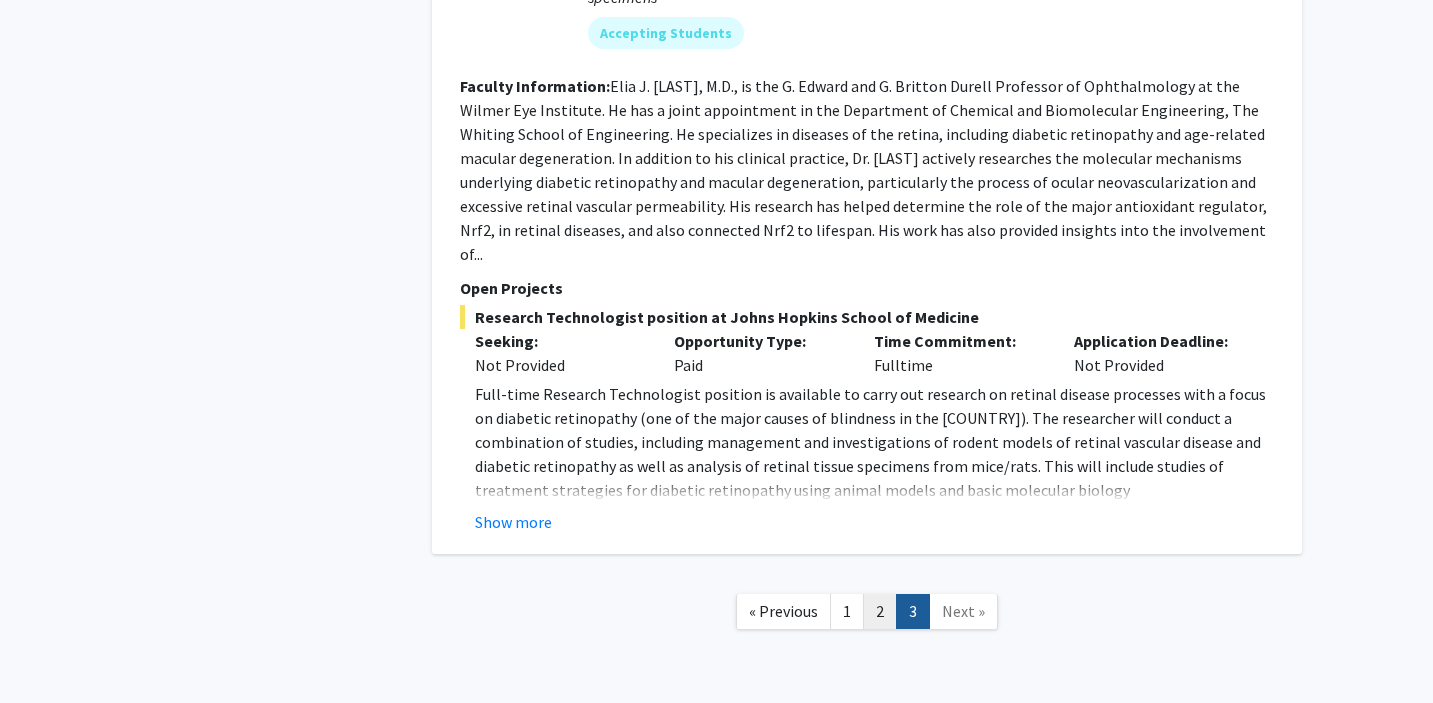 click on "2" 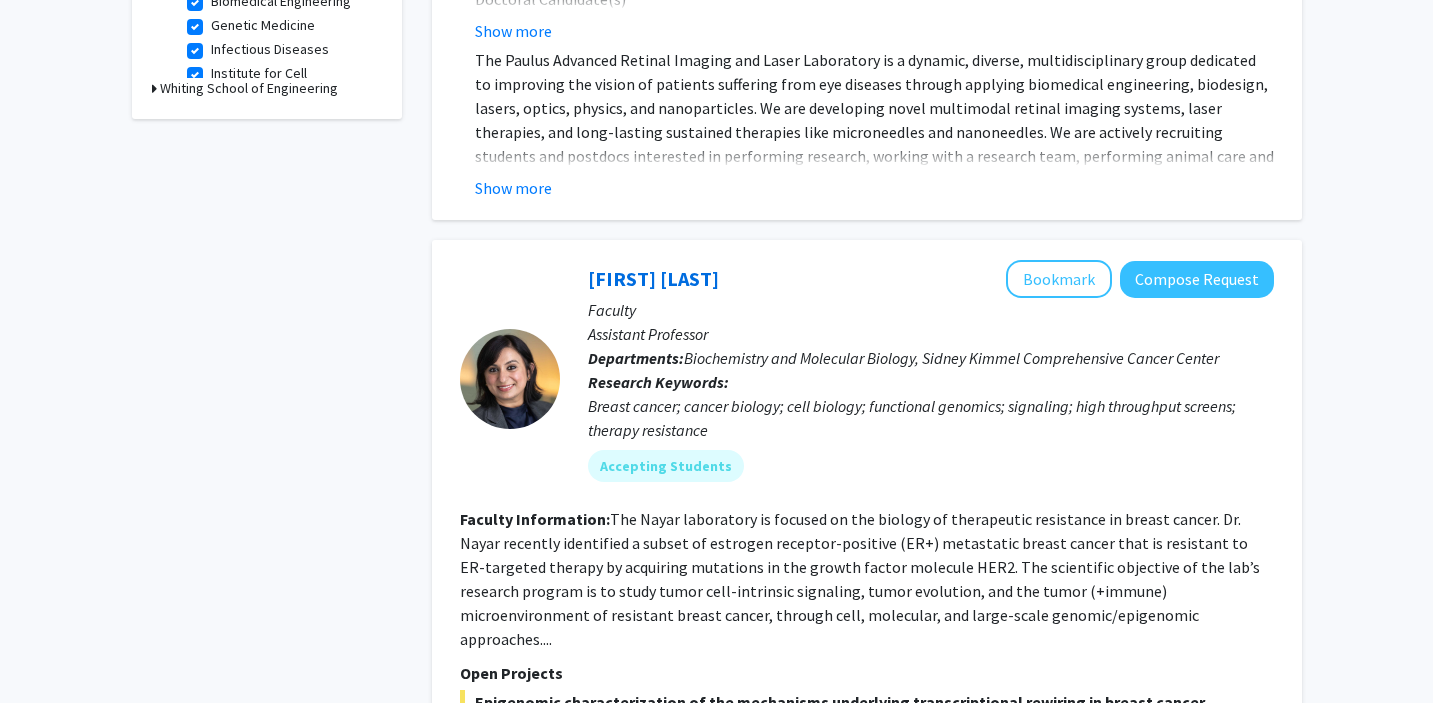 scroll, scrollTop: 830, scrollLeft: 0, axis: vertical 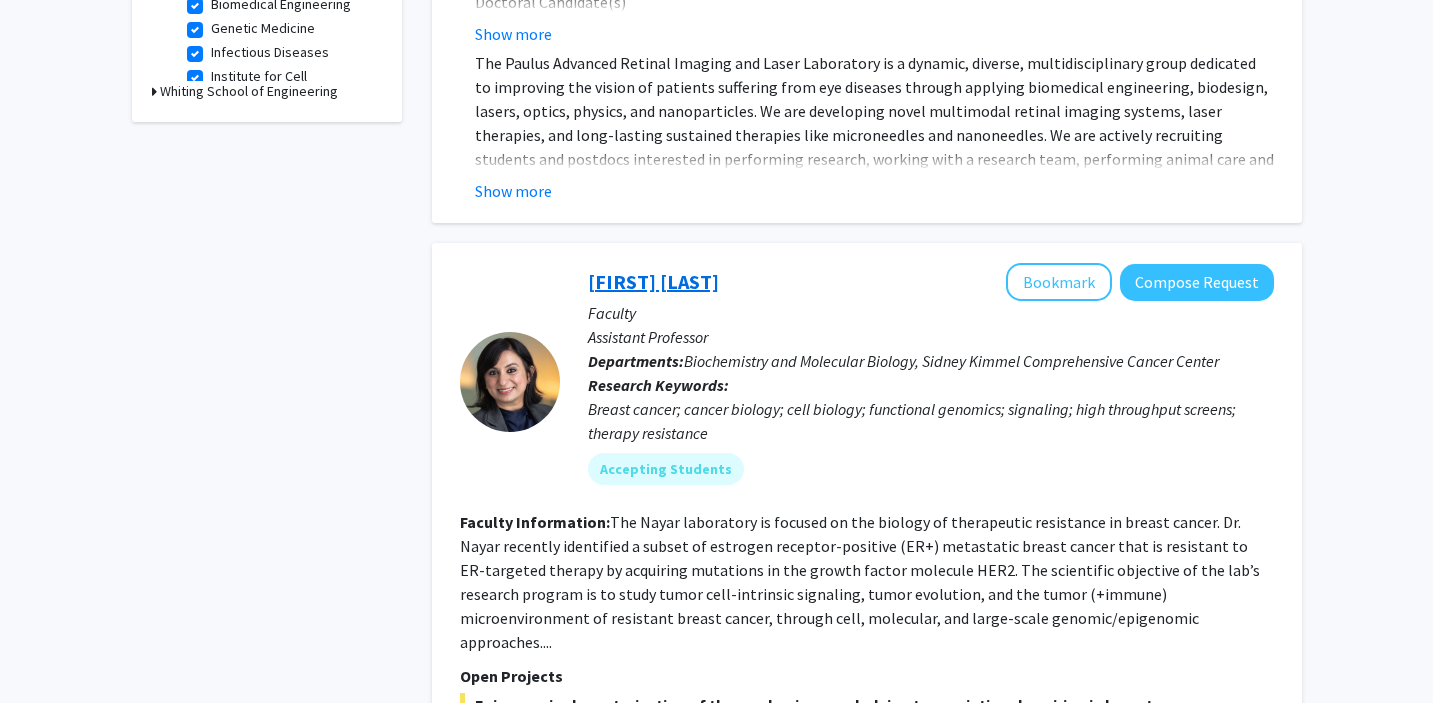click on "Utthara Nayar" 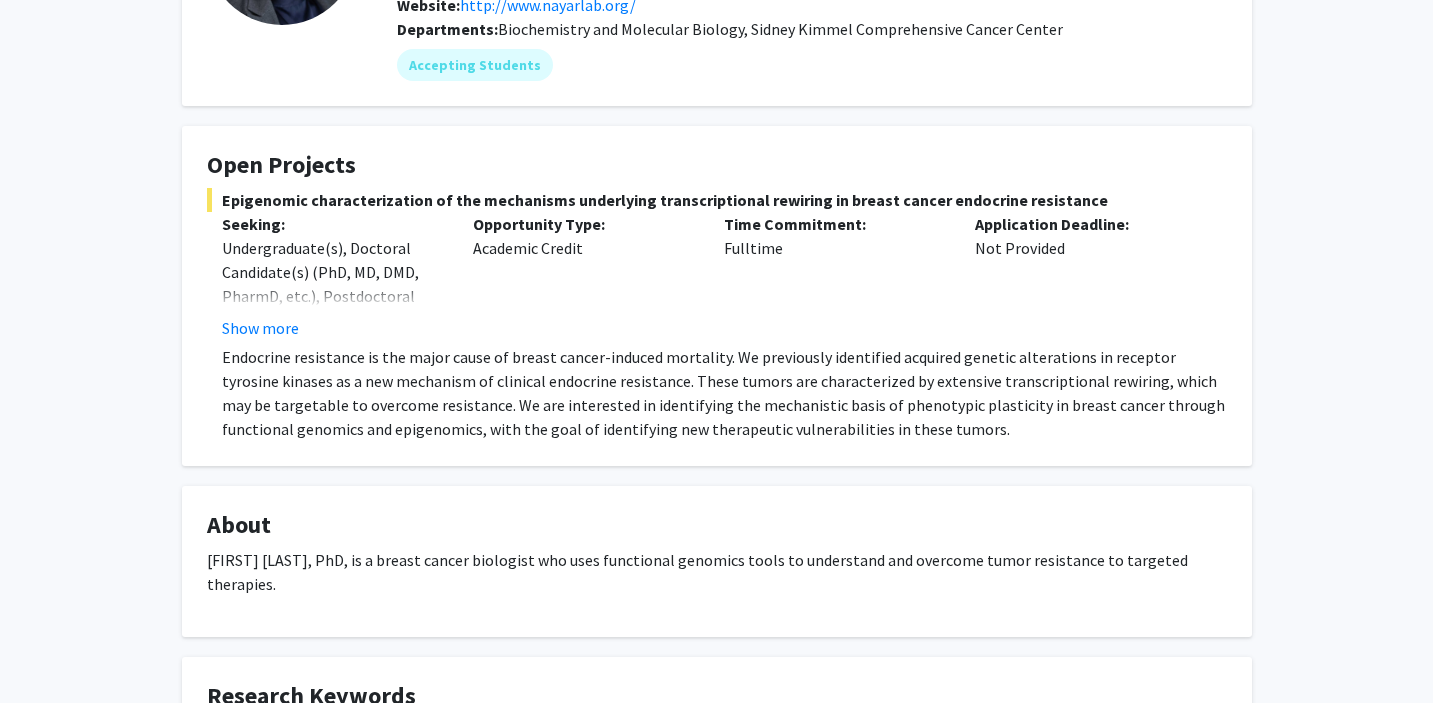 scroll, scrollTop: 158, scrollLeft: 0, axis: vertical 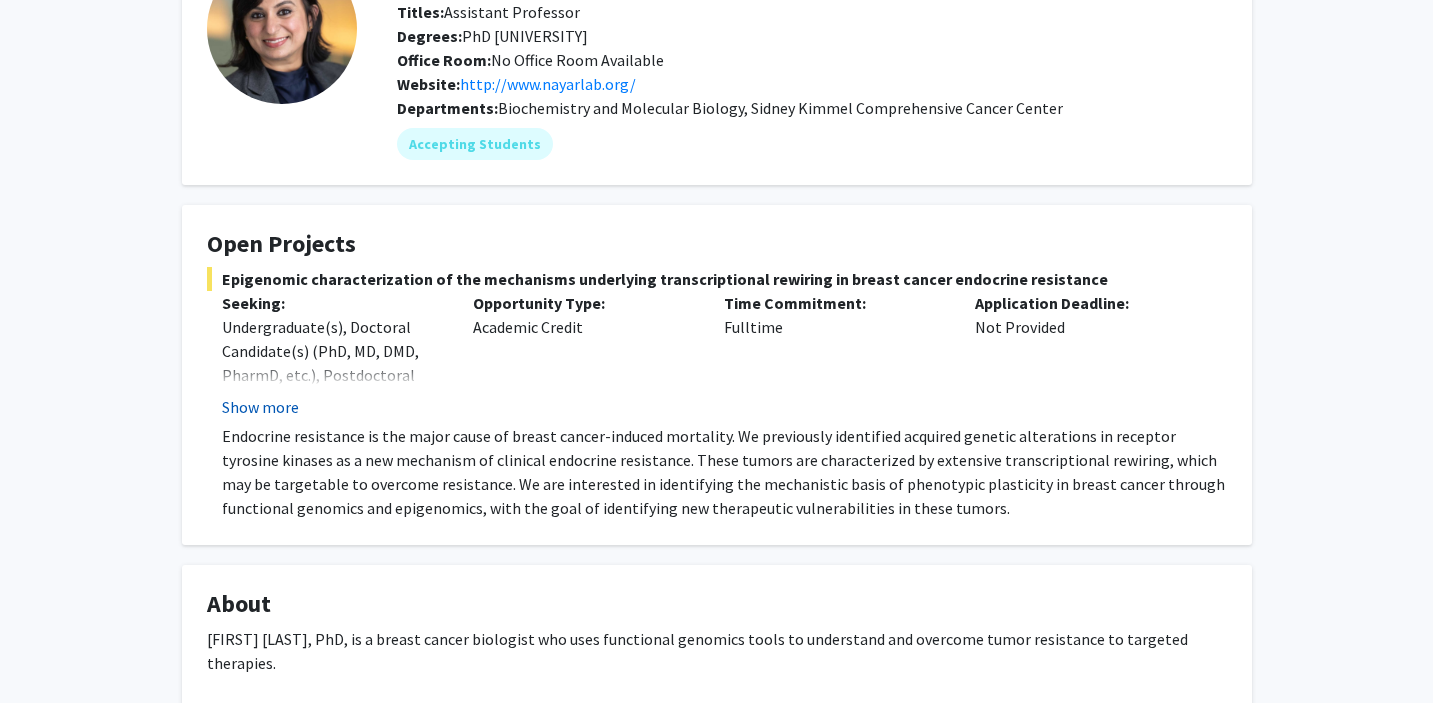 click on "Show more" 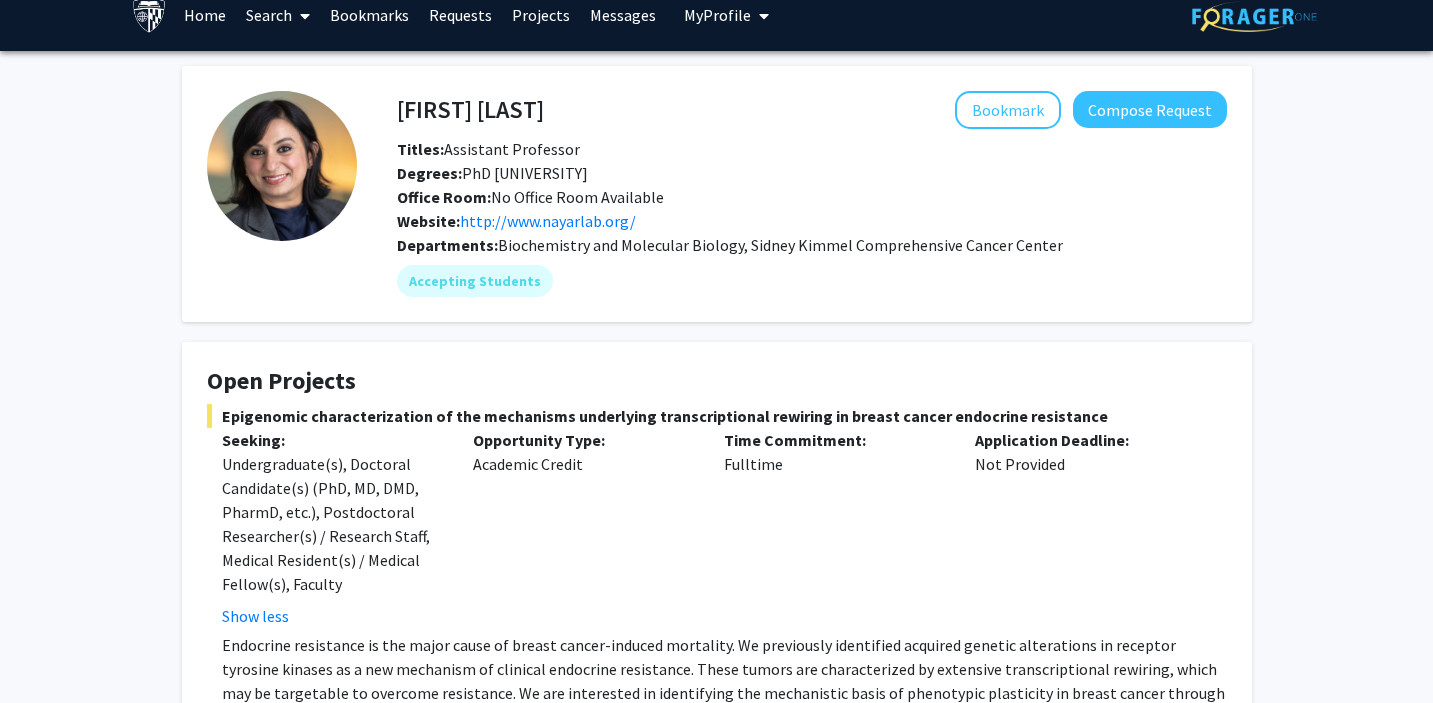 scroll, scrollTop: 0, scrollLeft: 0, axis: both 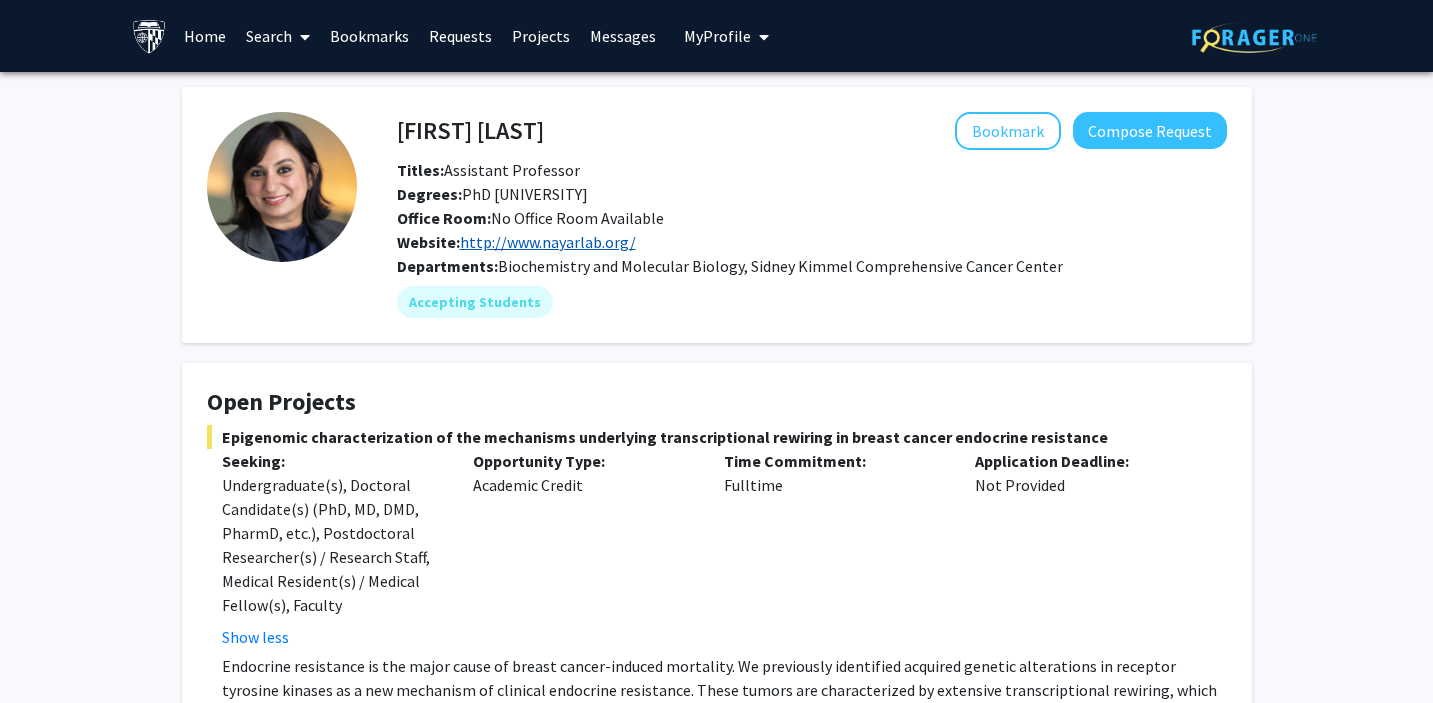 click on "http://www.nayarlab.org/" 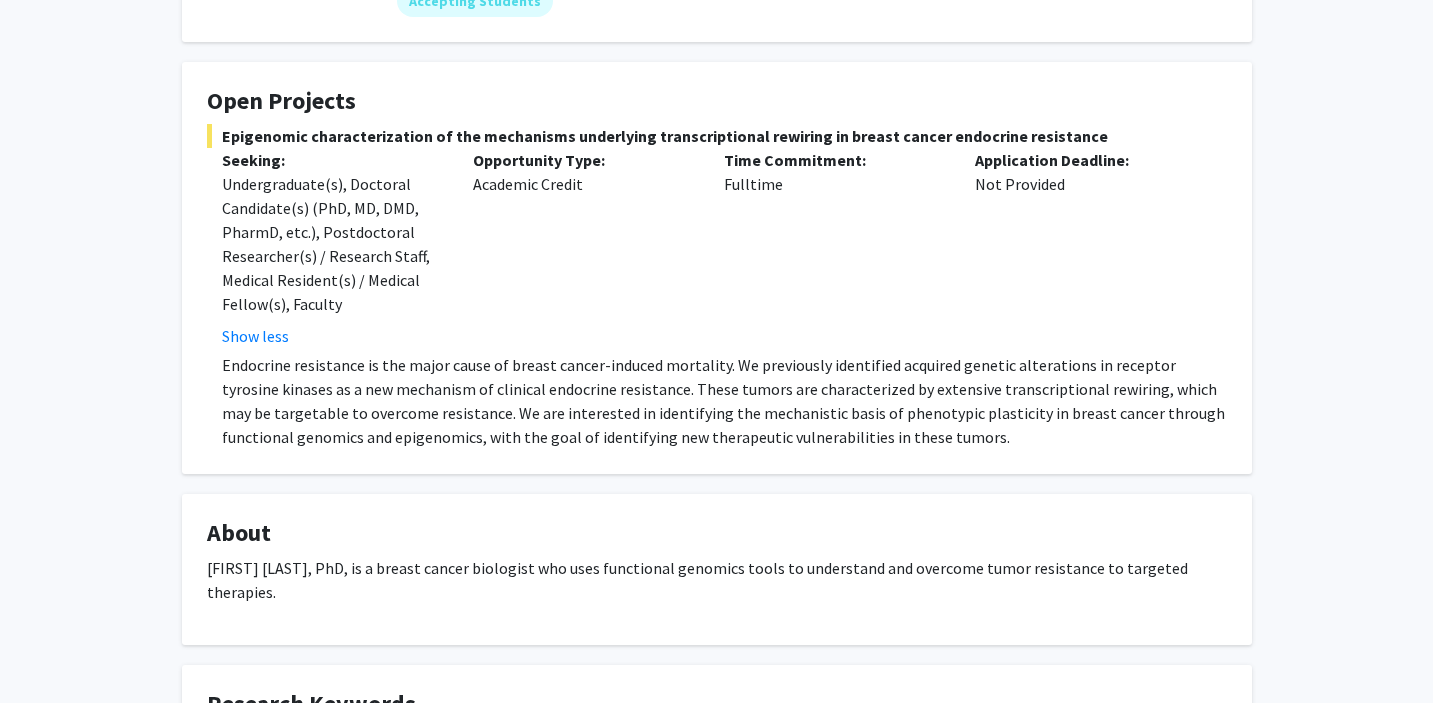 scroll, scrollTop: 0, scrollLeft: 0, axis: both 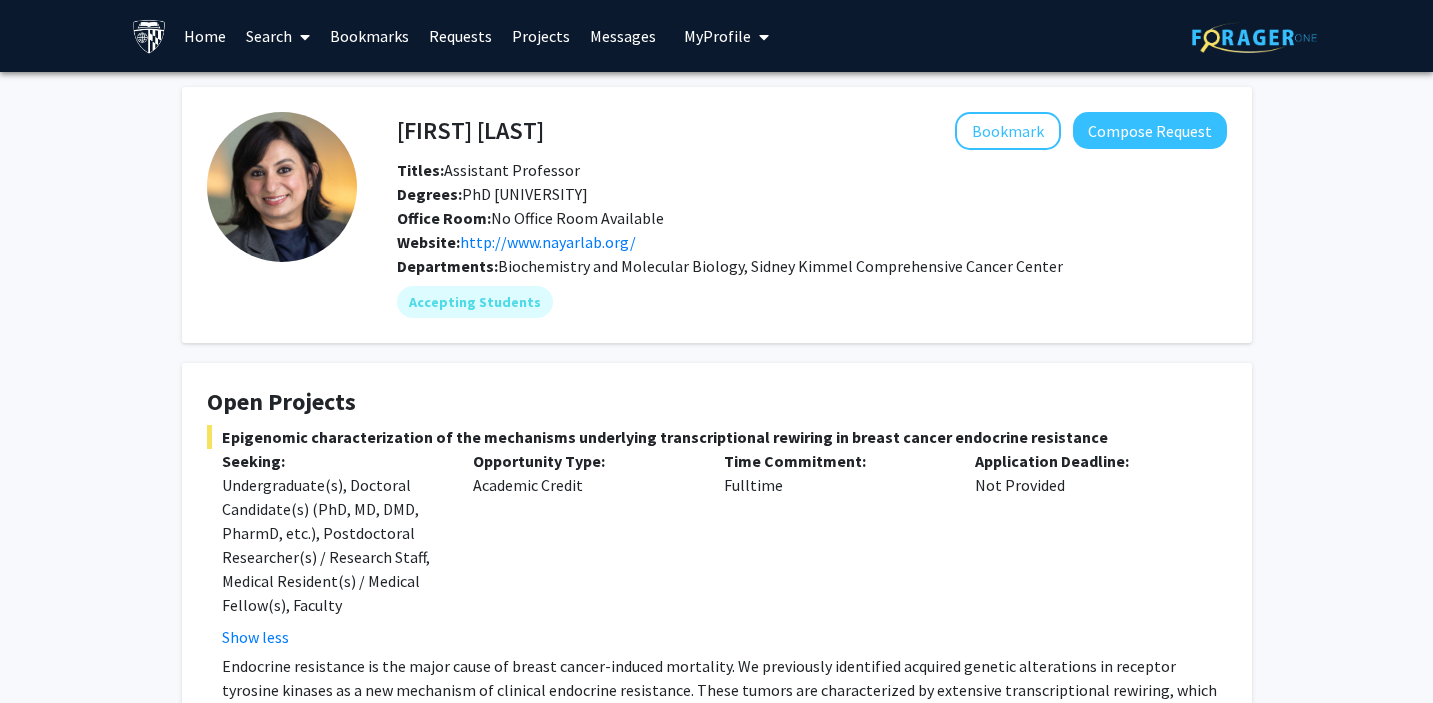 click at bounding box center [305, 37] 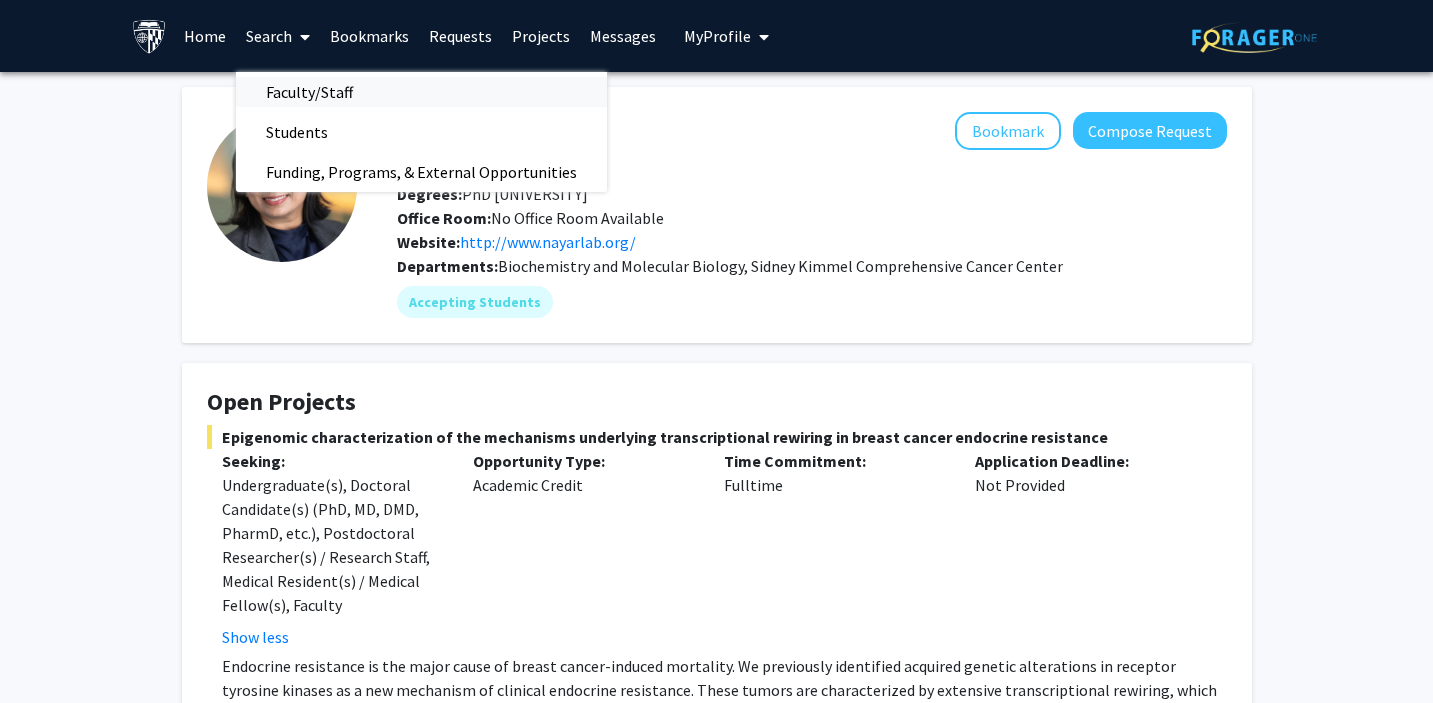 click on "Faculty/Staff" at bounding box center (309, 92) 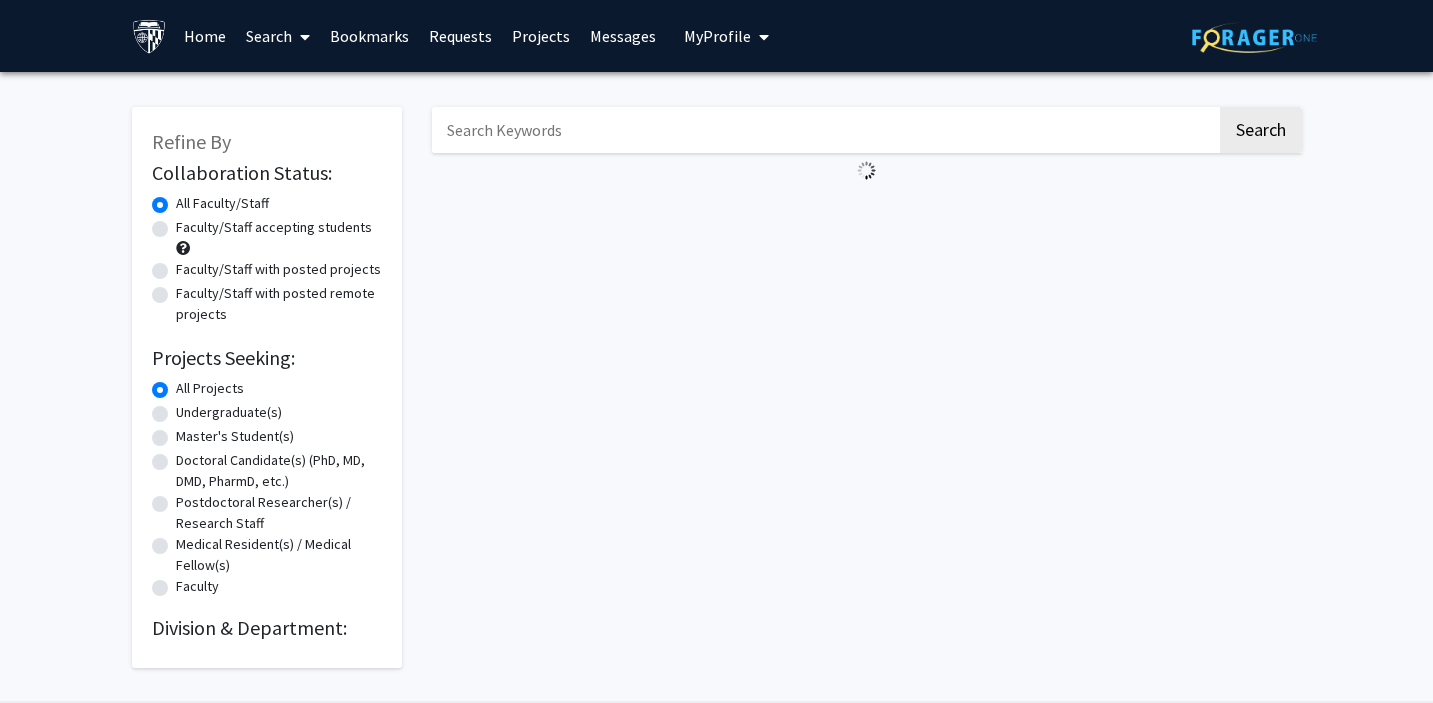 click at bounding box center [824, 130] 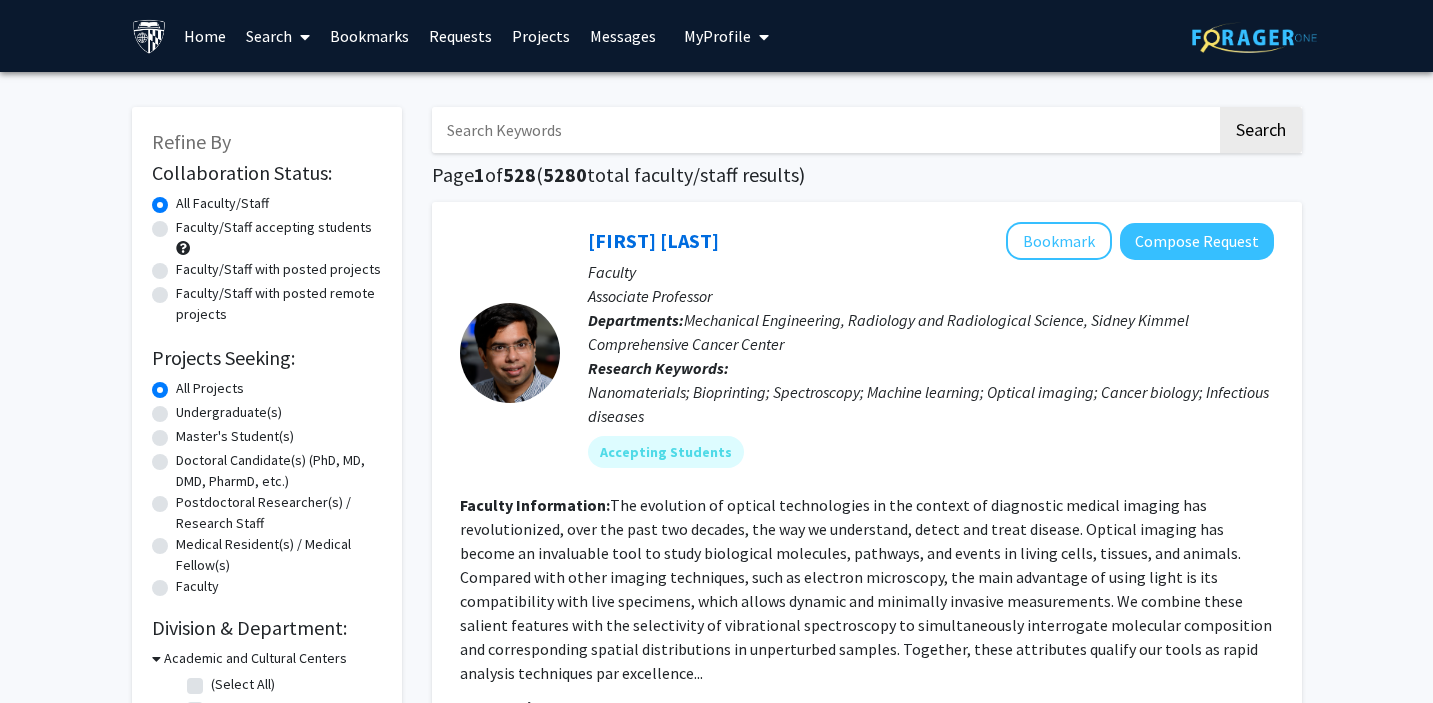 paste on "Michael Osmanski" 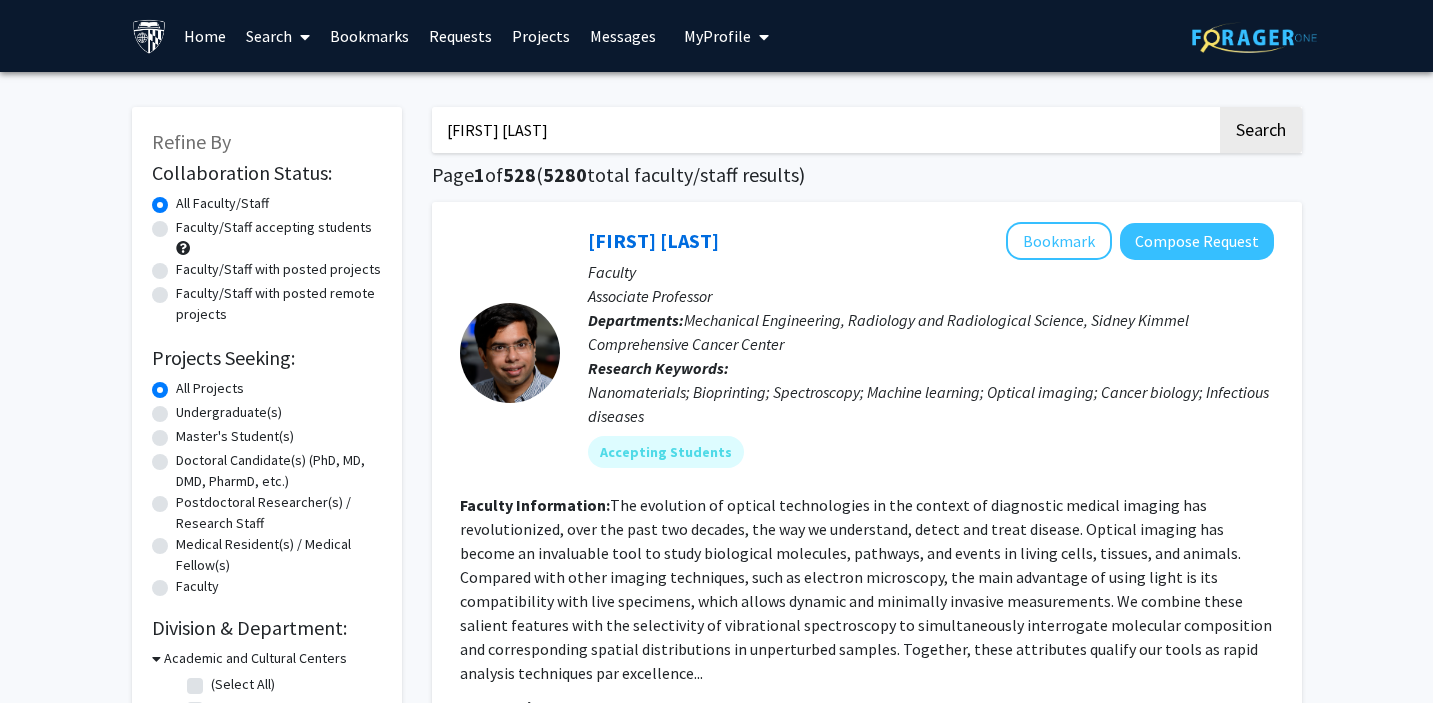 type on "Michael Osmanski" 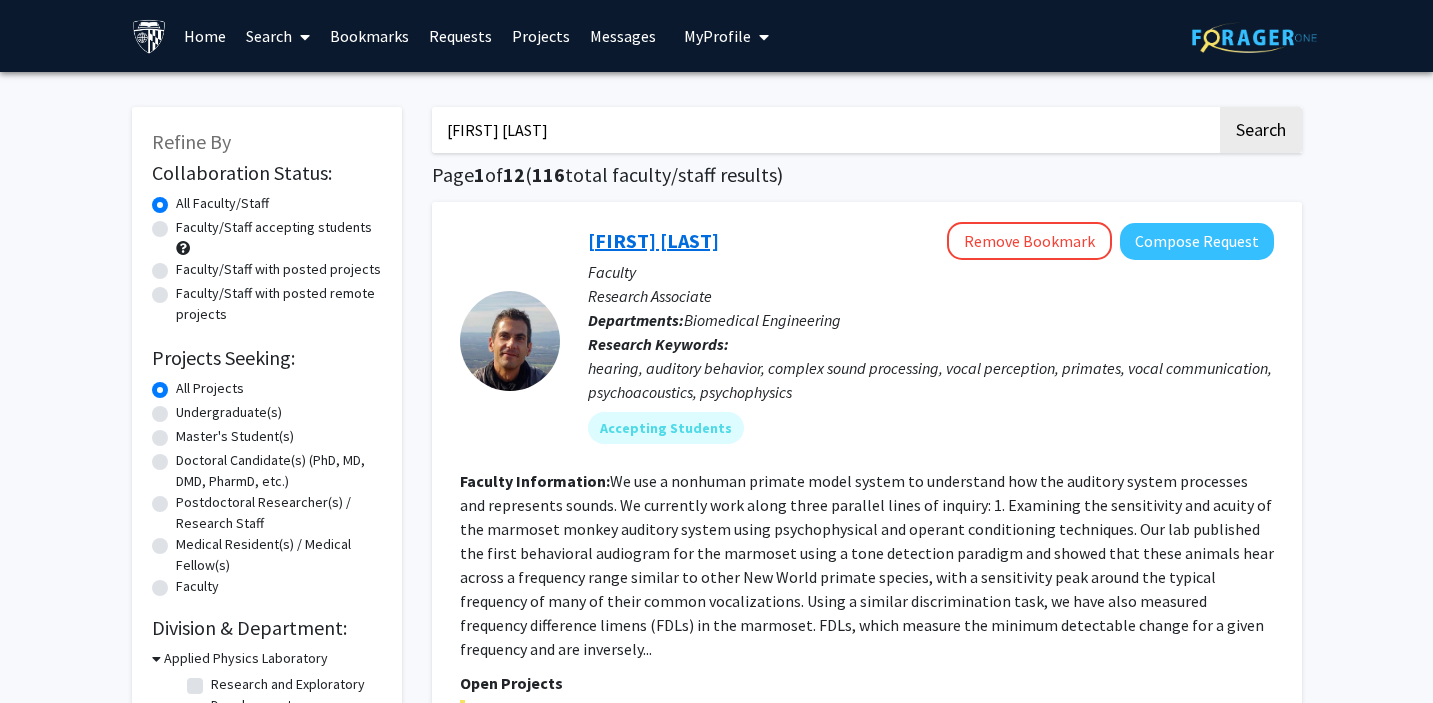 click on "Michael Osmanski" 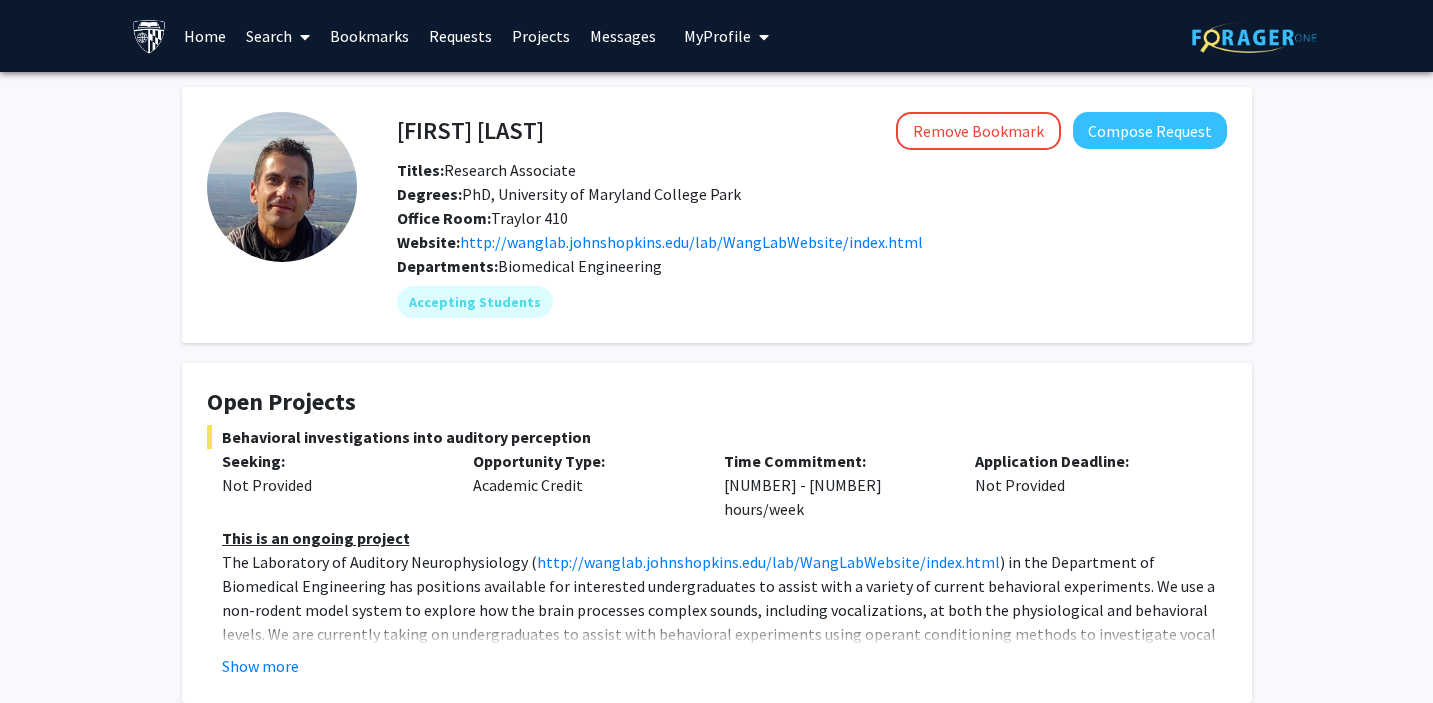 click on "Search" at bounding box center (278, 36) 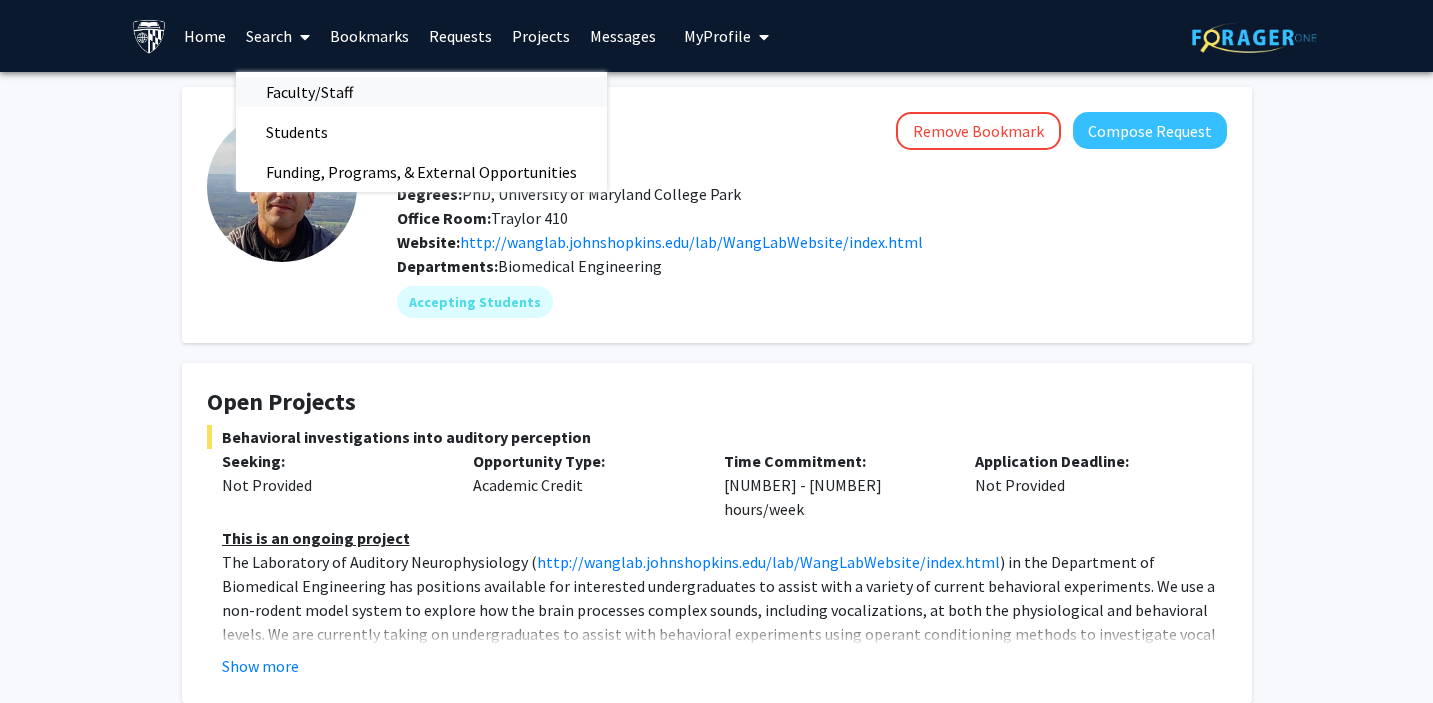 click on "Faculty/Staff" at bounding box center [309, 92] 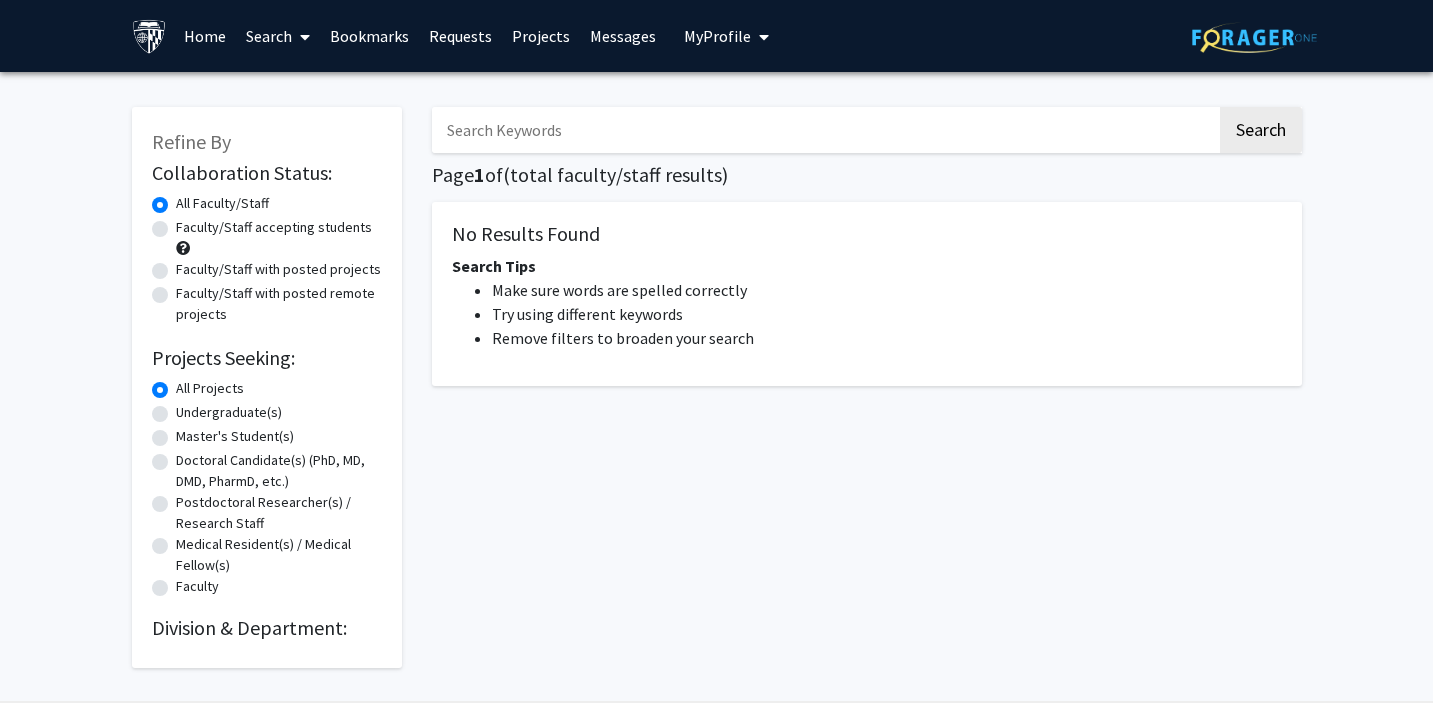 click at bounding box center (824, 130) 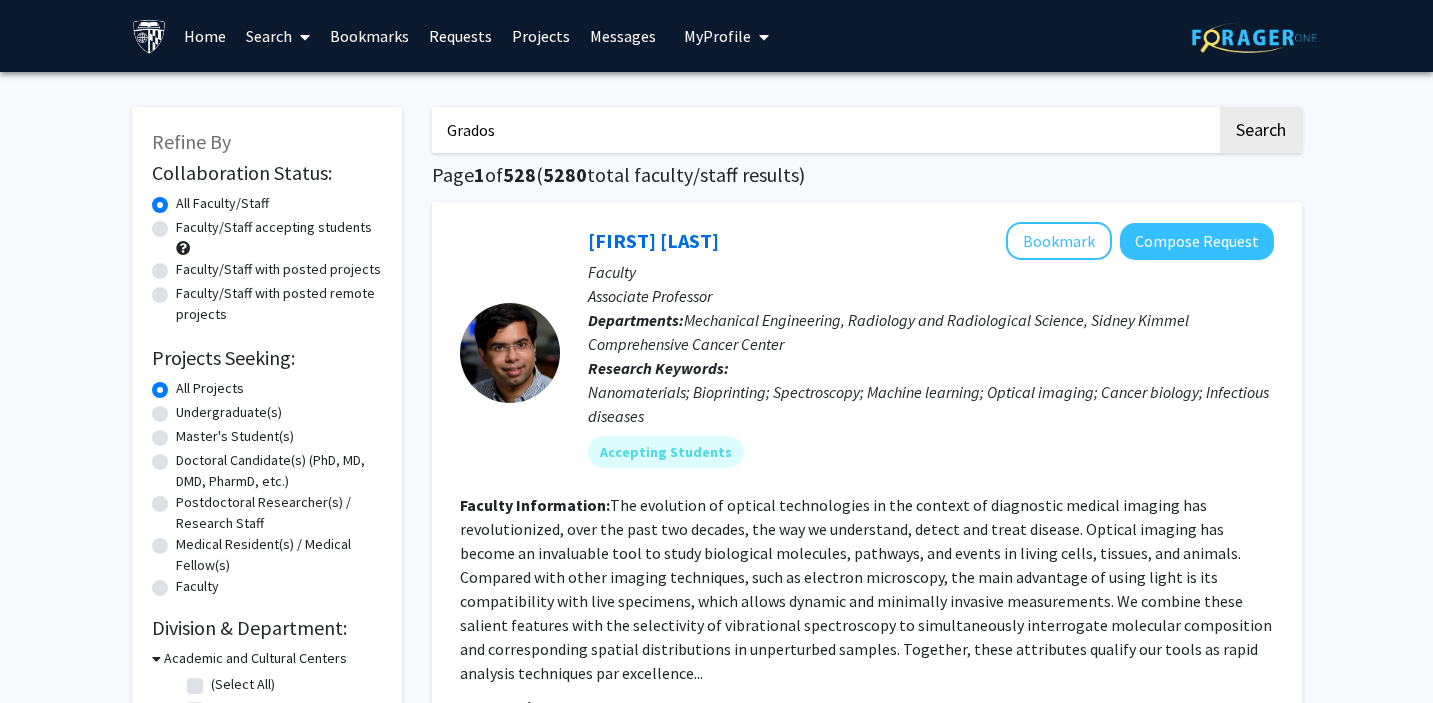 type on "Grados" 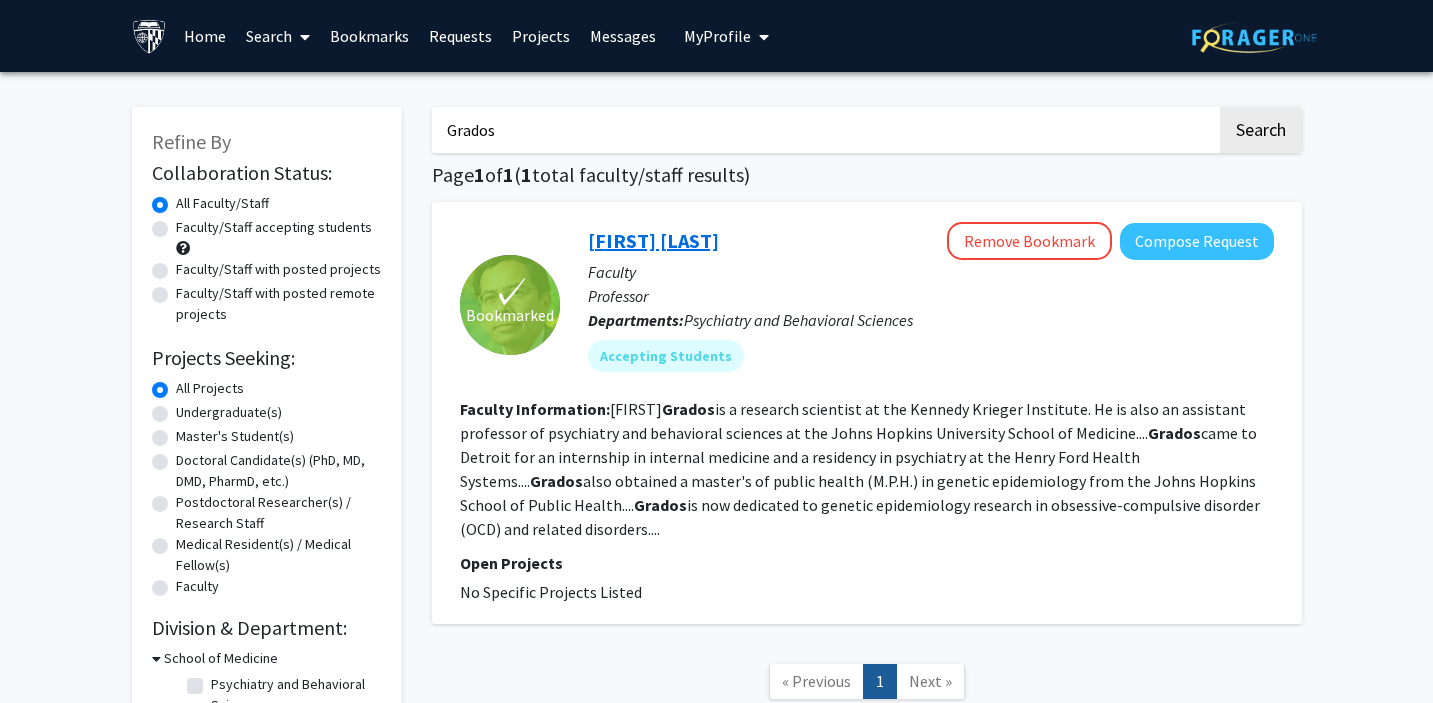 click on "Marco Grados" 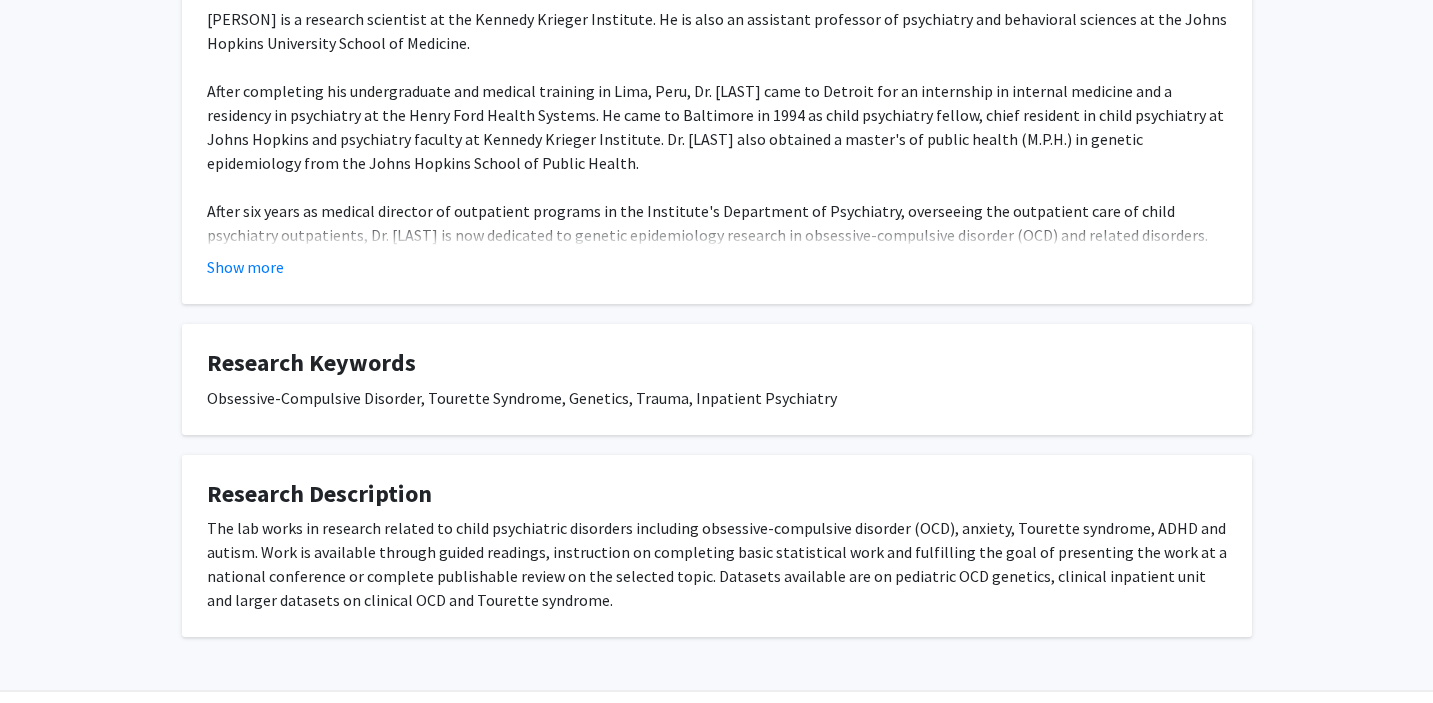 scroll, scrollTop: 367, scrollLeft: 0, axis: vertical 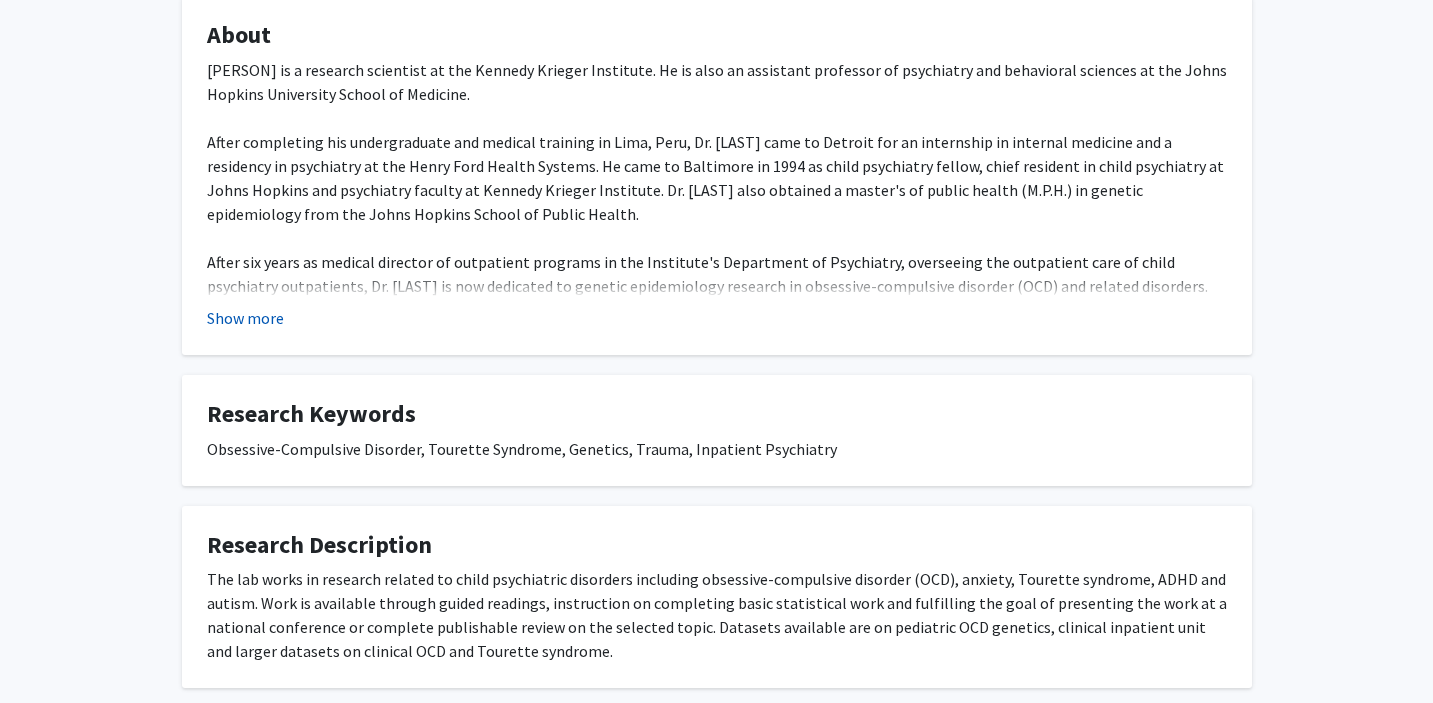 click on "Show more" 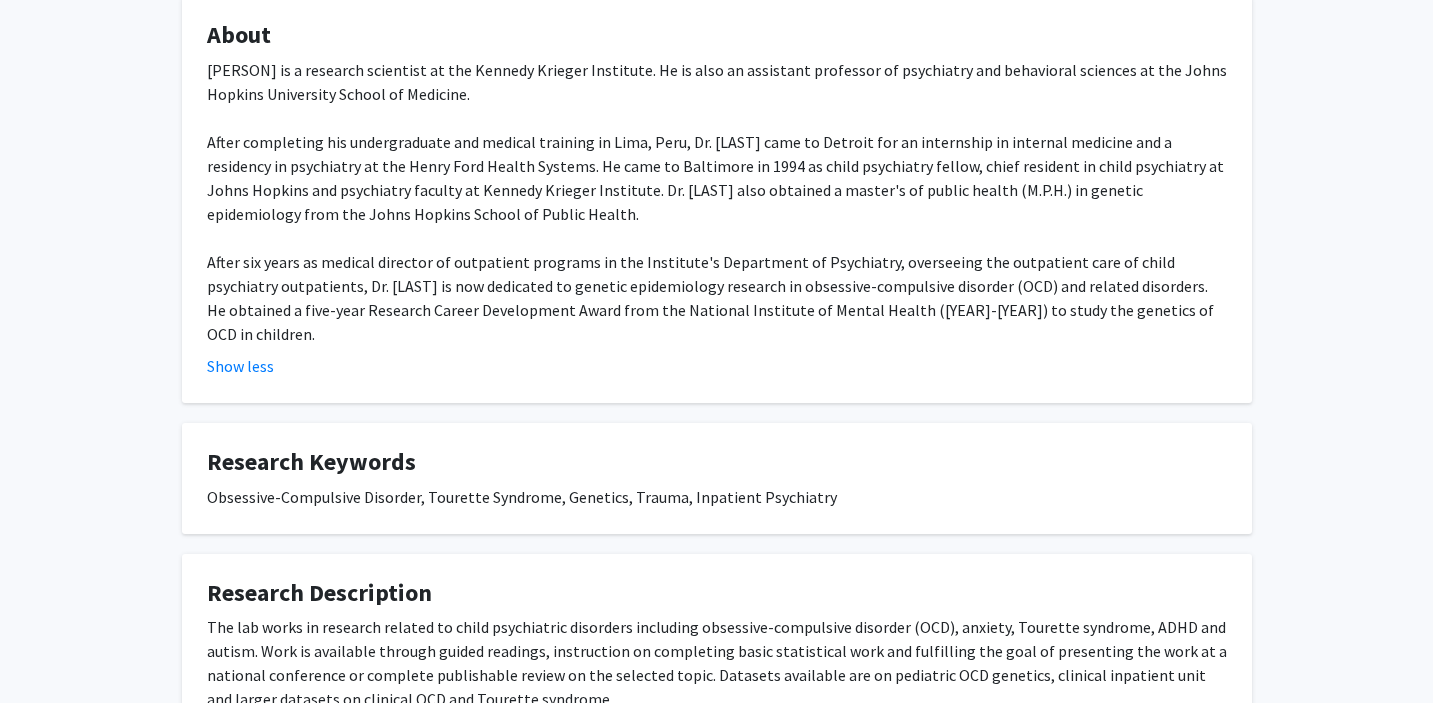type 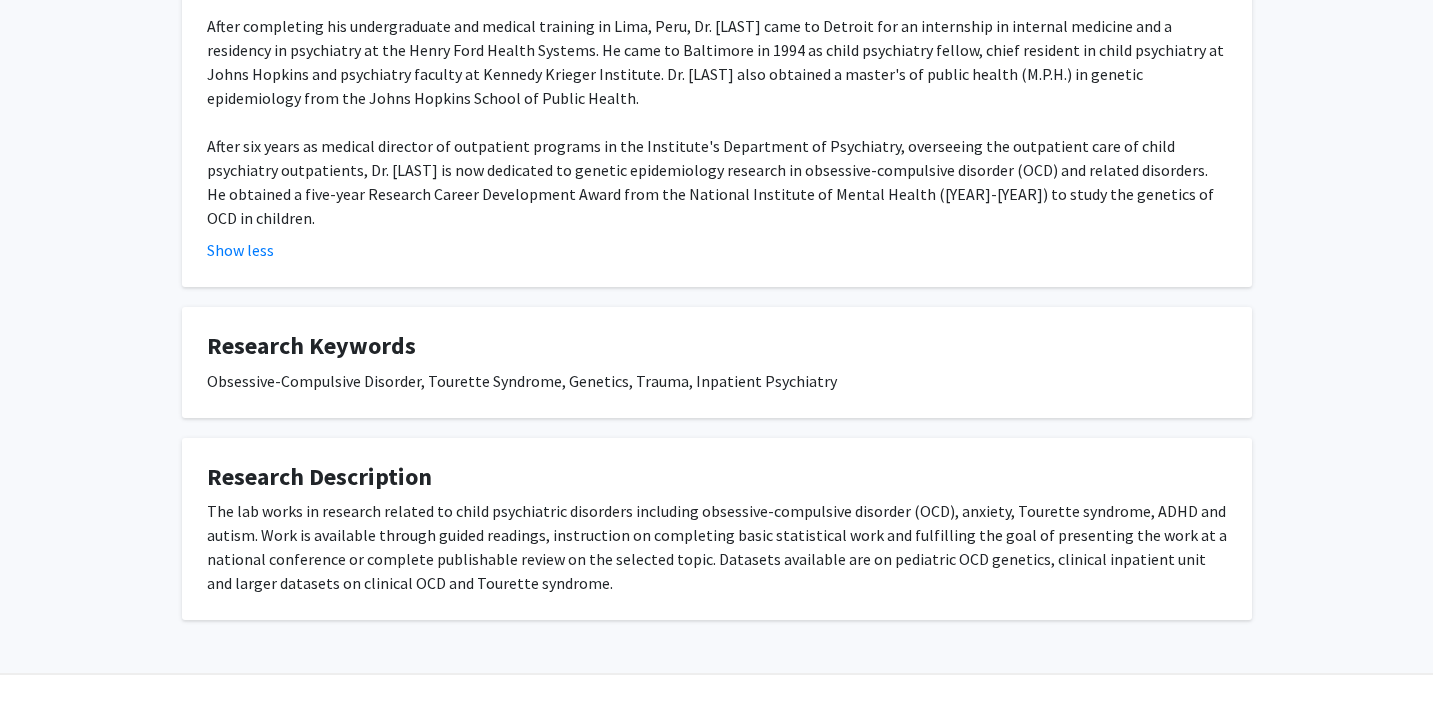 scroll, scrollTop: 0, scrollLeft: 0, axis: both 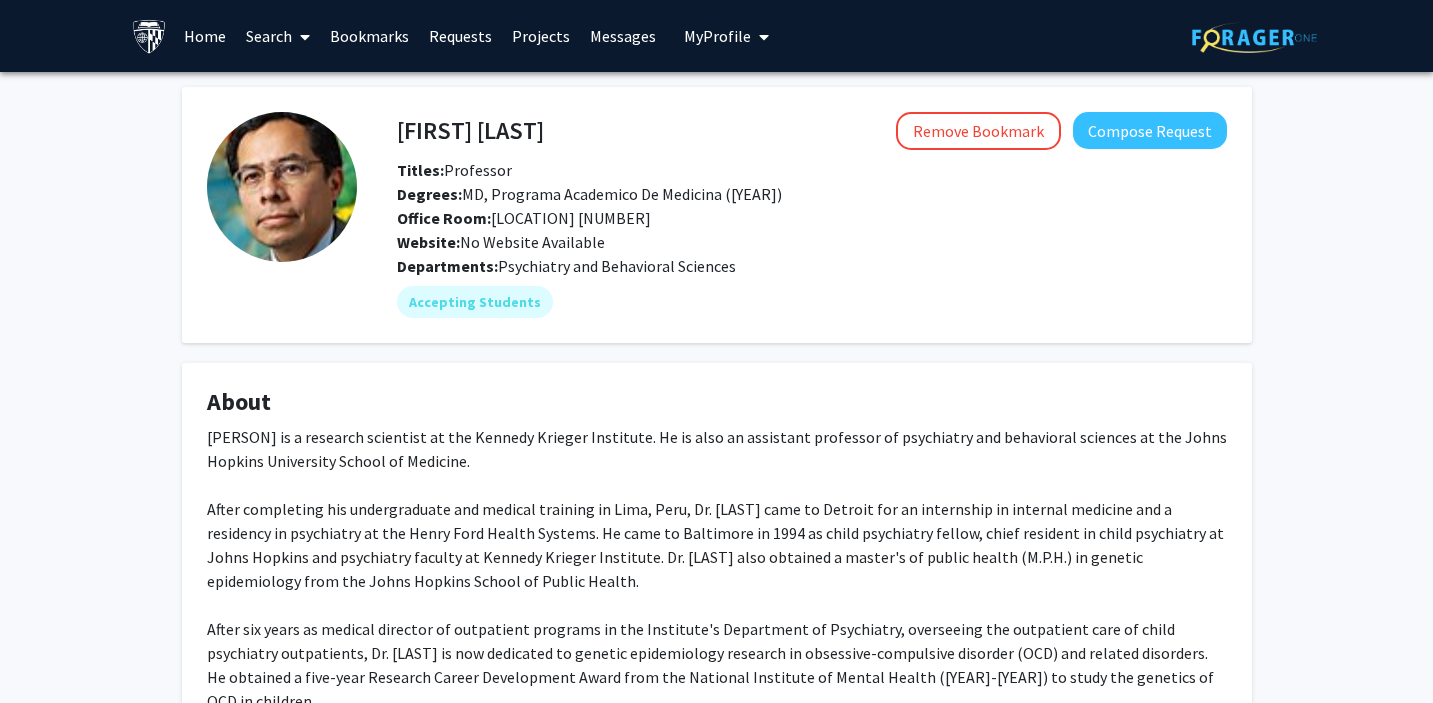 click on "Search" at bounding box center (278, 36) 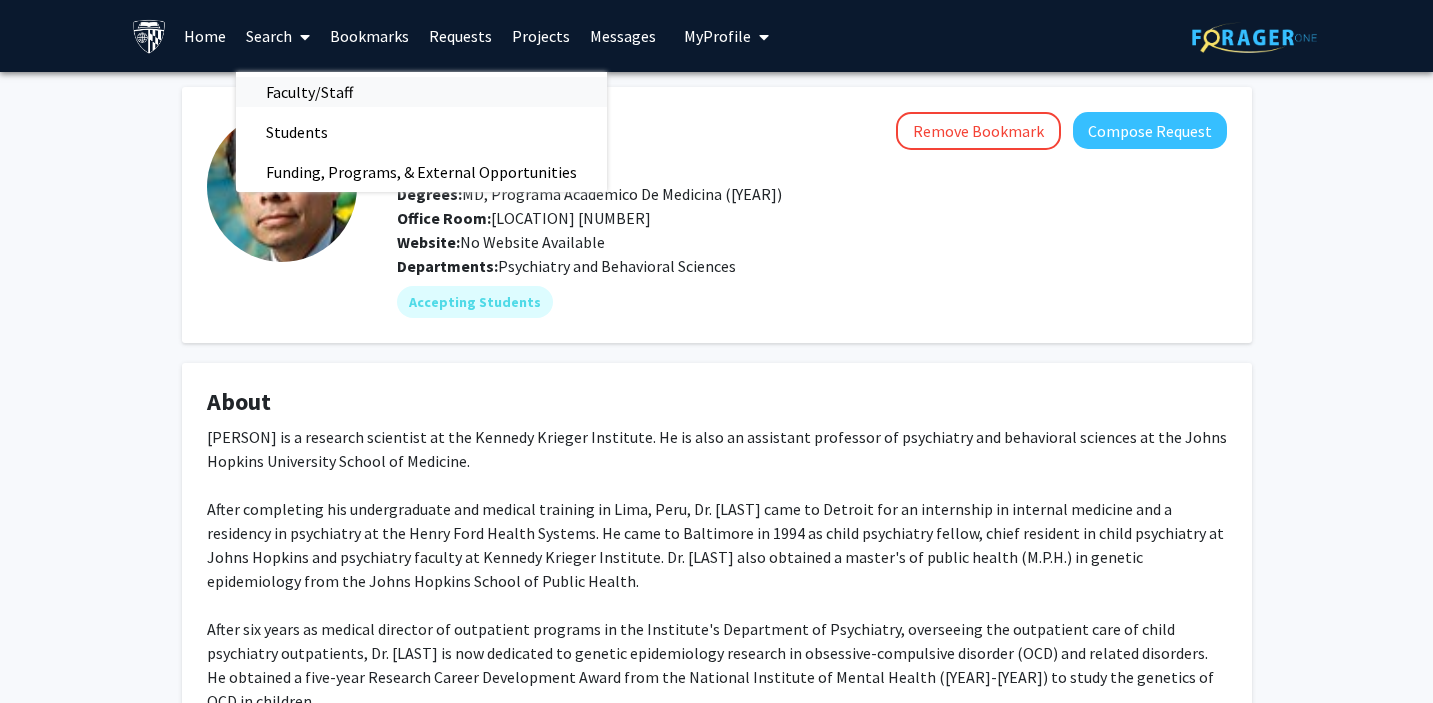 click on "Faculty/Staff" at bounding box center (309, 92) 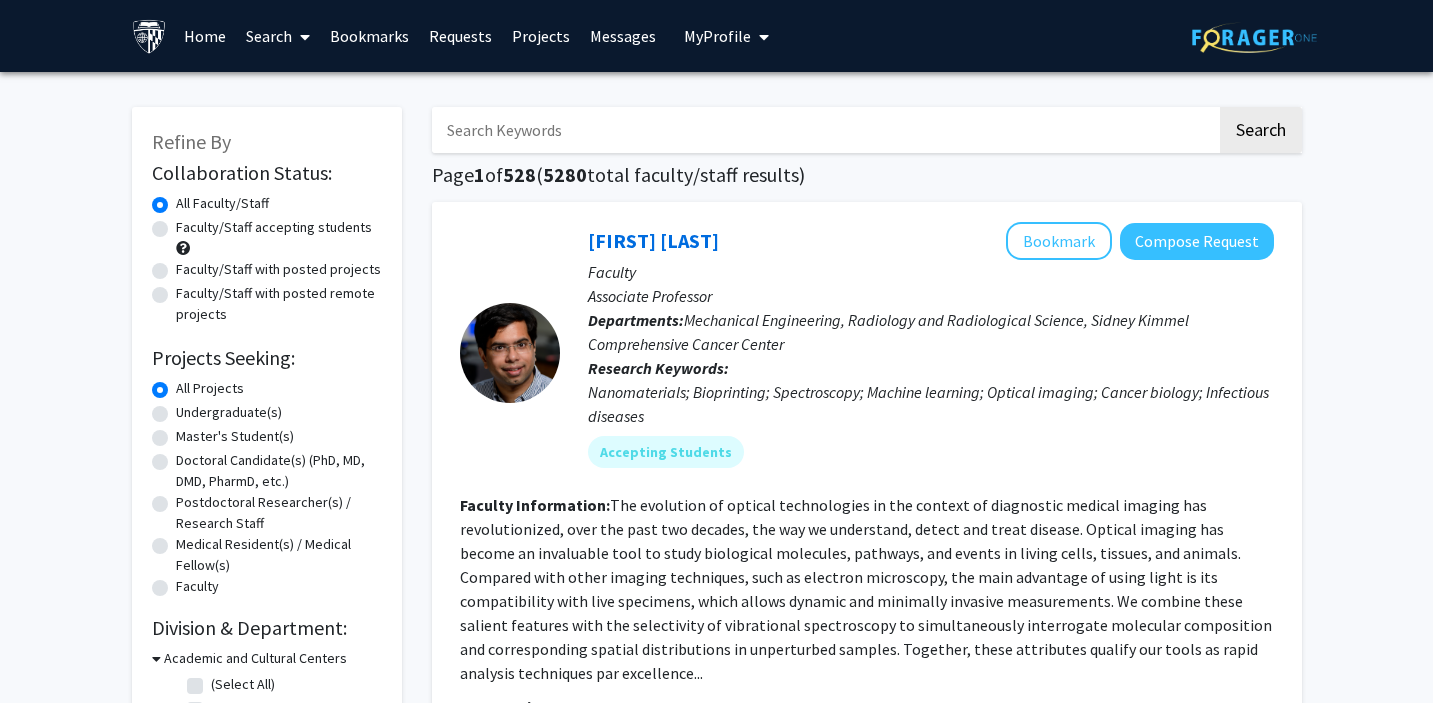 click at bounding box center [824, 130] 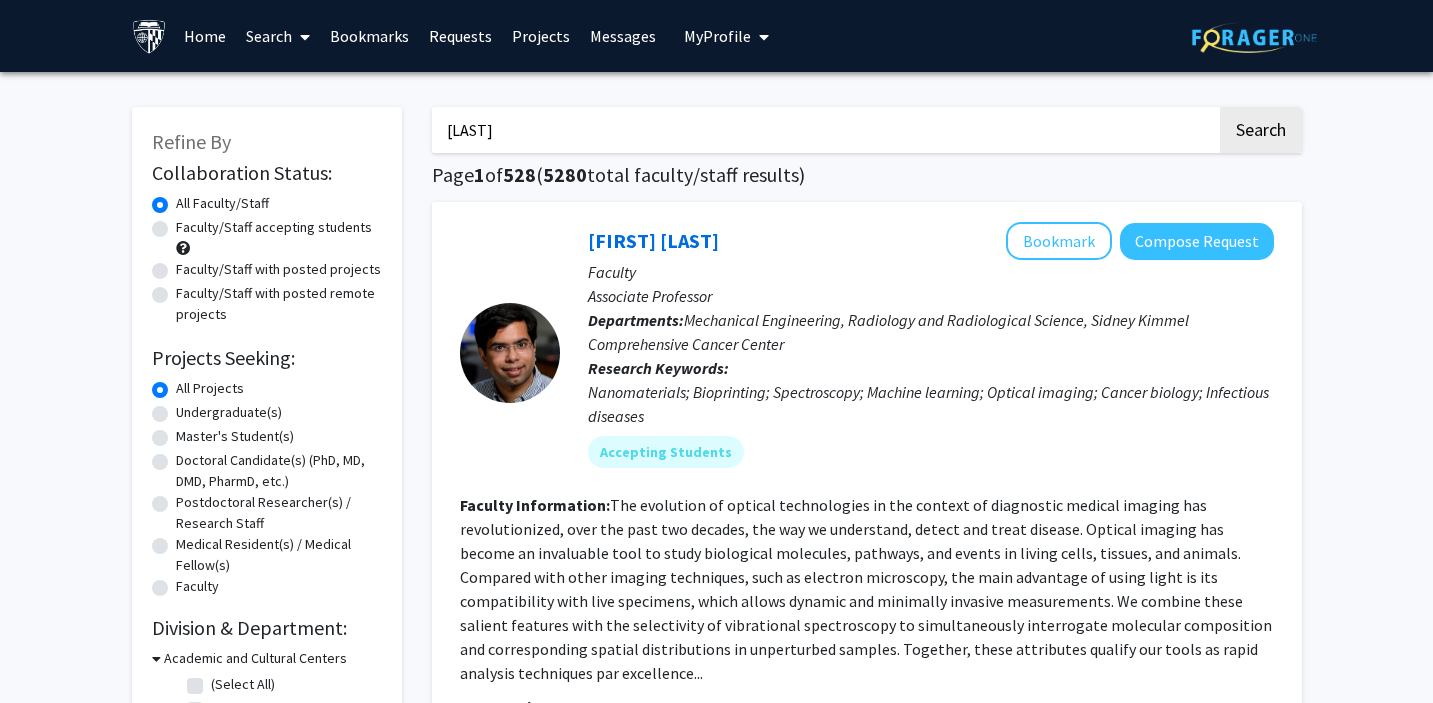 type on "Hammond" 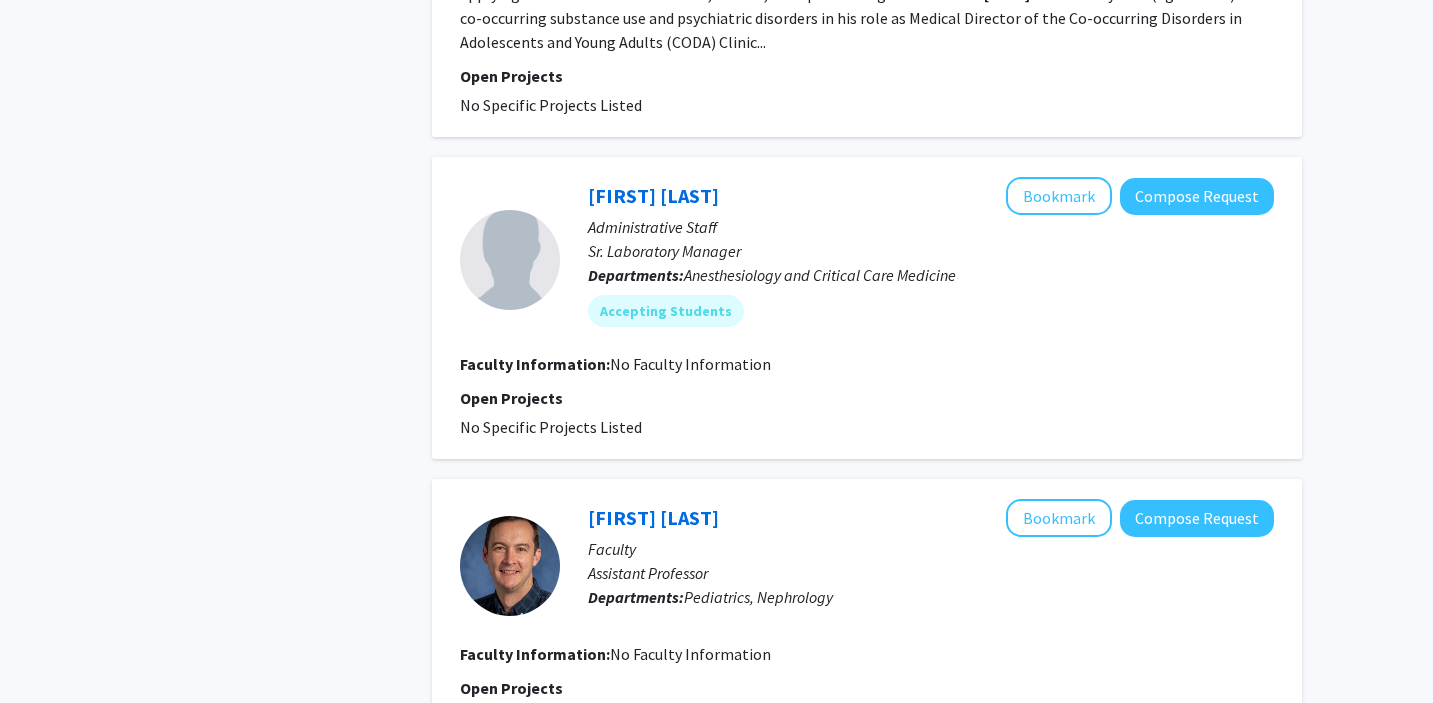 scroll, scrollTop: 924, scrollLeft: 0, axis: vertical 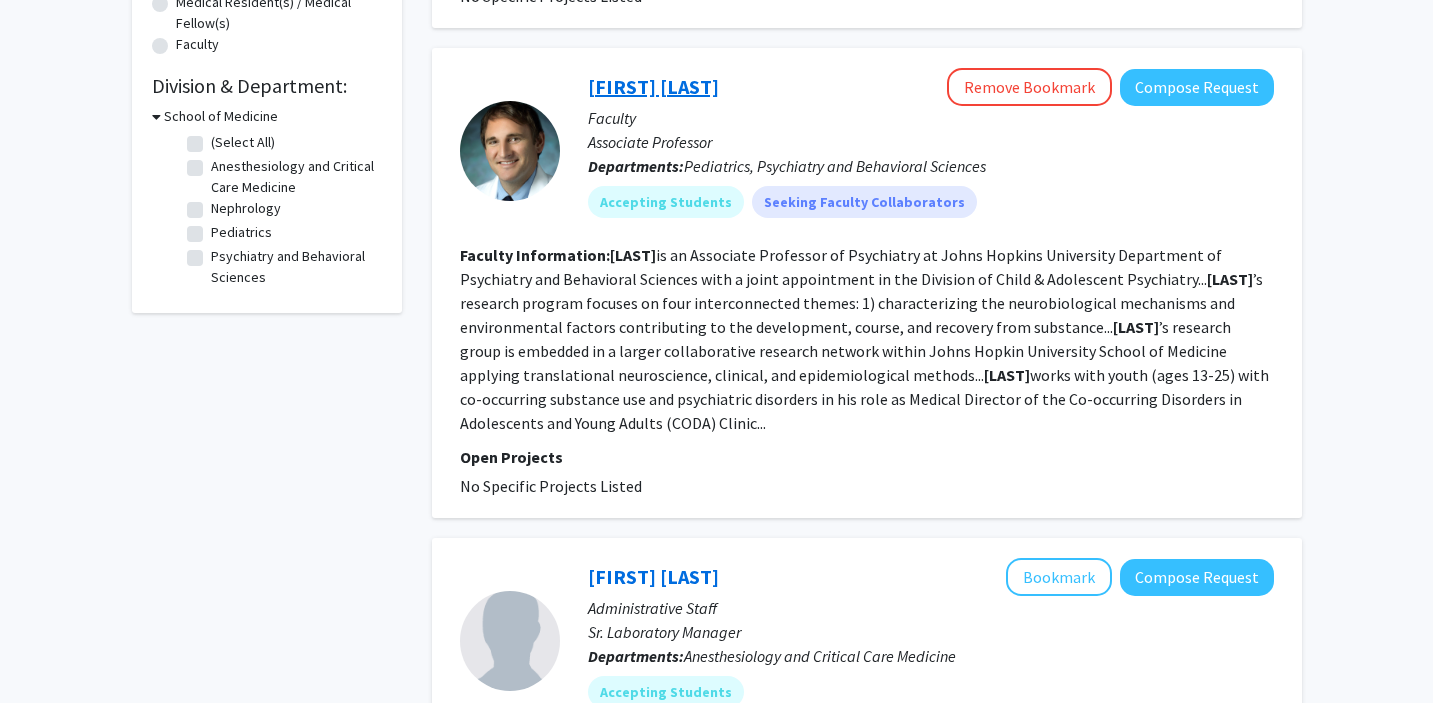 click on "Christopher Hammond" 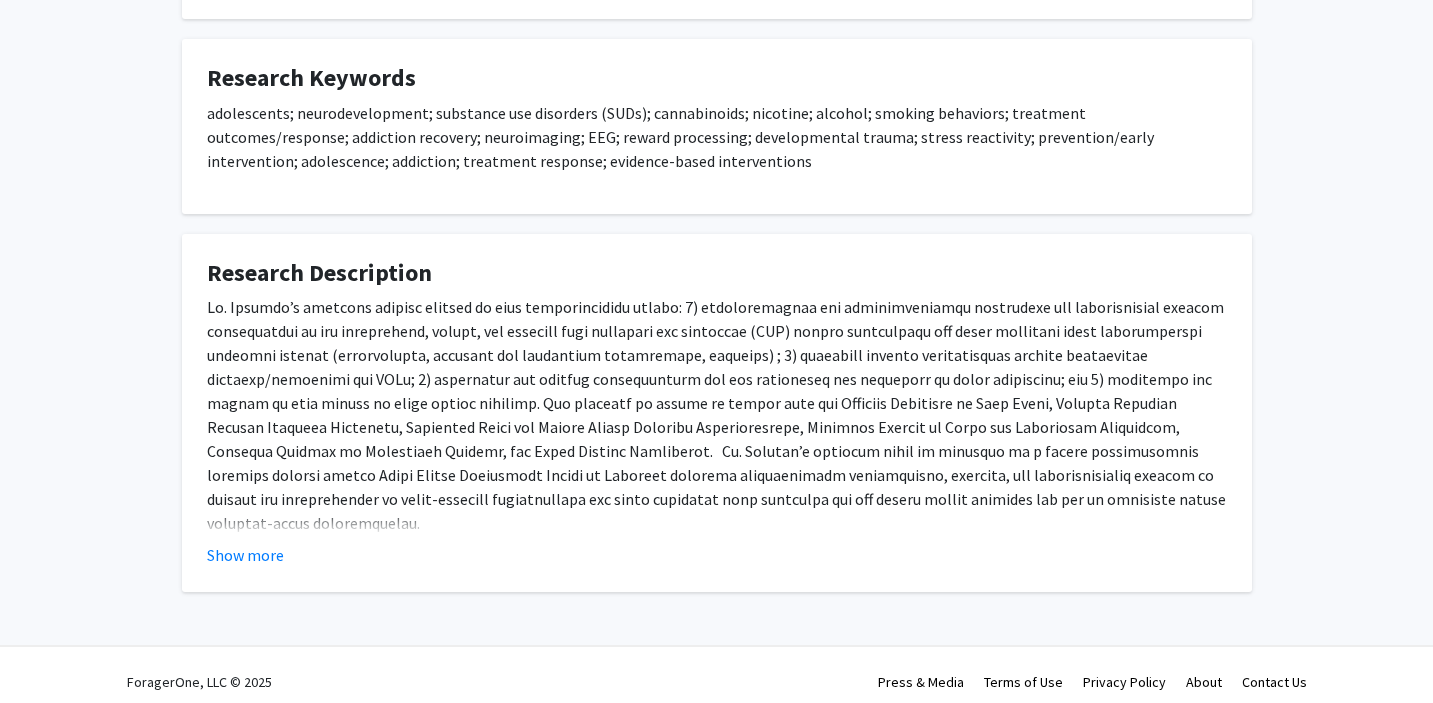 scroll, scrollTop: 713, scrollLeft: 0, axis: vertical 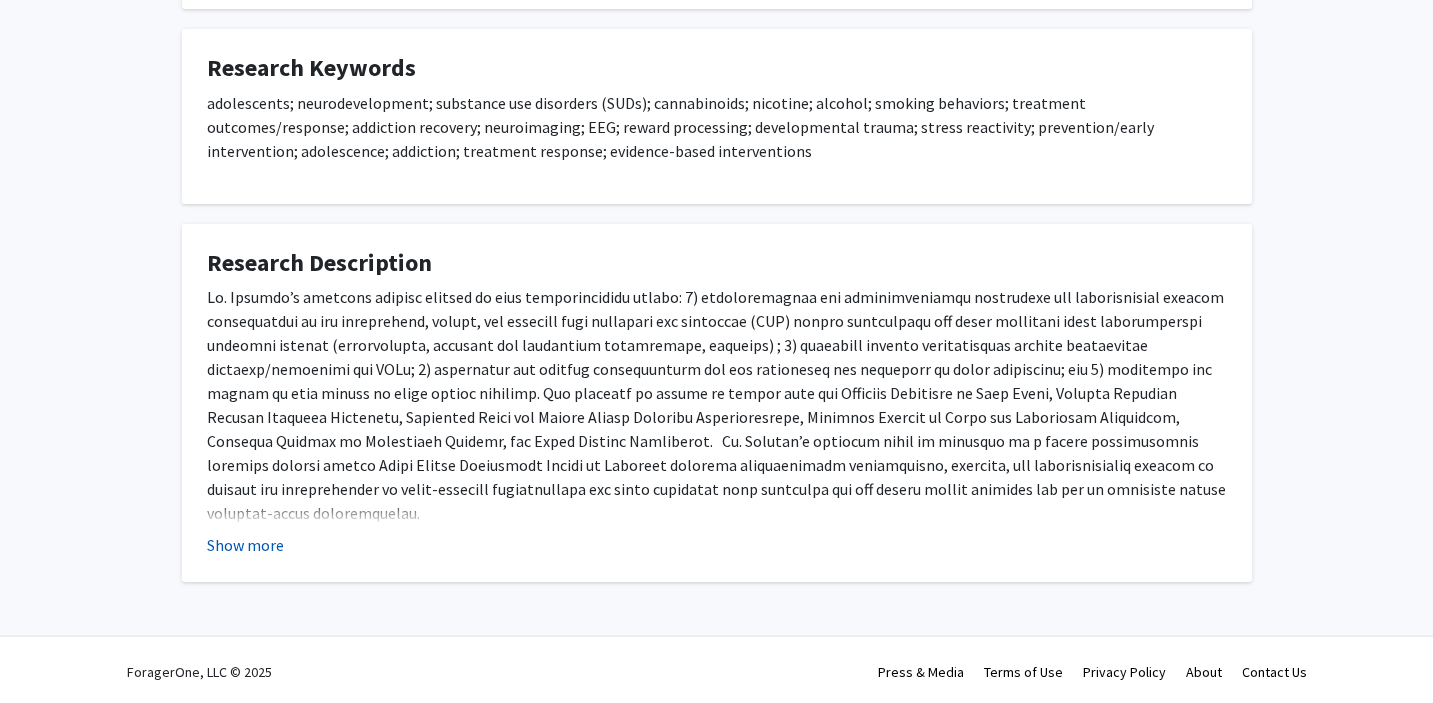 click on "Show more" 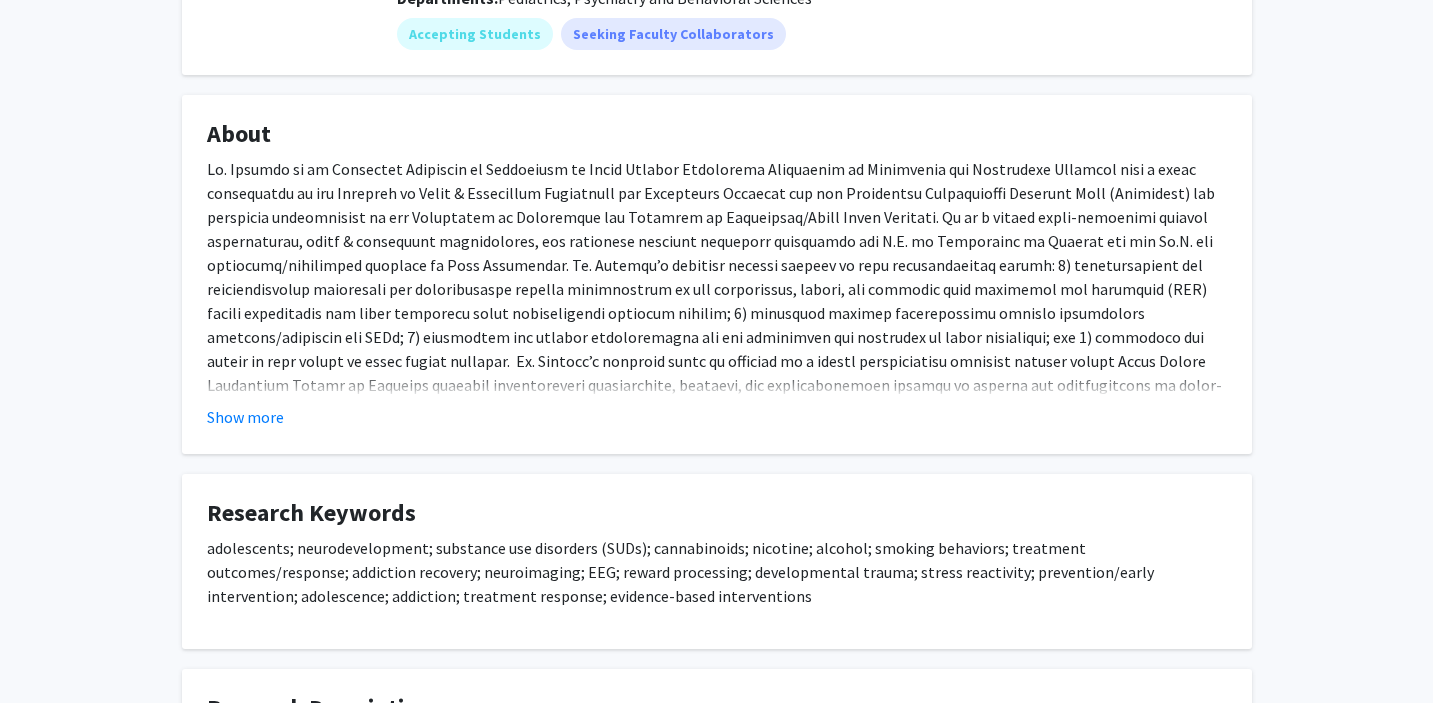 scroll, scrollTop: 258, scrollLeft: 0, axis: vertical 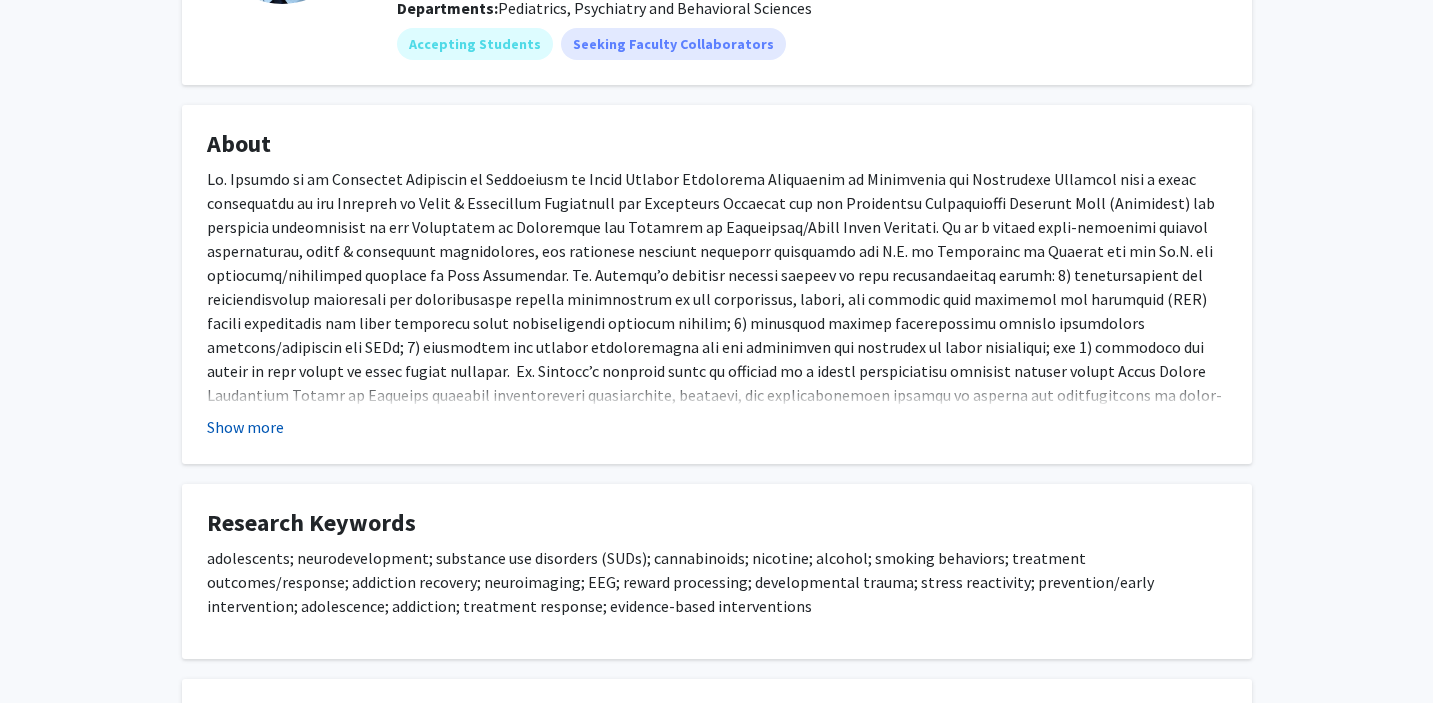 click on "Show more" 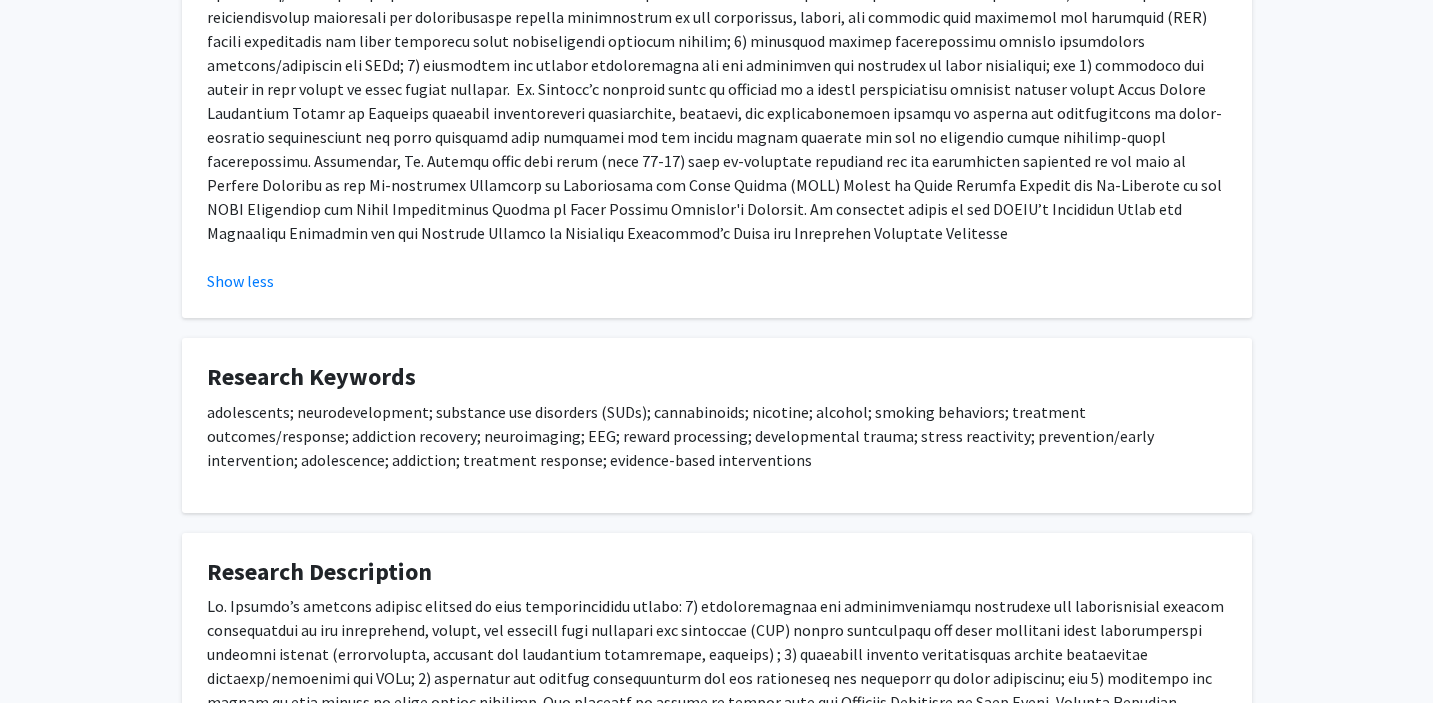 scroll, scrollTop: 0, scrollLeft: 0, axis: both 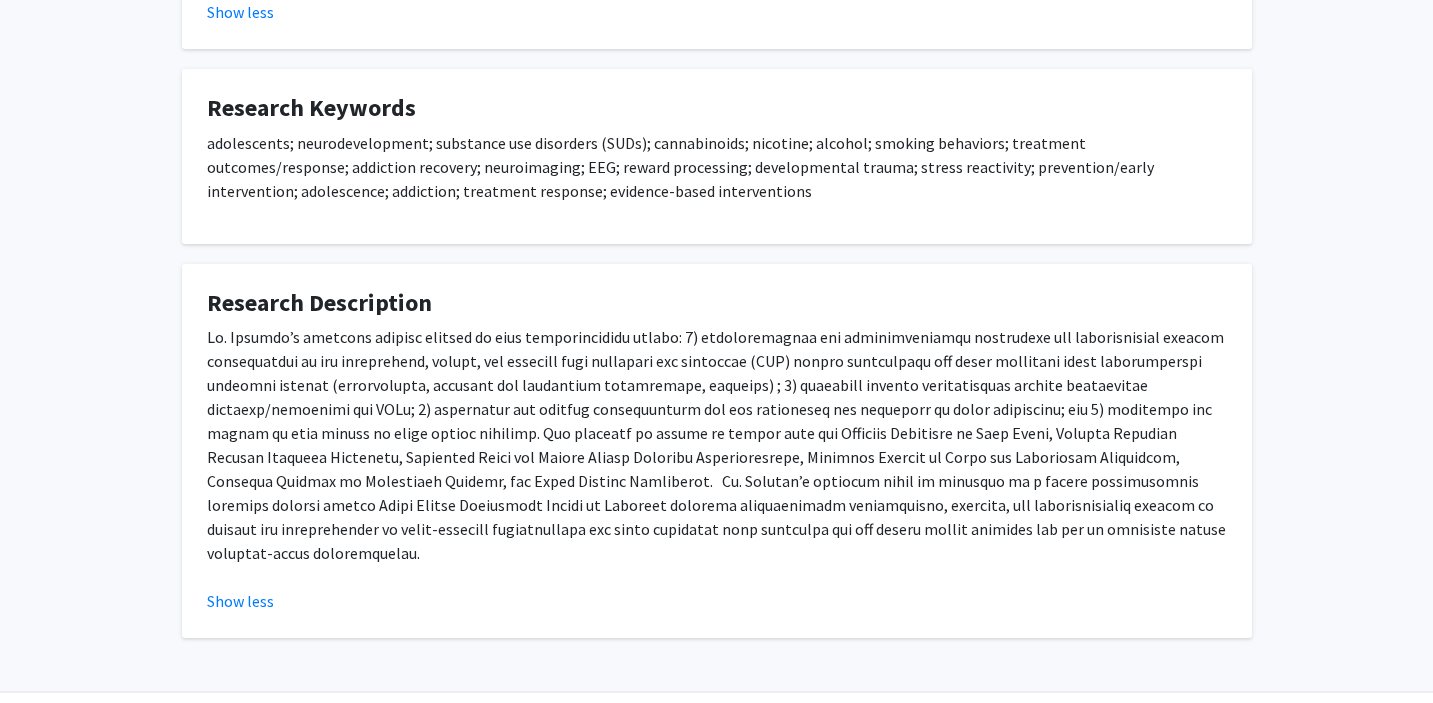 type 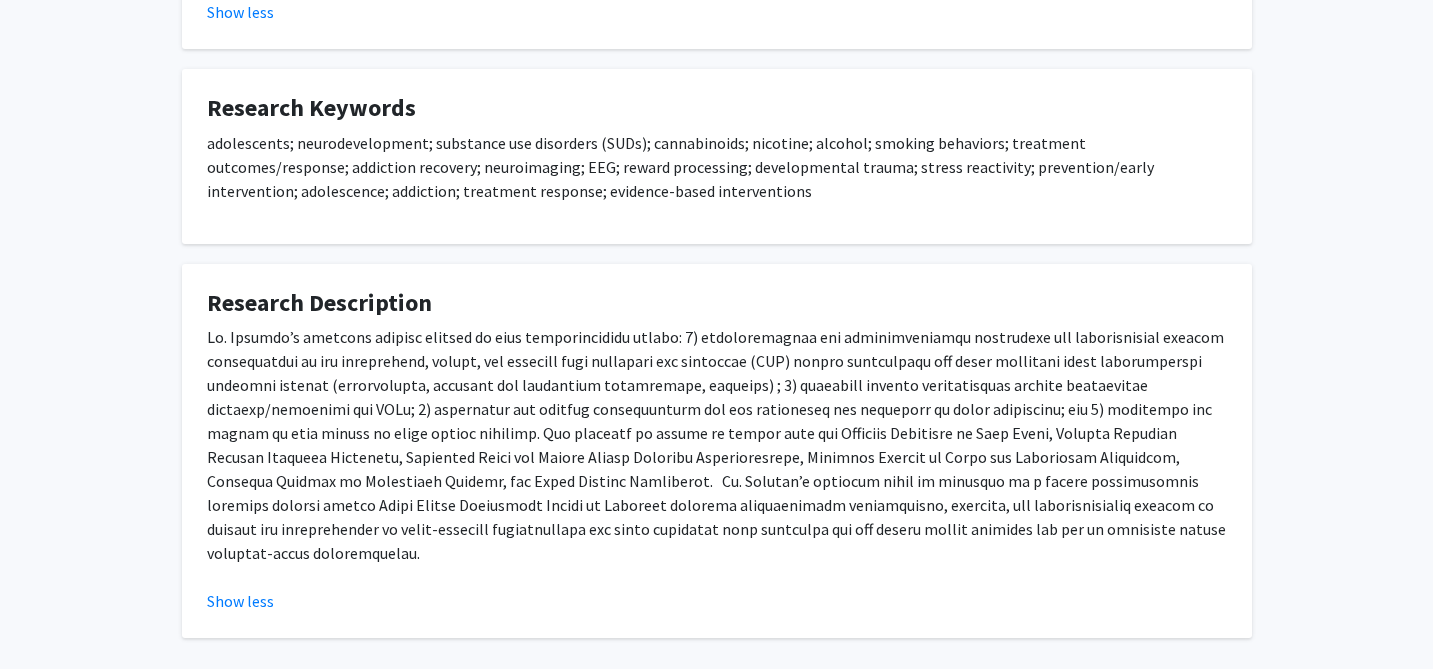 scroll, scrollTop: 0, scrollLeft: 0, axis: both 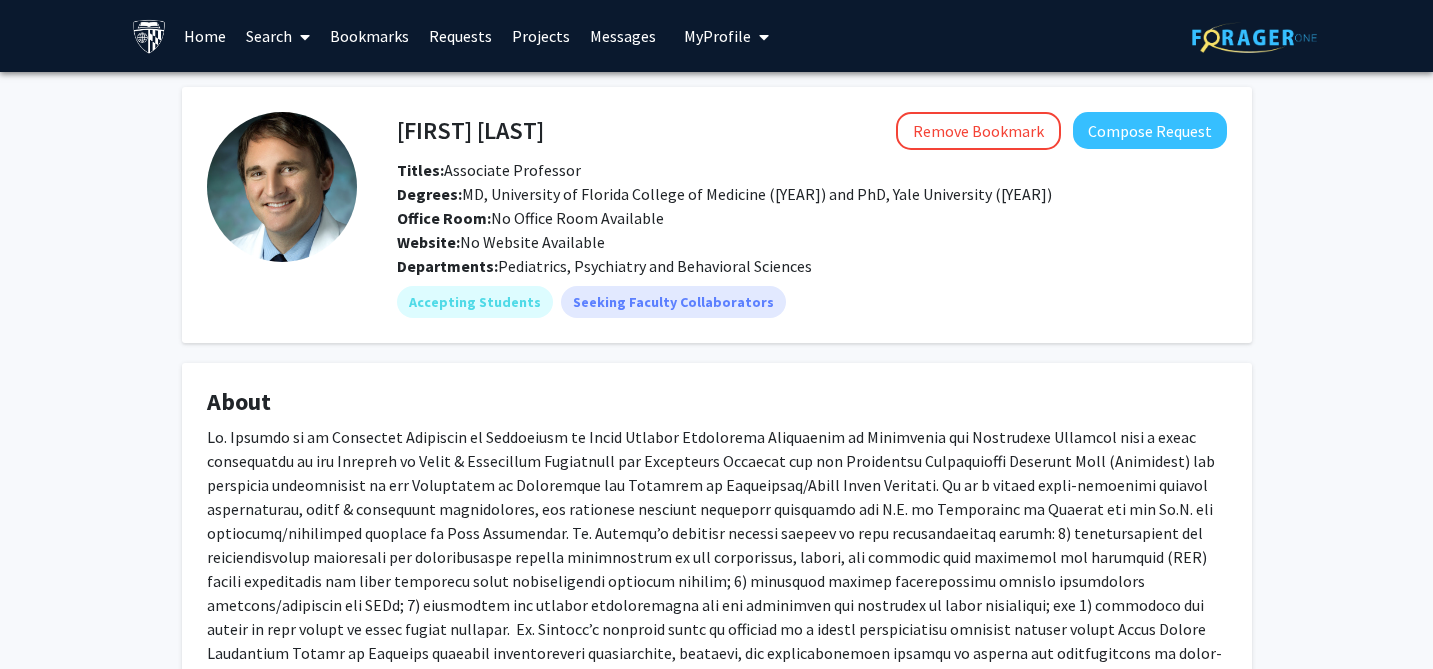 click at bounding box center (305, 37) 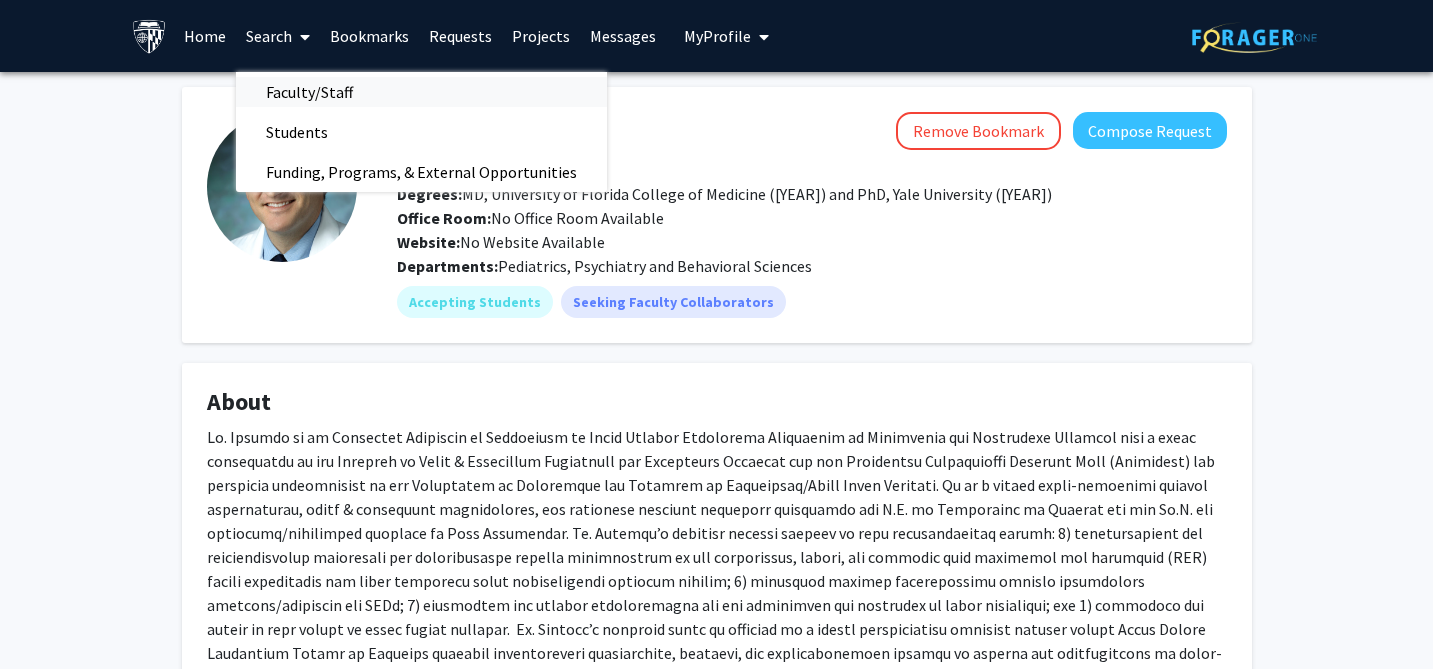 click on "Faculty/Staff" at bounding box center (309, 92) 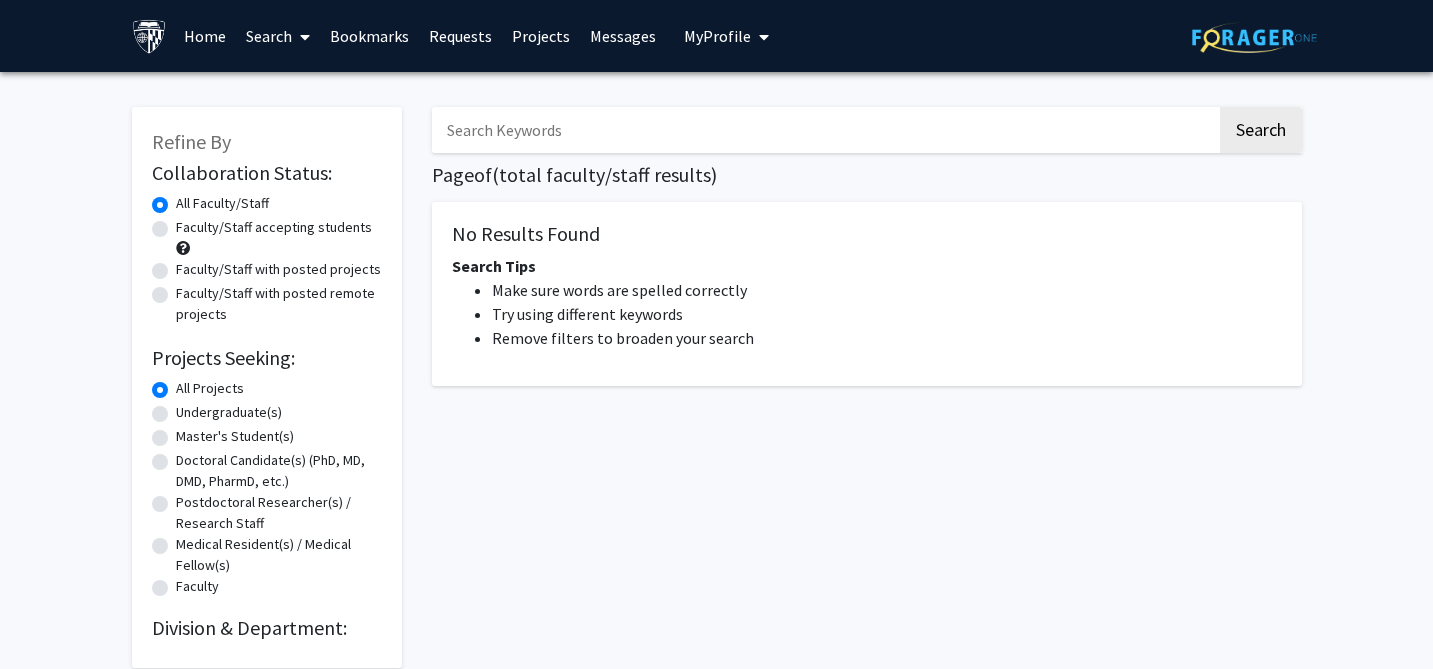 click at bounding box center [824, 130] 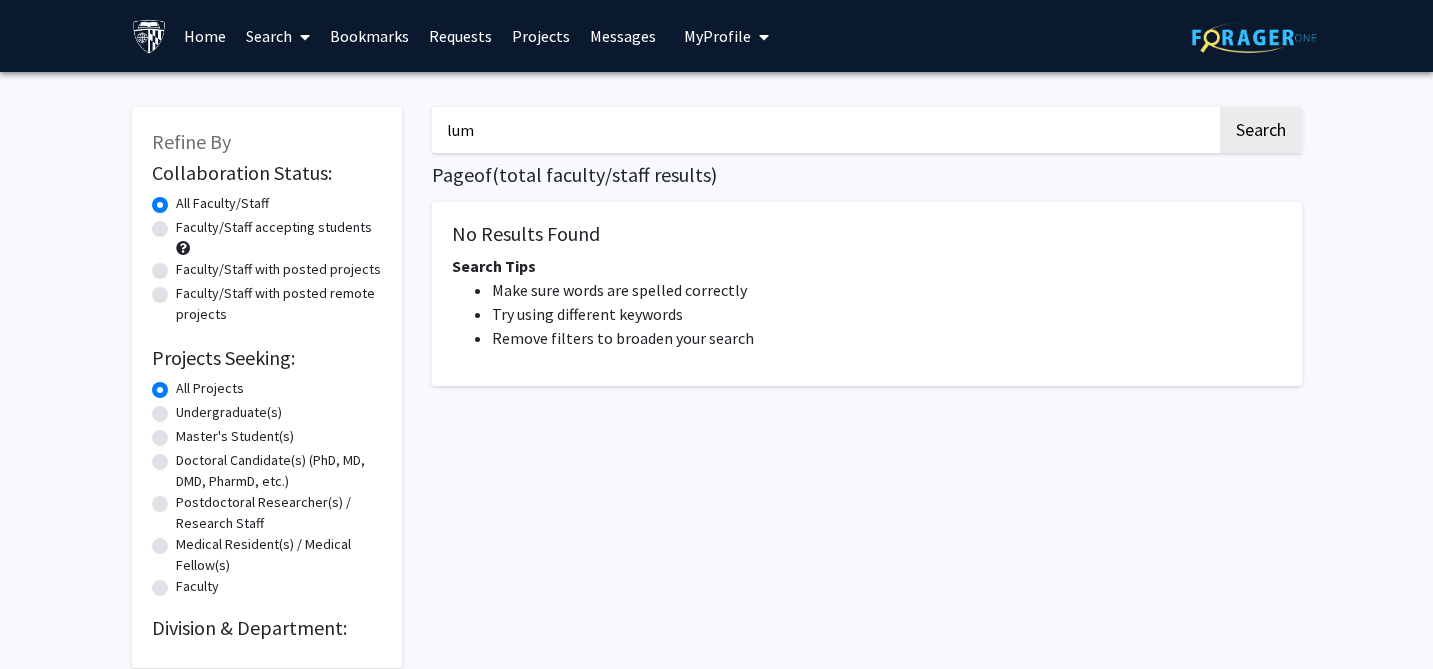 type on "lum" 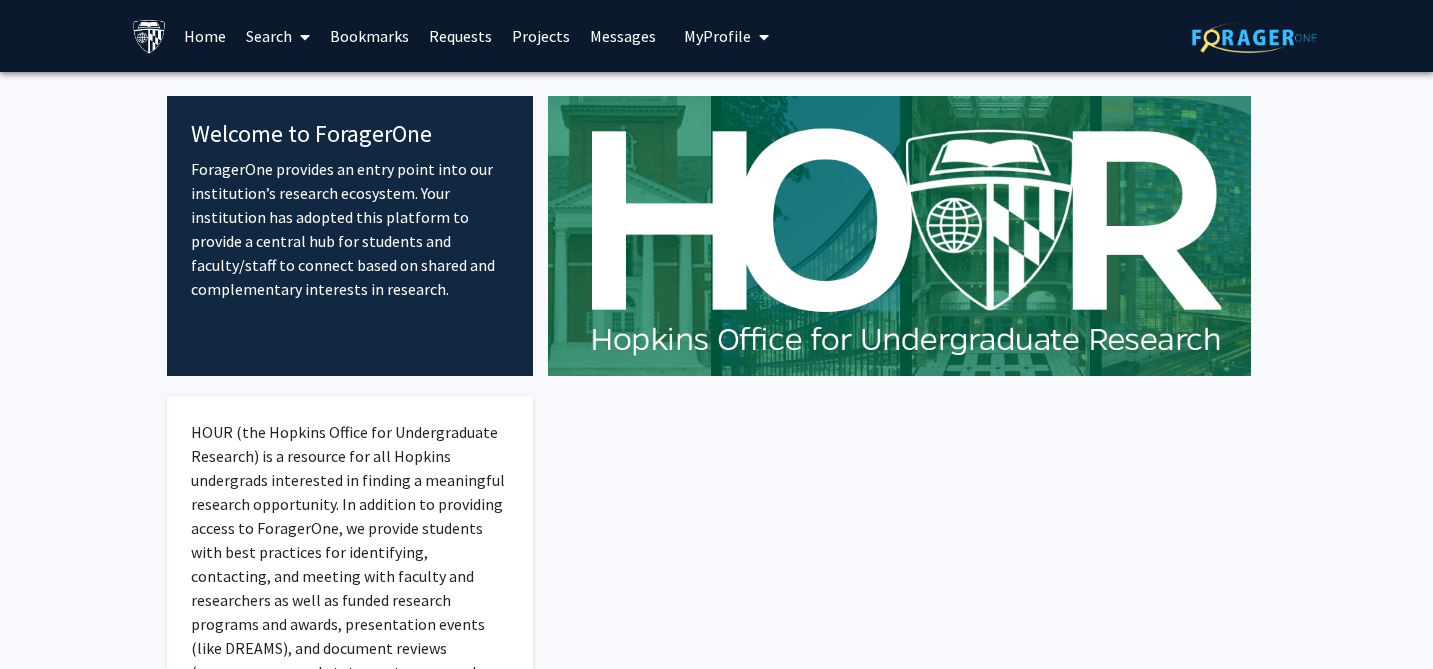 click at bounding box center (149, 36) 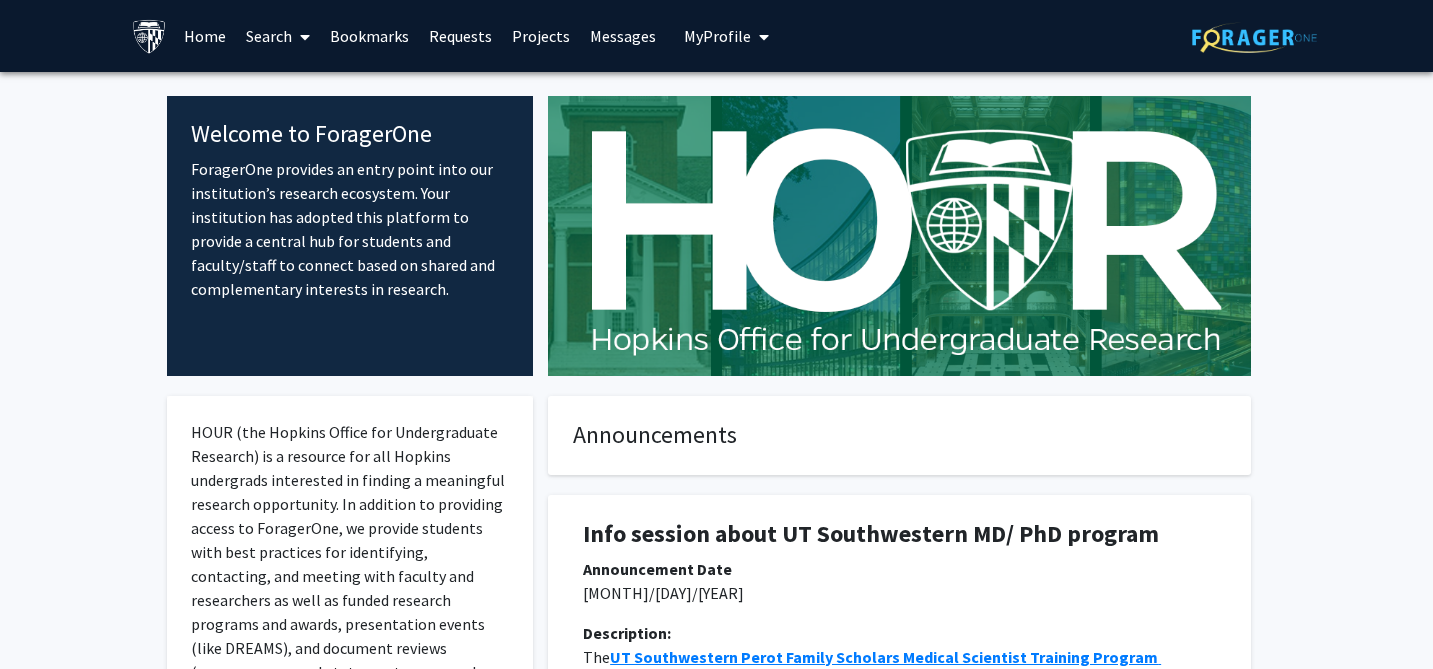 click on "Search" at bounding box center (278, 36) 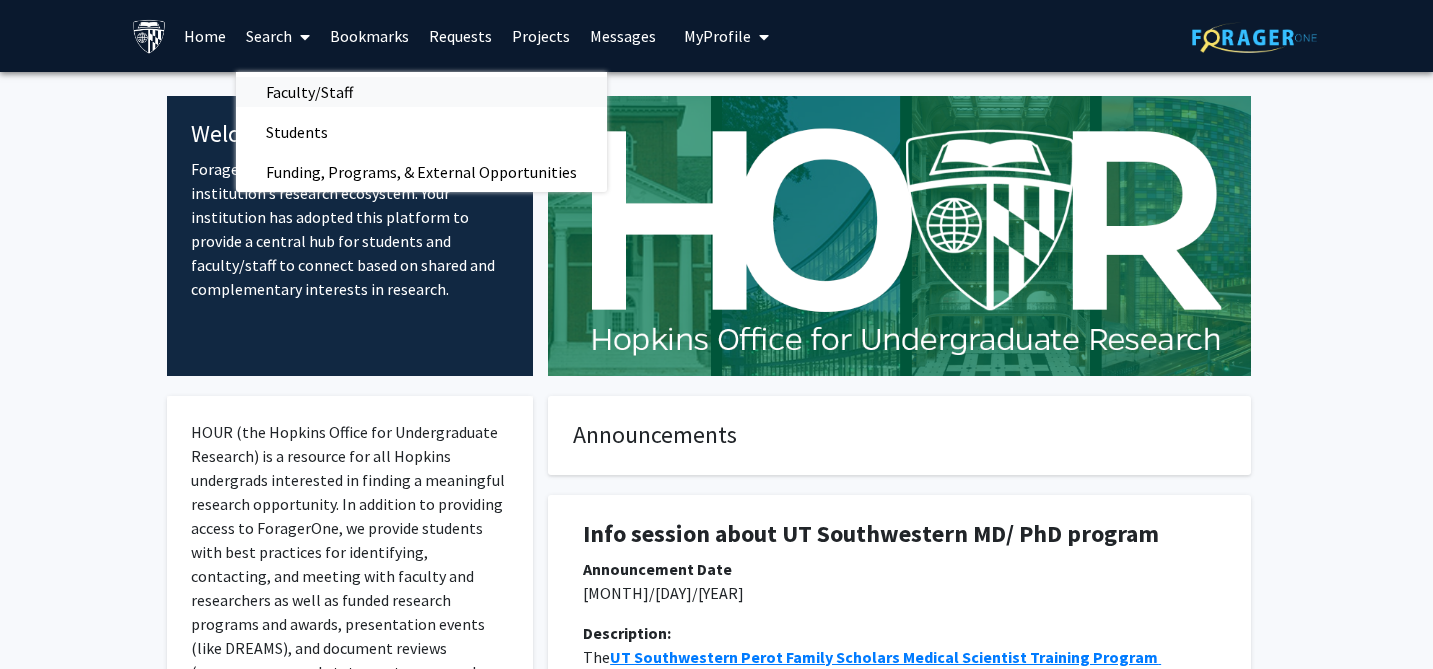 click on "Faculty/Staff" at bounding box center [309, 92] 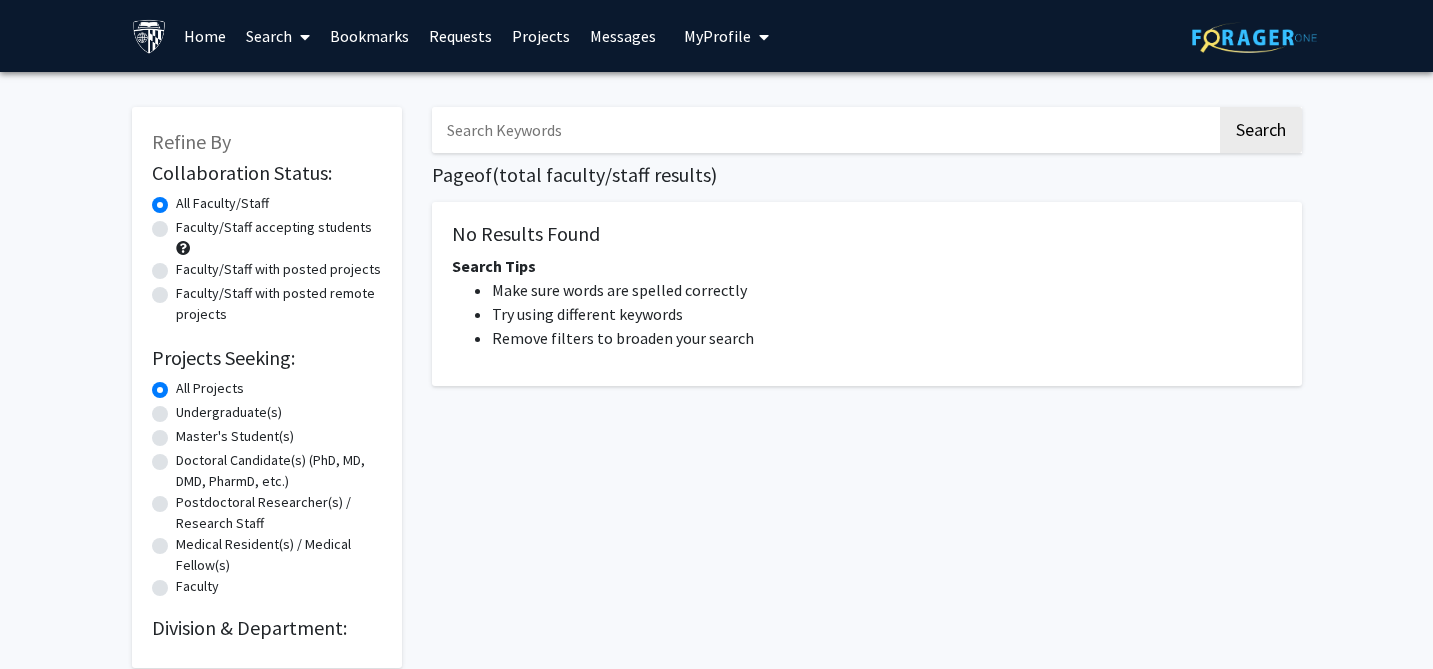 click at bounding box center [824, 130] 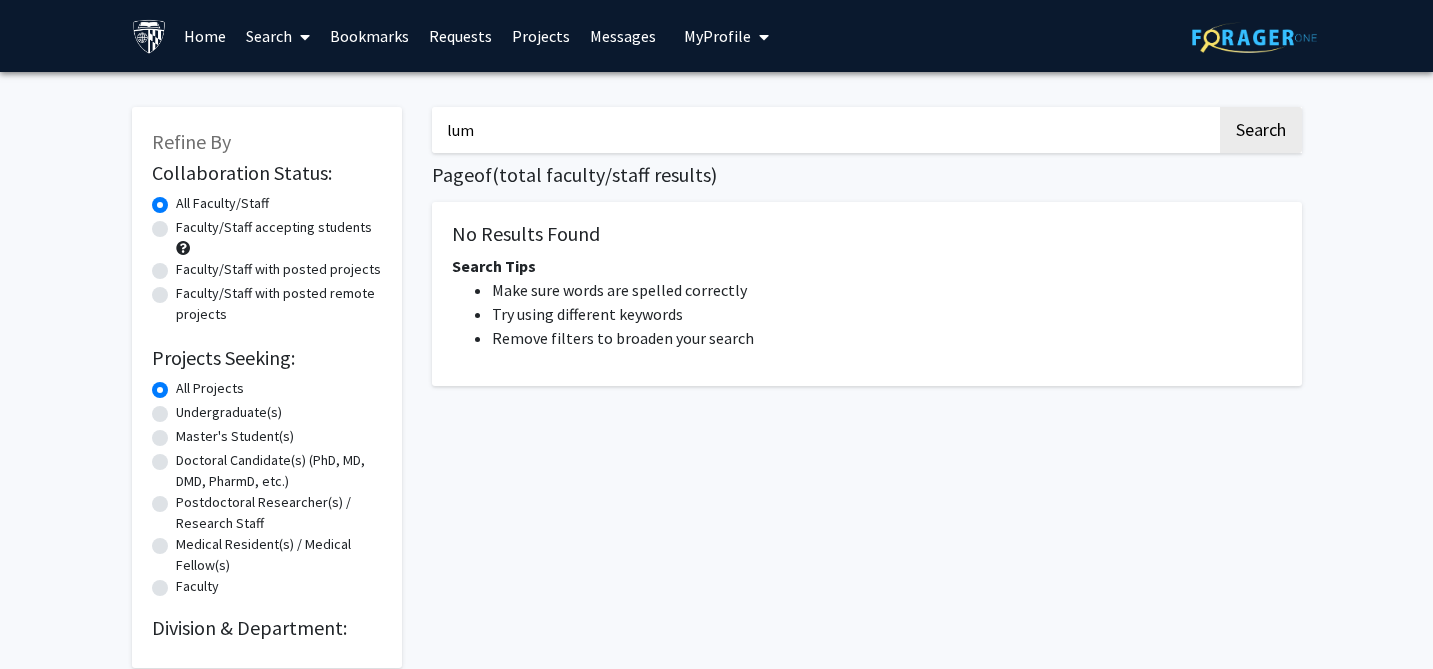 click on "Search" 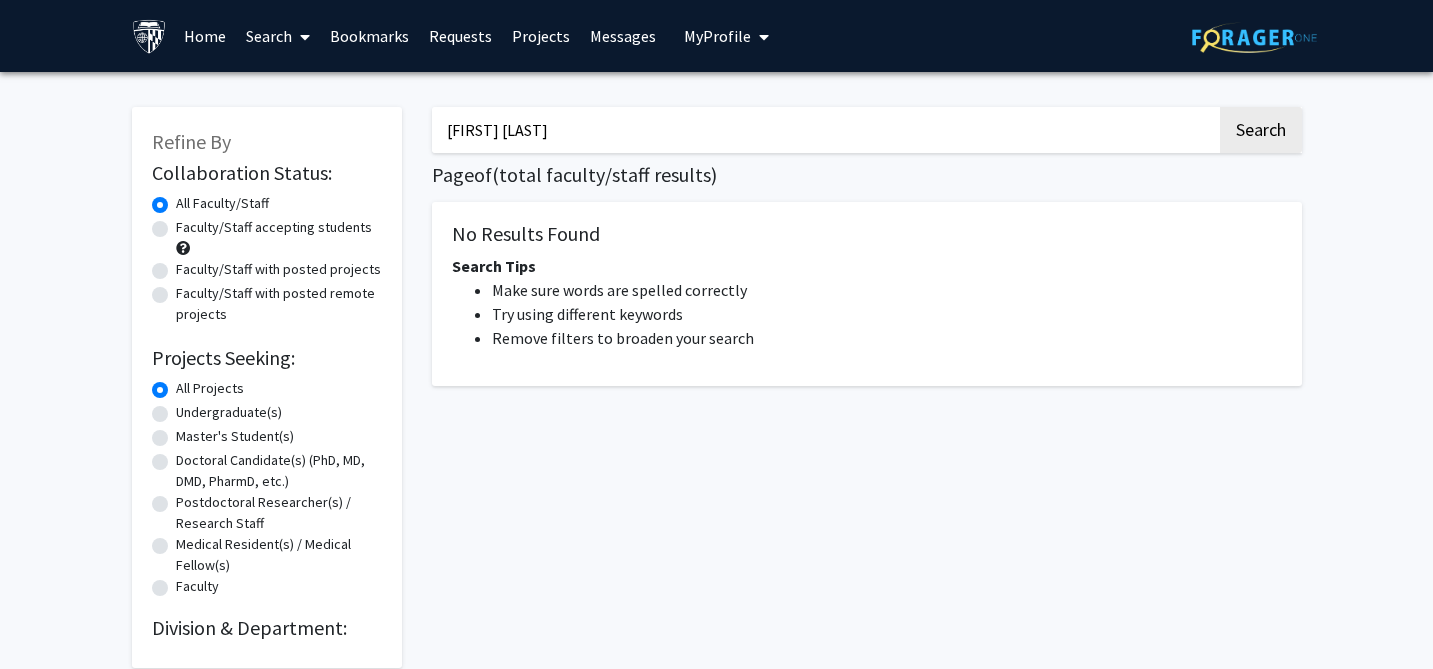 type on "ying wei" 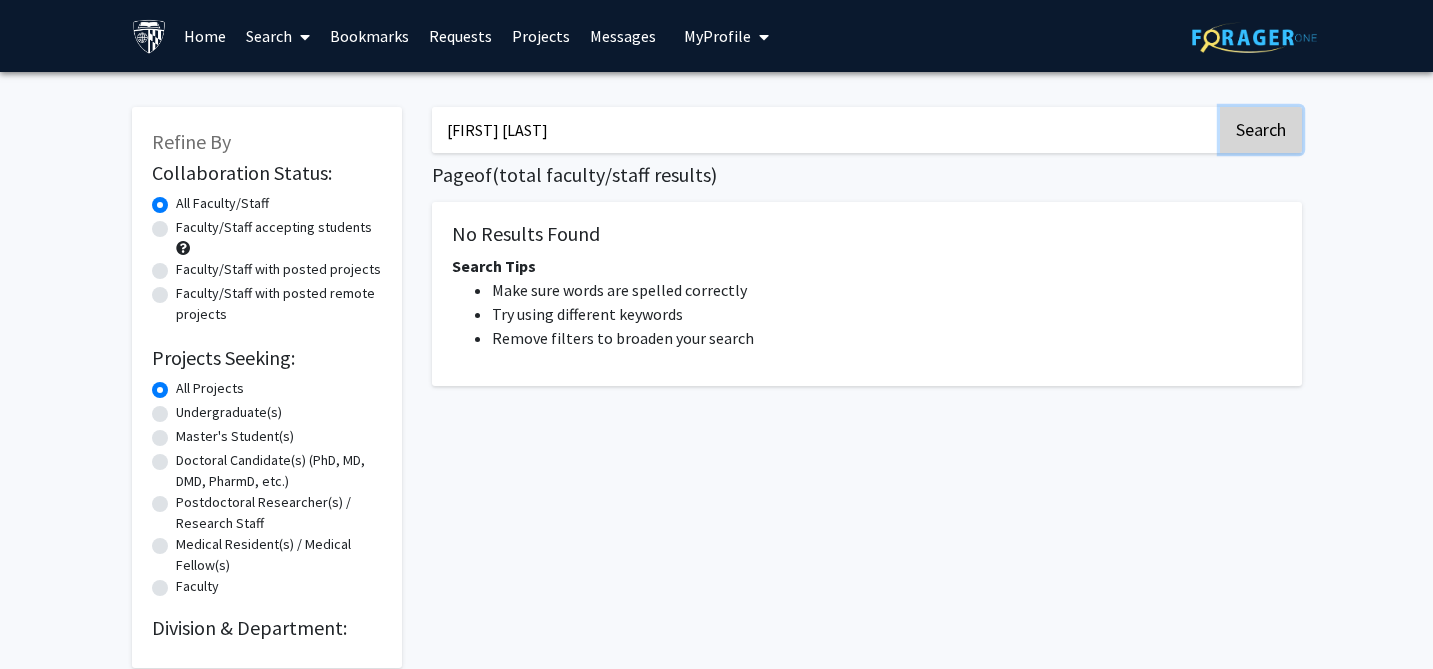 click on "Search" 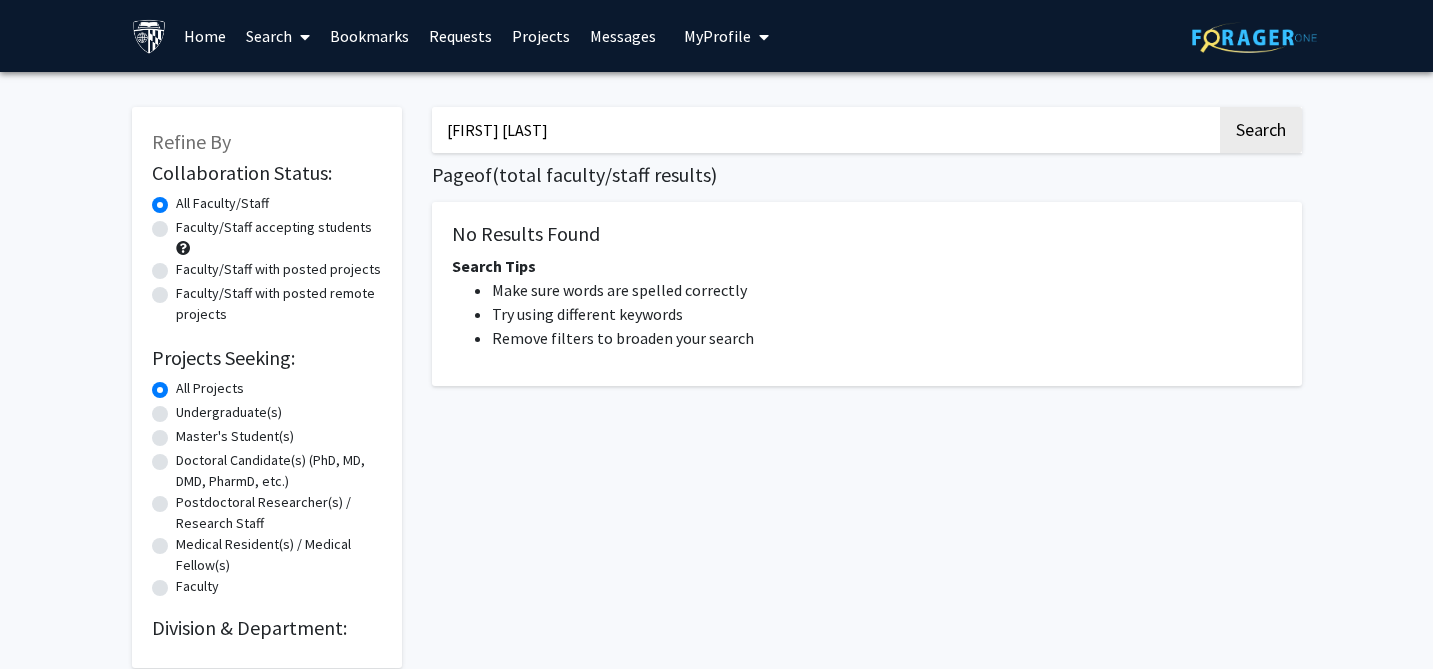 click on "Projects" at bounding box center (541, 36) 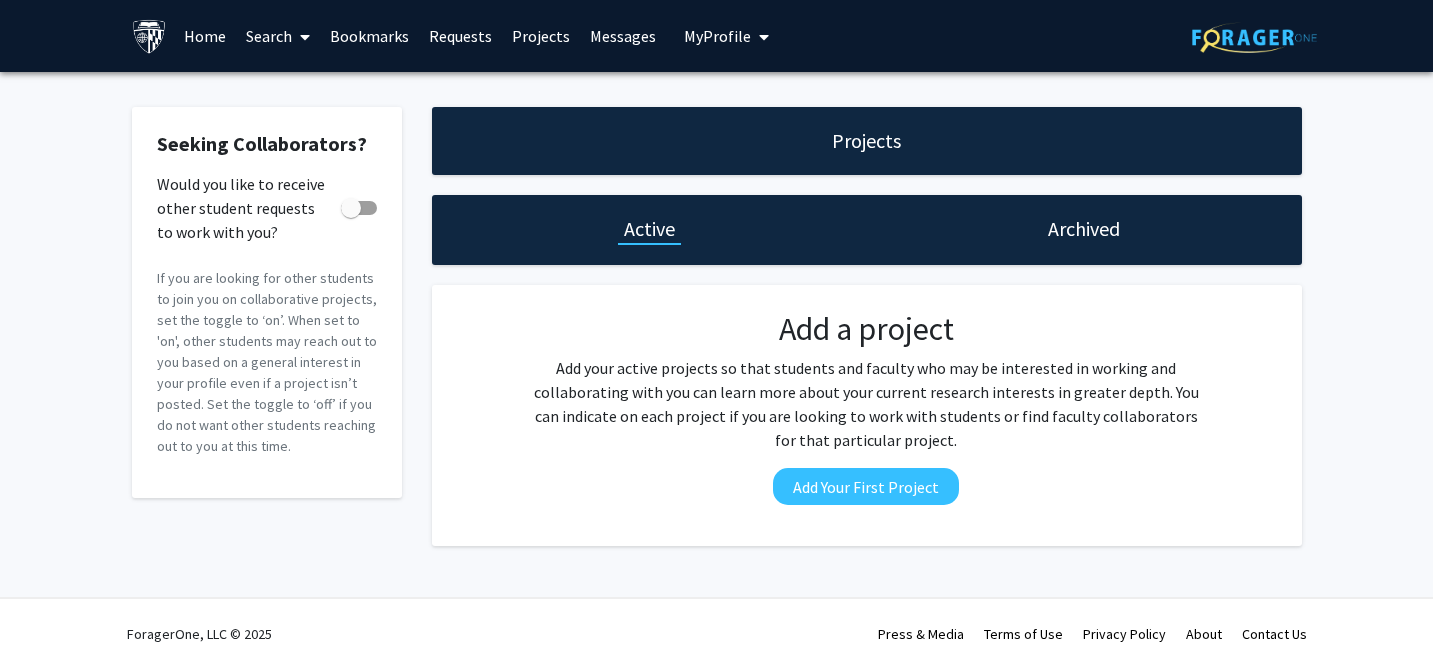 click on "Requests" at bounding box center (460, 36) 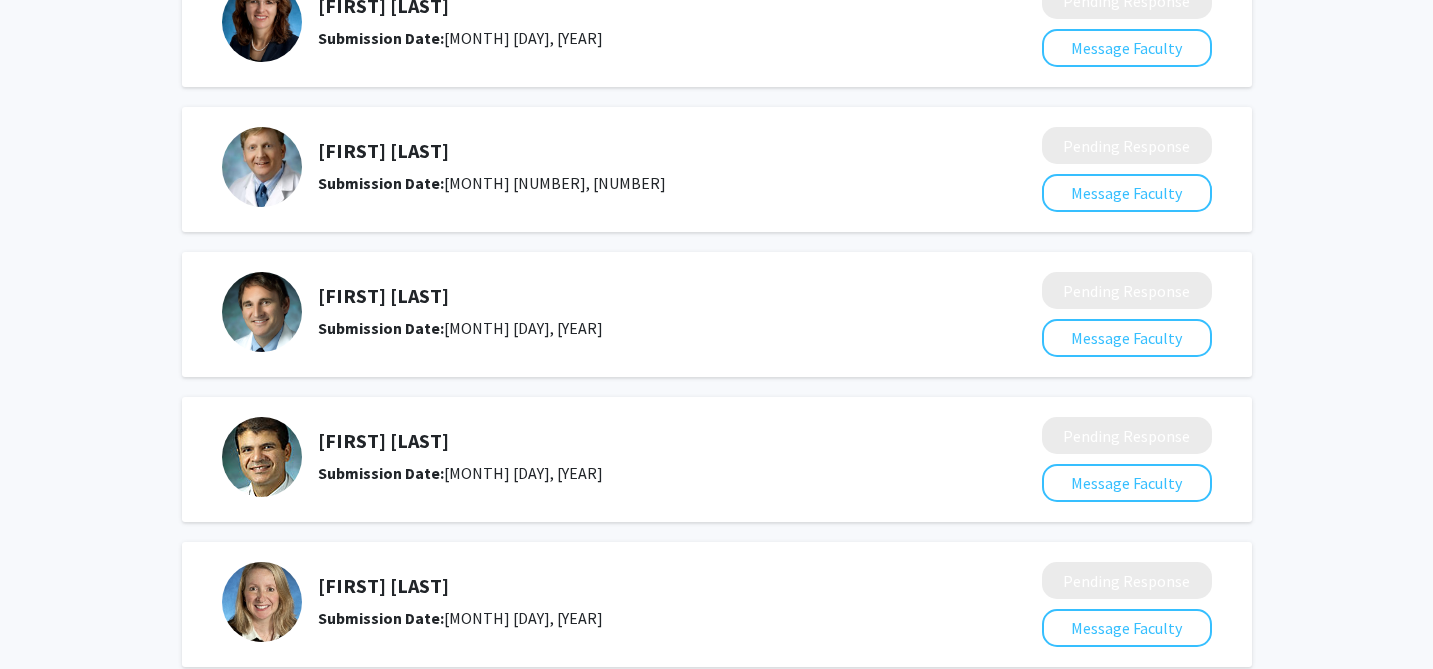 scroll, scrollTop: 1778, scrollLeft: 0, axis: vertical 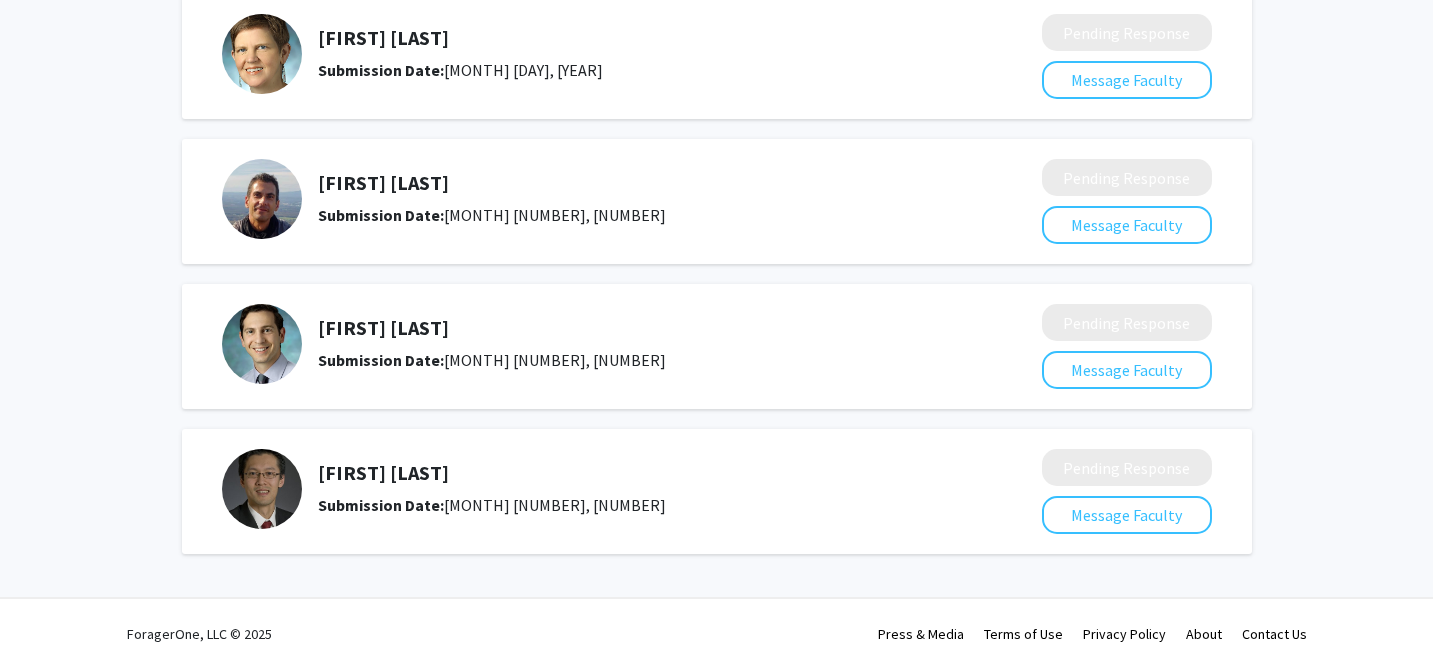 click on "Ying Wei Lum" 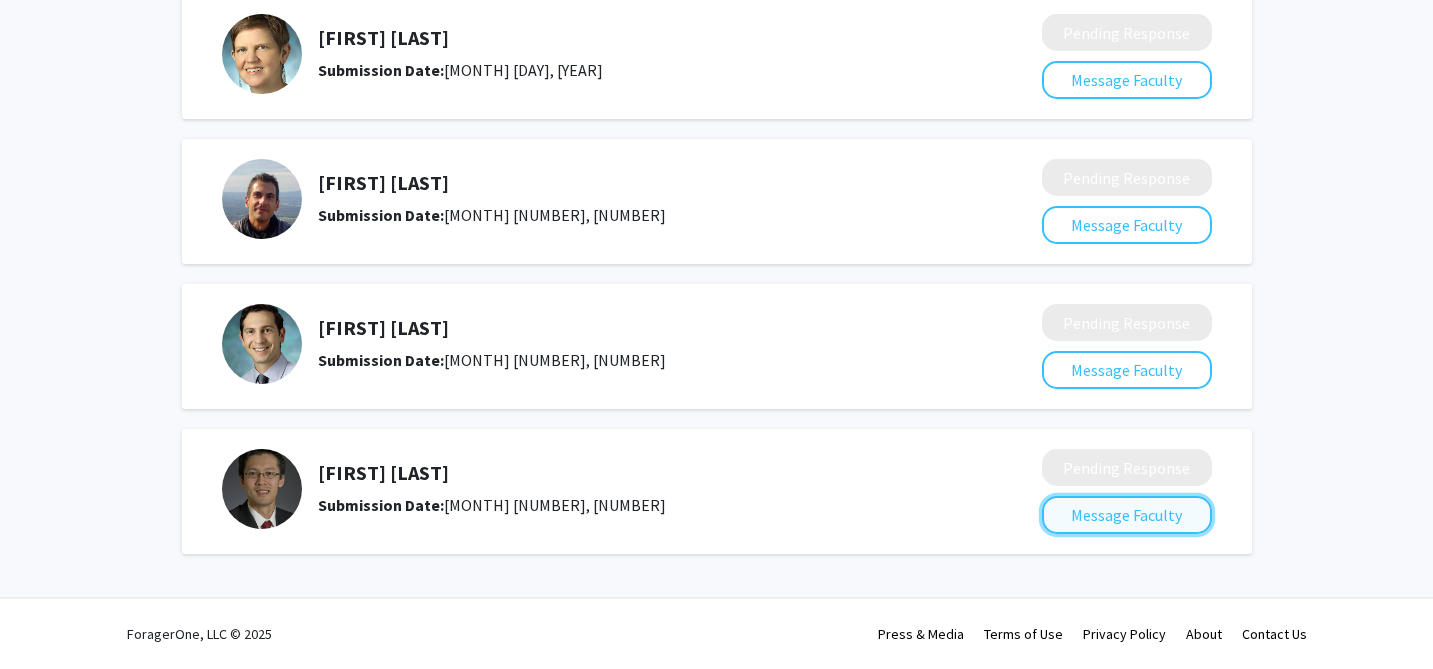 click on "Message Faculty" 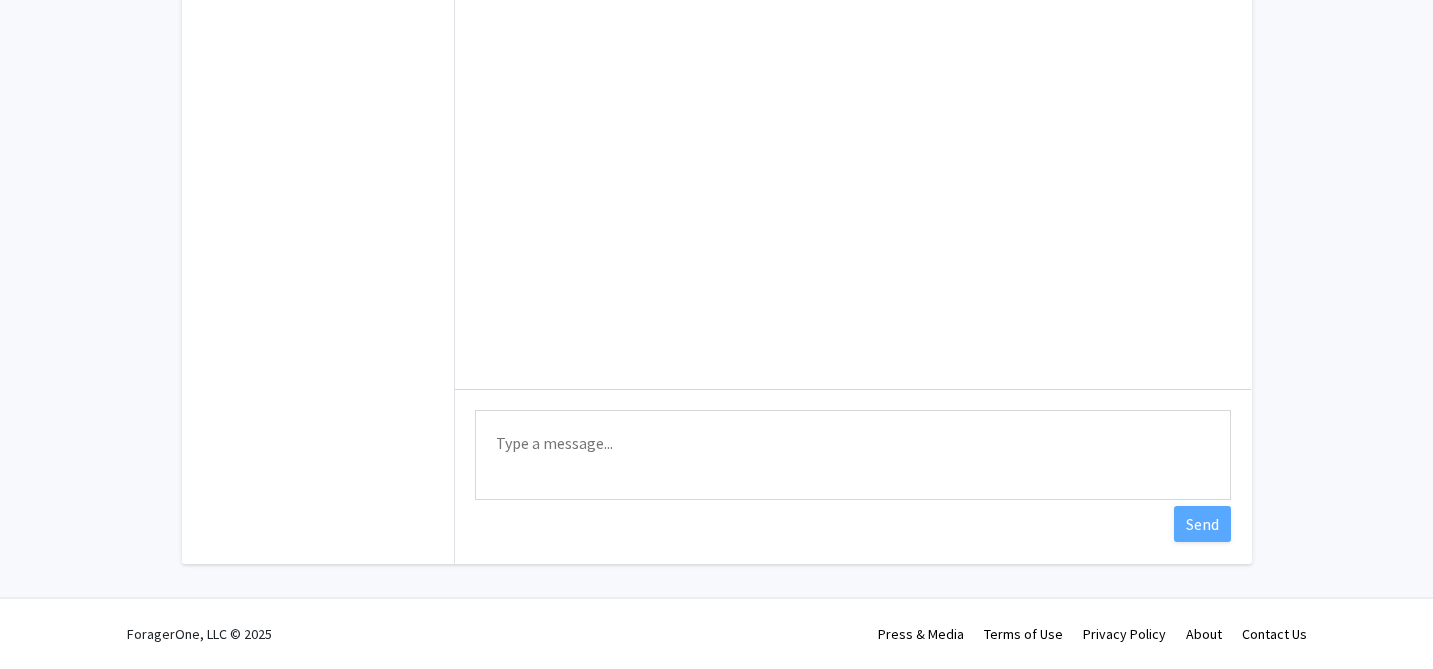 scroll, scrollTop: 0, scrollLeft: 0, axis: both 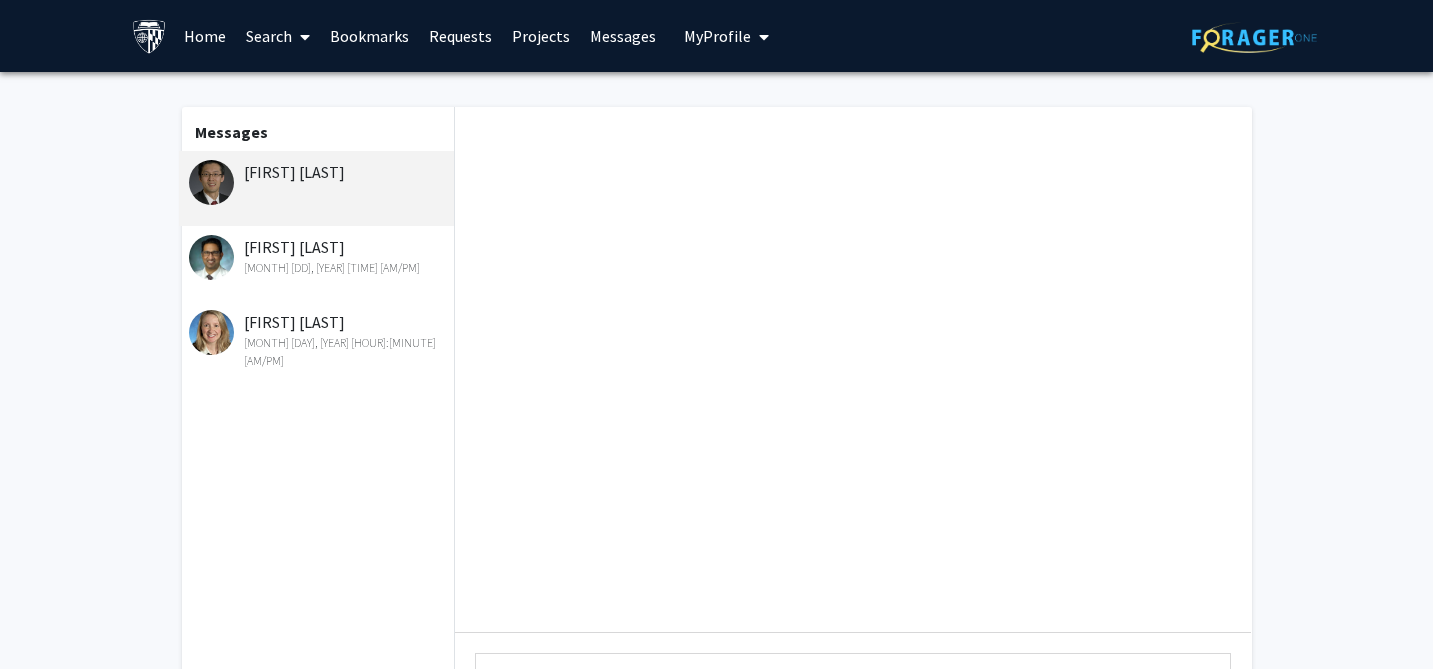 click on "Ying Wei Lum" 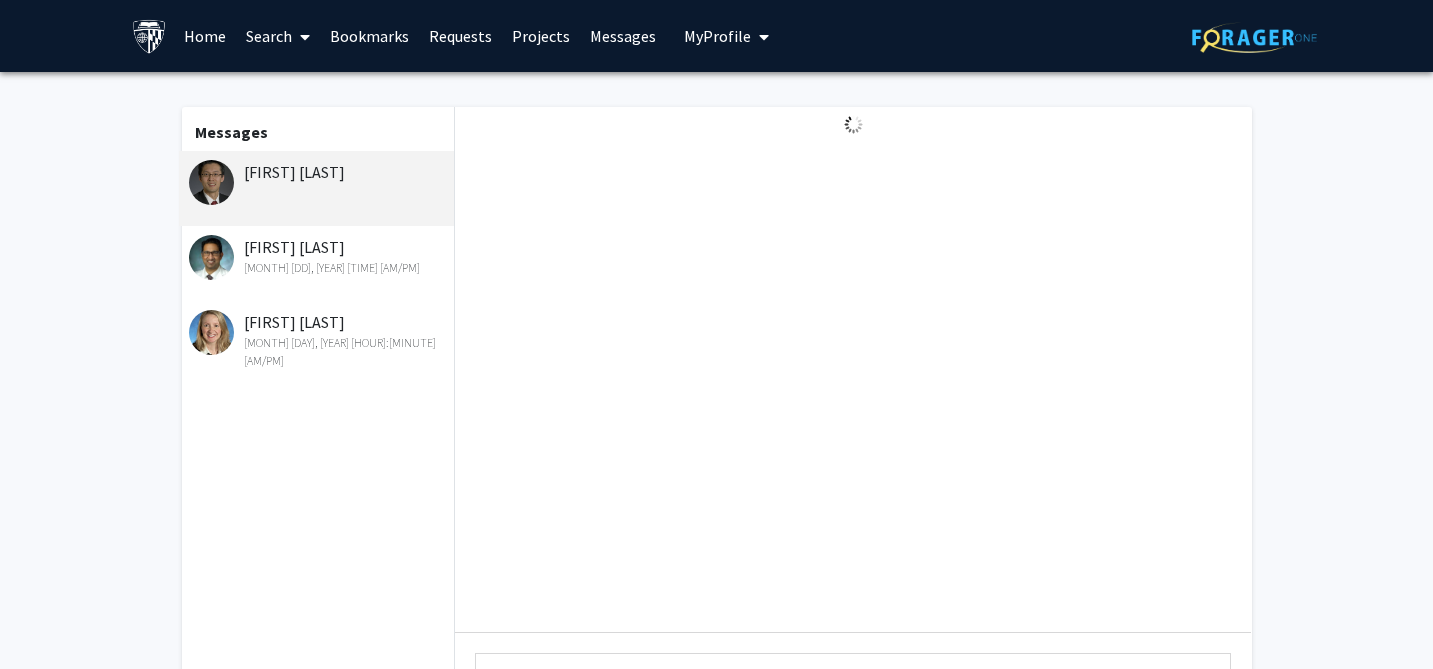 click 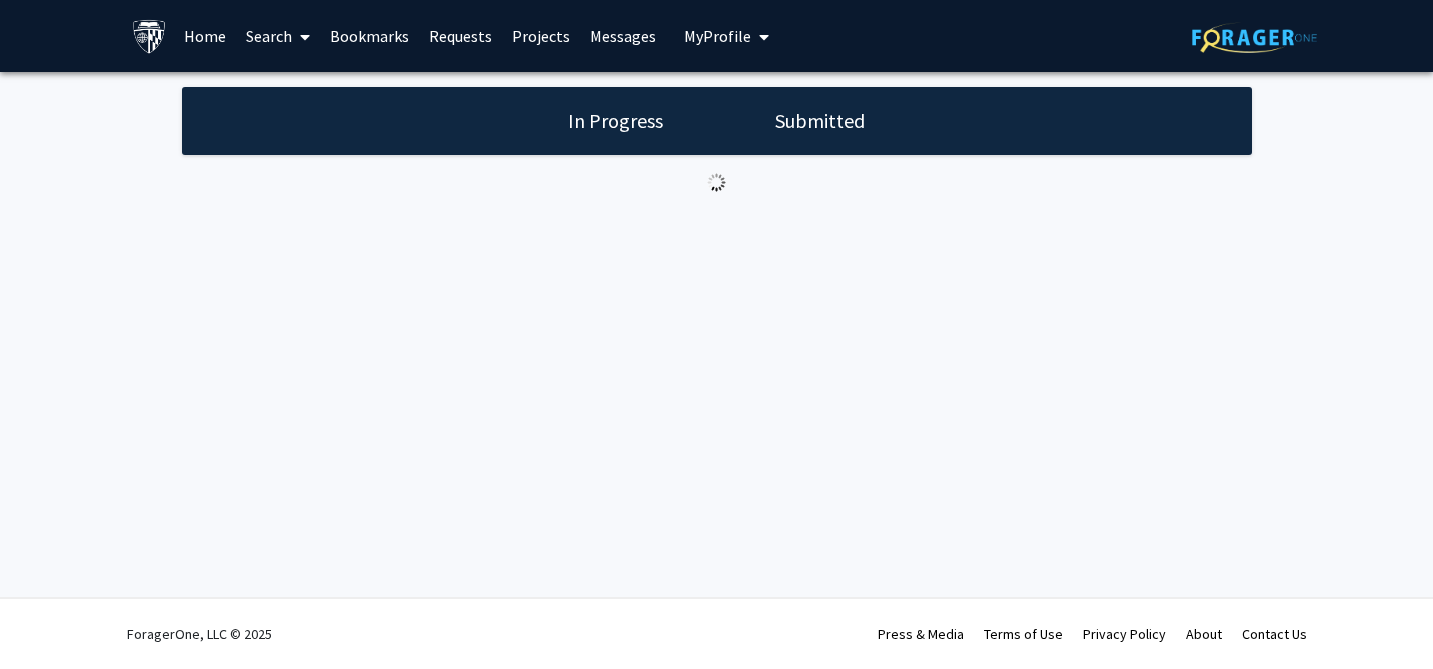 click on "Requests" at bounding box center [460, 36] 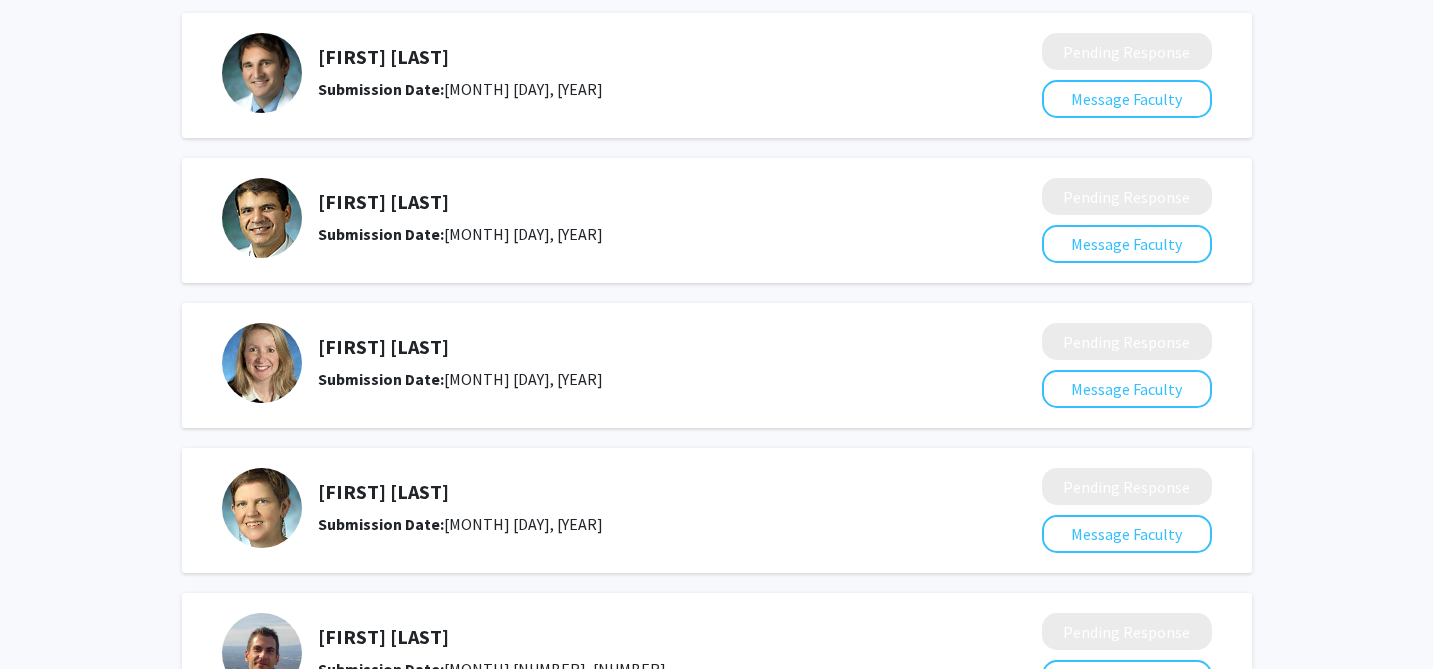 scroll, scrollTop: 1684, scrollLeft: 0, axis: vertical 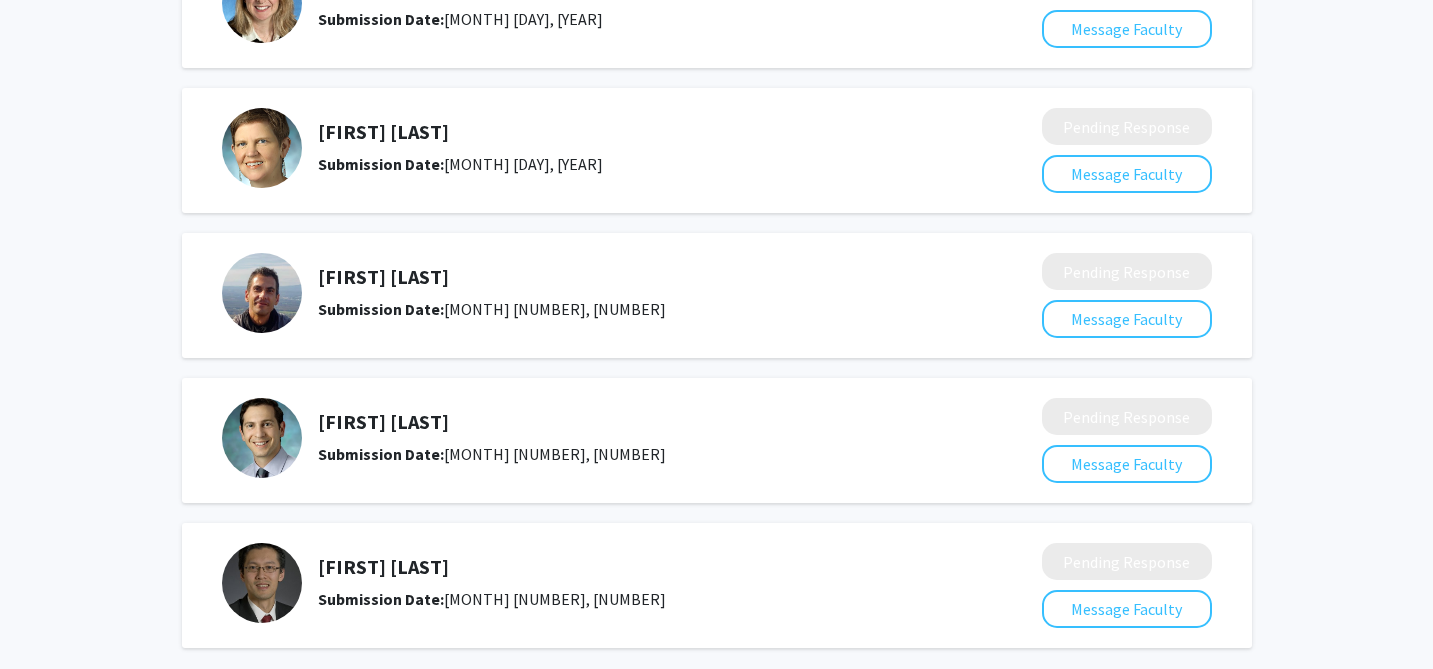 click on "Ying Wei Lum" 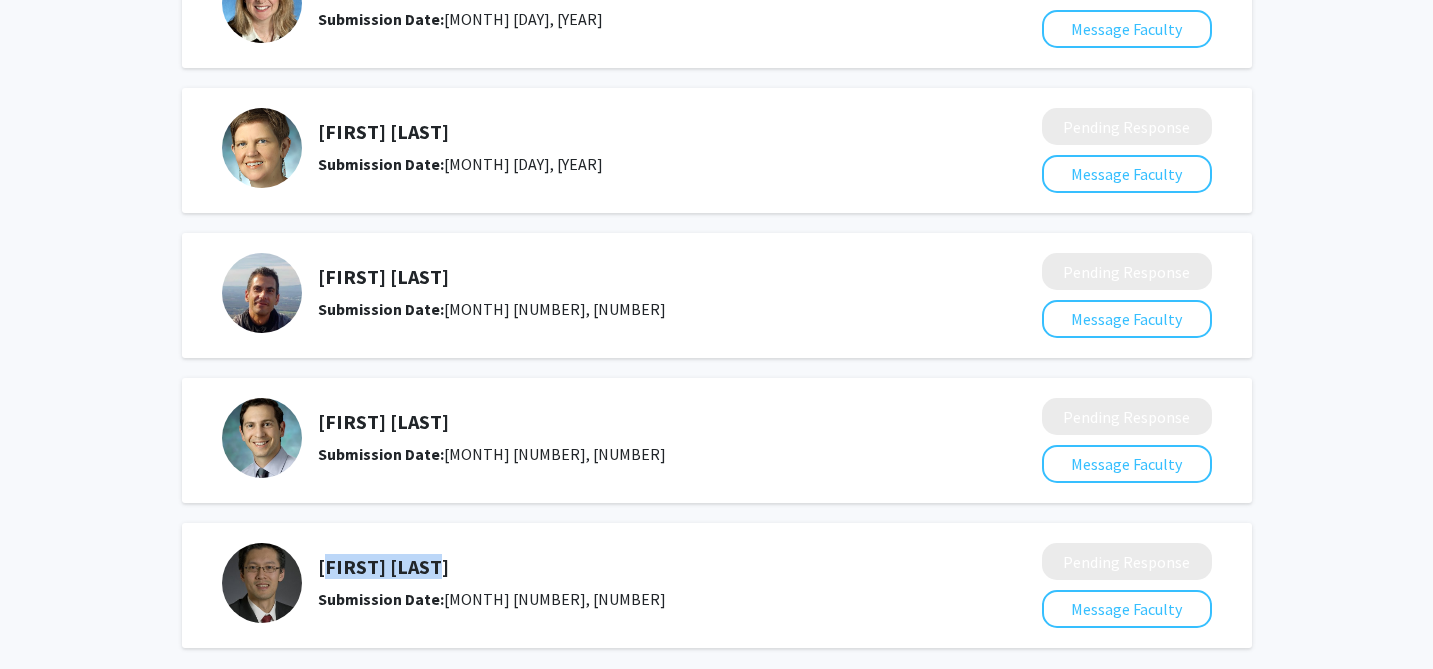 drag, startPoint x: 429, startPoint y: 570, endPoint x: 322, endPoint y: 567, distance: 107.042046 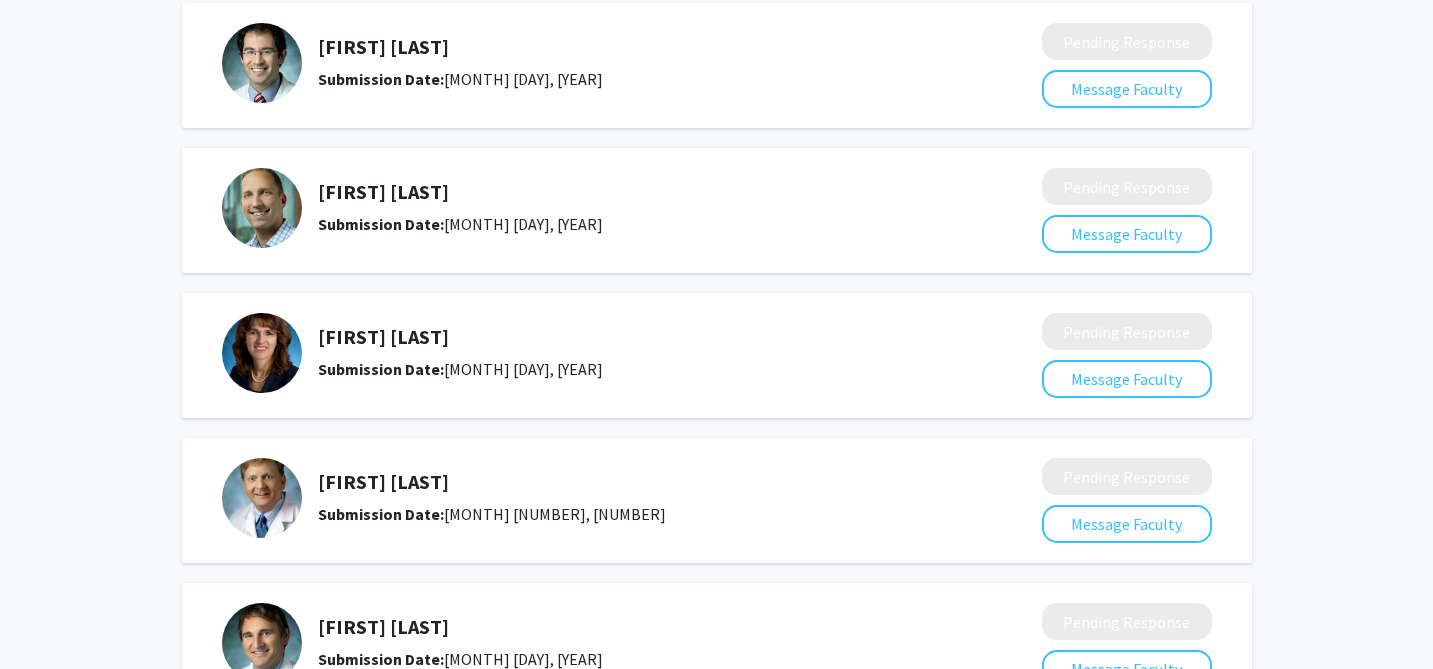scroll, scrollTop: 0, scrollLeft: 0, axis: both 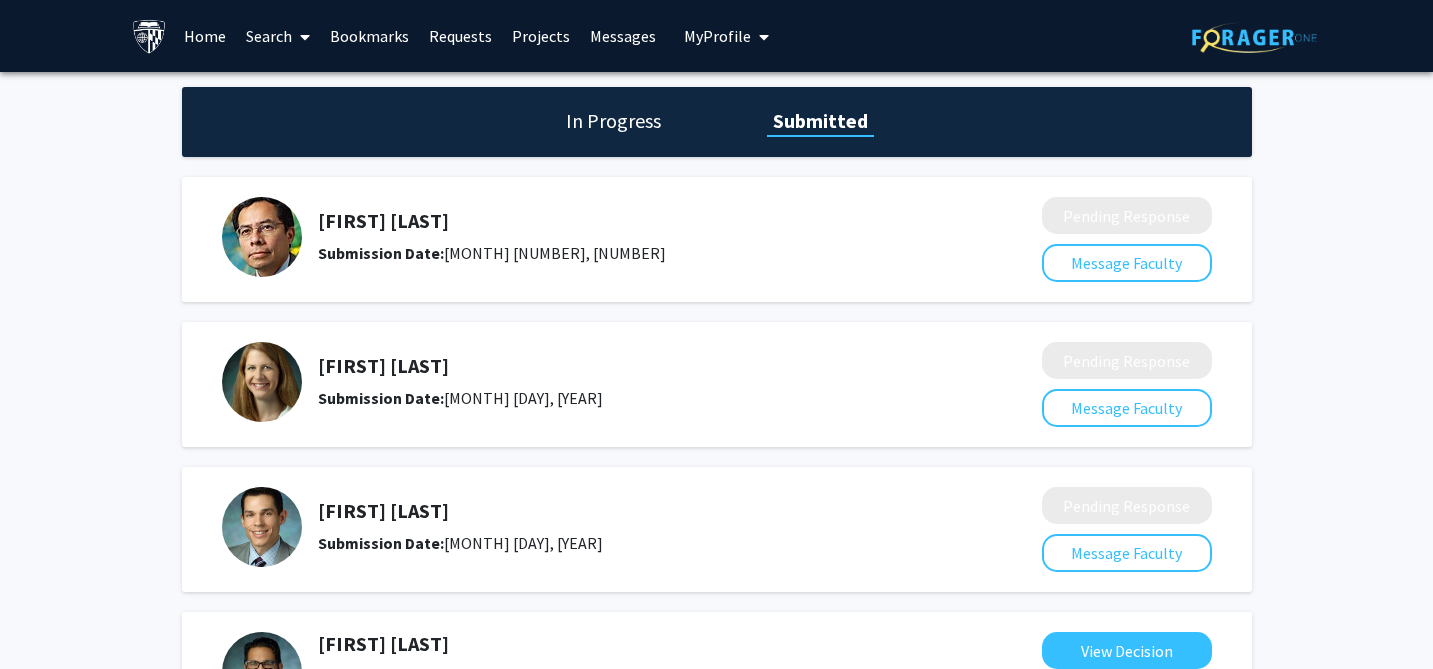 click on "Search" at bounding box center (278, 36) 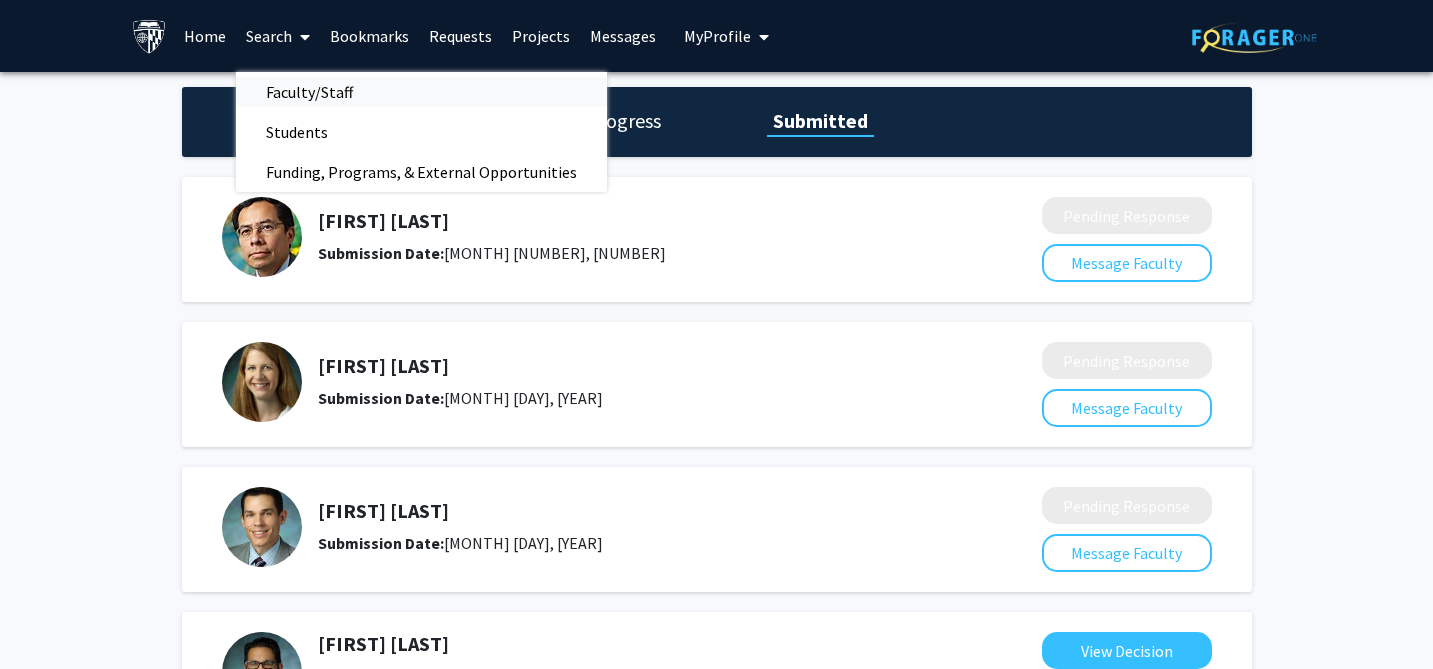 click on "Faculty/Staff" at bounding box center [309, 92] 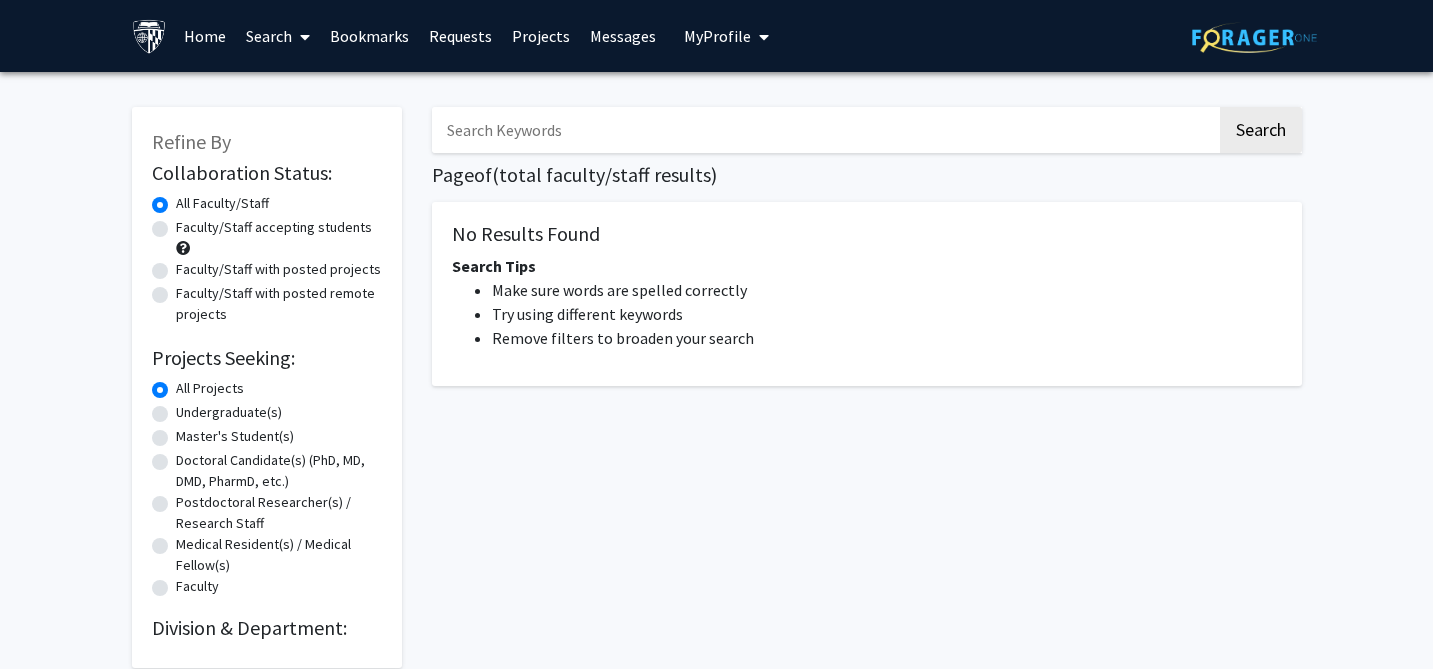 click at bounding box center (824, 130) 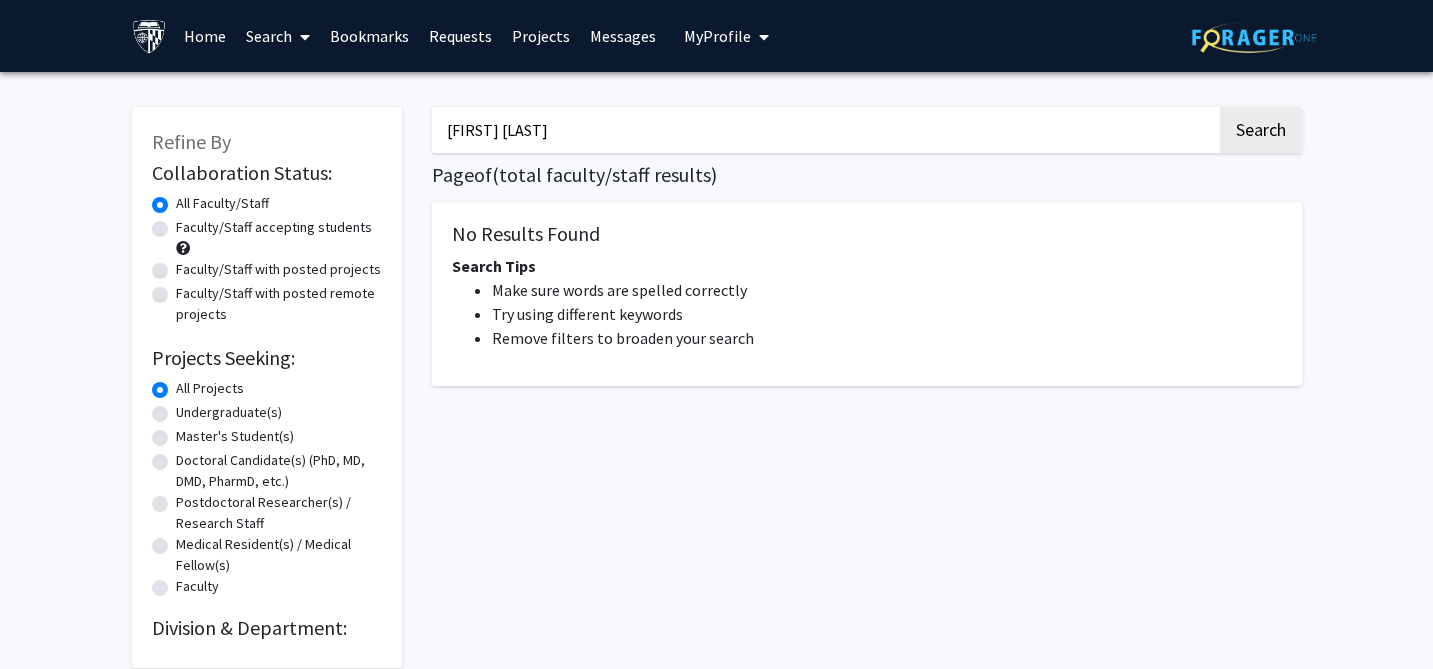 type on "Ying Wei Lum" 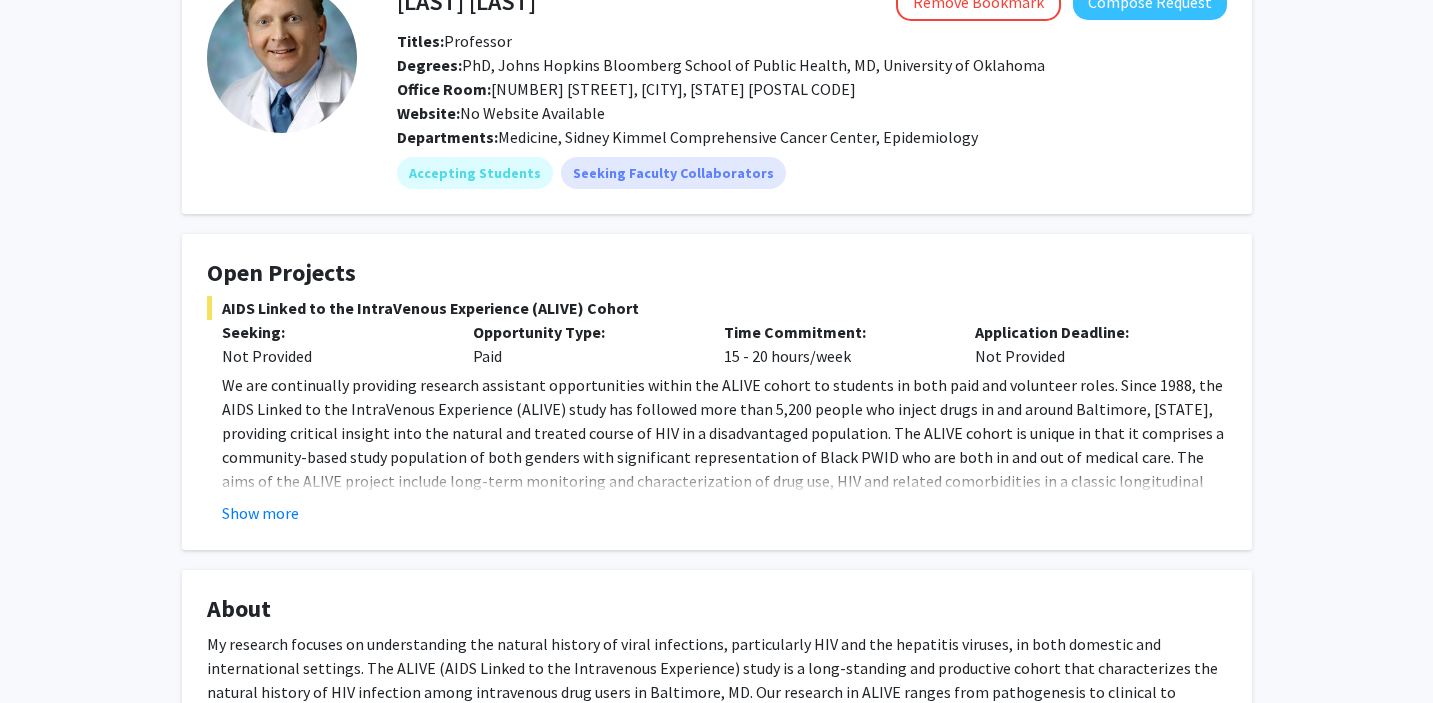 scroll, scrollTop: 0, scrollLeft: 0, axis: both 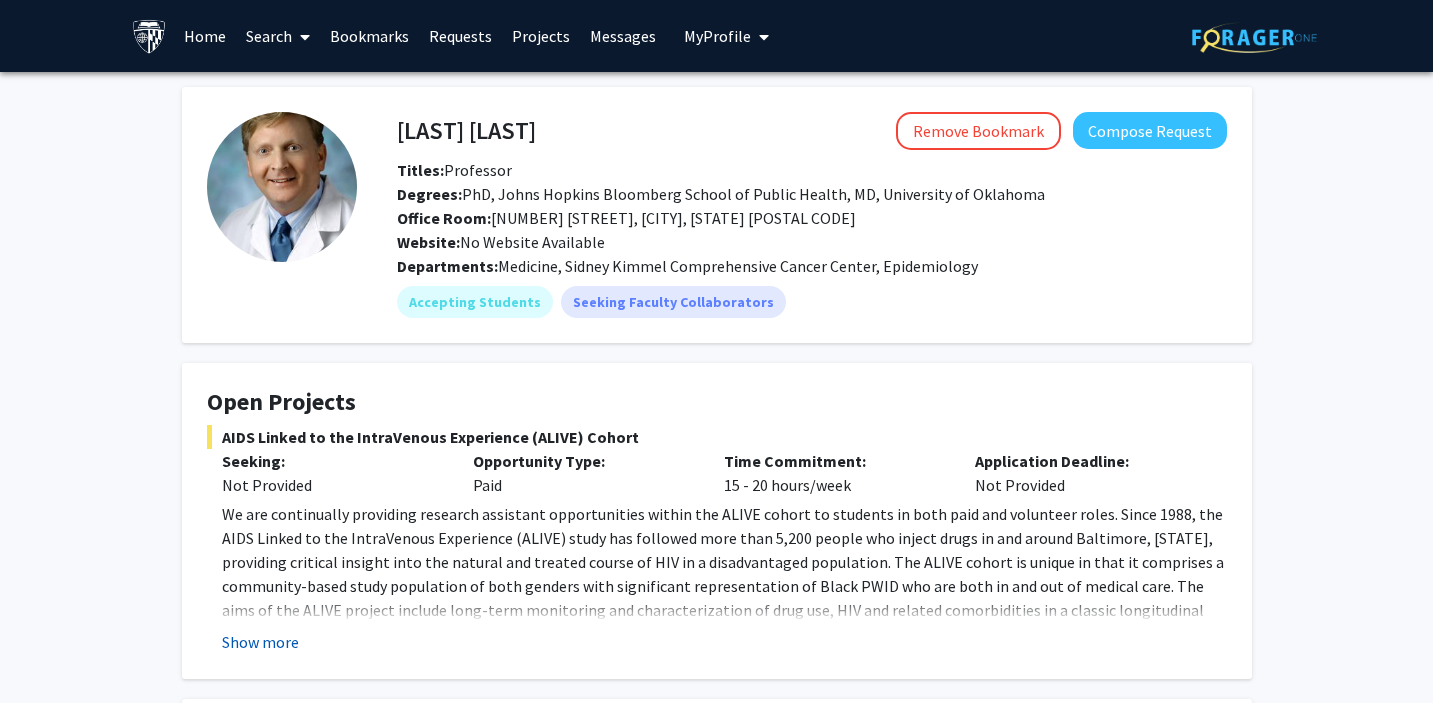 click on "Show more" 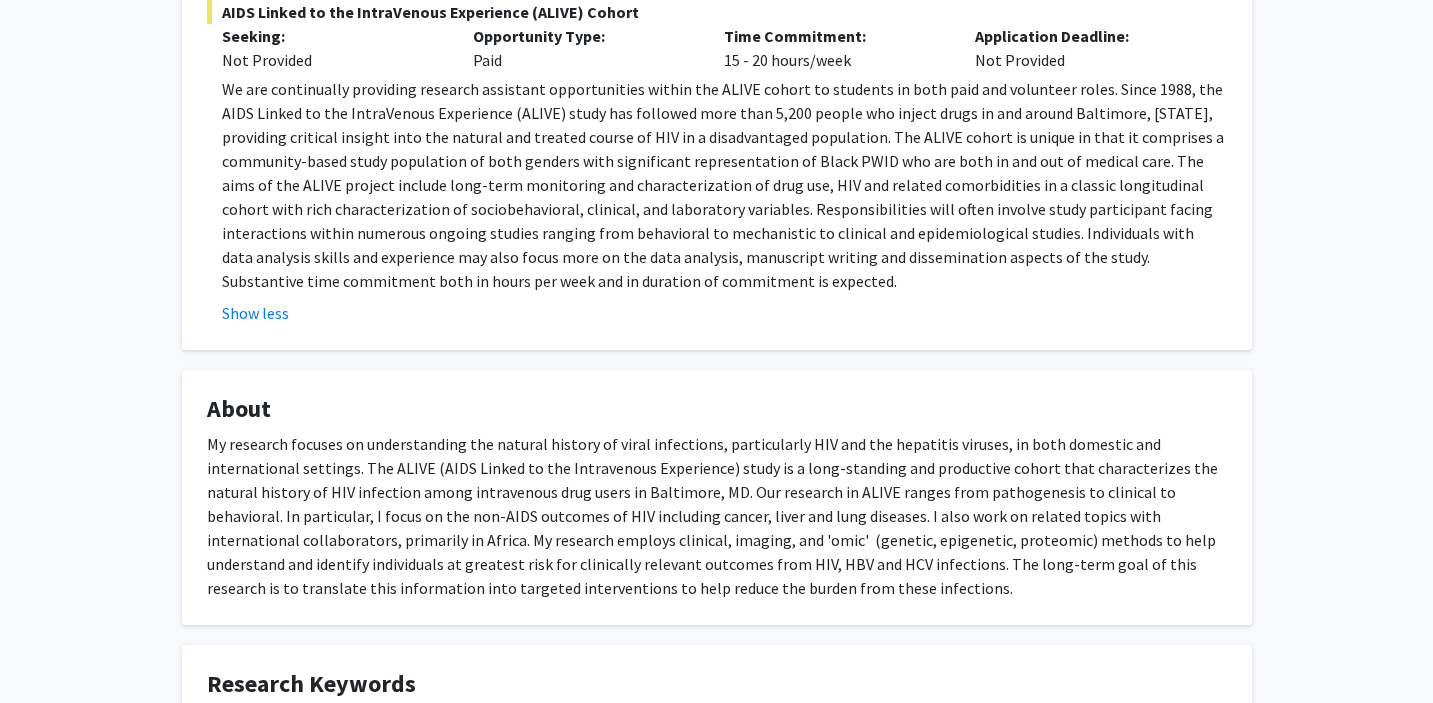 scroll, scrollTop: 402, scrollLeft: 0, axis: vertical 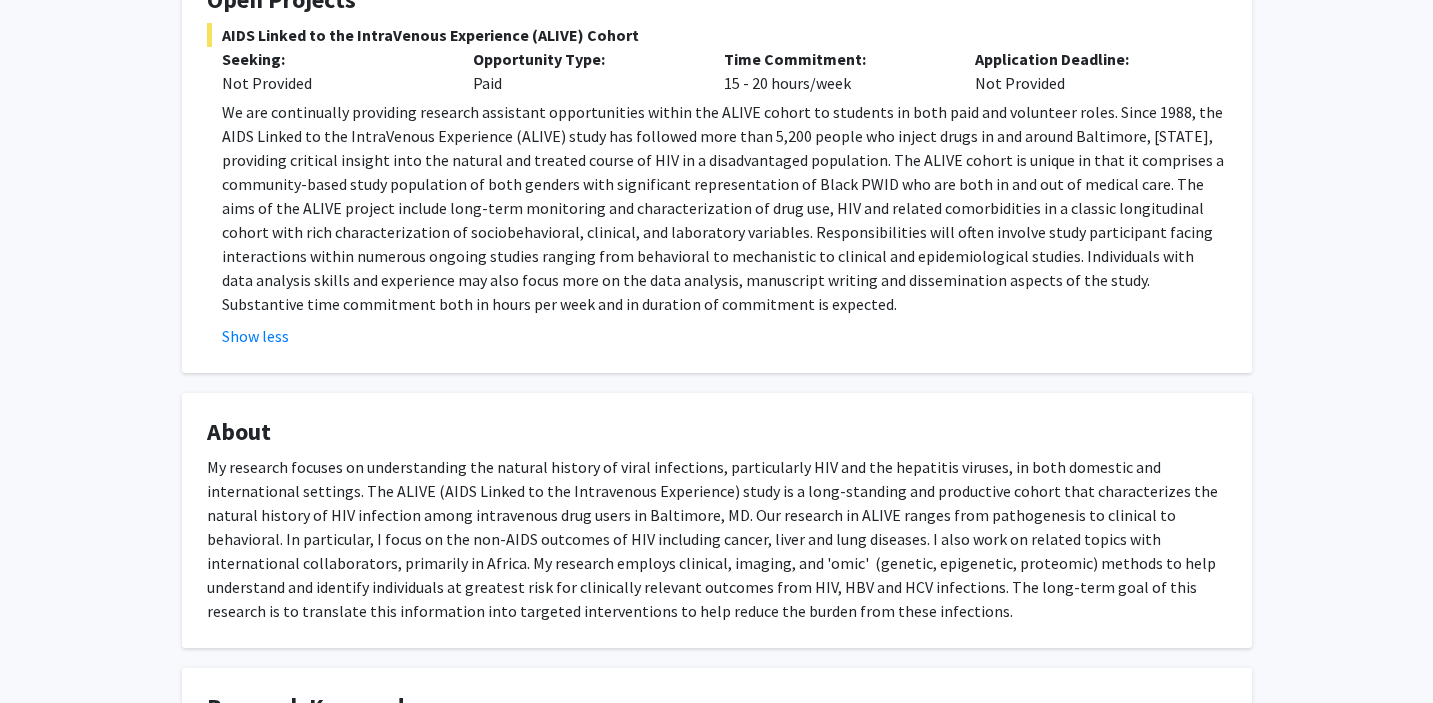 type 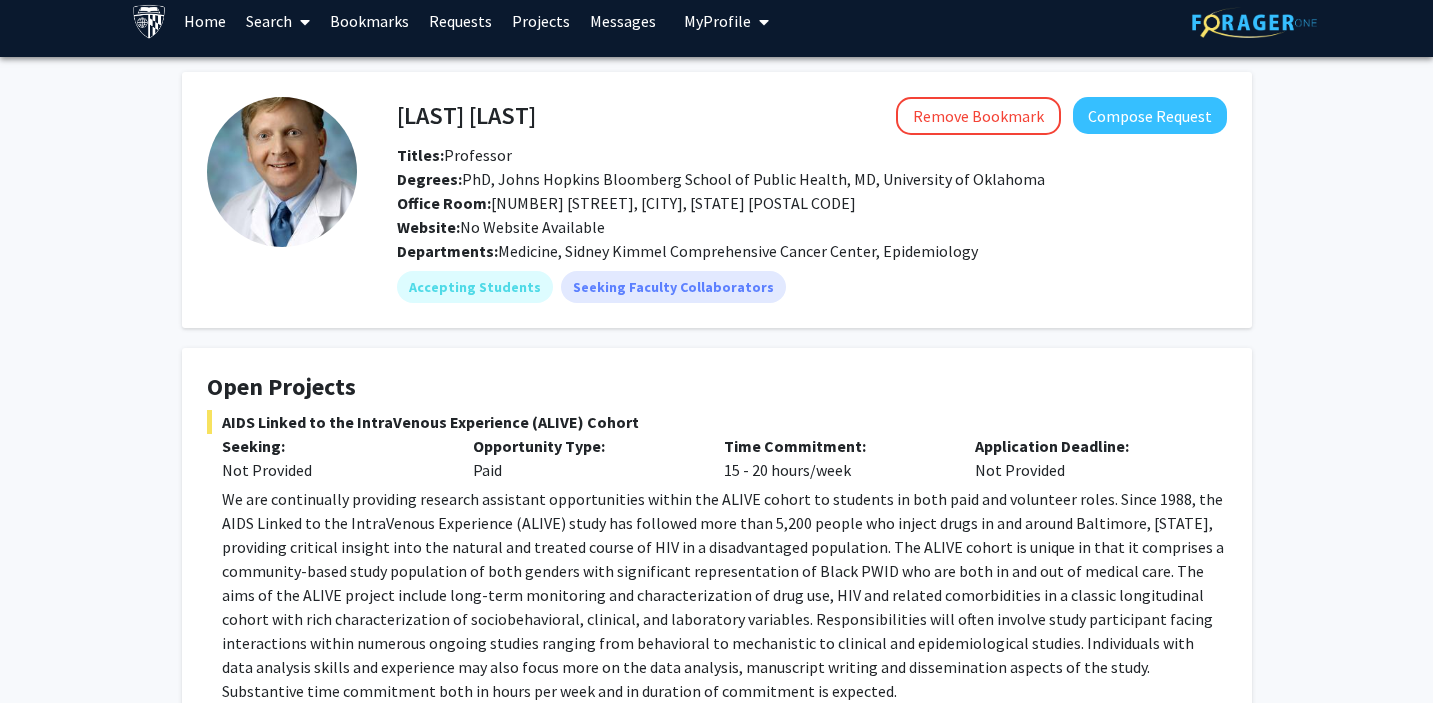 scroll, scrollTop: 0, scrollLeft: 0, axis: both 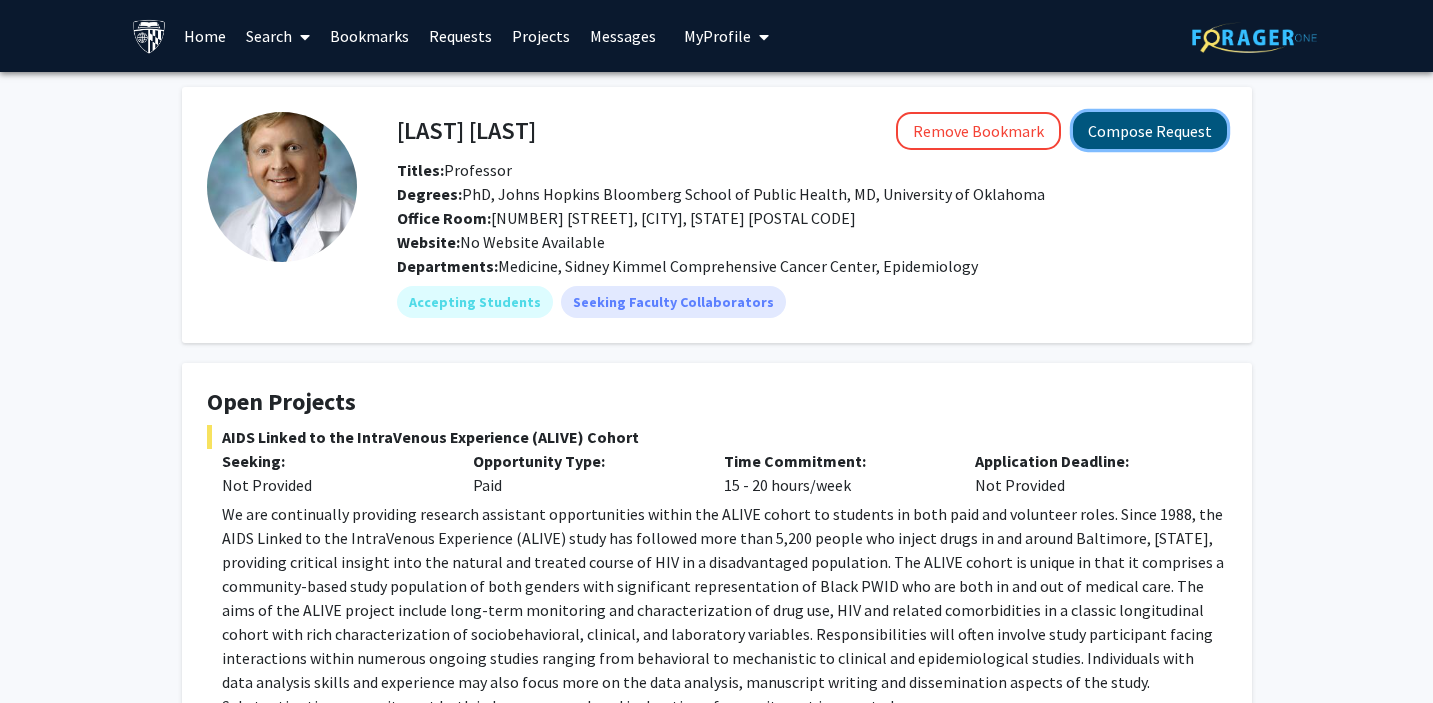 click on "Compose Request" 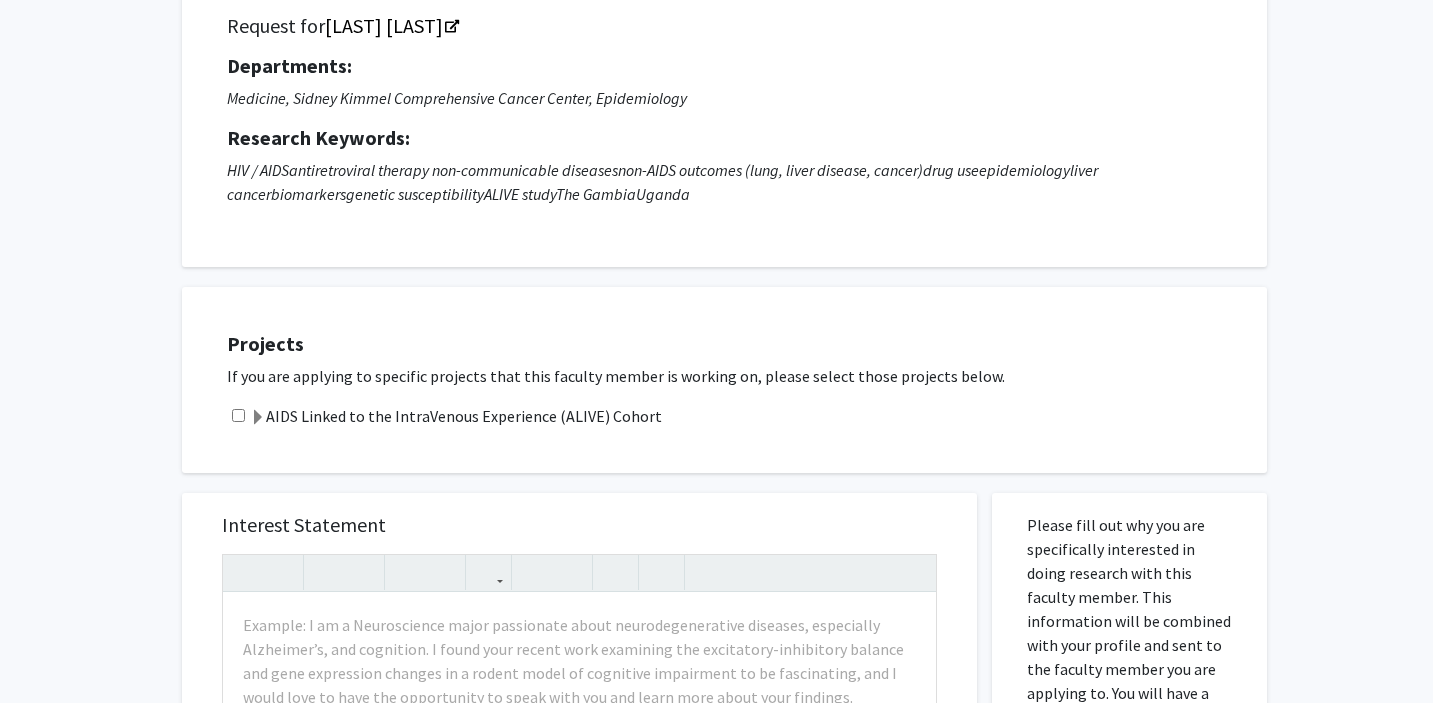 scroll, scrollTop: 217, scrollLeft: 0, axis: vertical 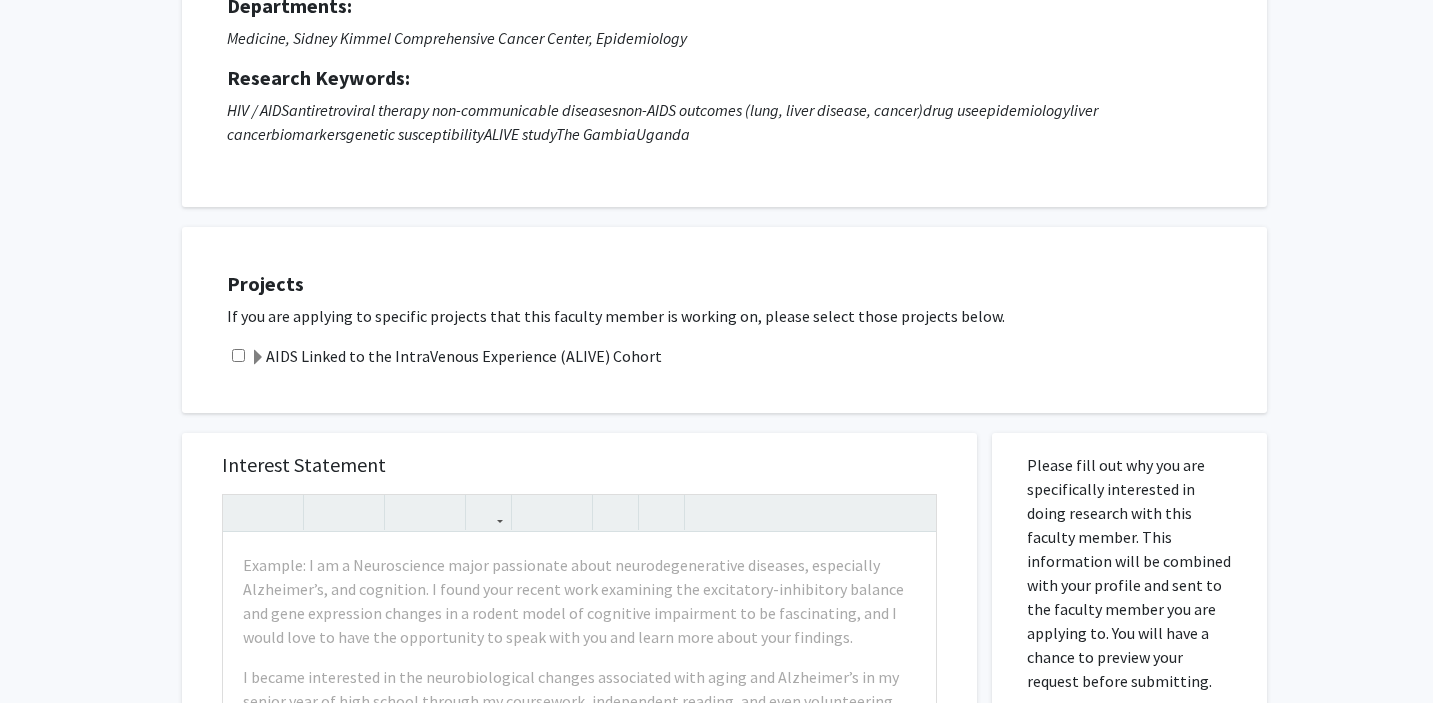click 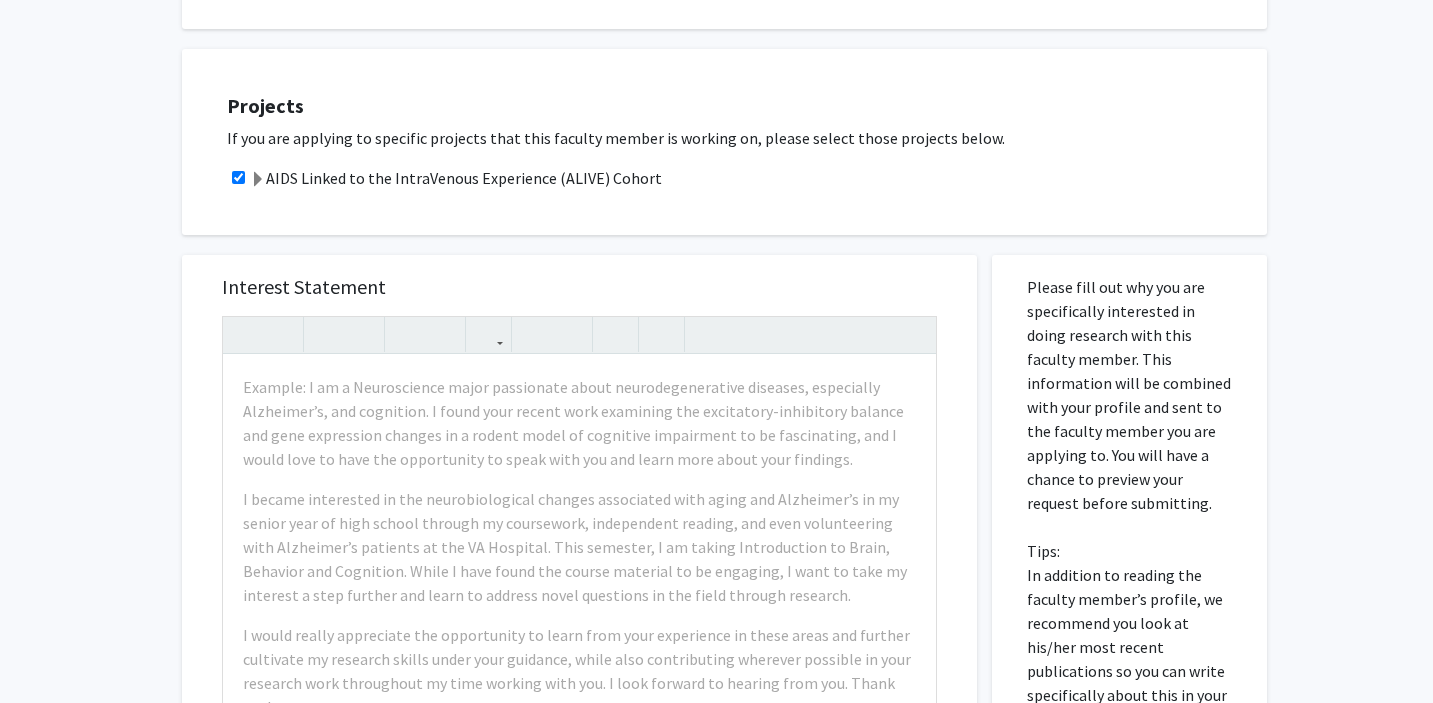 scroll, scrollTop: 401, scrollLeft: 0, axis: vertical 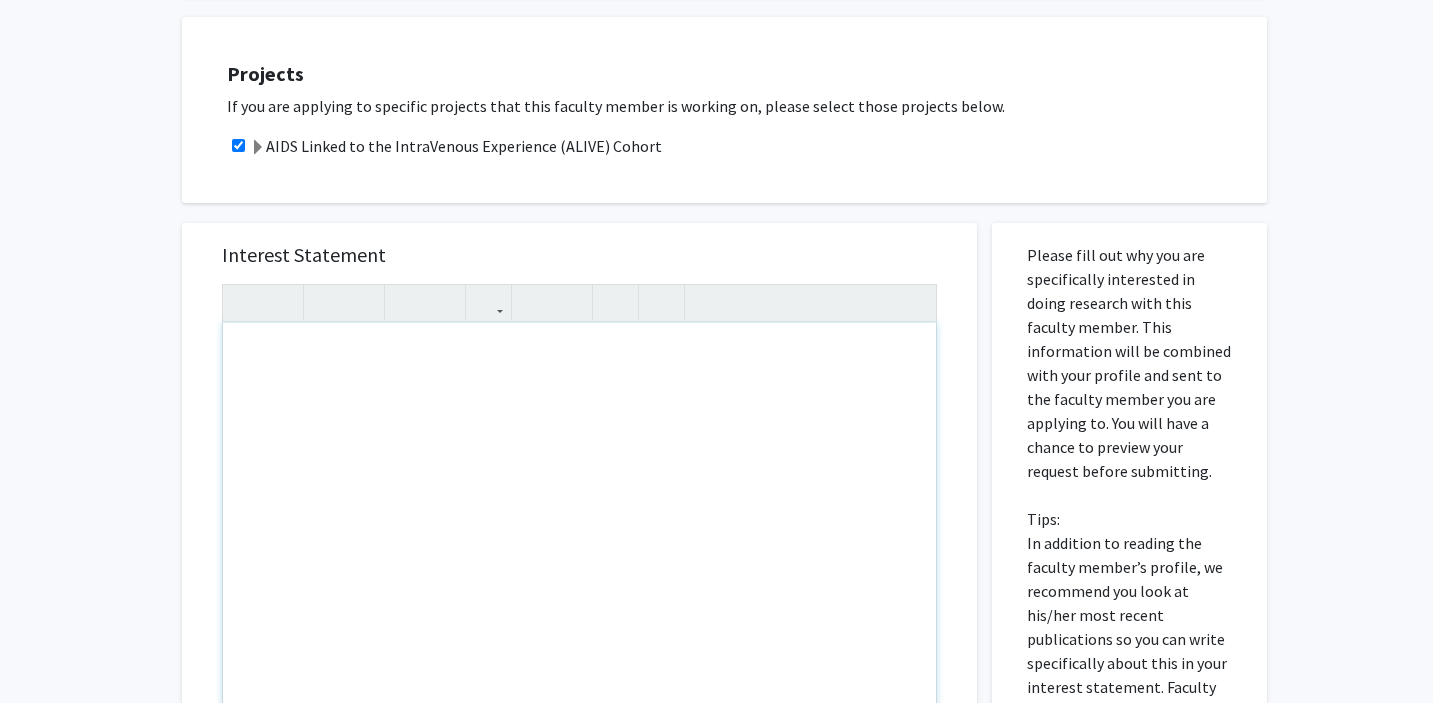 click at bounding box center (579, 552) 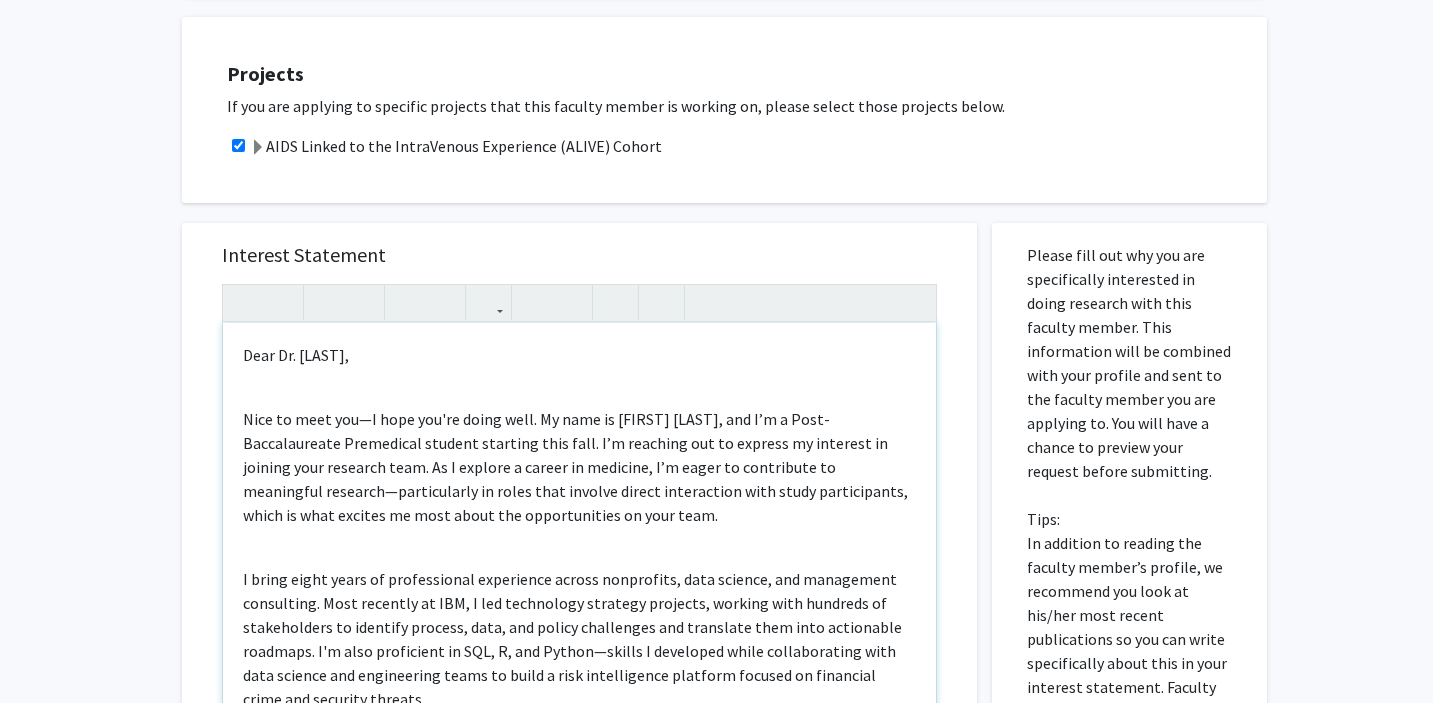 scroll, scrollTop: 52, scrollLeft: 0, axis: vertical 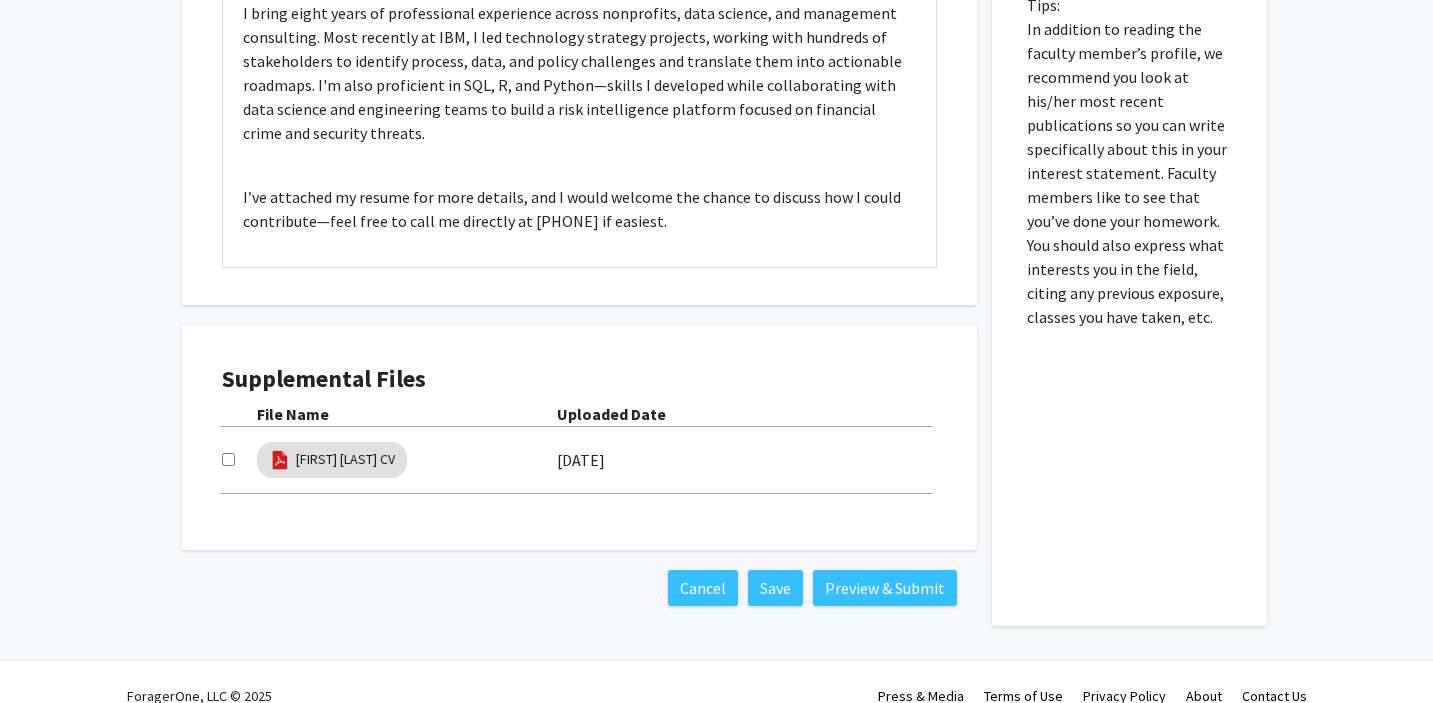 click at bounding box center [228, 459] 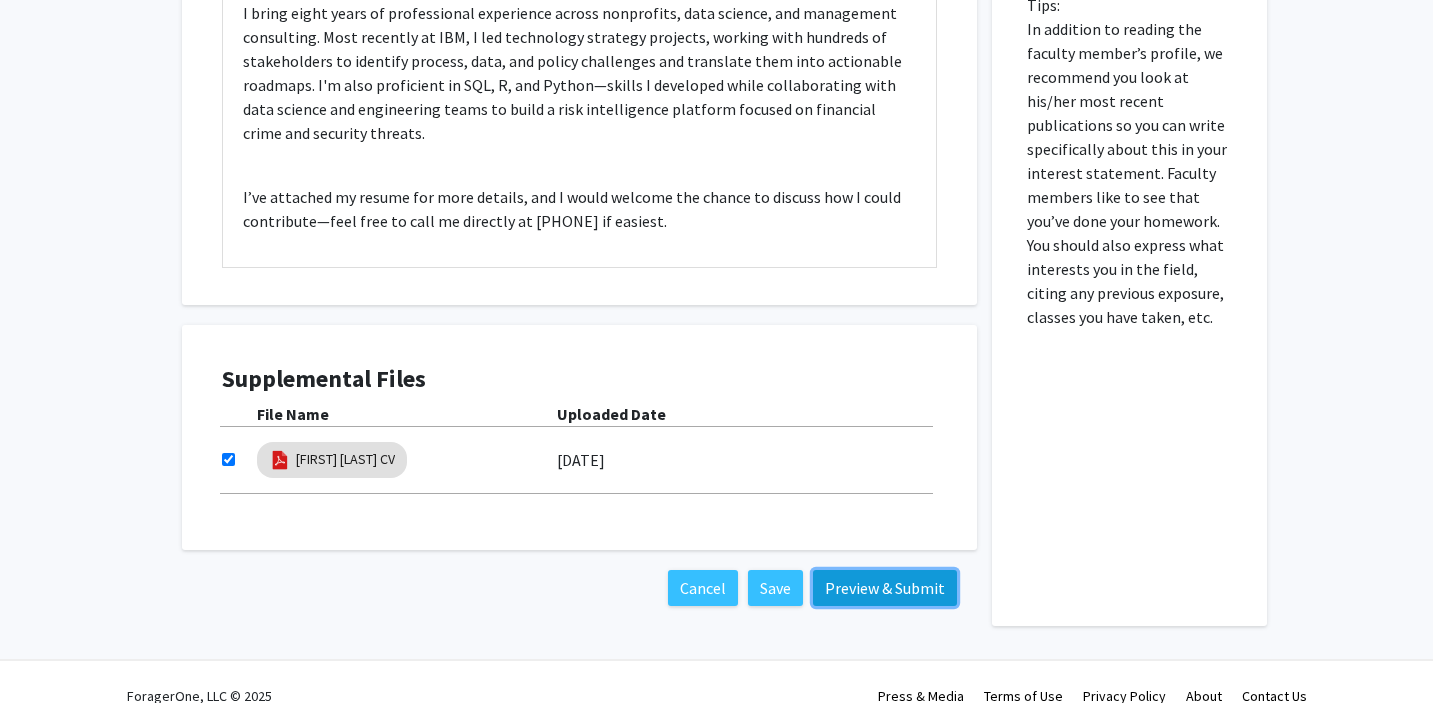 click on "Preview & Submit" at bounding box center [885, 588] 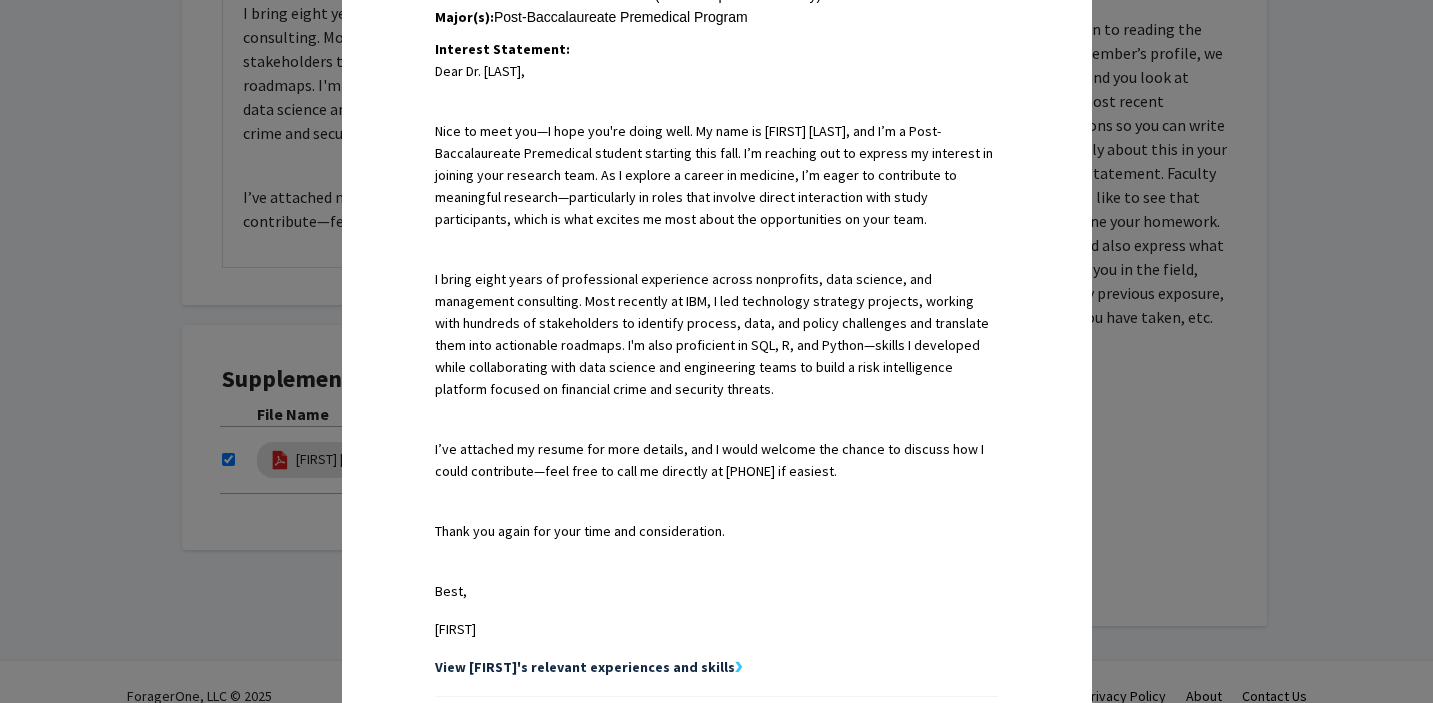 scroll, scrollTop: 792, scrollLeft: 0, axis: vertical 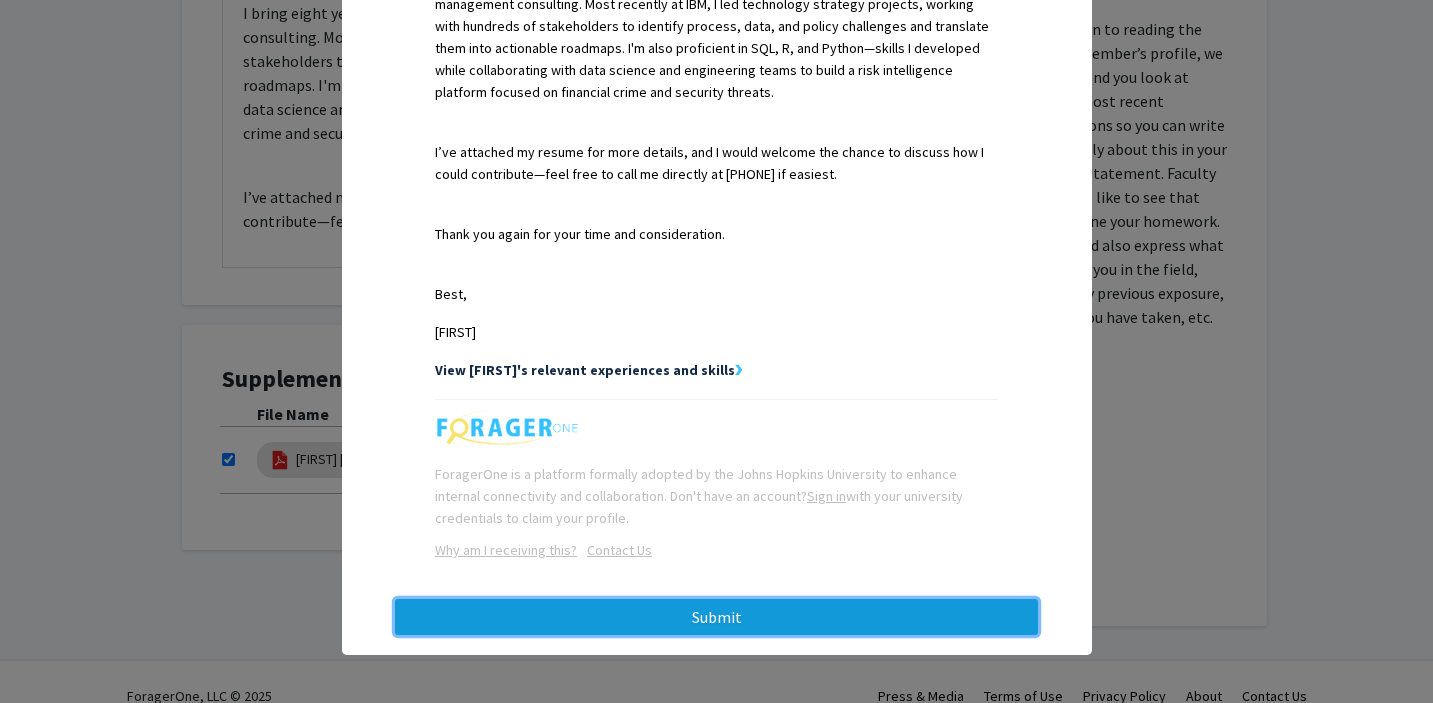 click on "Submit" at bounding box center (716, 617) 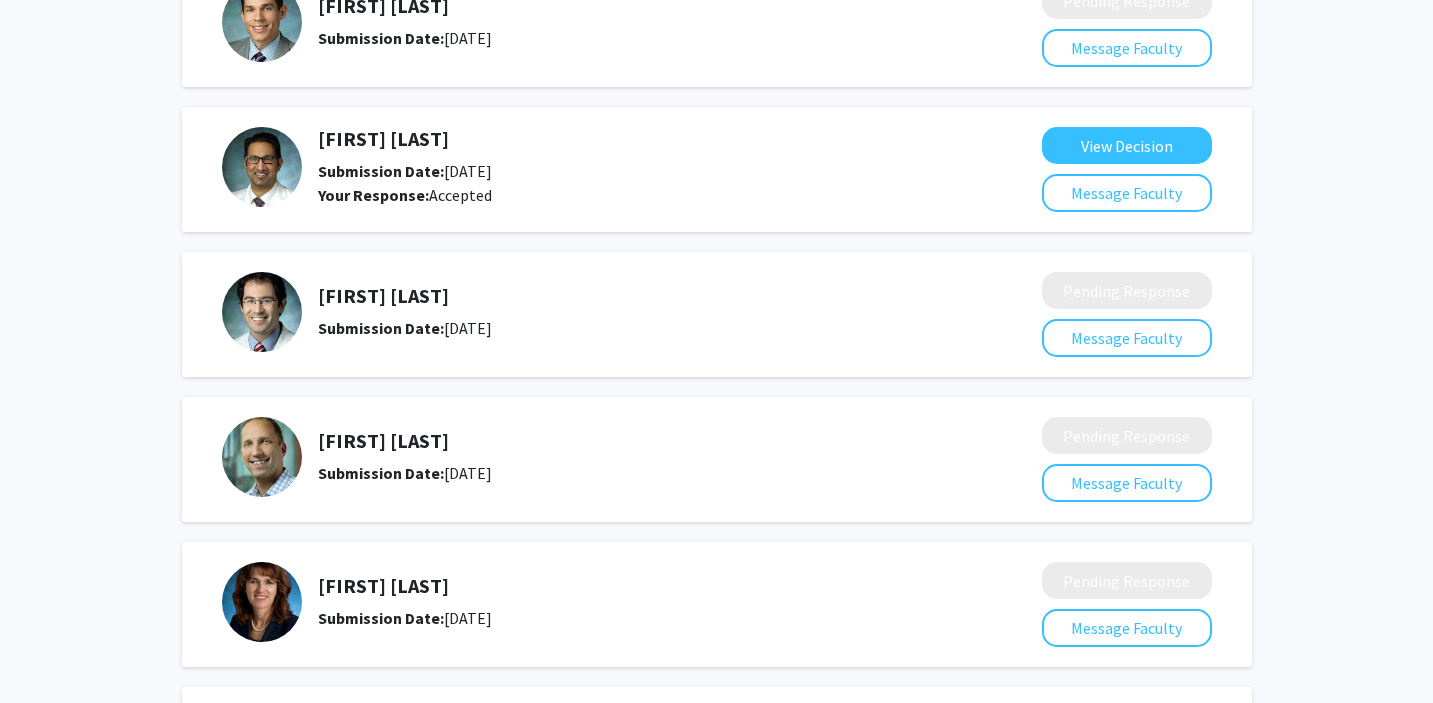 scroll, scrollTop: 347, scrollLeft: 0, axis: vertical 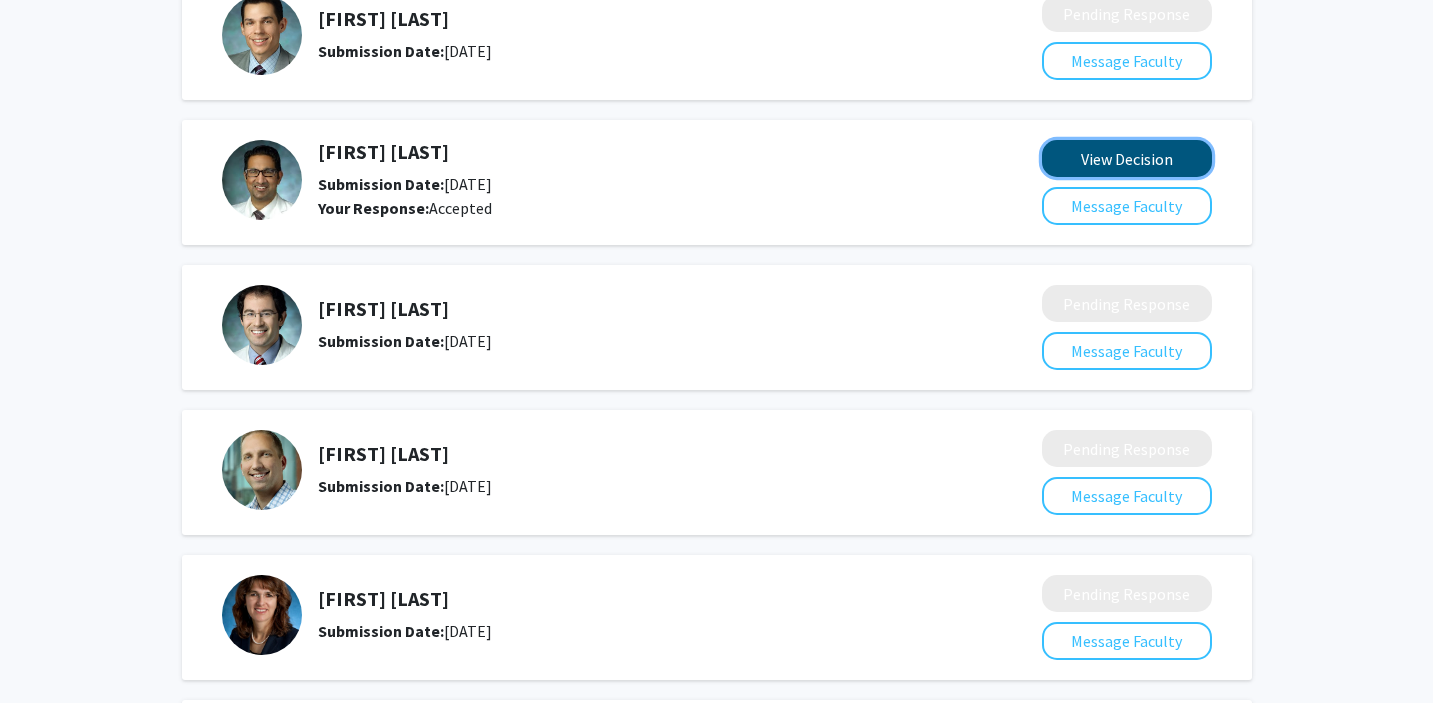 click on "View Decision" 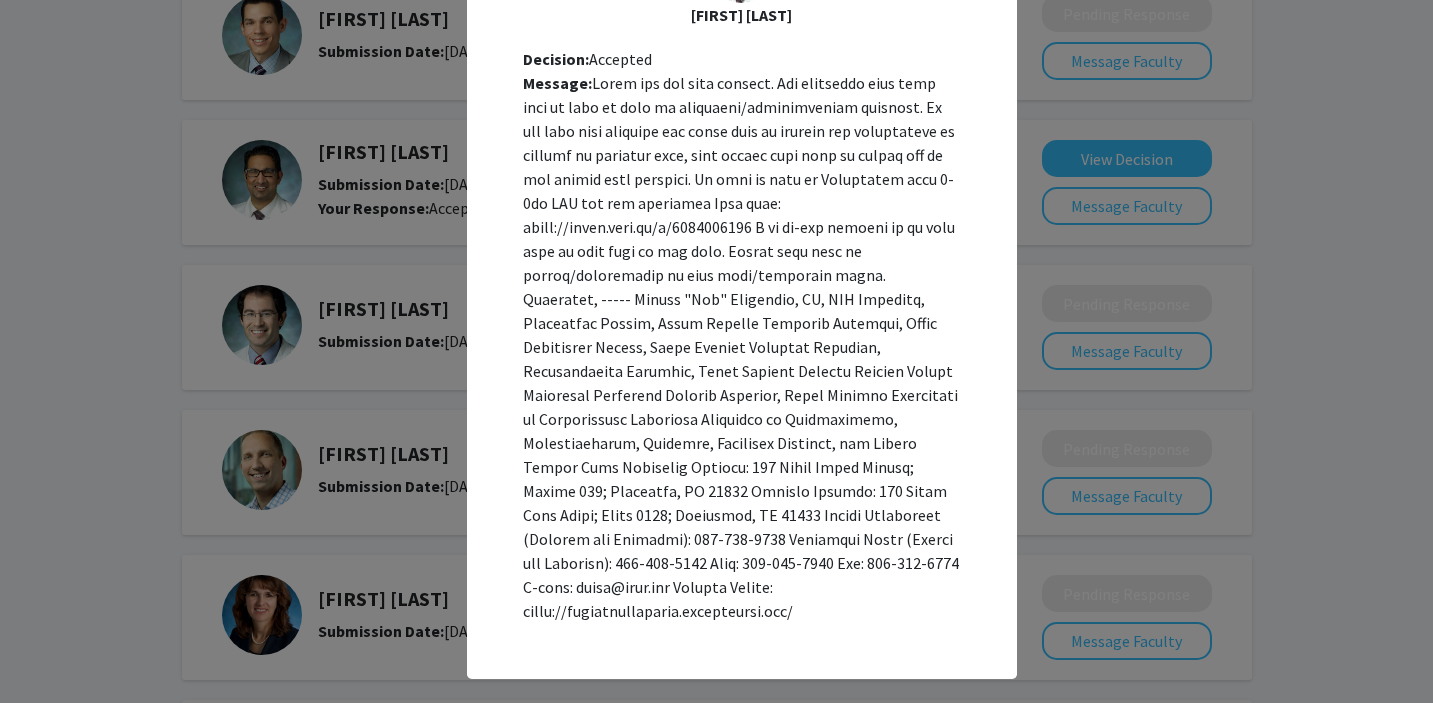 scroll, scrollTop: 0, scrollLeft: 0, axis: both 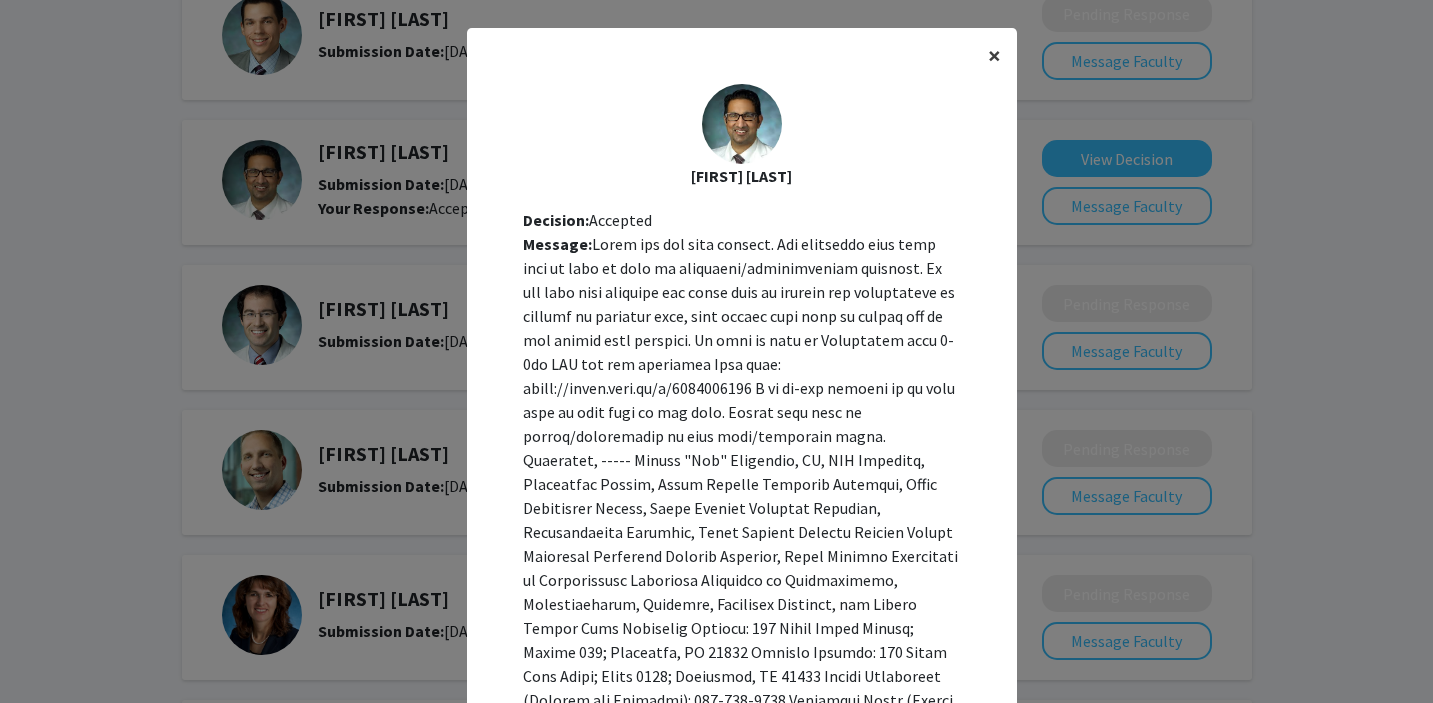 click on "×" 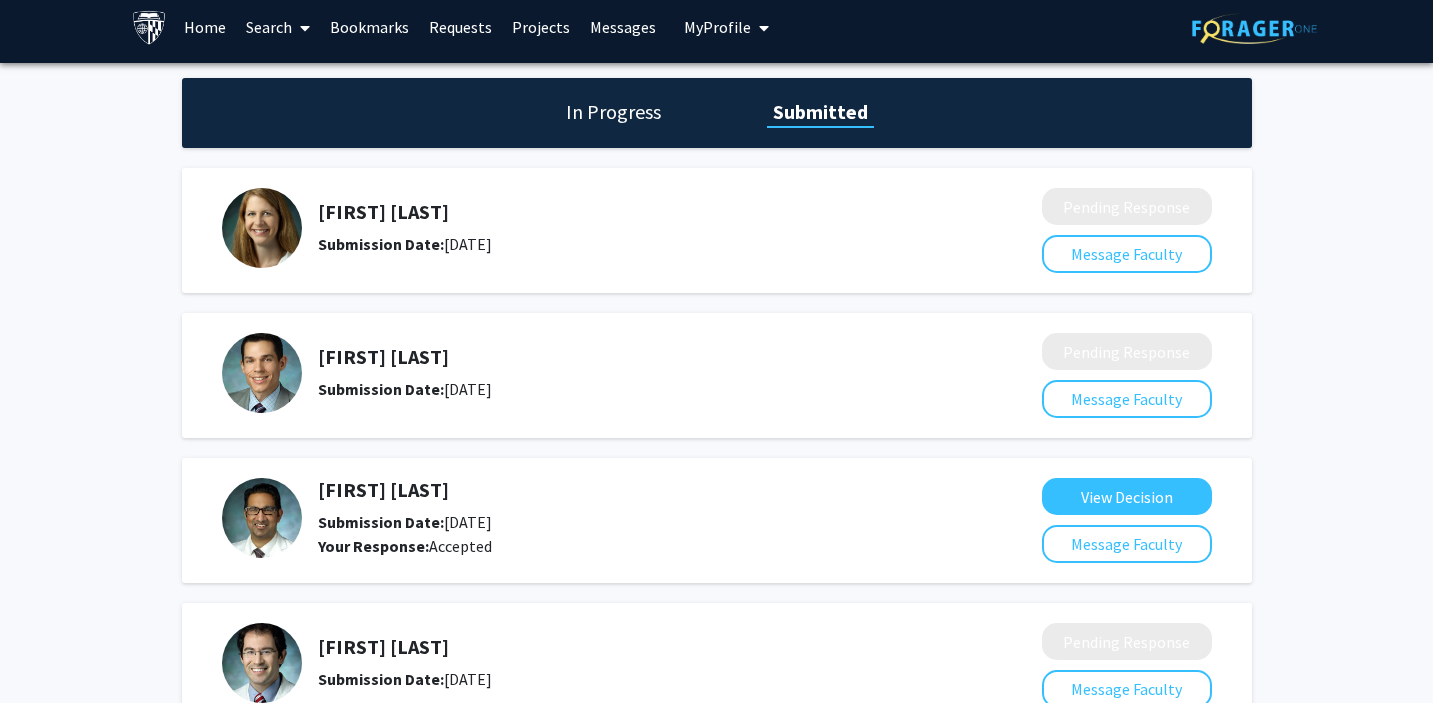 scroll, scrollTop: 0, scrollLeft: 0, axis: both 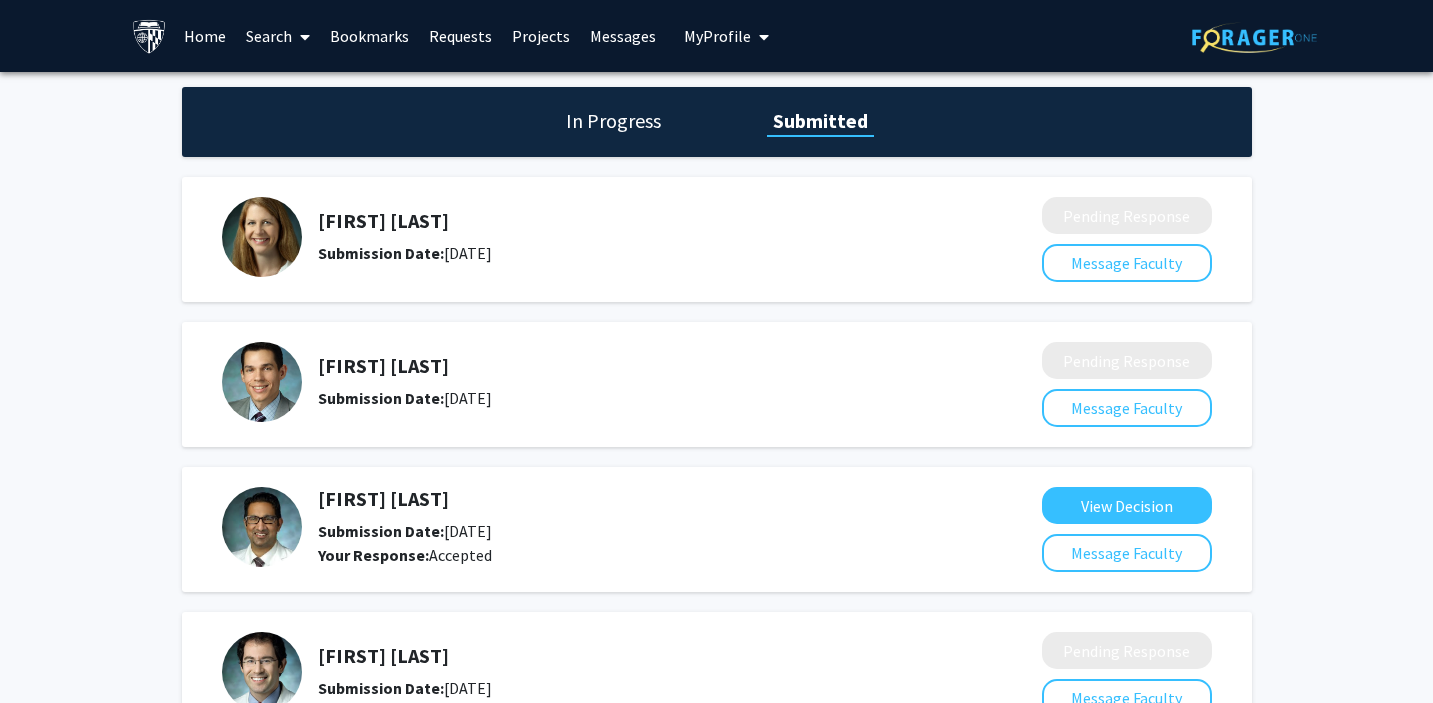 click on "In Progress" 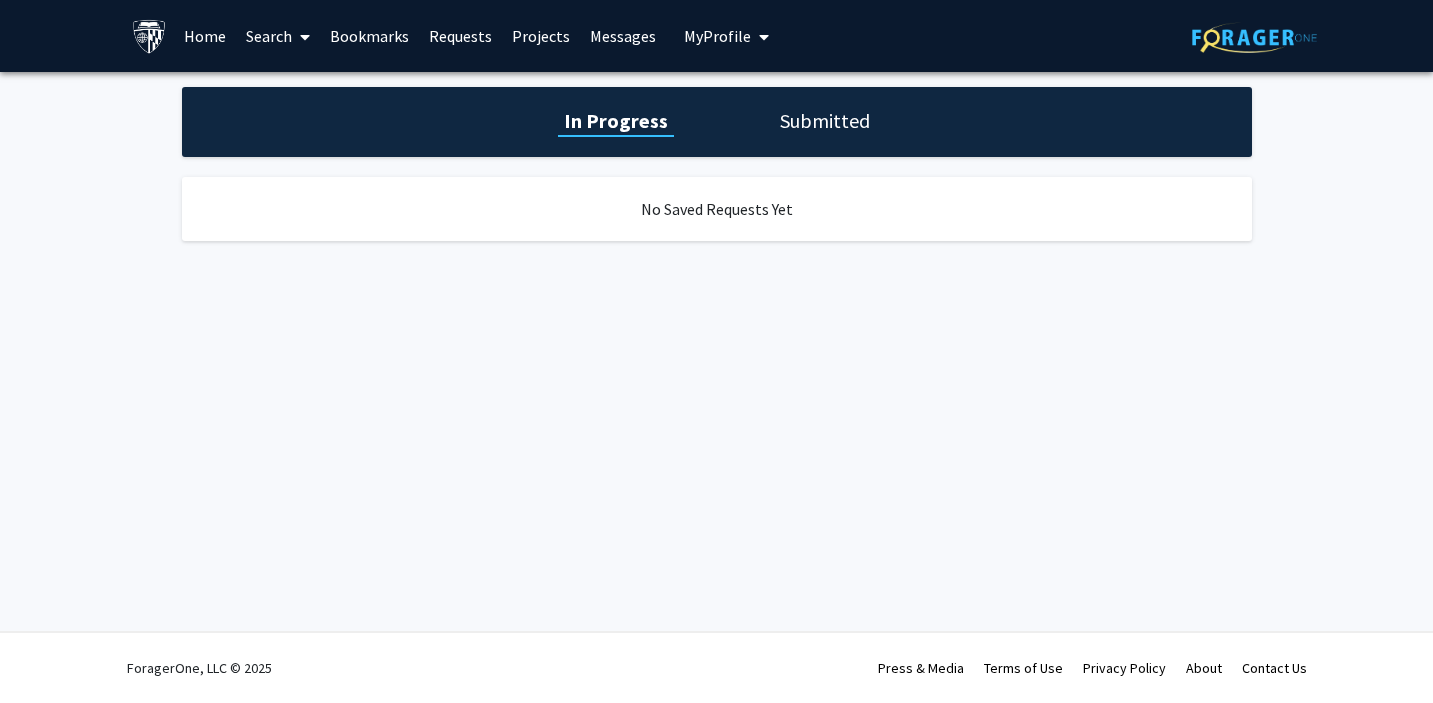 click on "Requests" at bounding box center [460, 36] 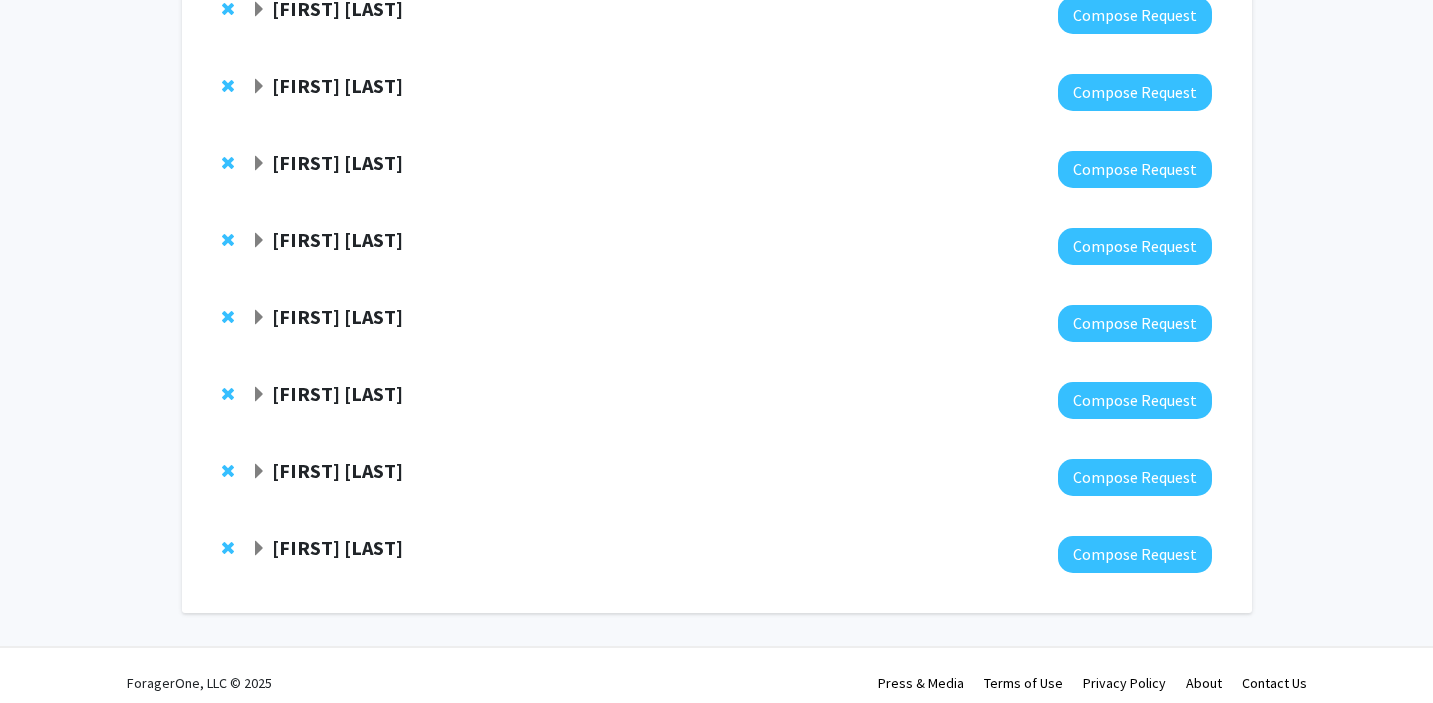 scroll, scrollTop: 2261, scrollLeft: 0, axis: vertical 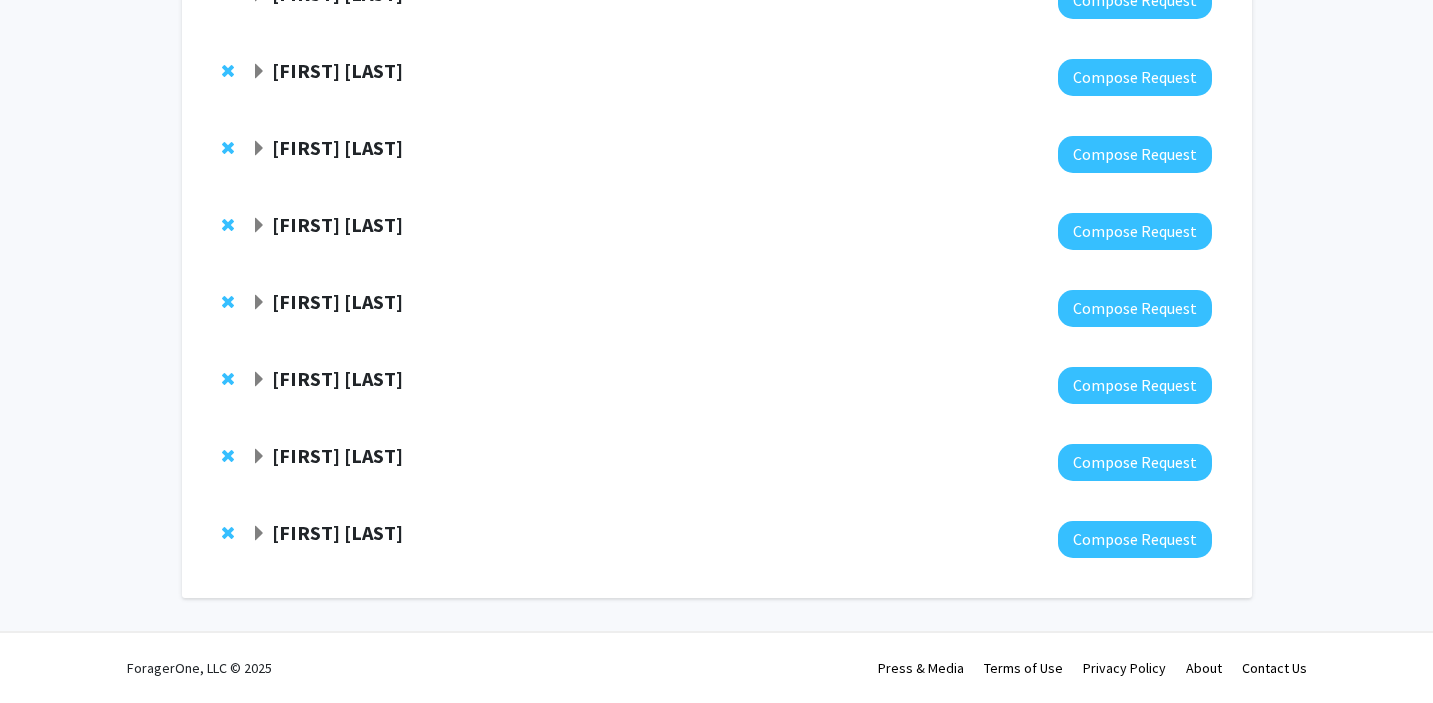 click on "[FIRST] [LAST]" 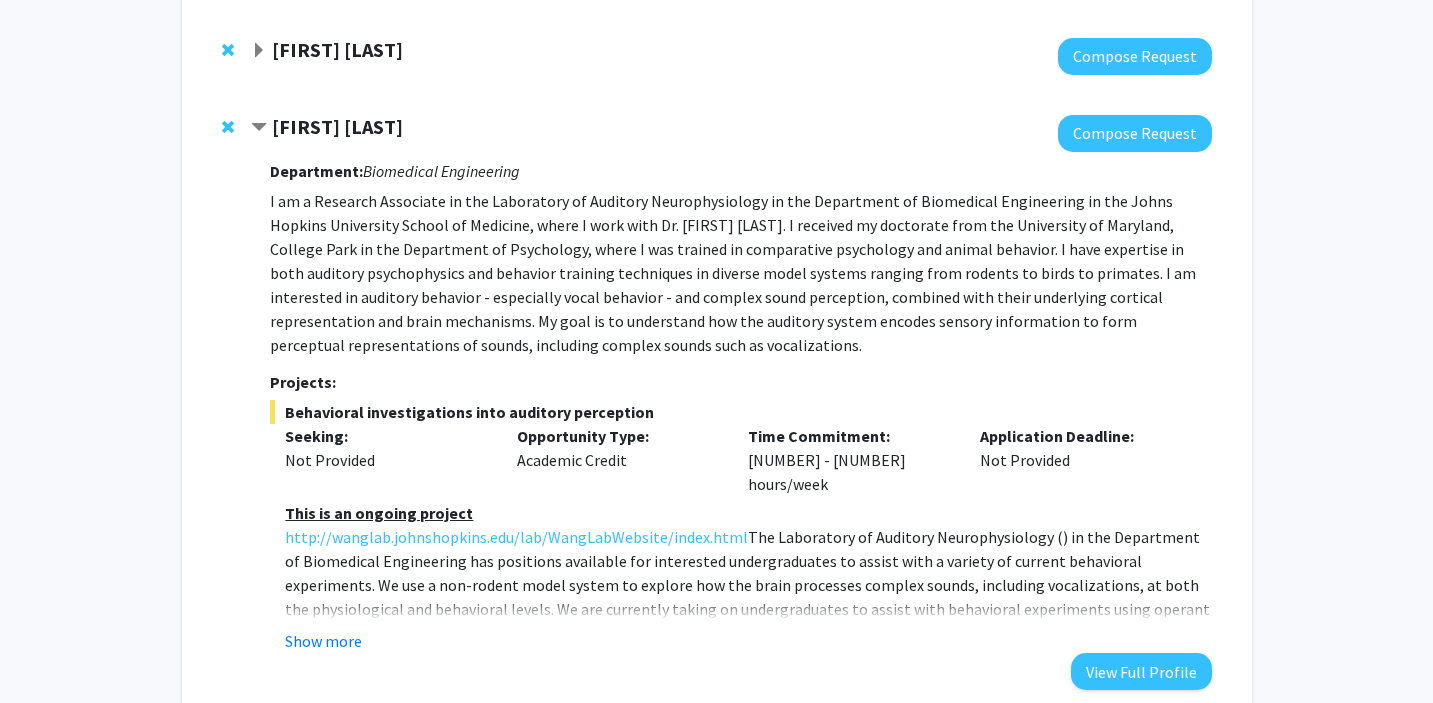 scroll, scrollTop: 2704, scrollLeft: 0, axis: vertical 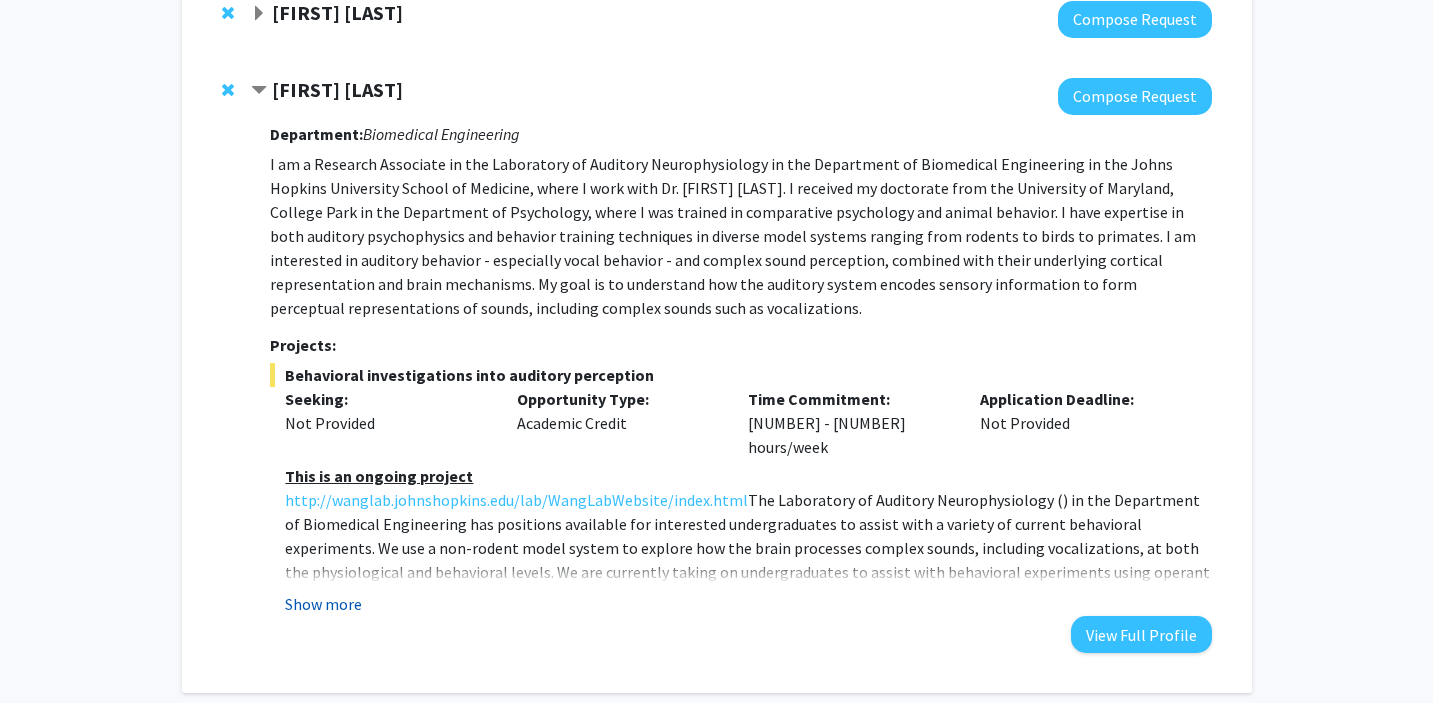 click on "Show more" at bounding box center [323, 604] 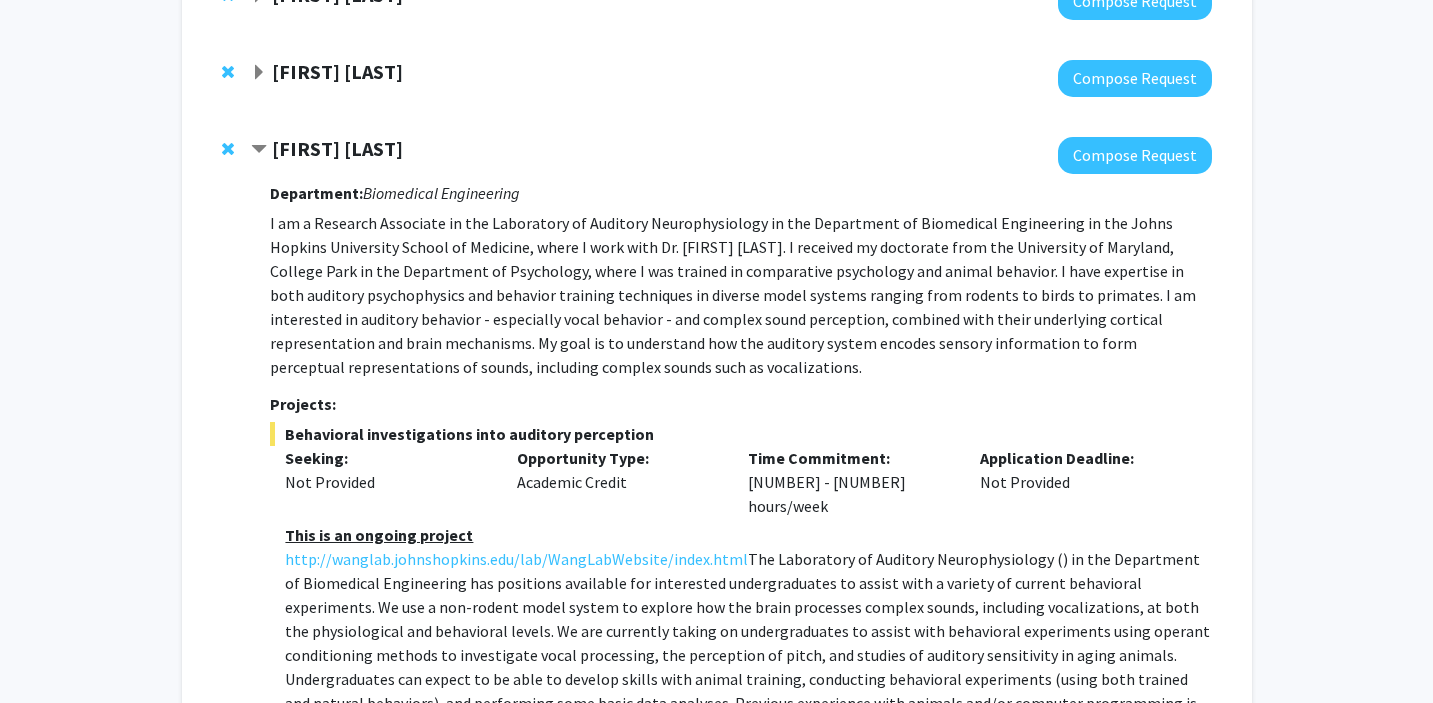 scroll, scrollTop: 2693, scrollLeft: 0, axis: vertical 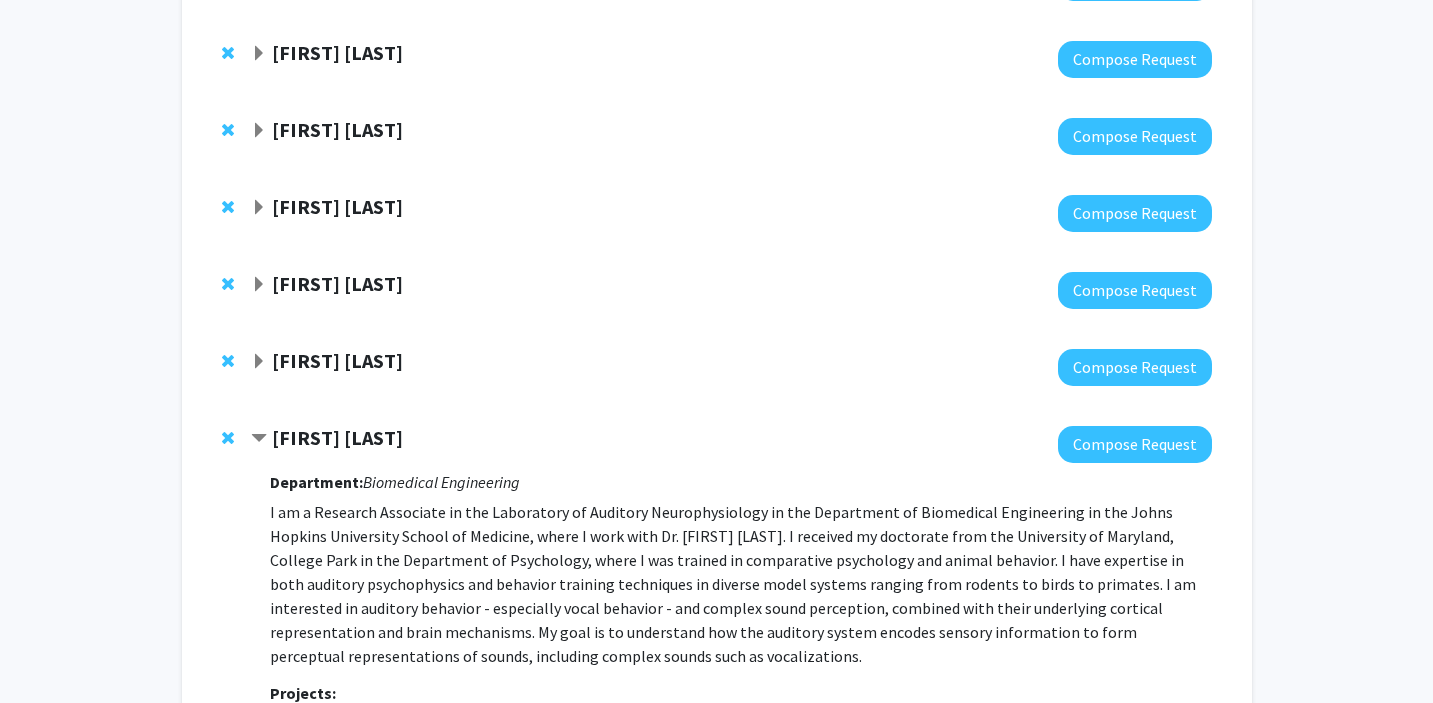 click on "[FIRST] [LAST]" 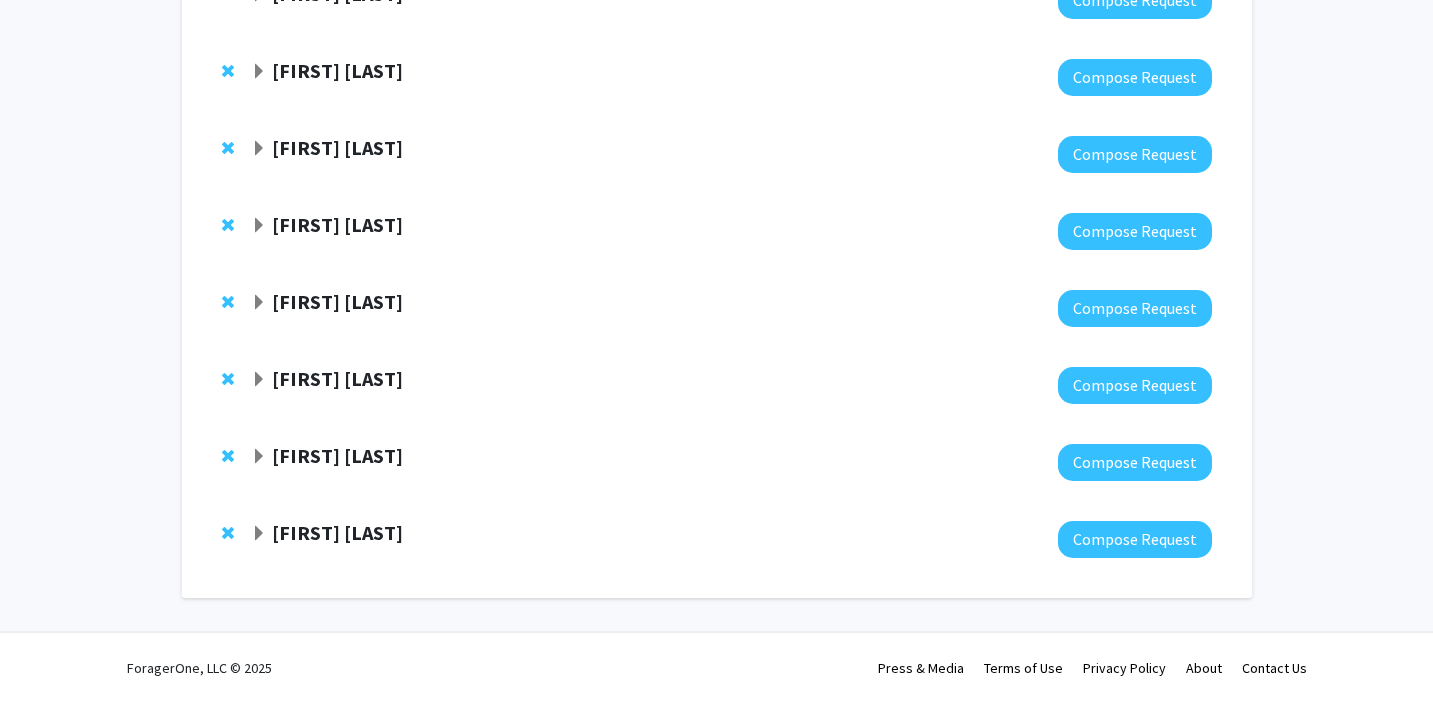 scroll, scrollTop: 2261, scrollLeft: 0, axis: vertical 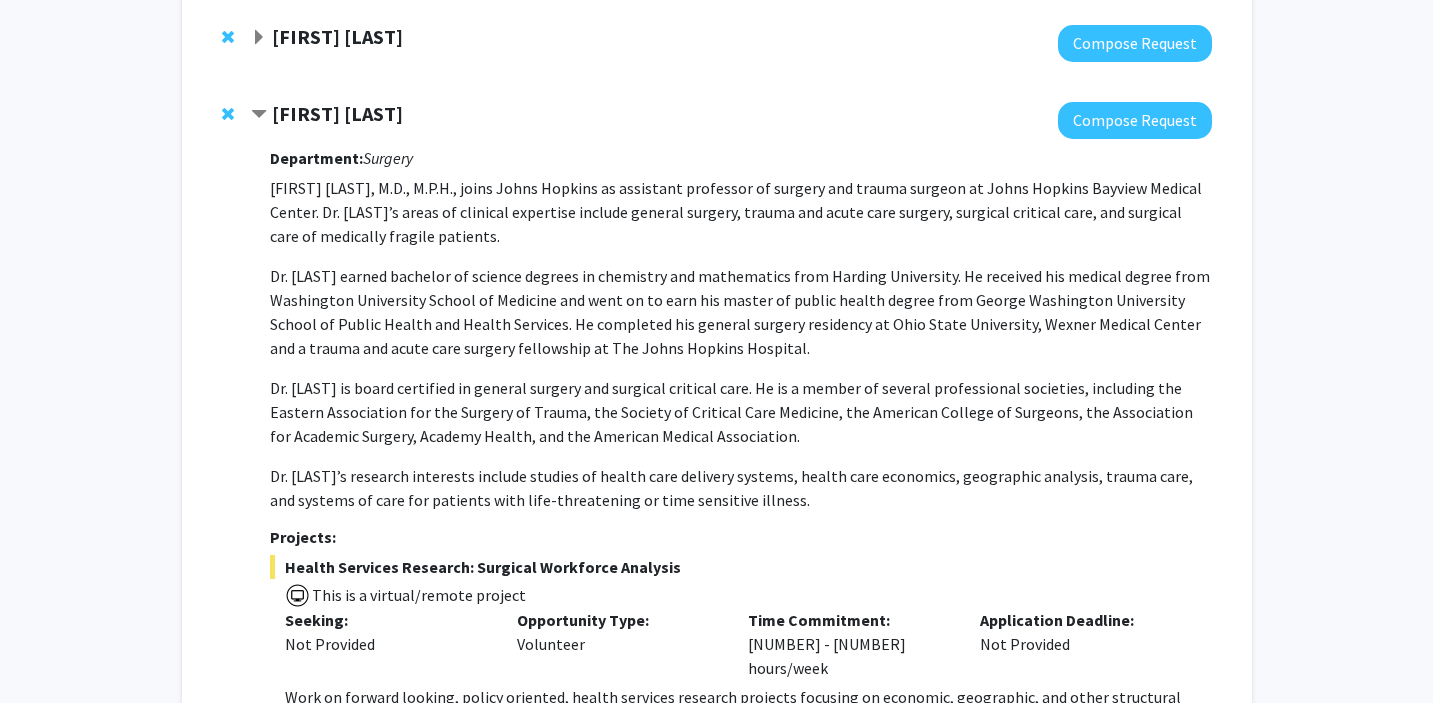 click 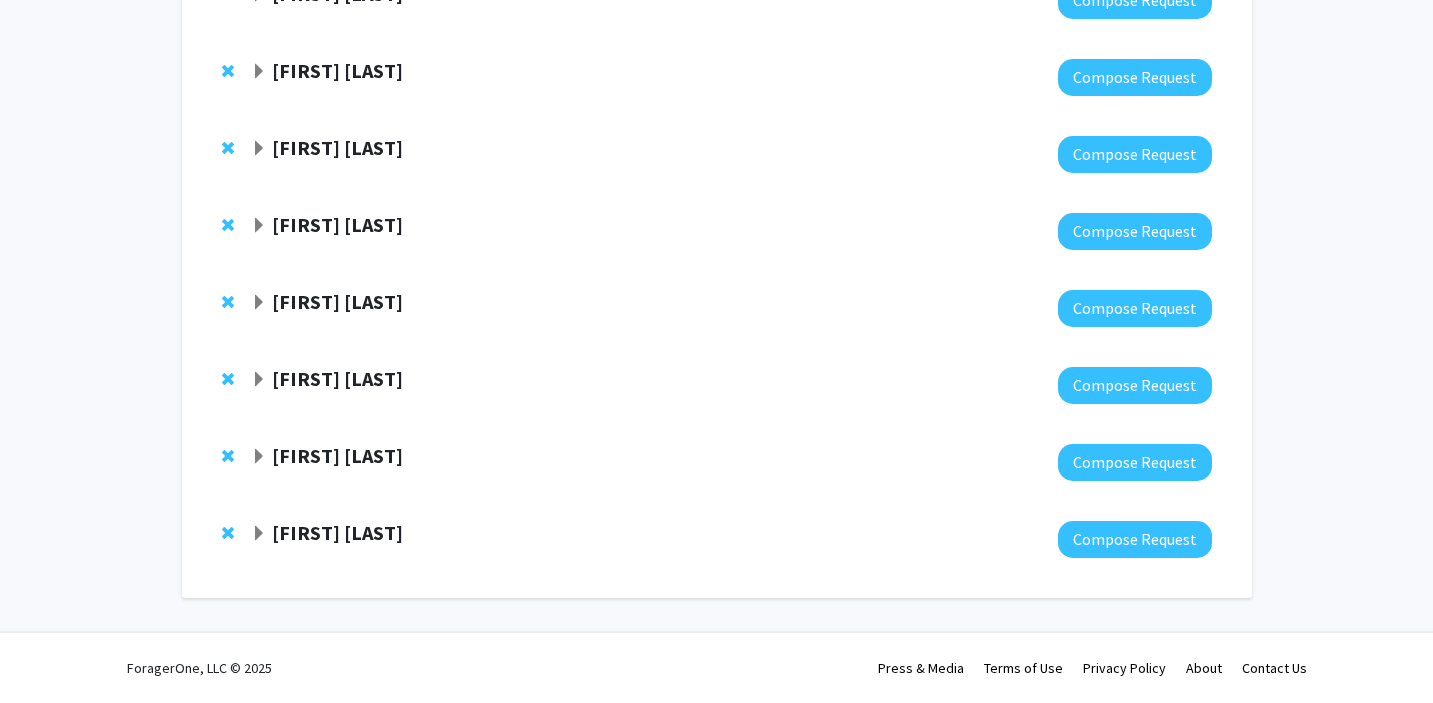 scroll, scrollTop: 2261, scrollLeft: 0, axis: vertical 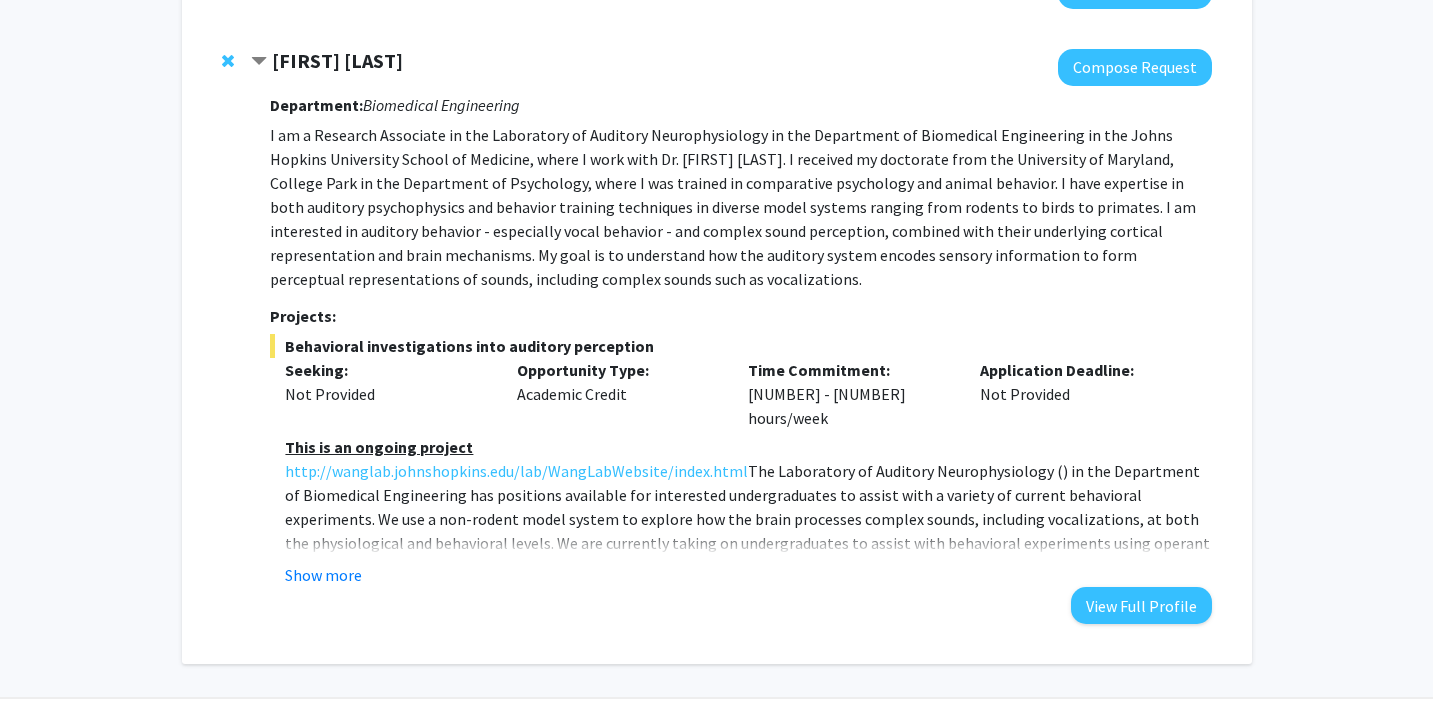 click on "Department:  Biomedical Engineering  I am a Research Associate in the Laboratory of Auditory Neurophysiology in the Department of Biomedical Engineering in the Johns Hopkins University School of Medicine, where I work with Dr. Xiaoqin Wang. I received my doctorate from the University of Maryland, College Park in the Department of Psychology, where I was trained in comparative psychology and animal behavior. I have expertise in both auditory psychophysics and behavior training techniques in diverse model systems ranging from rodents to birds to primates. I am interested in auditory behavior - especially vocal behavior - and complex sound perception, combined with their underlying cortical representation and brain mechanisms. My goal is to understand how the auditory system encodes sensory information to form perceptual representations of sounds, including complex sounds such as vocalizations. Projects:  Behavioral investigations into auditory perception   Seeking: Not Provided Opportunity Type:  Not Provided" at bounding box center [740, 355] 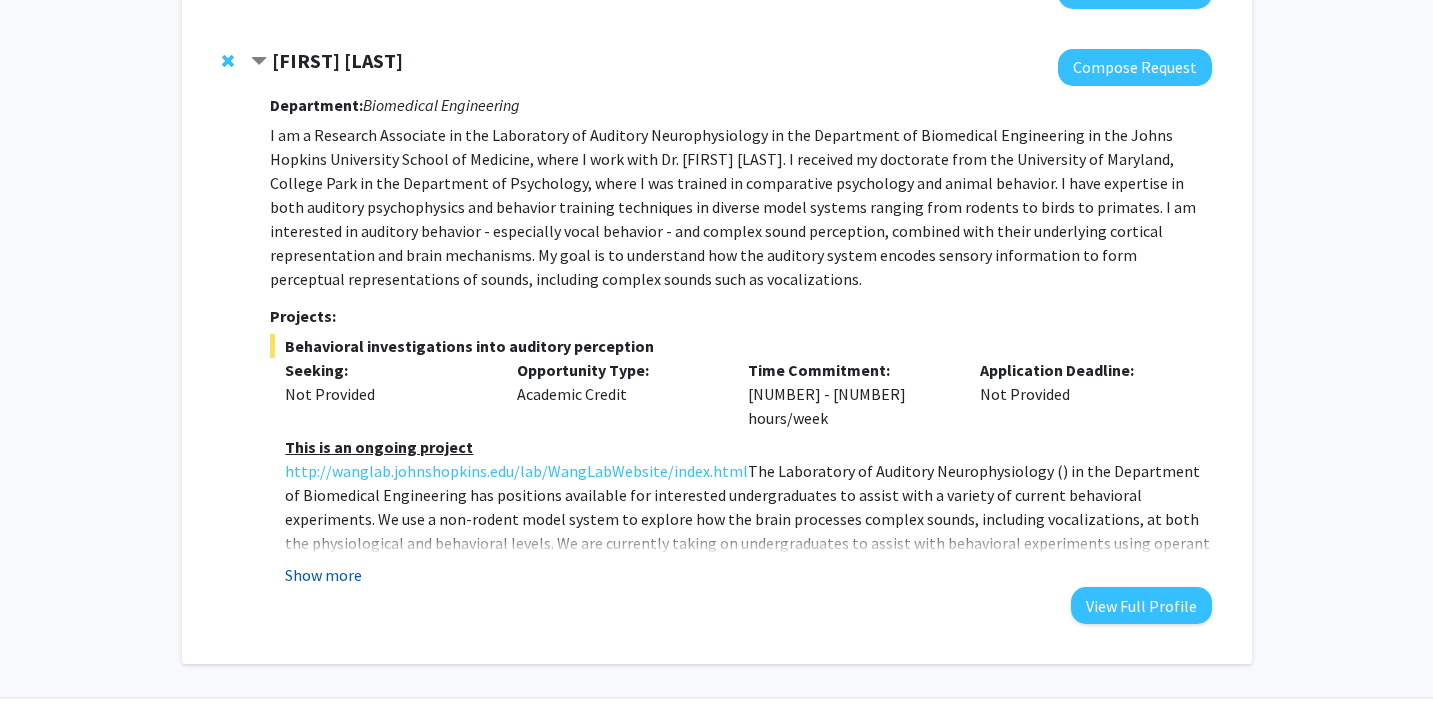 click on "Show more" at bounding box center (323, 575) 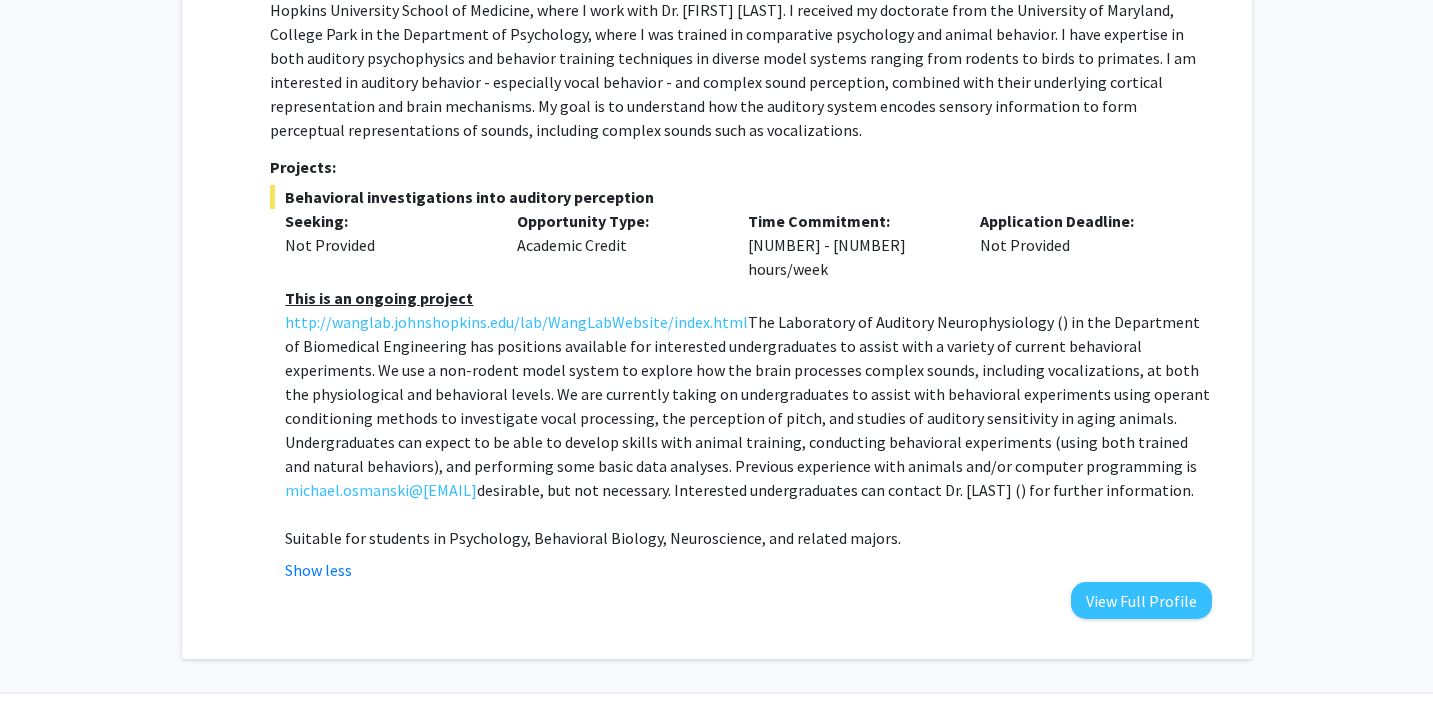 scroll, scrollTop: 2912, scrollLeft: 0, axis: vertical 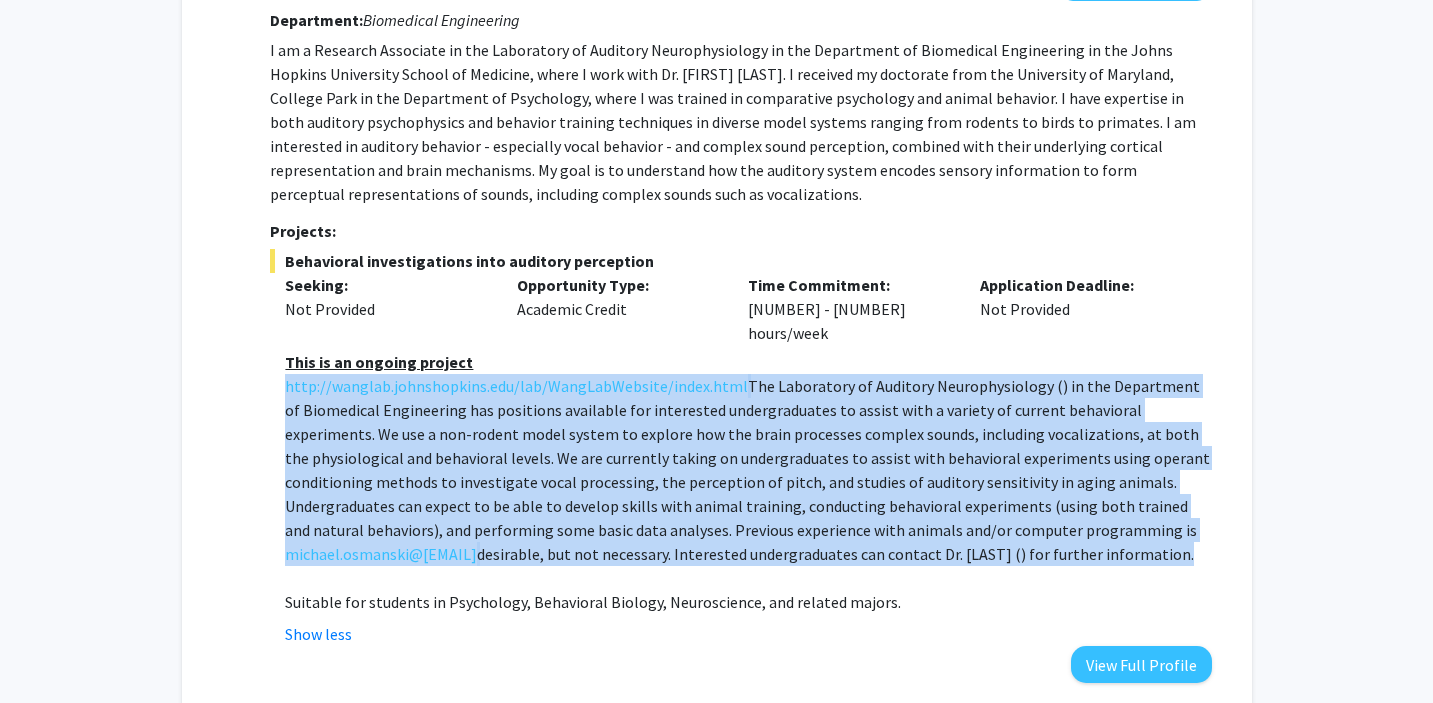 drag, startPoint x: 989, startPoint y: 539, endPoint x: 737, endPoint y: 357, distance: 310.85043 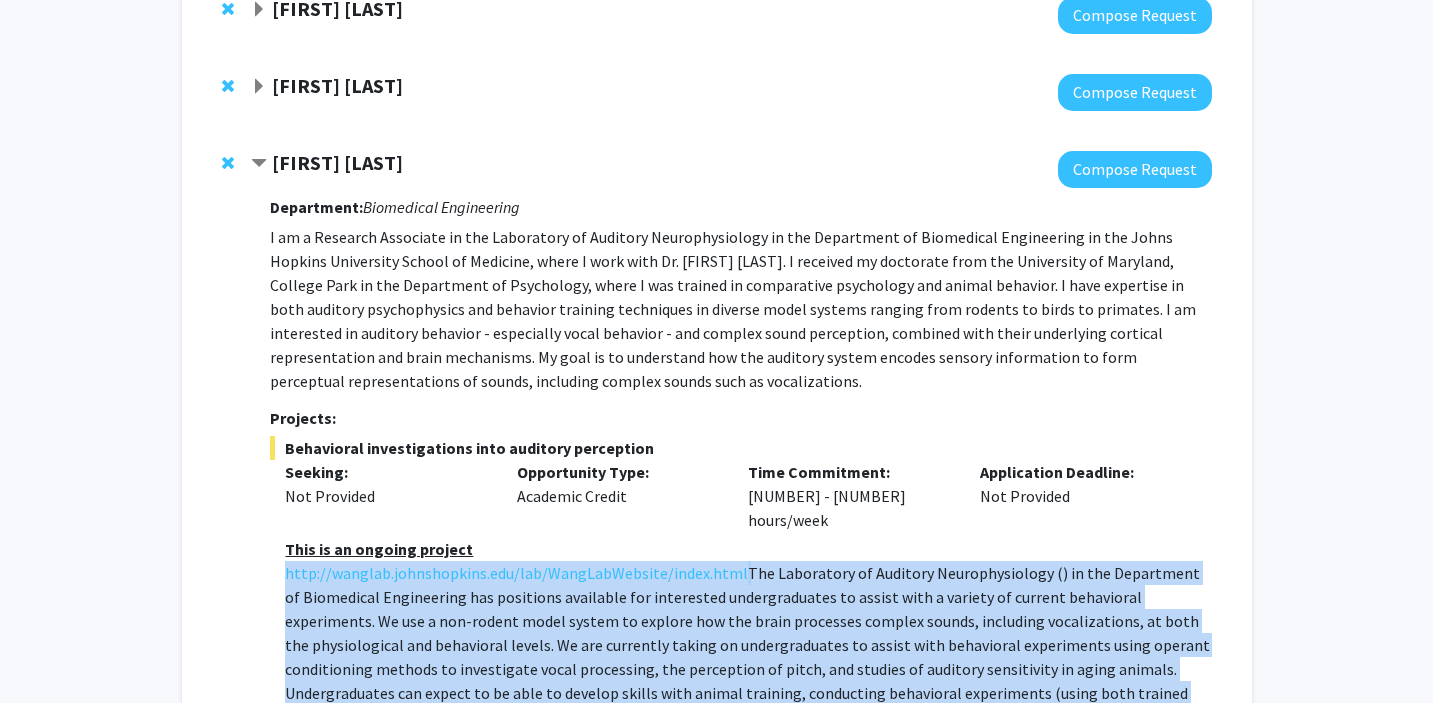 scroll, scrollTop: 2654, scrollLeft: 0, axis: vertical 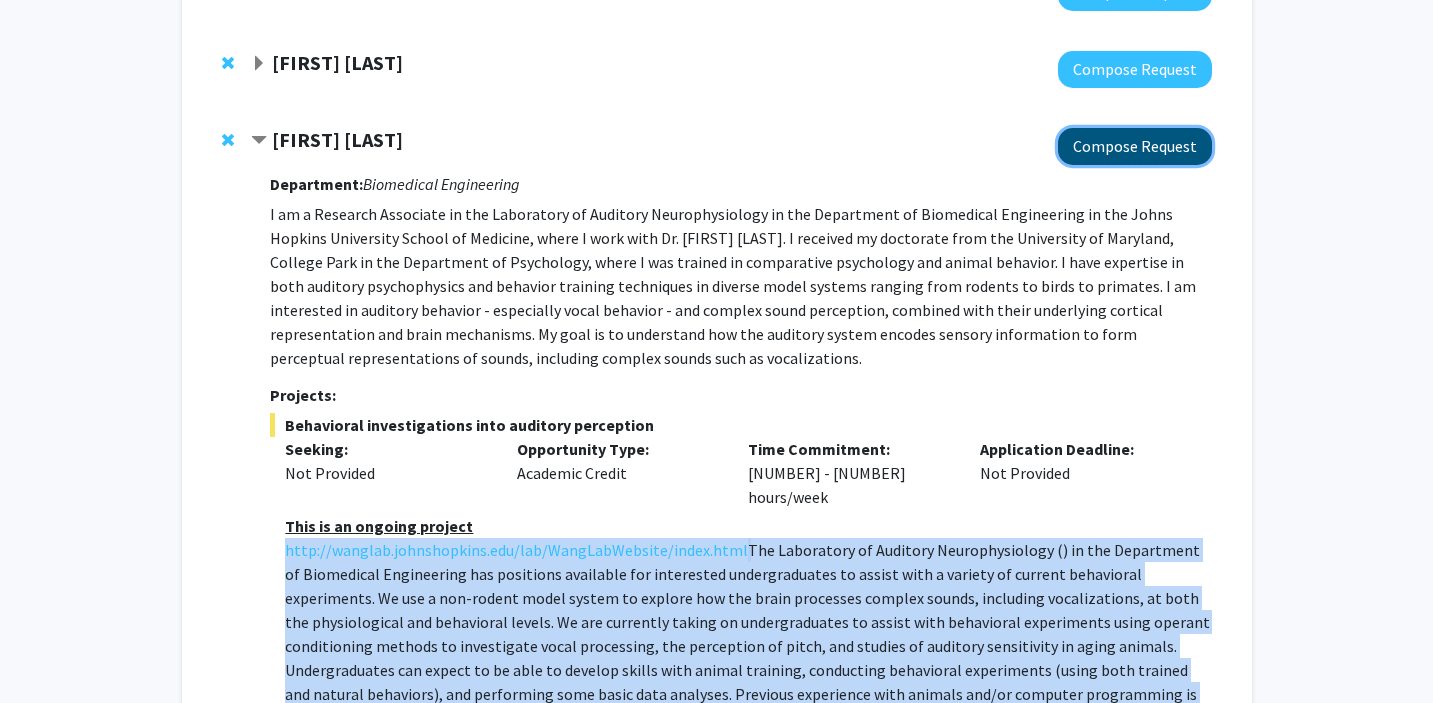 click on "Compose Request" 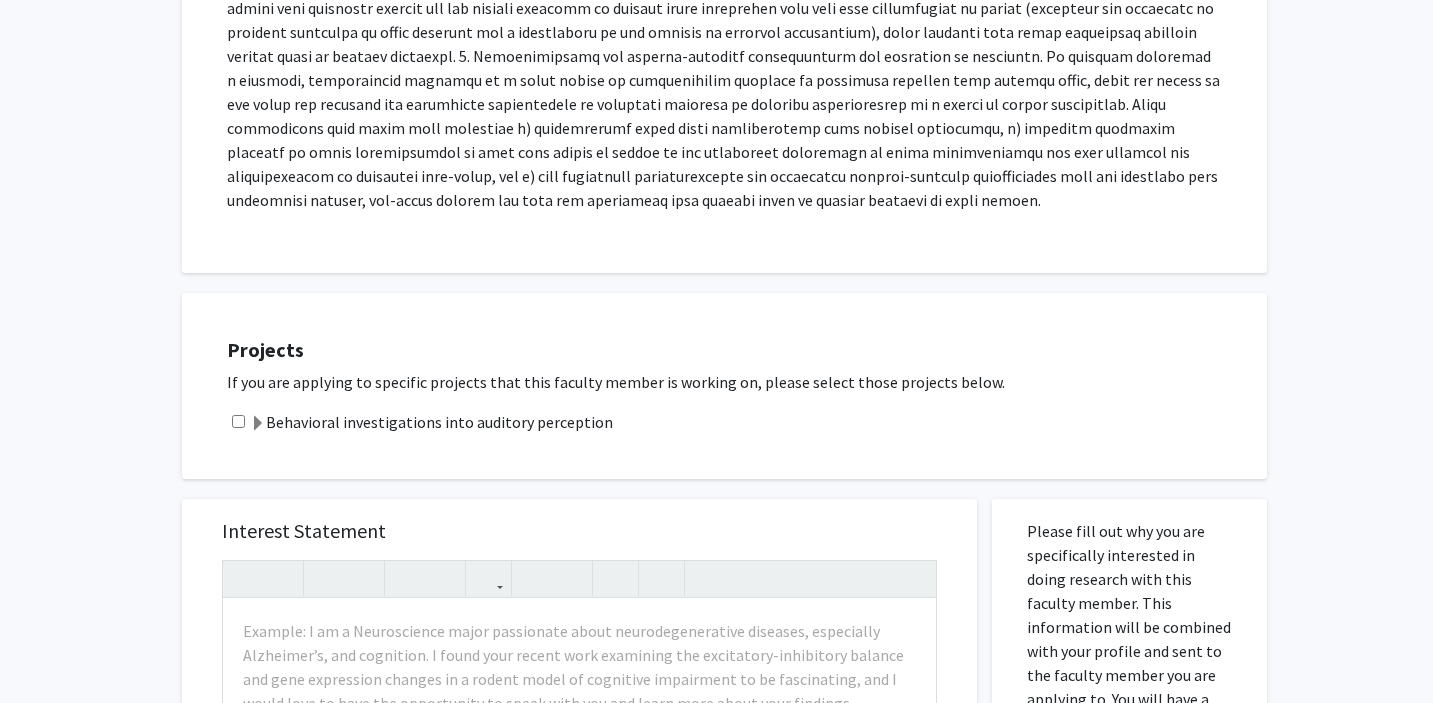 scroll, scrollTop: 745, scrollLeft: 0, axis: vertical 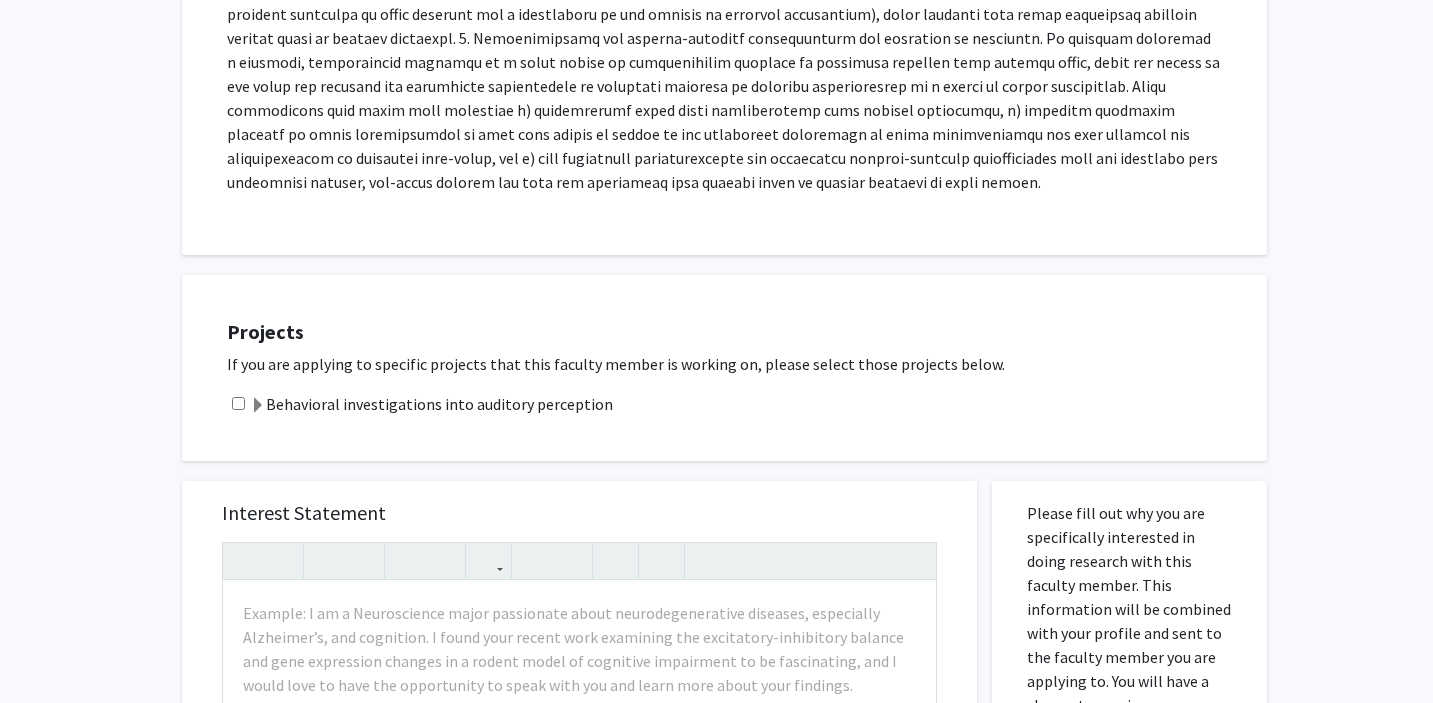 click 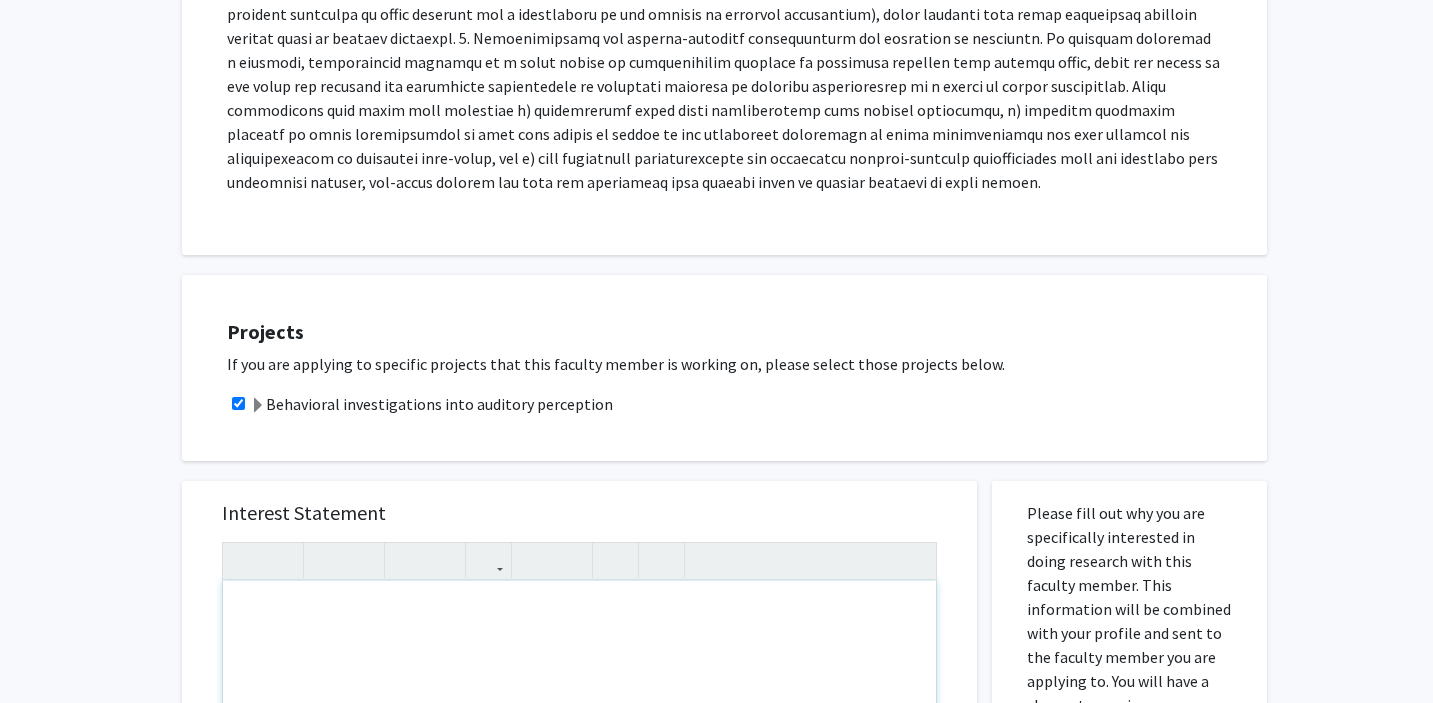 paste 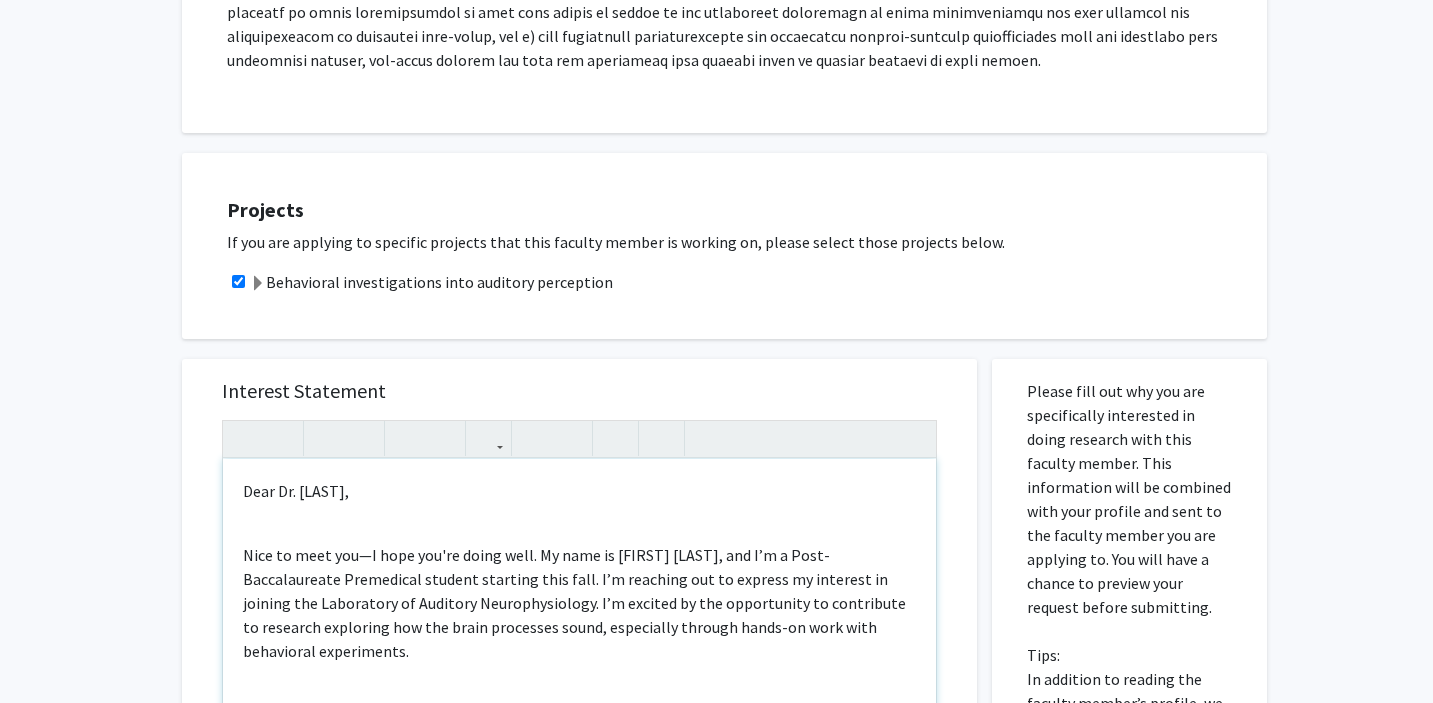 scroll, scrollTop: 904, scrollLeft: 0, axis: vertical 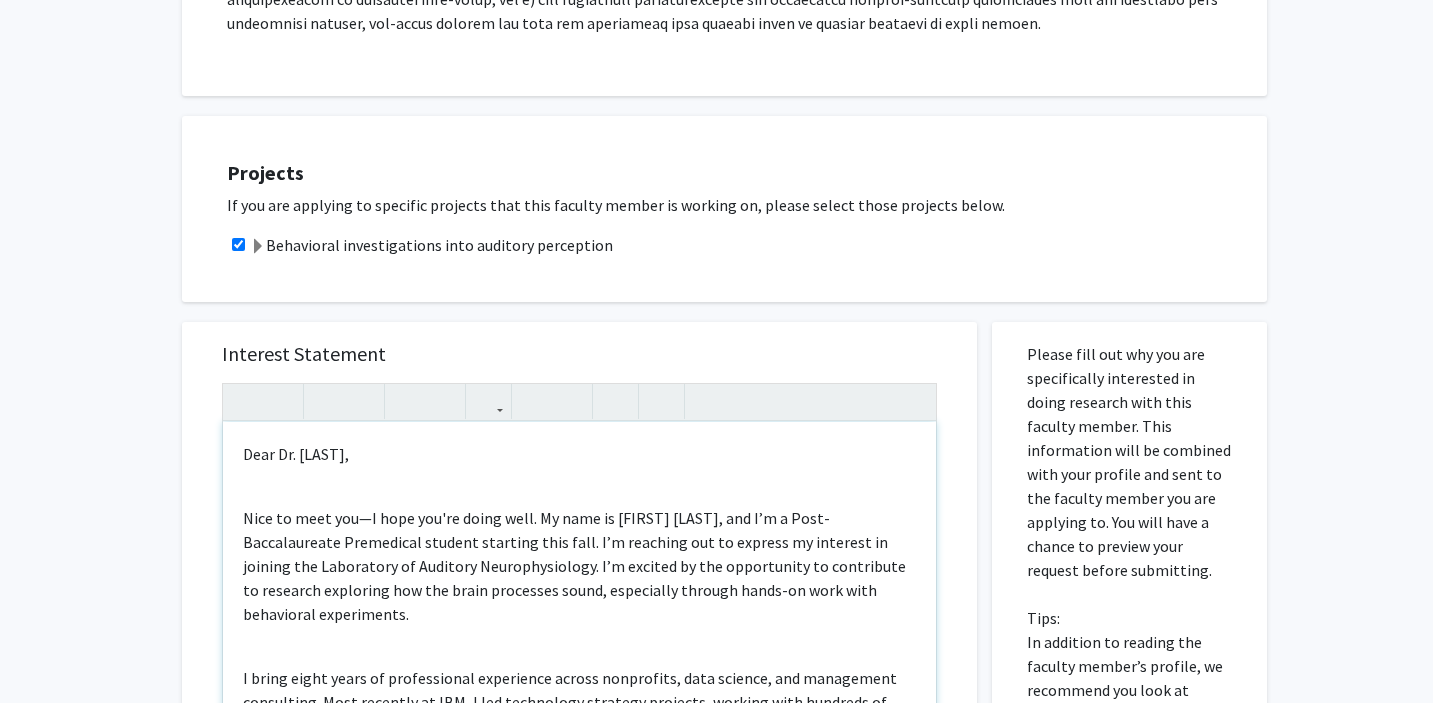 click on "Dear Dr. Kirk, Nice to meet you—I hope you're doing well. My name is Connor Kresge, and I’m a Post-Baccalaureate Premedical student starting this fall. I’m reaching out to express my interest in joining the Laboratory of Auditory Neurophysiology. I’m excited by the opportunity to contribute to research exploring how the brain processes sound, especially through hands-on work with behavioral experiments. I bring eight years of professional experience across nonprofits, data science, and management consulting. Most recently at IBM, I led technology strategy projects, working with hundreds of stakeholders to identify process, data, and policy challenges and translate them into actionable roadmaps. I'm also proficient in SQL, R, and Python—skills I developed while collaborating with data science and engineering teams to build a risk intelligence platform focused on financial crime and security threats. Thank you again for your time and consideration. Best, Connor" at bounding box center (579, 651) 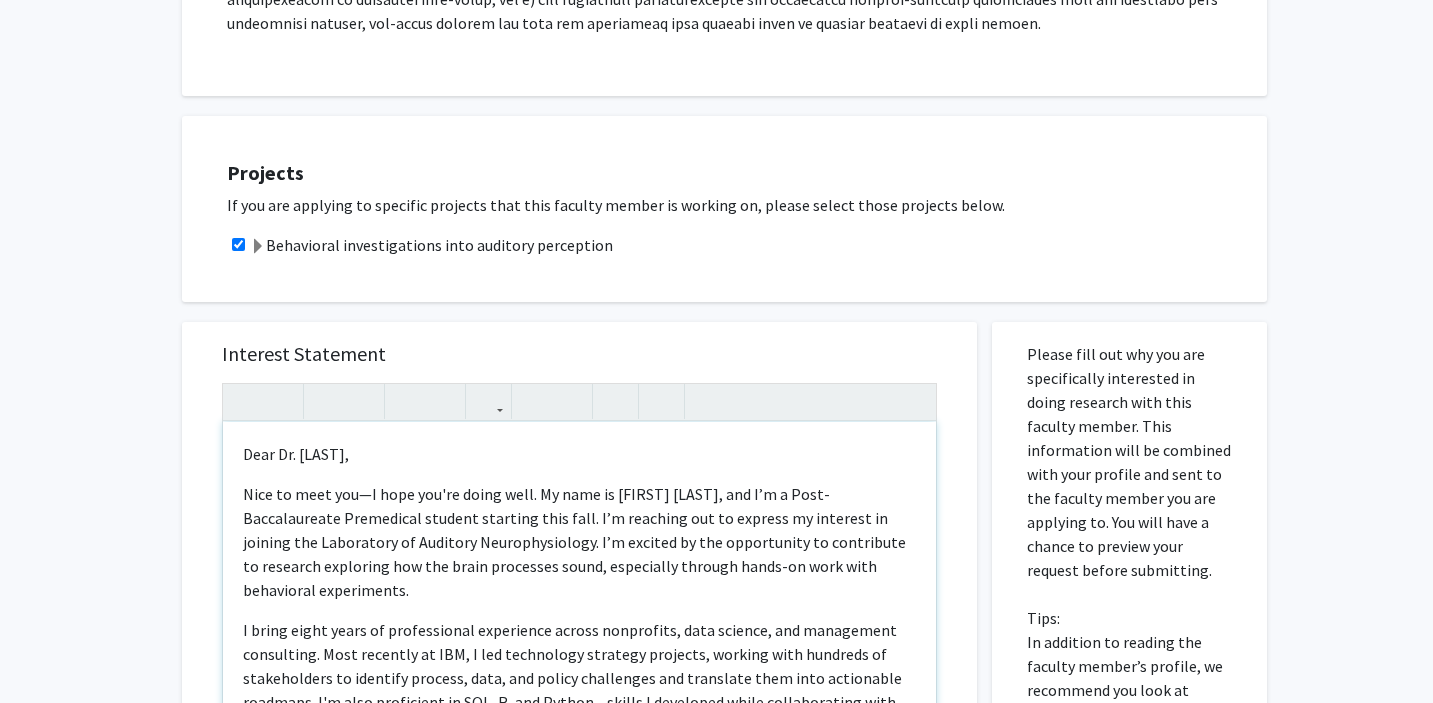 scroll, scrollTop: 150, scrollLeft: 0, axis: vertical 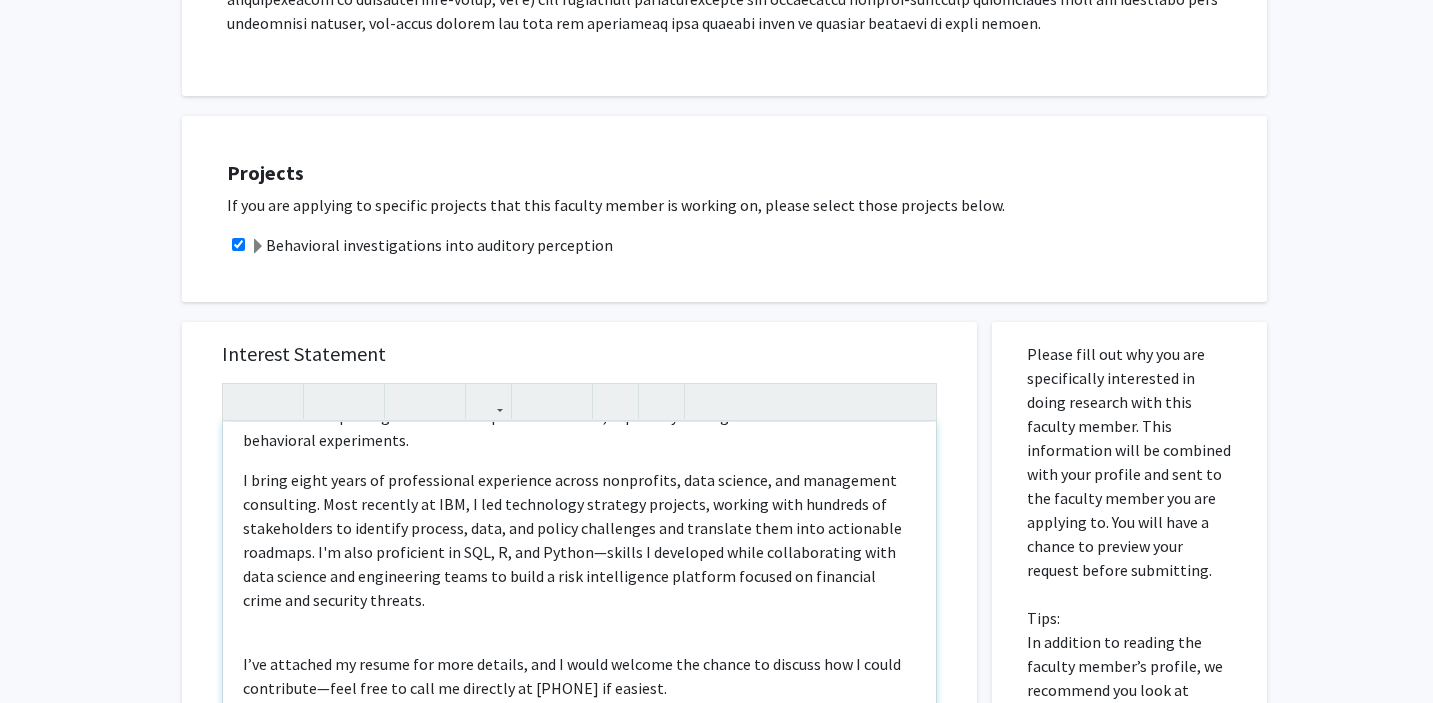 click on "Dear Dr. Kirk, Nice to meet you—I hope you're doing well. My name is Connor Kresge, and I’m a Post-Baccalaureate Premedical student starting this fall. I’m reaching out to express my interest in joining the Laboratory of Auditory Neurophysiology. I’m excited by the opportunity to contribute to research exploring how the brain processes sound, especially through hands-on work with behavioral experiments. I bring eight years of professional experience across nonprofits, data science, and management consulting. Most recently at IBM, I led technology strategy projects, working with hundreds of stakeholders to identify process, data, and policy challenges and translate them into actionable roadmaps. I'm also proficient in SQL, R, and Python—skills I developed while collaborating with data science and engineering teams to build a risk intelligence platform focused on financial crime and security threats. Thank you again for your time and consideration. Best, Connor" at bounding box center [579, 651] 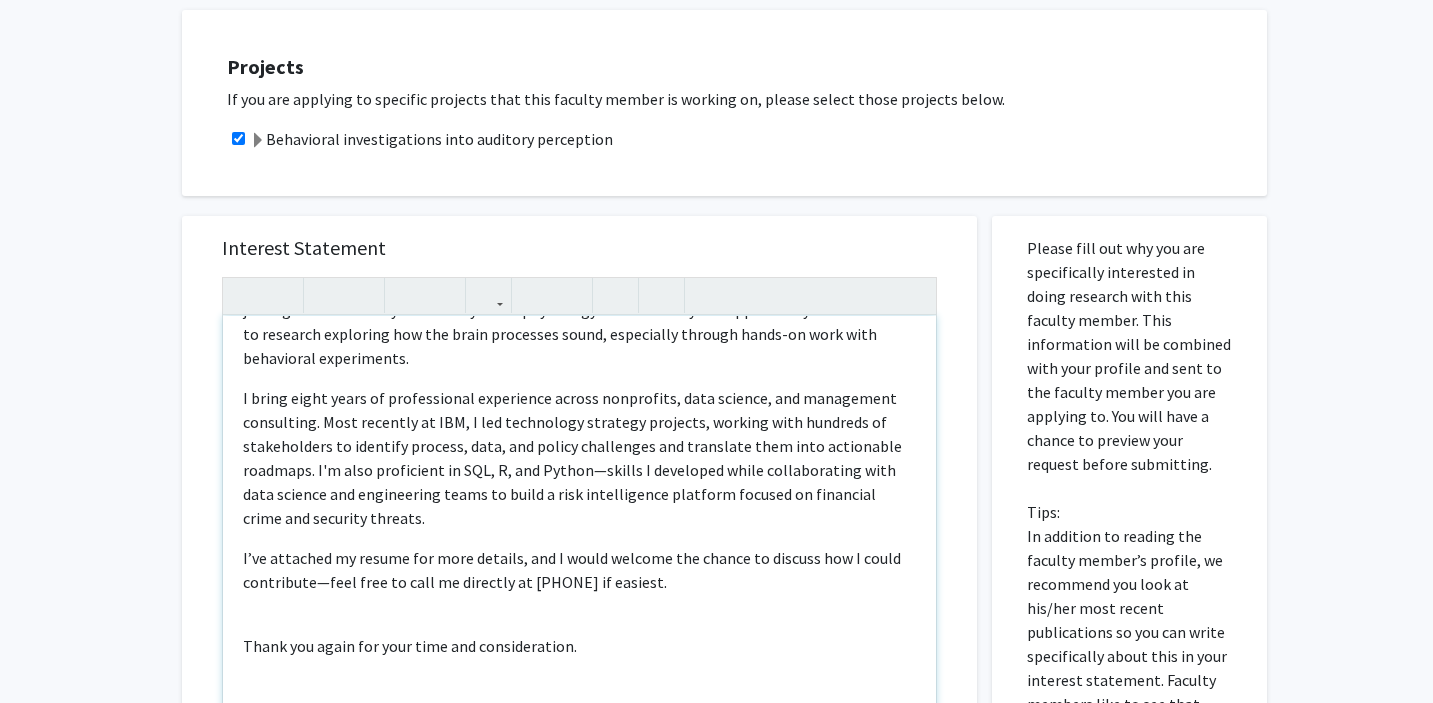scroll, scrollTop: 1030, scrollLeft: 0, axis: vertical 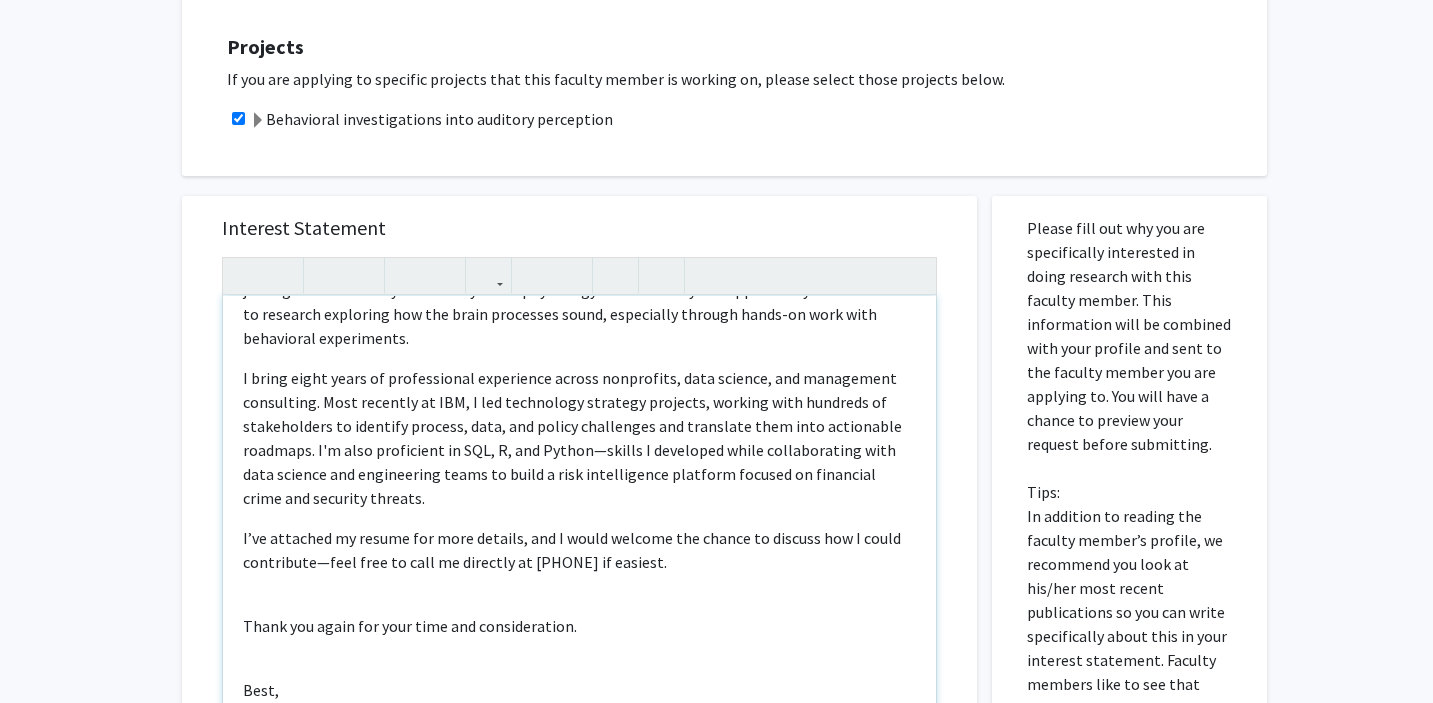 click on "Dear Dr. Kirk, Nice to meet you—I hope you're doing well. My name is Connor Kresge, and I’m a Post-Baccalaureate Premedical student starting this fall. I’m reaching out to express my interest in joining the Laboratory of Auditory Neurophysiology. I’m excited by the opportunity to contribute to research exploring how the brain processes sound, especially through hands-on work with behavioral experiments. I bring eight years of professional experience across nonprofits, data science, and management consulting. Most recently at IBM, I led technology strategy projects, working with hundreds of stakeholders to identify process, data, and policy challenges and translate them into actionable roadmaps. I'm also proficient in SQL, R, and Python—skills I developed while collaborating with data science and engineering teams to build a risk intelligence platform focused on financial crime and security threats. Thank you again for your time and consideration. Best, Connor" at bounding box center (579, 525) 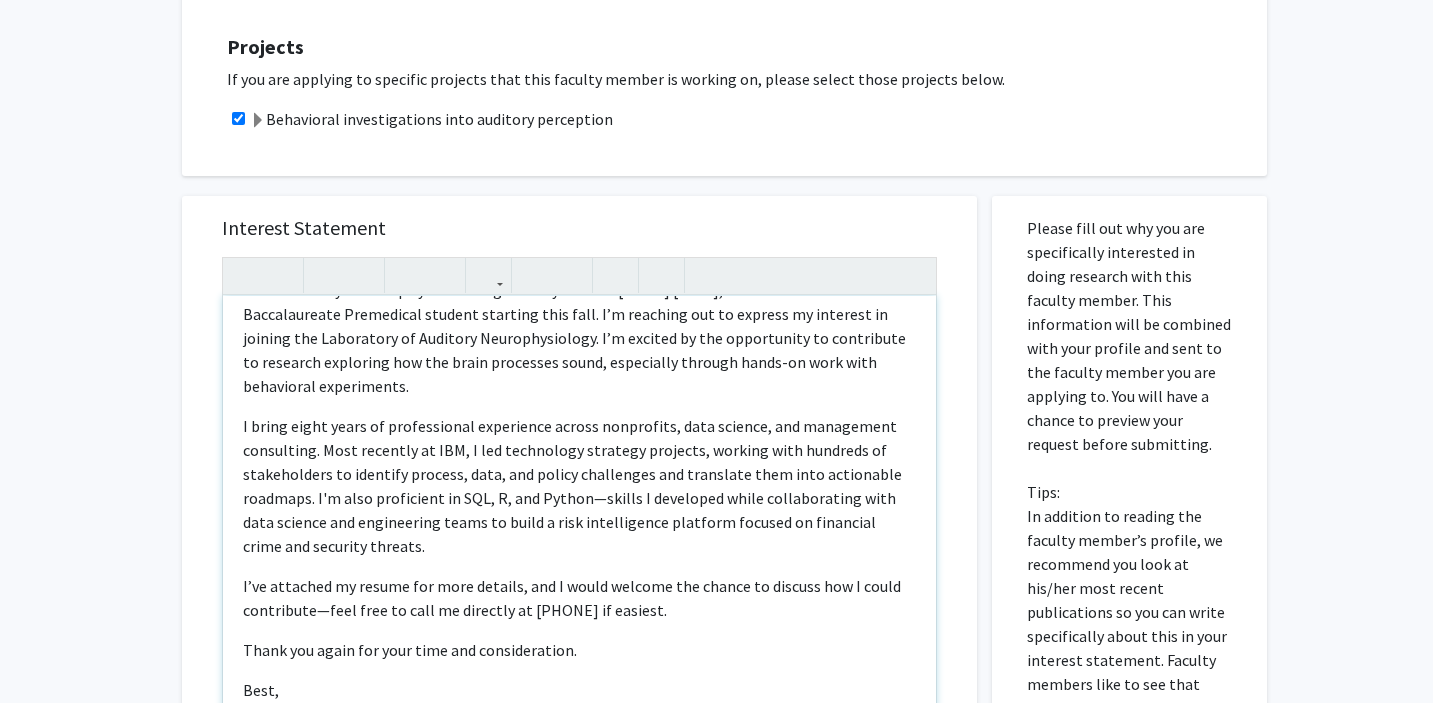 scroll, scrollTop: 0, scrollLeft: 0, axis: both 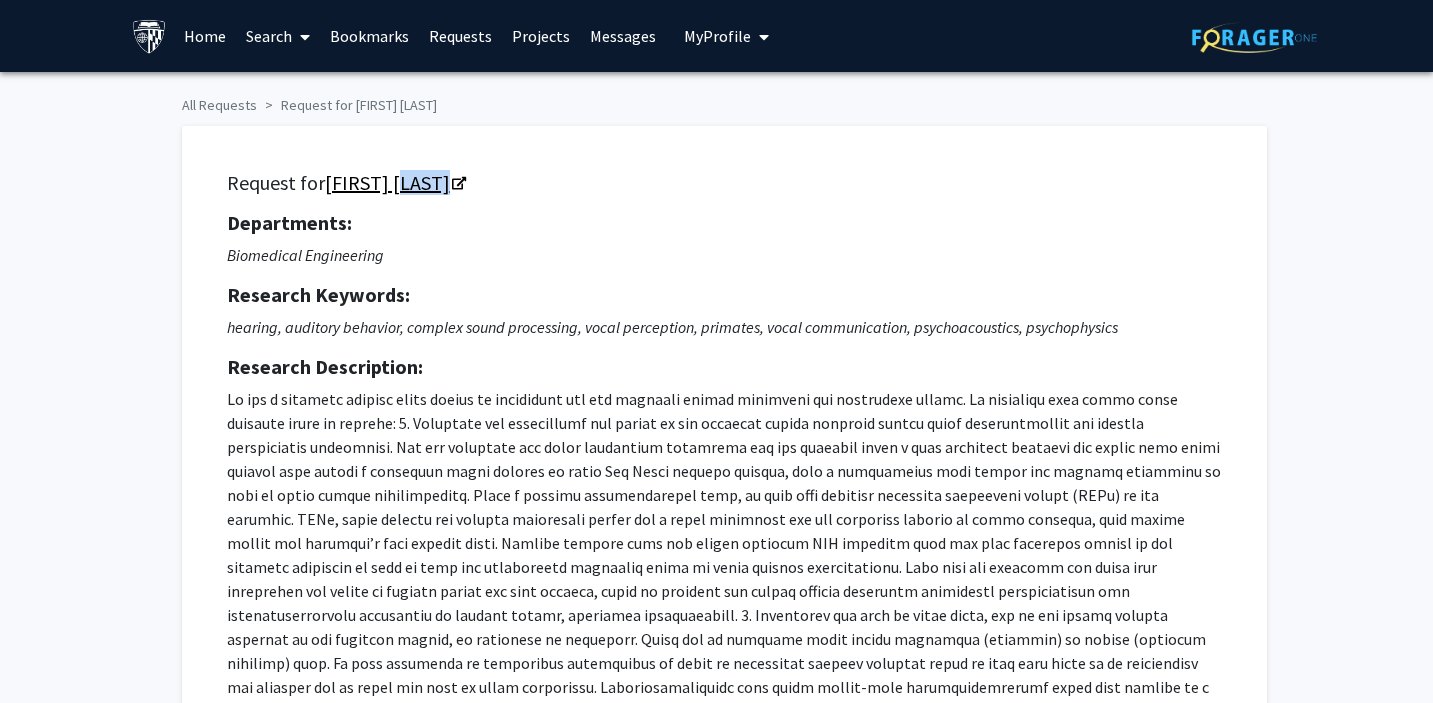 drag, startPoint x: 536, startPoint y: 187, endPoint x: 398, endPoint y: 180, distance: 138.17743 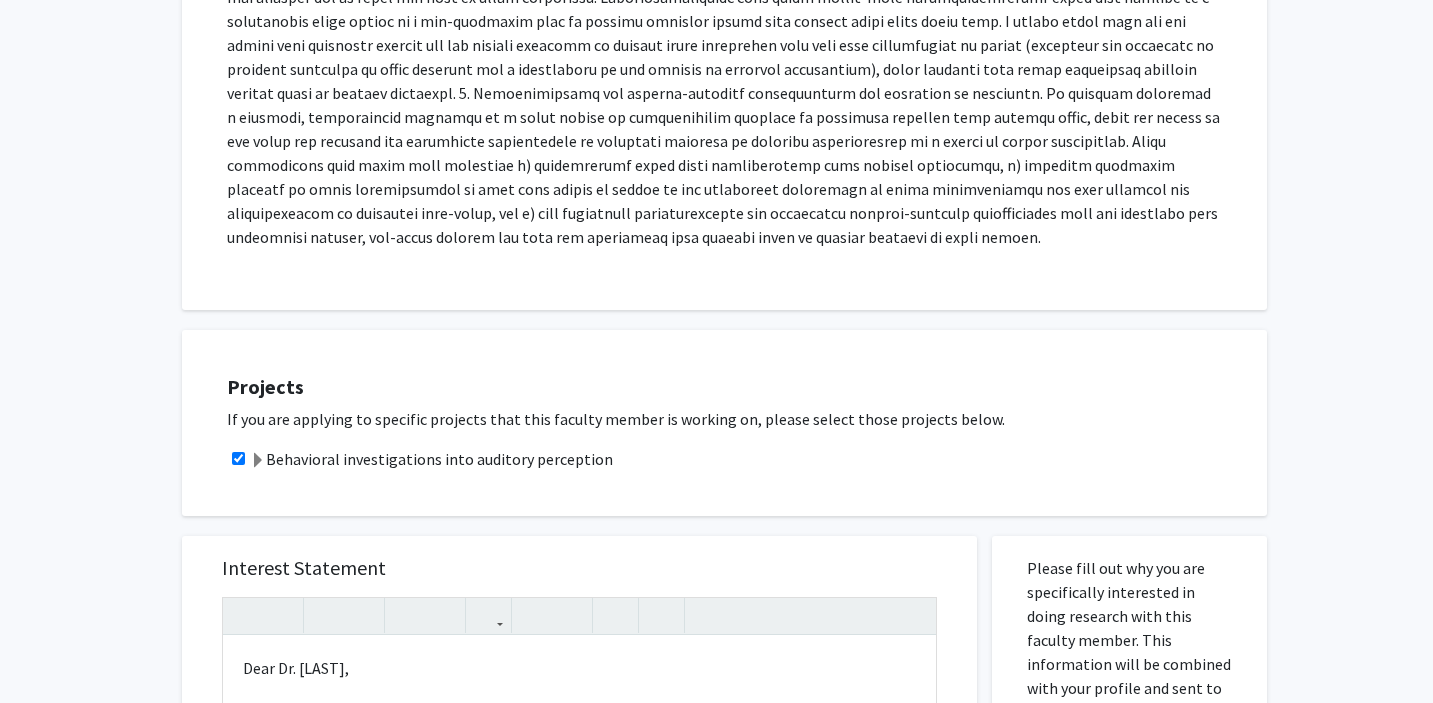 scroll, scrollTop: 1191, scrollLeft: 0, axis: vertical 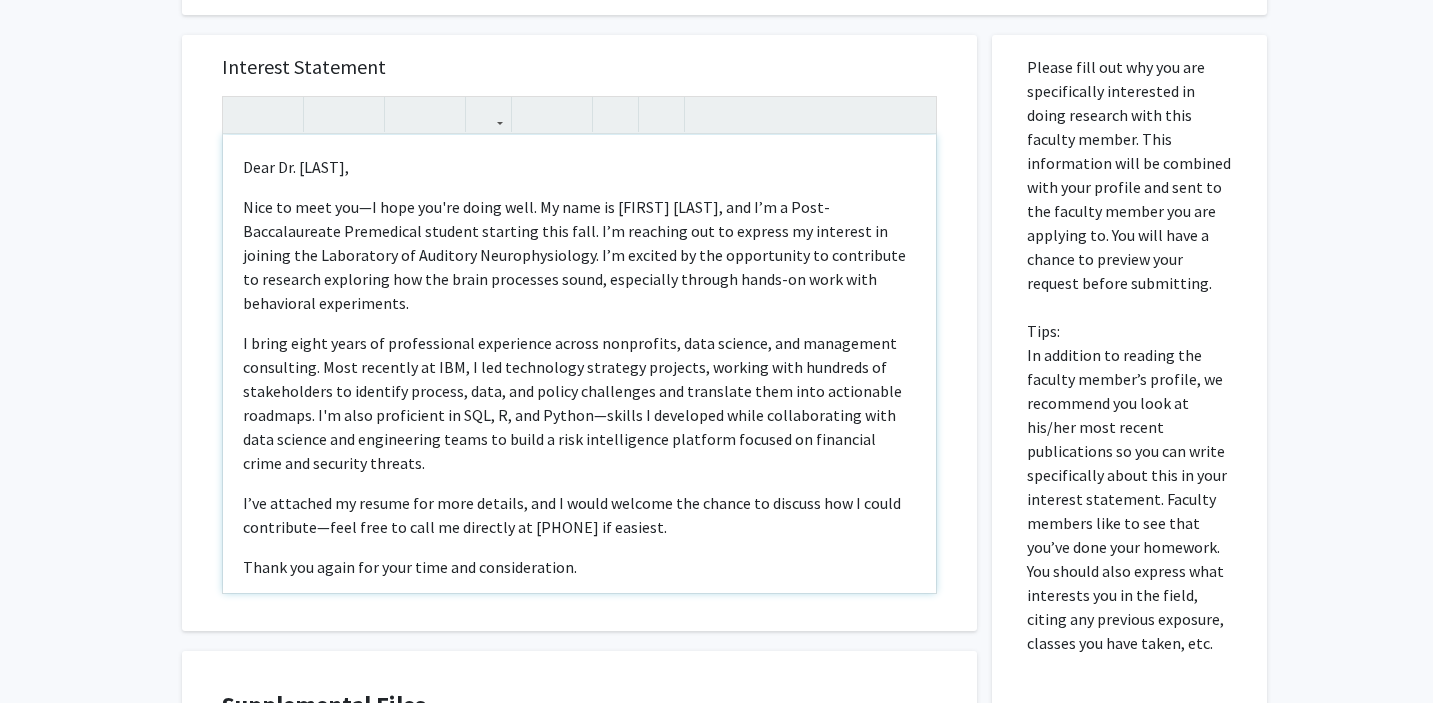 click on "Dear Dr. Kirk," at bounding box center [579, 167] 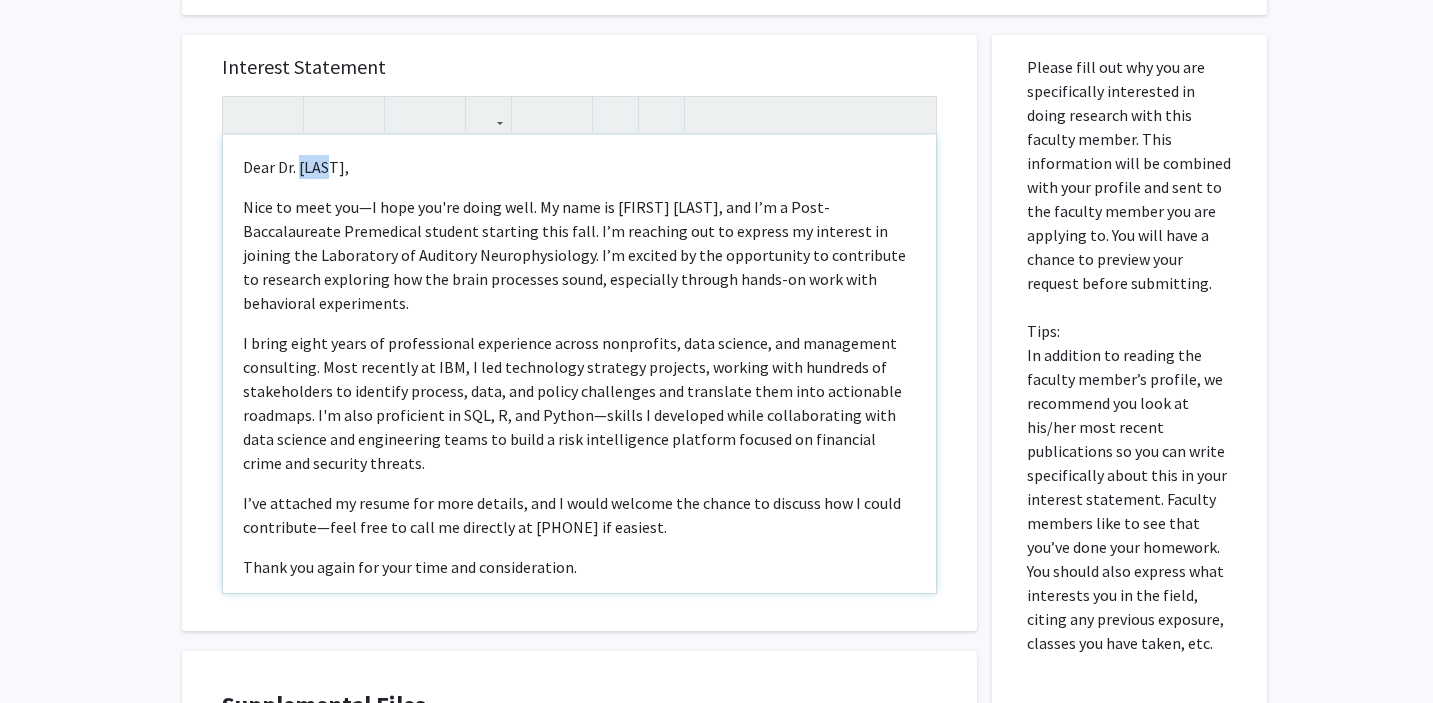 click on "Dear Dr. Kirk," at bounding box center (579, 167) 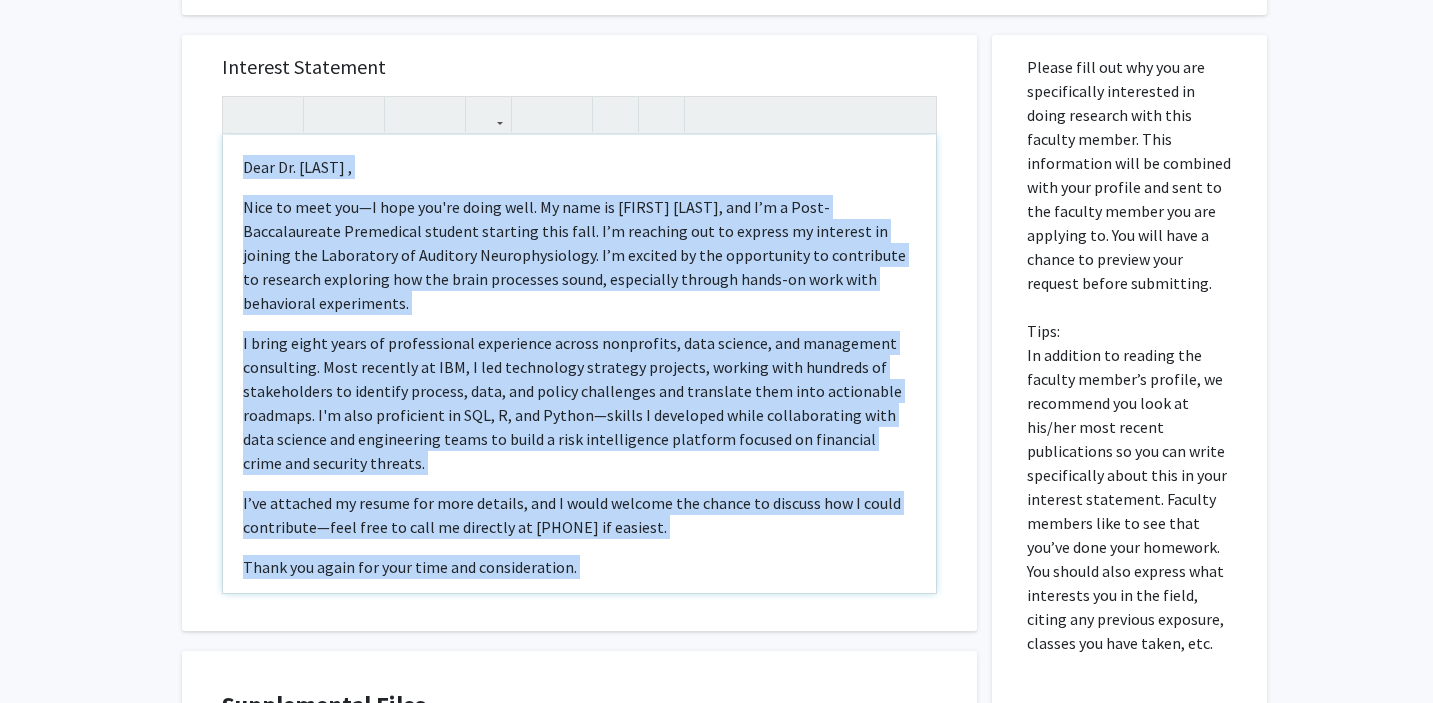 copy on "Dear Dr. Osmanski , Nice to meet you—I hope you're doing well. My name is Connor Kresge, and I’m a Post-Baccalaureate Premedical student starting this fall. I’m reaching out to express my interest in joining the Laboratory of Auditory Neurophysiology. I’m excited by the opportunity to contribute to research exploring how the brain processes sound, especially through hands-on work with behavioral experiments. I bring eight years of professional experience across nonprofits, data science, and management consulting. Most recently at IBM, I led technology strategy projects, working with hundreds of stakeholders to identify process, data, and policy challenges and translate them into actionable roadmaps. I'm also proficient in SQL, R, and Python—skills I developed while collaborating with data science and engineering teams to build a risk intelligence platform focused on financial crime and security threats. I’ve attached my resume for more details, and I would welcome the chance to discuss how I could contribu..." 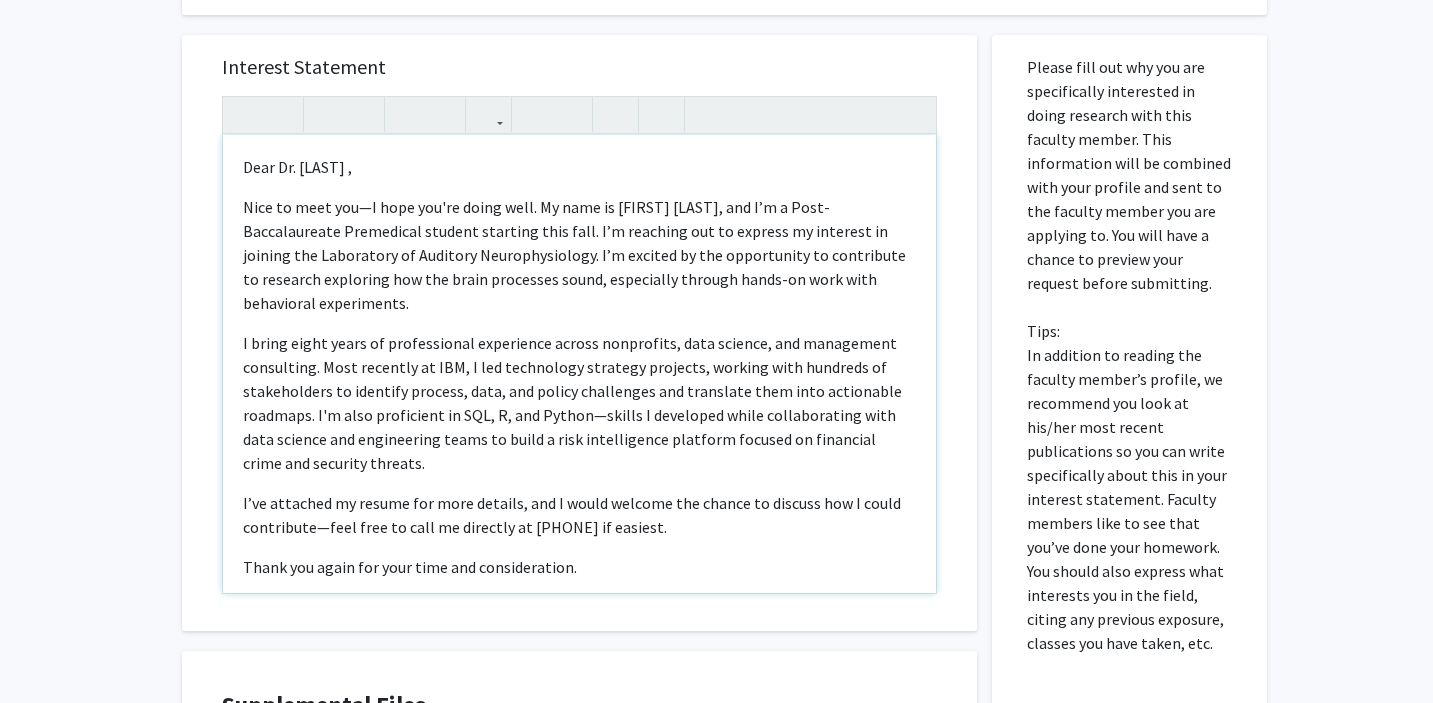 type on "<p>Dear Dr. Osmanski,</p><p>Nice to meet you—I hope you're doing well. My name is Connor Kresge, and I’m a Post-Baccalaureate Premedical student starting this fall. I’m reaching out to express my interest in joining the Laboratory of Auditory Neurophysiology. I’m excited by the opportunity to contribute to research exploring how the brain processes sound, especially through hands-on work with behavioral experiments.</p><p>I bring eight years of professional experience across nonprofits, data science, and management consulting. Most recently at IBM, I led technology strategy projects, working with hundreds of stakeholders to identify process, data, and policy challenges and translate them into actionable roadmaps. I'm also proficient in SQL, R, and Python—skills I developed while collaborating with data science and engineering teams to build a risk intelligence platform focused on financial crime and security threats.</p><p>I’ve attached my resume for more details, and I would welcome the chance to discuss ..." 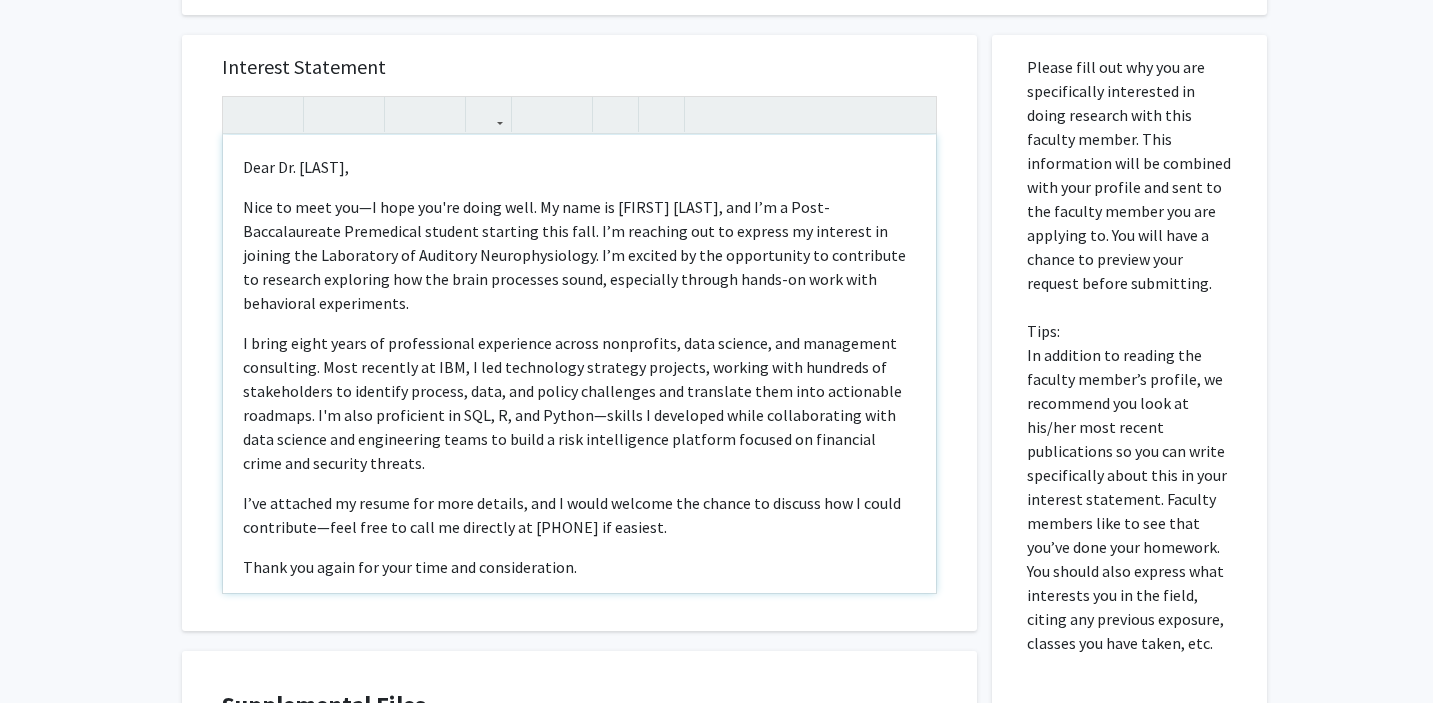 scroll, scrollTop: 78, scrollLeft: 0, axis: vertical 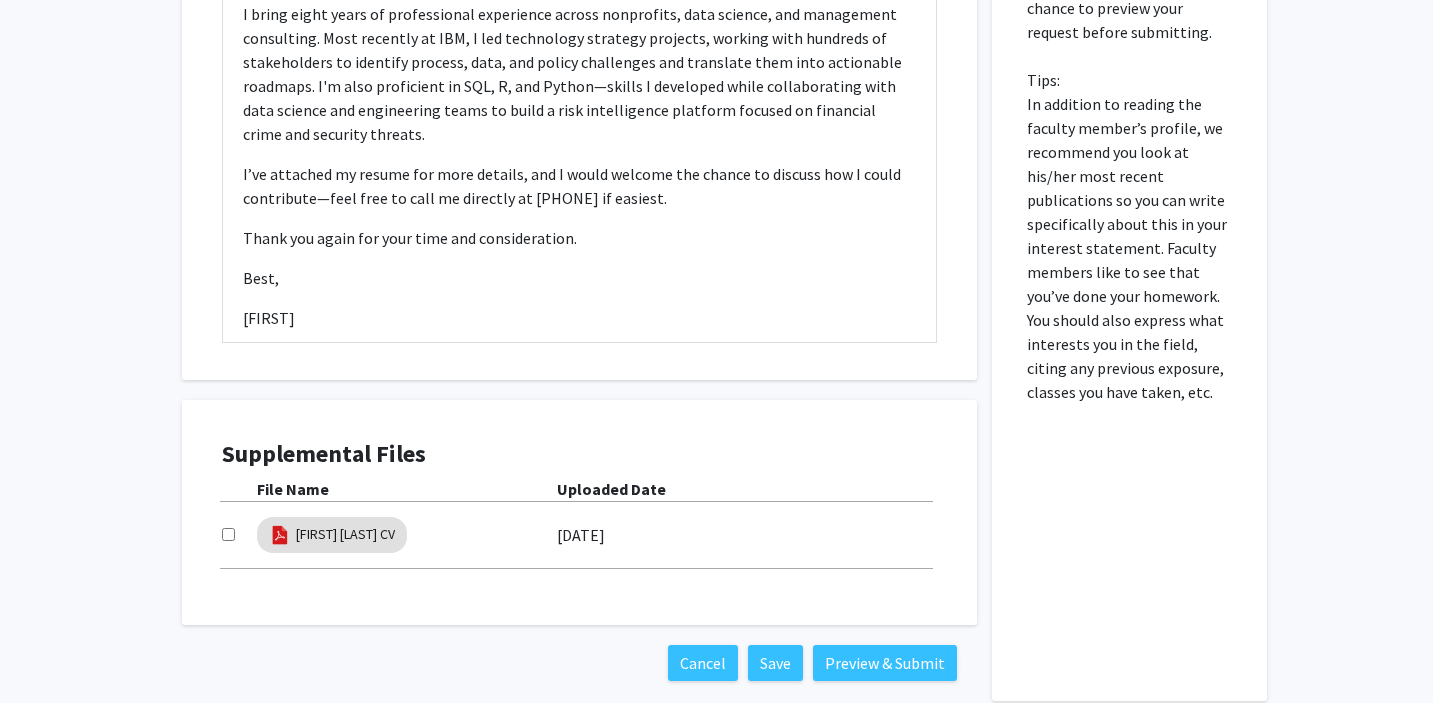 click at bounding box center [228, 534] 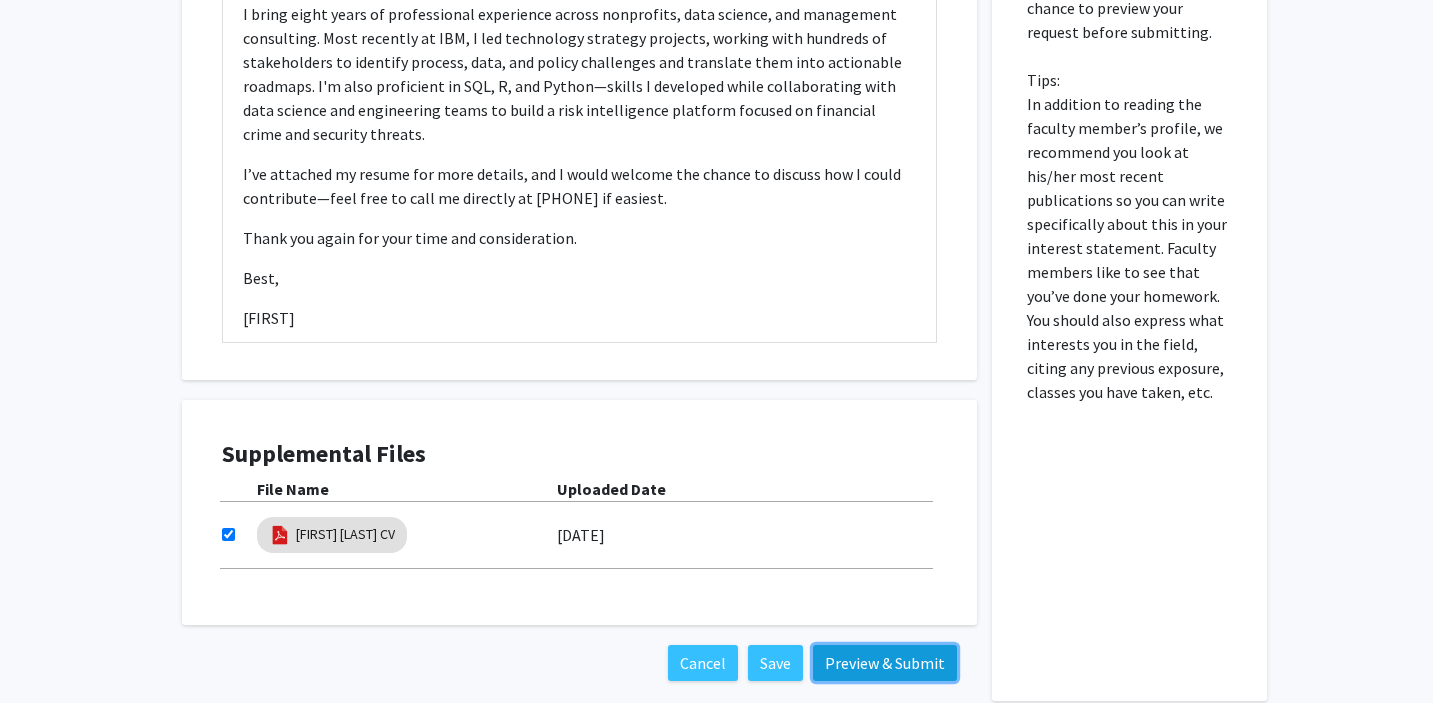 click on "Preview & Submit" at bounding box center [885, 663] 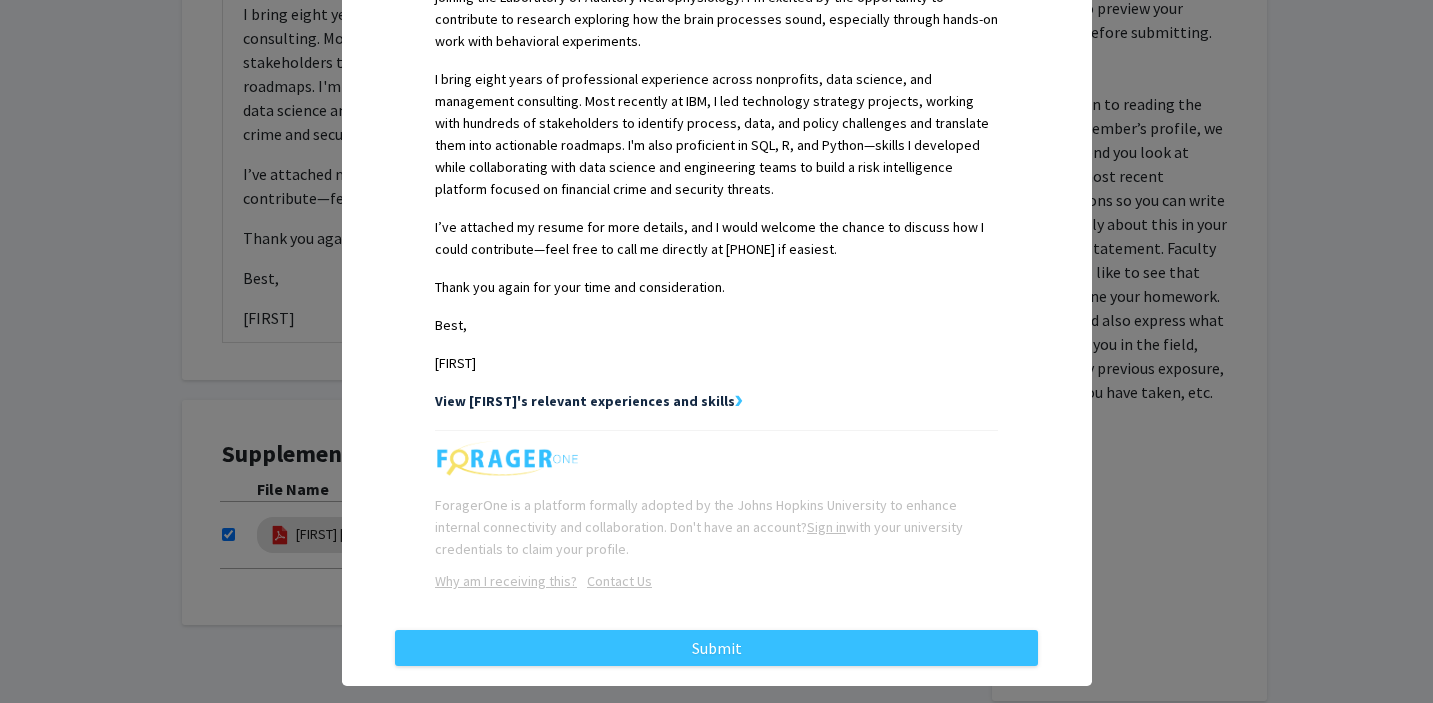 scroll, scrollTop: 679, scrollLeft: 0, axis: vertical 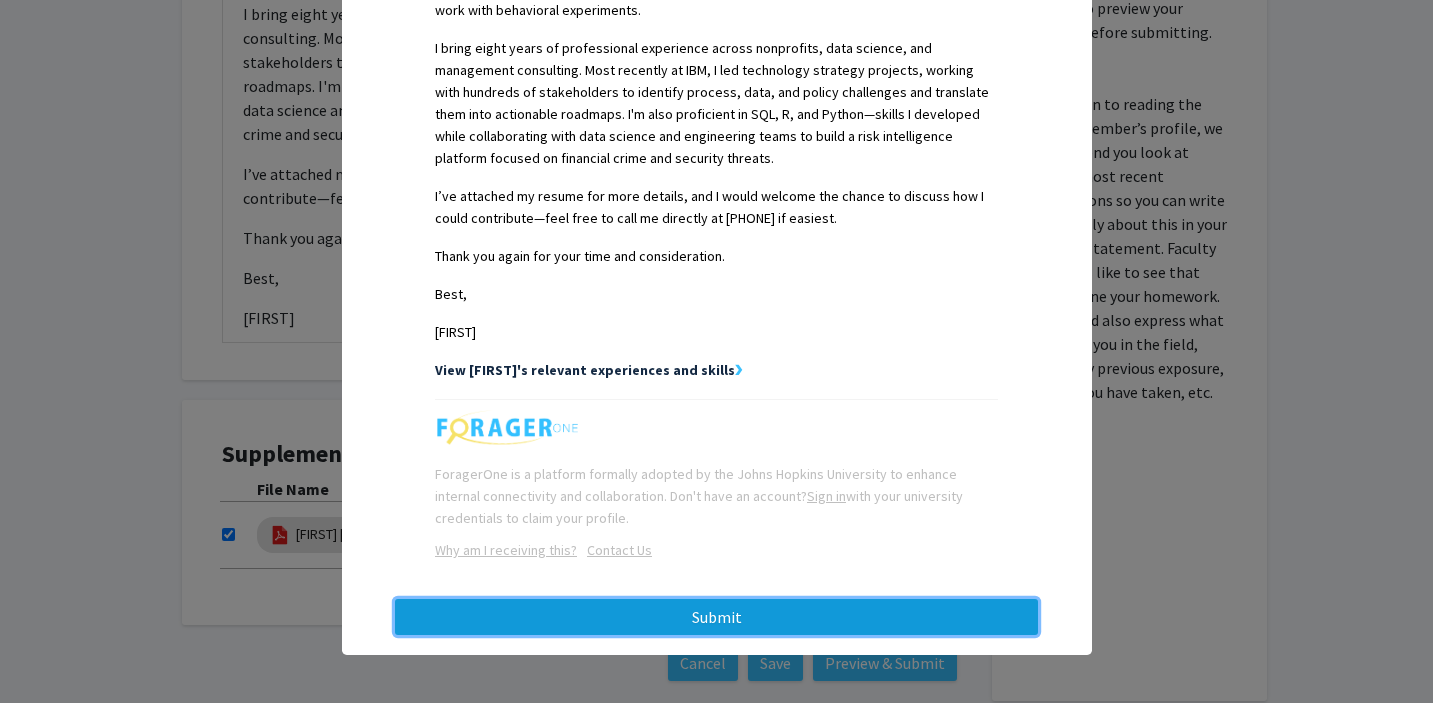 click on "Submit" at bounding box center [716, 617] 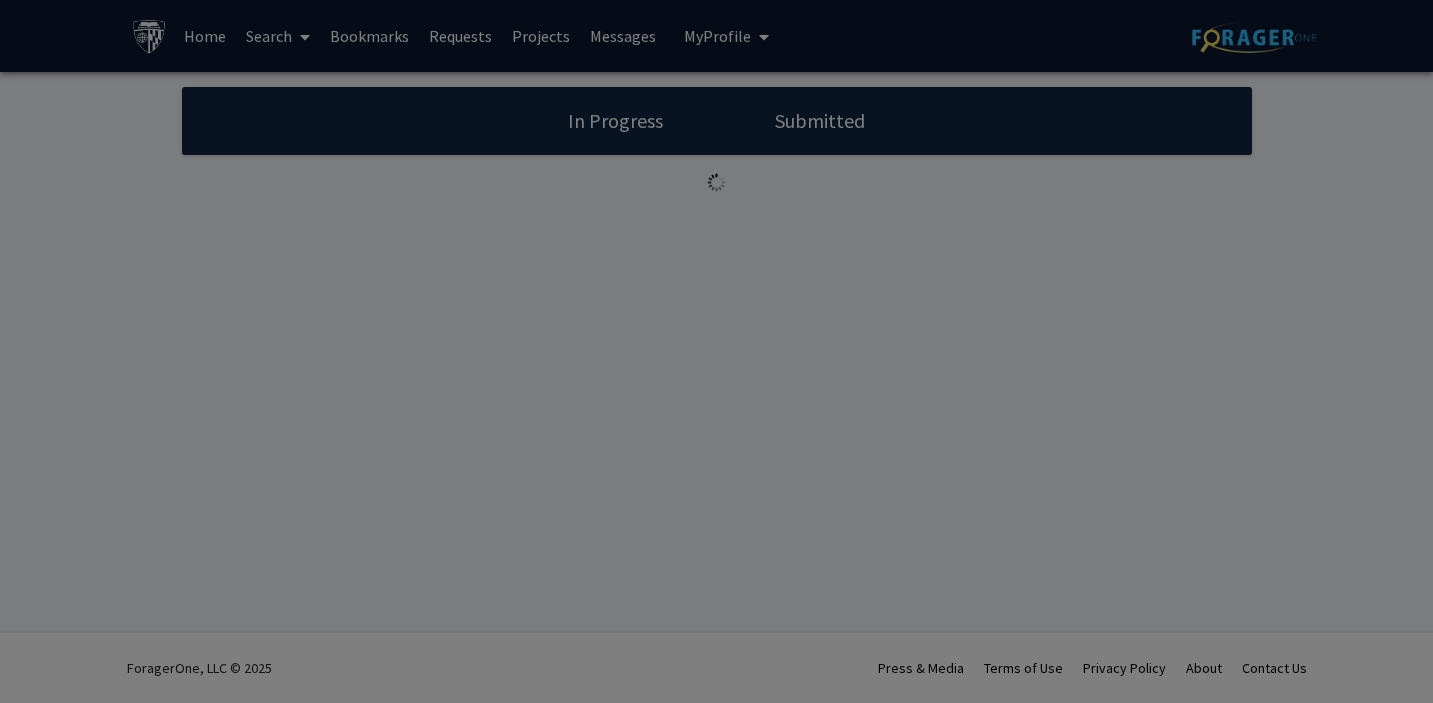 scroll, scrollTop: 0, scrollLeft: 0, axis: both 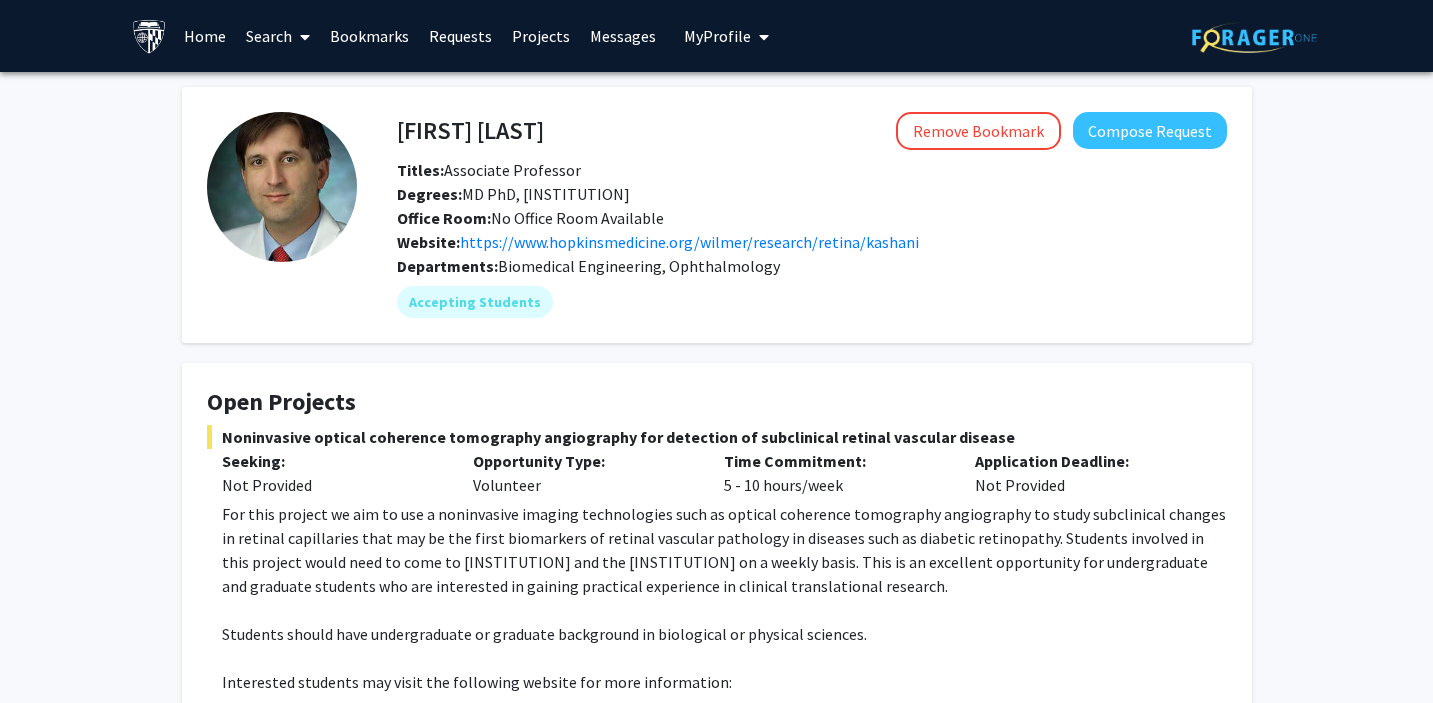click on "Bookmarks" at bounding box center (369, 36) 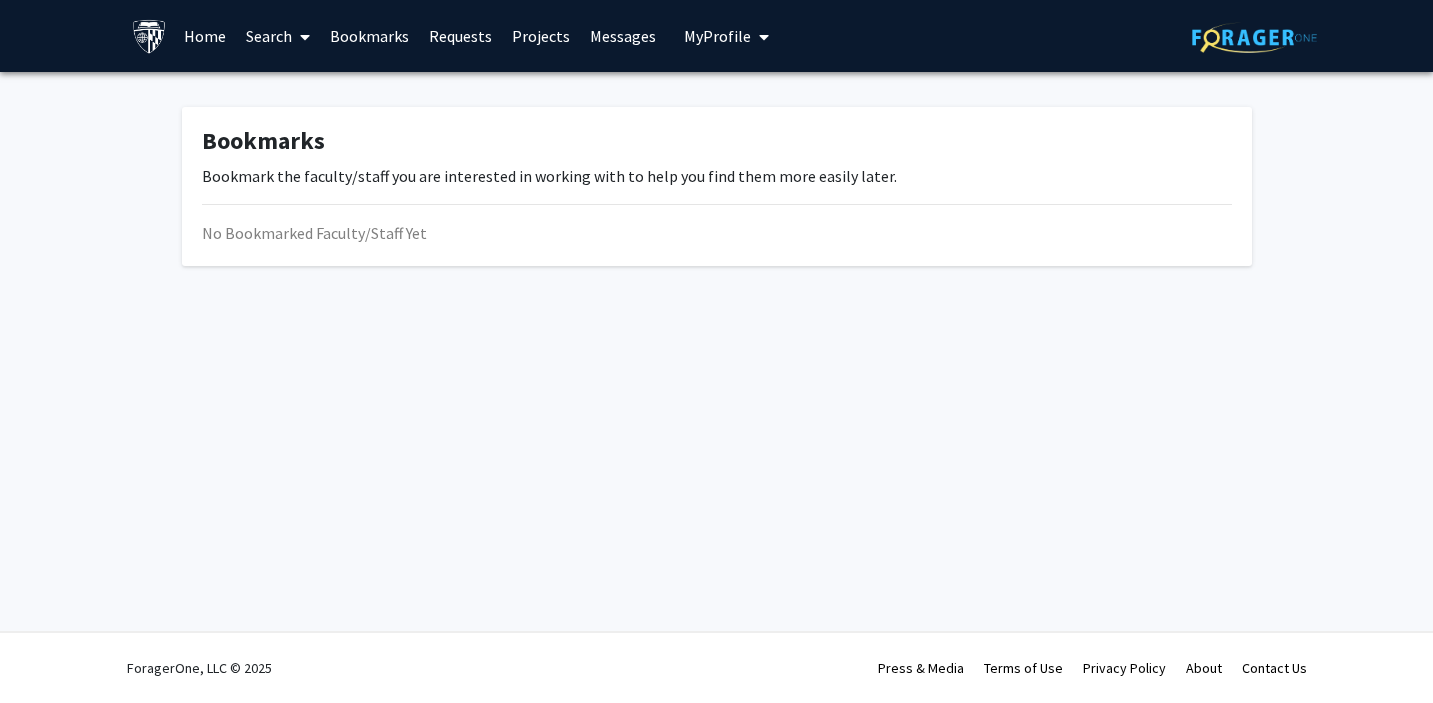 scroll, scrollTop: 0, scrollLeft: 0, axis: both 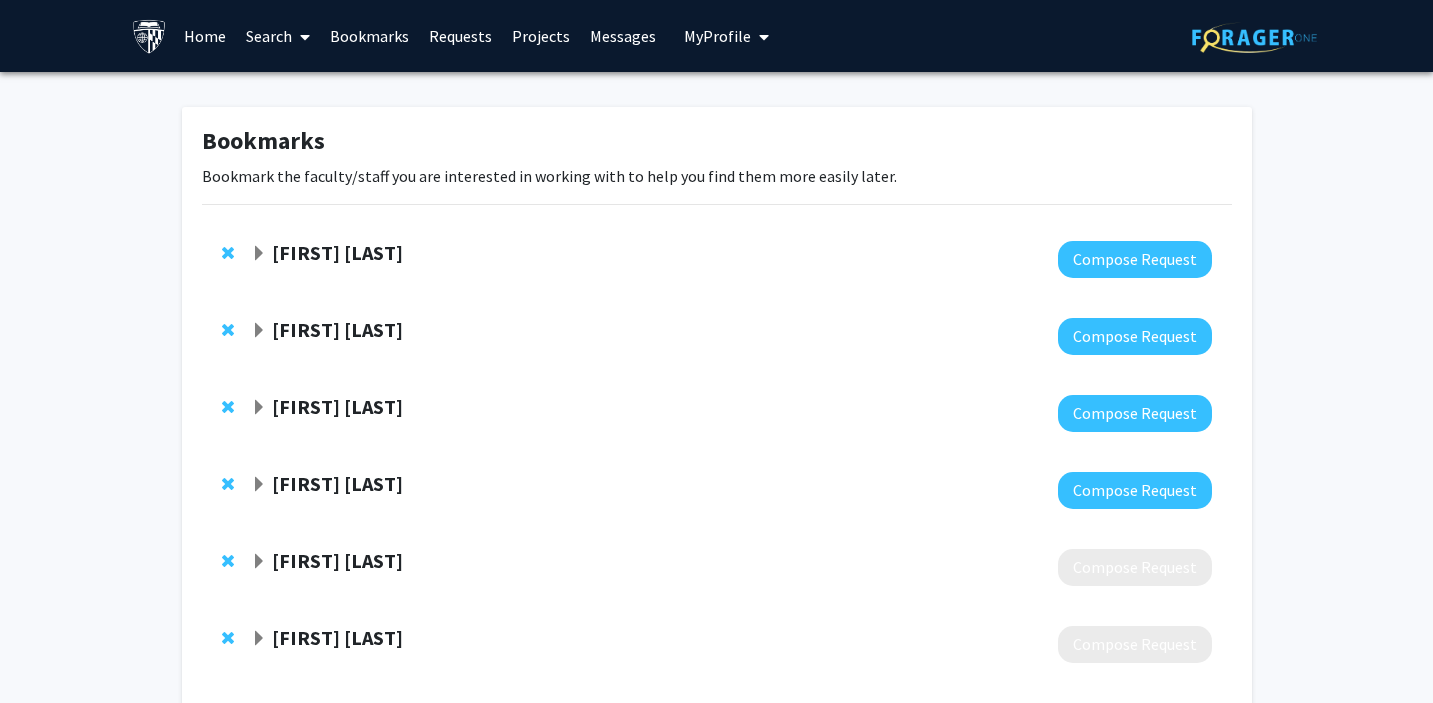 click on "Bookmarks" at bounding box center (369, 36) 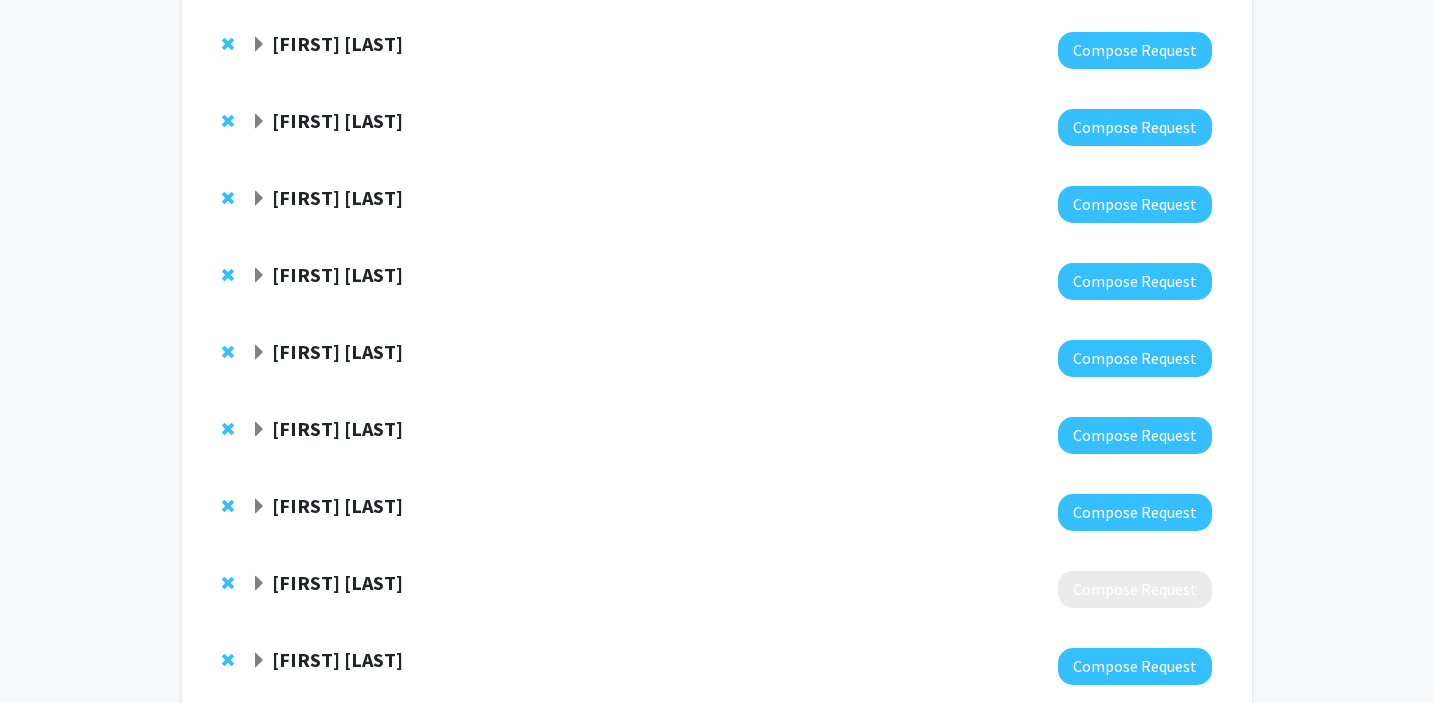 click 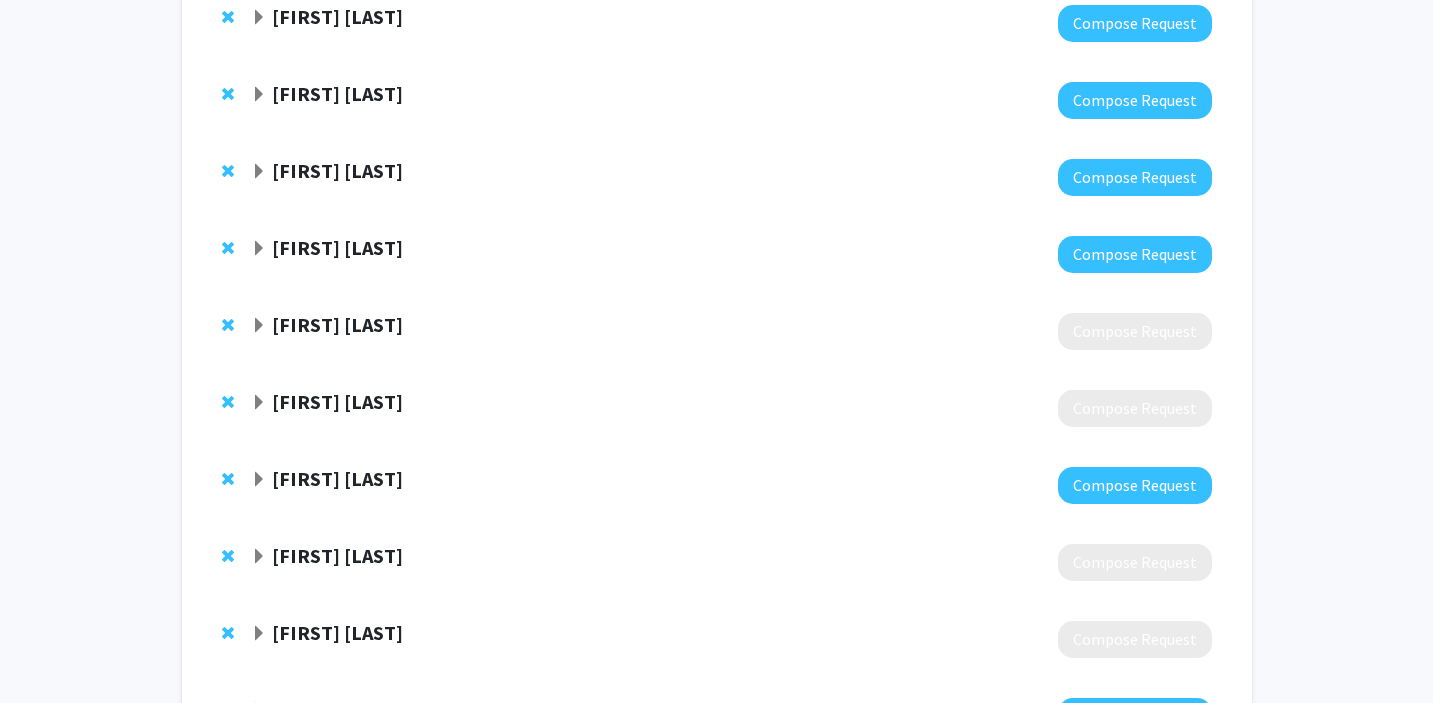 scroll, scrollTop: 0, scrollLeft: 0, axis: both 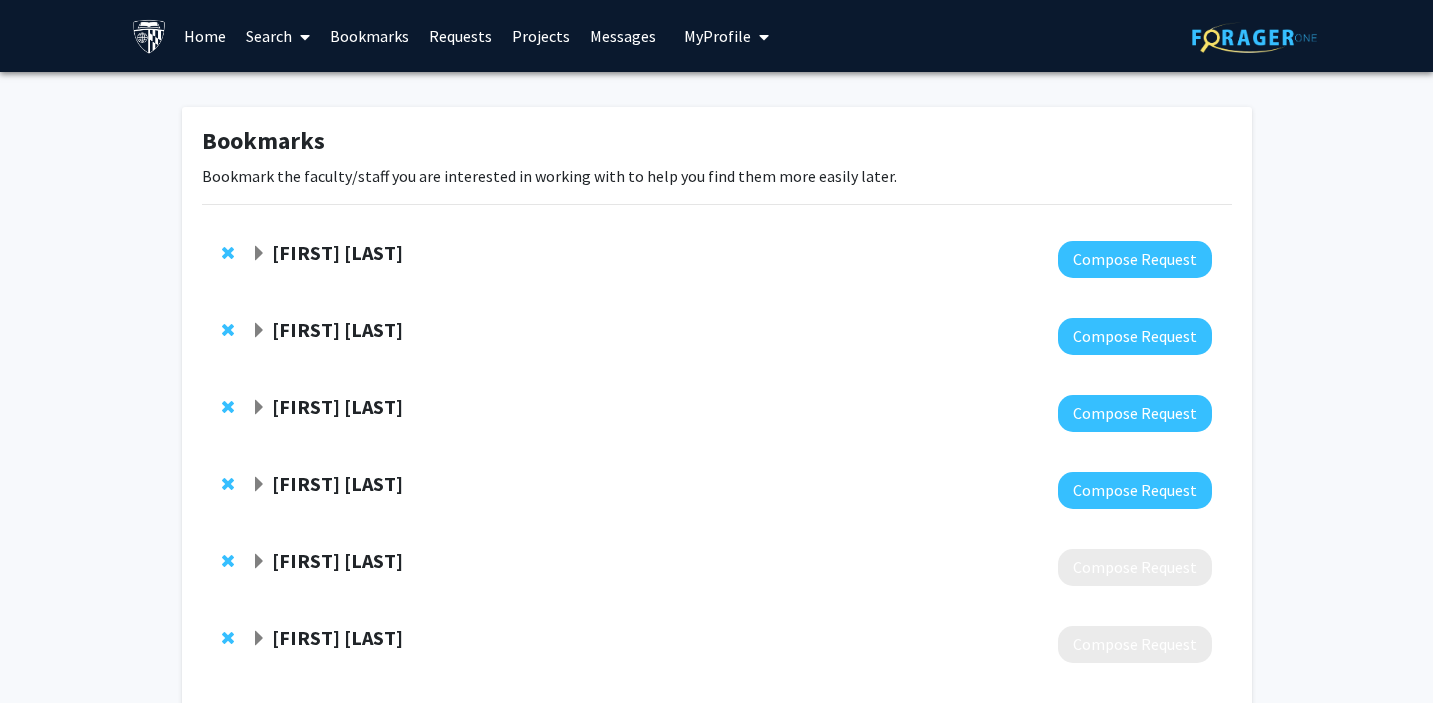 click on "Requests" at bounding box center (460, 36) 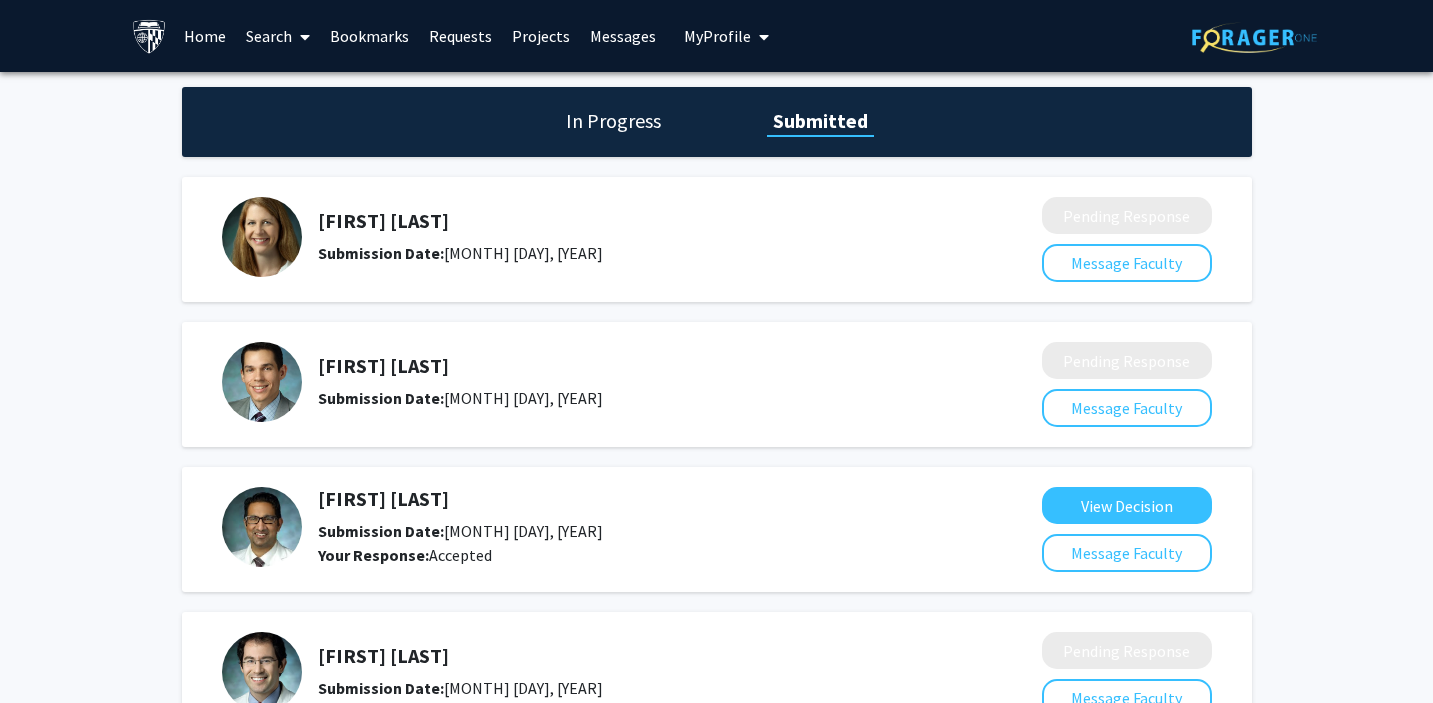 click on "Requests" at bounding box center (460, 36) 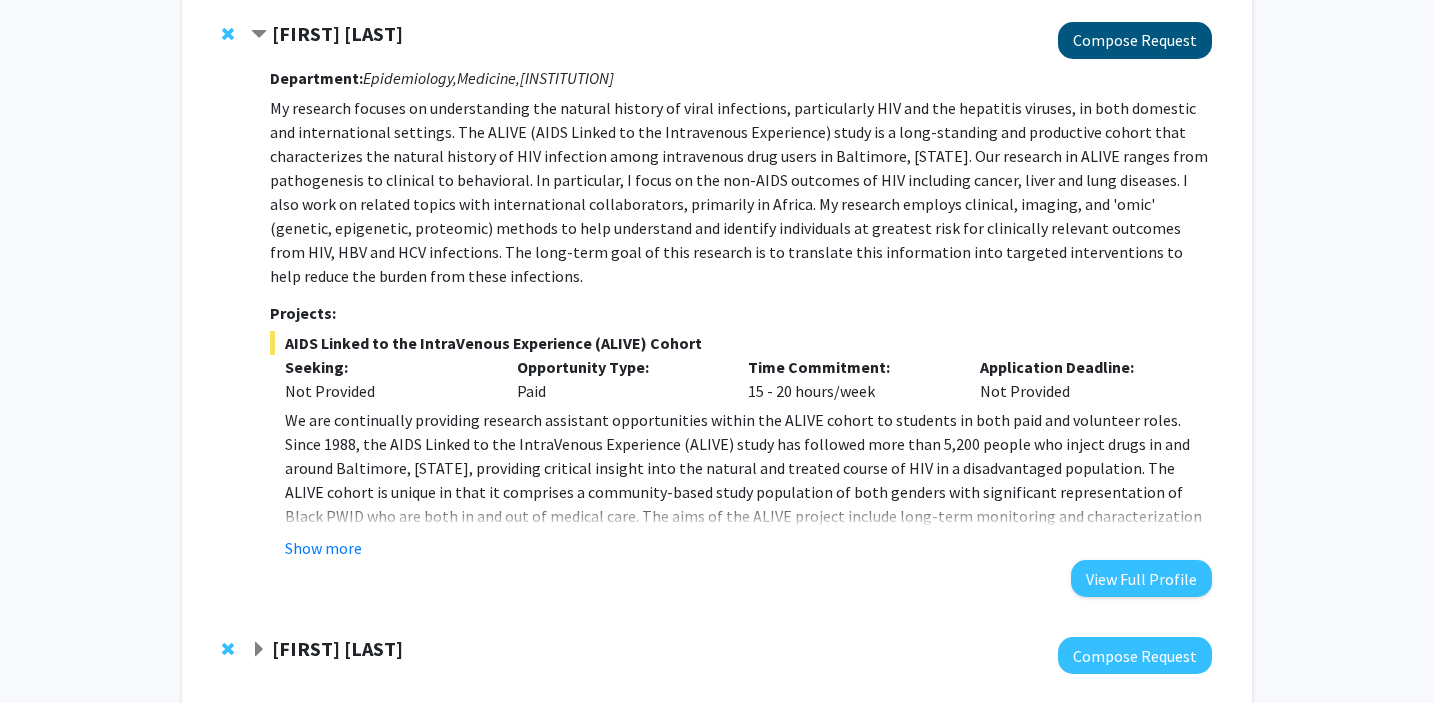 scroll, scrollTop: 1571, scrollLeft: 0, axis: vertical 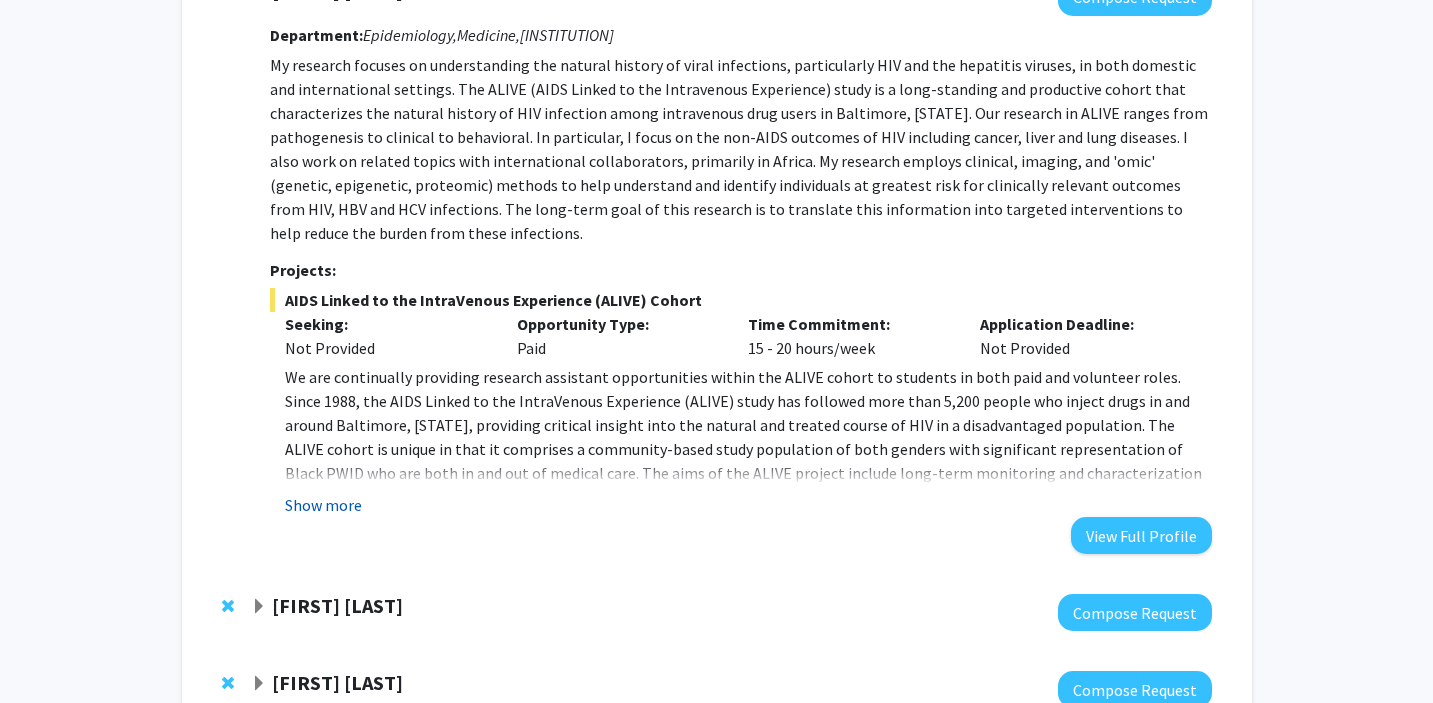 click on "Show more" at bounding box center [323, 505] 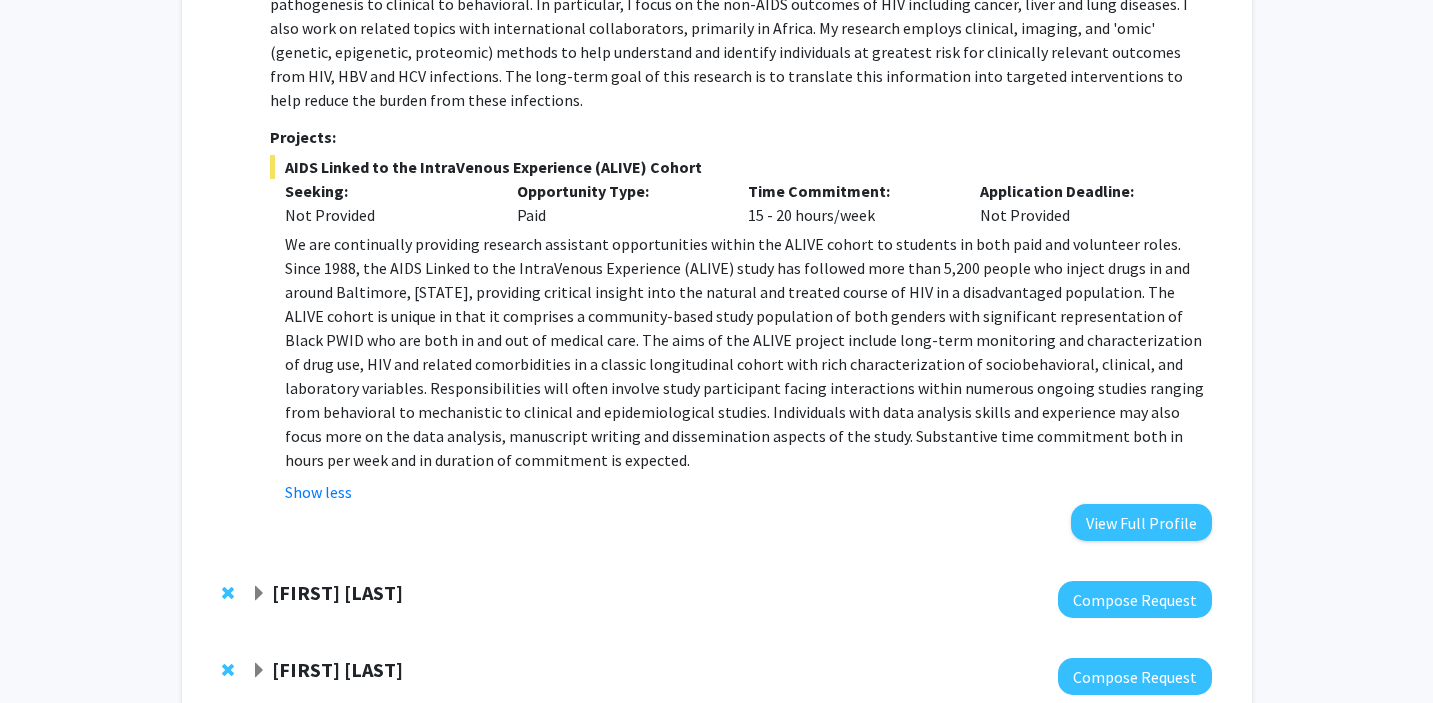 scroll, scrollTop: 1758, scrollLeft: 0, axis: vertical 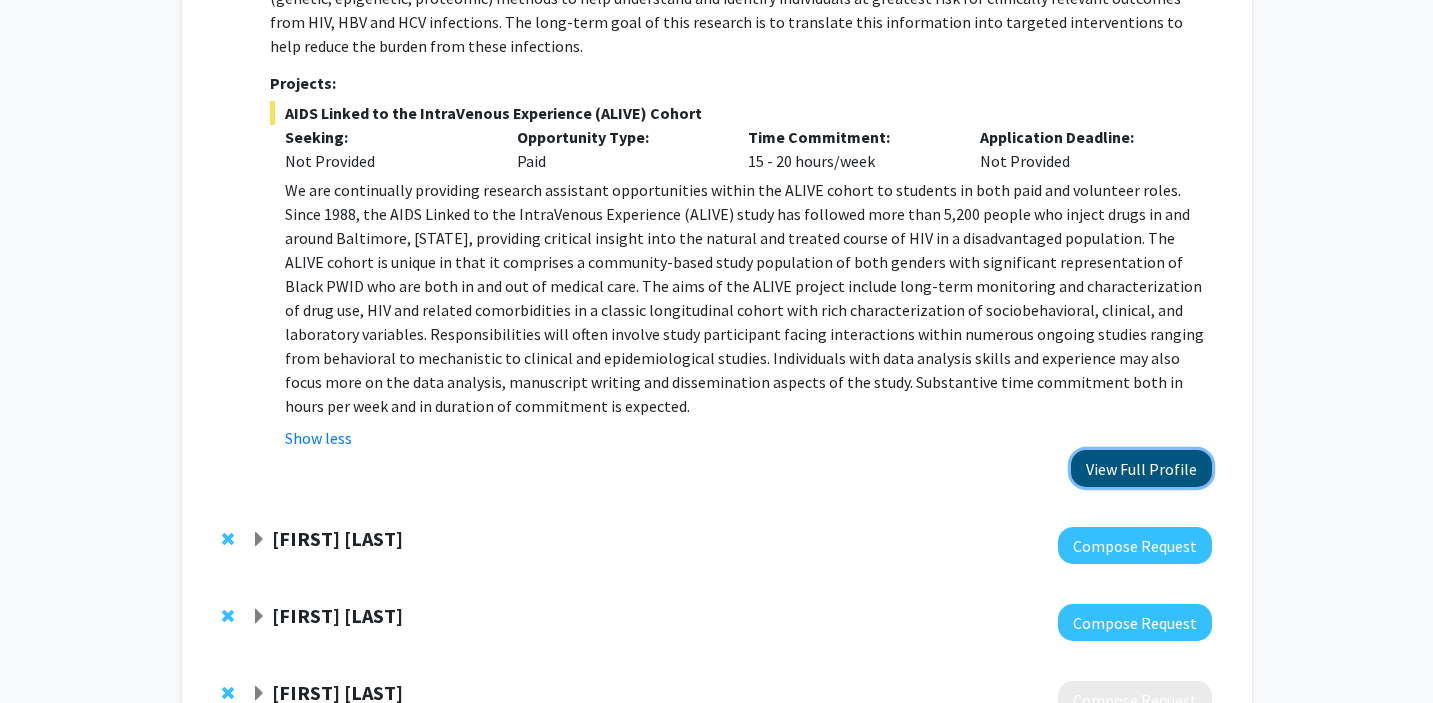 click on "View Full Profile" at bounding box center (1141, 468) 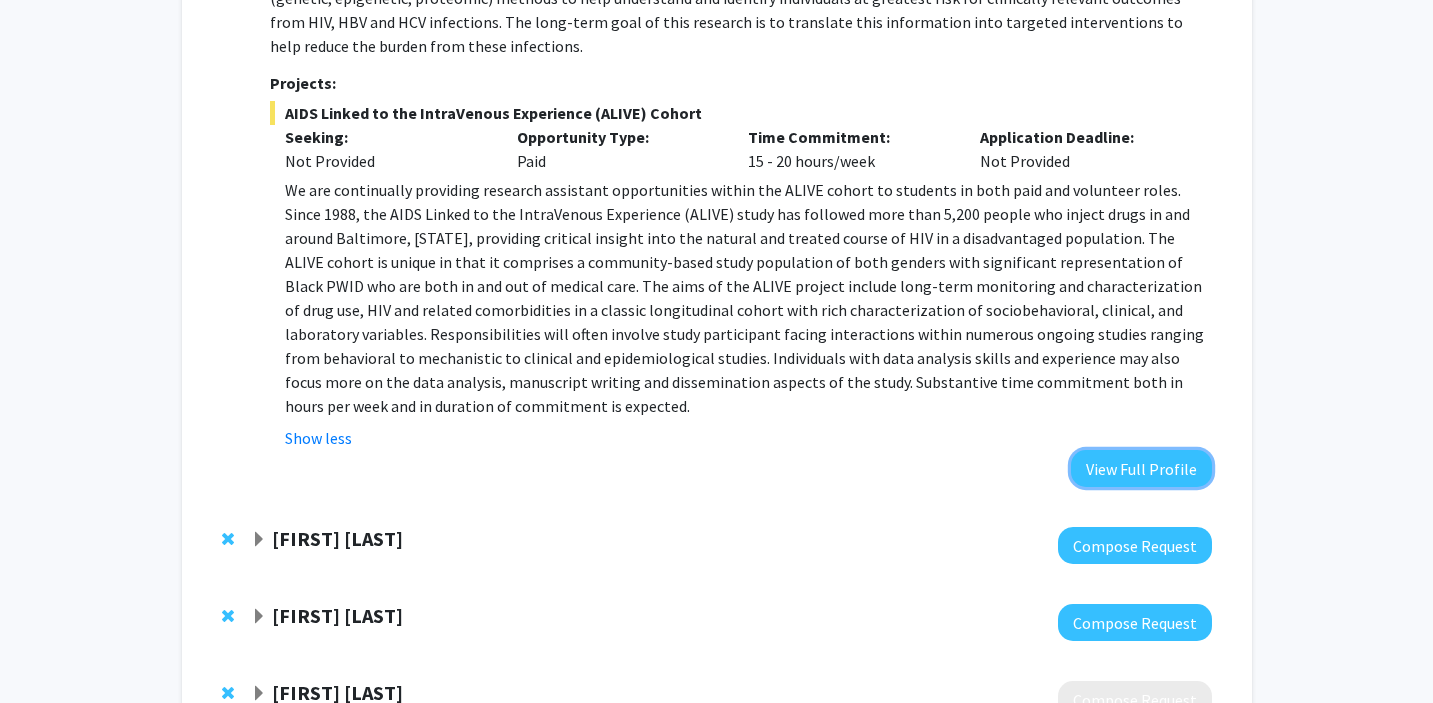 type 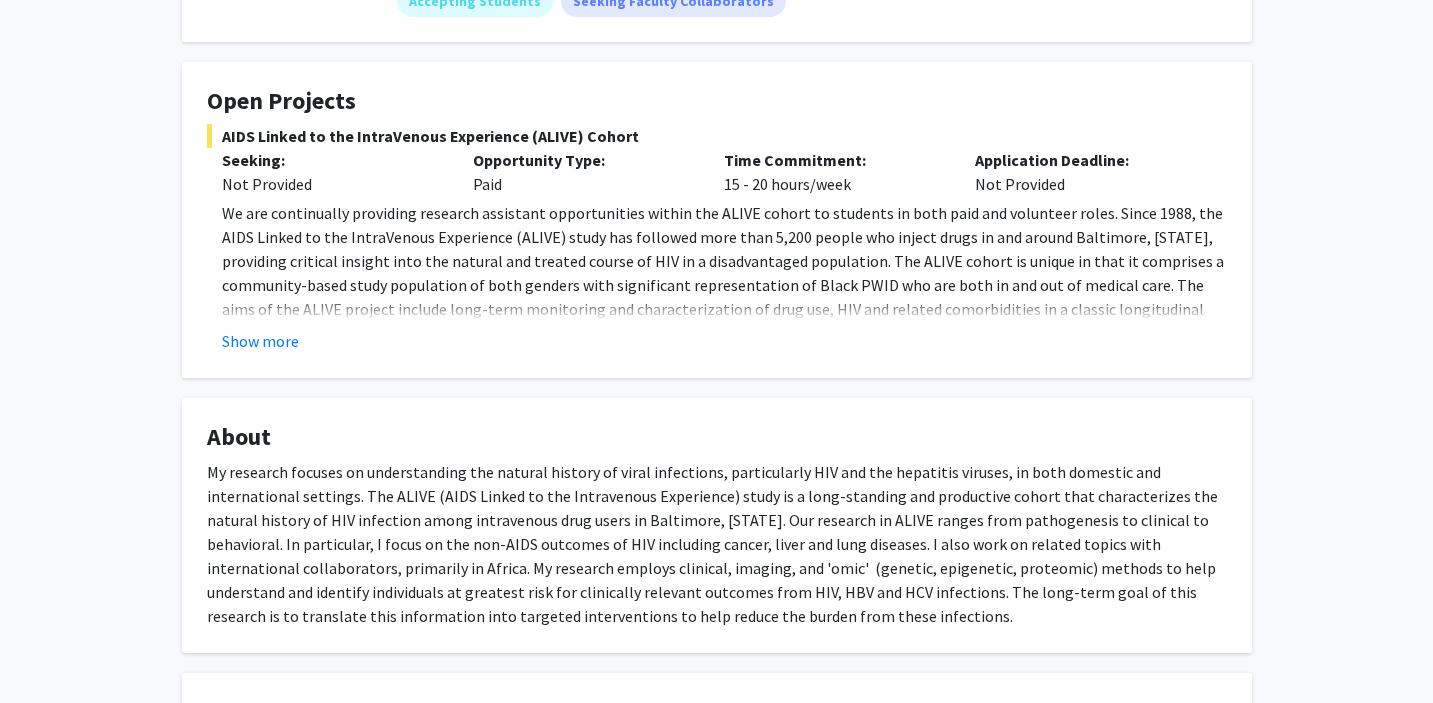 scroll, scrollTop: 156, scrollLeft: 0, axis: vertical 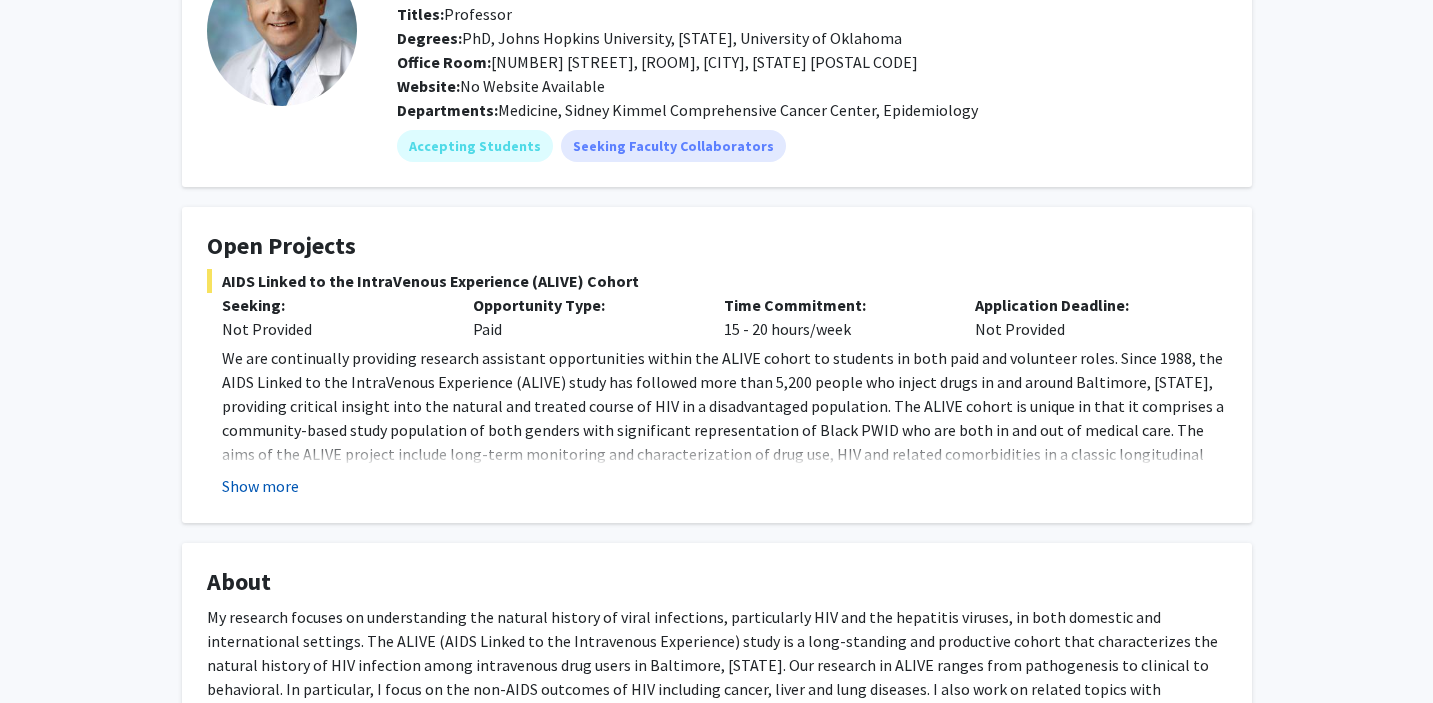 click on "Show more" 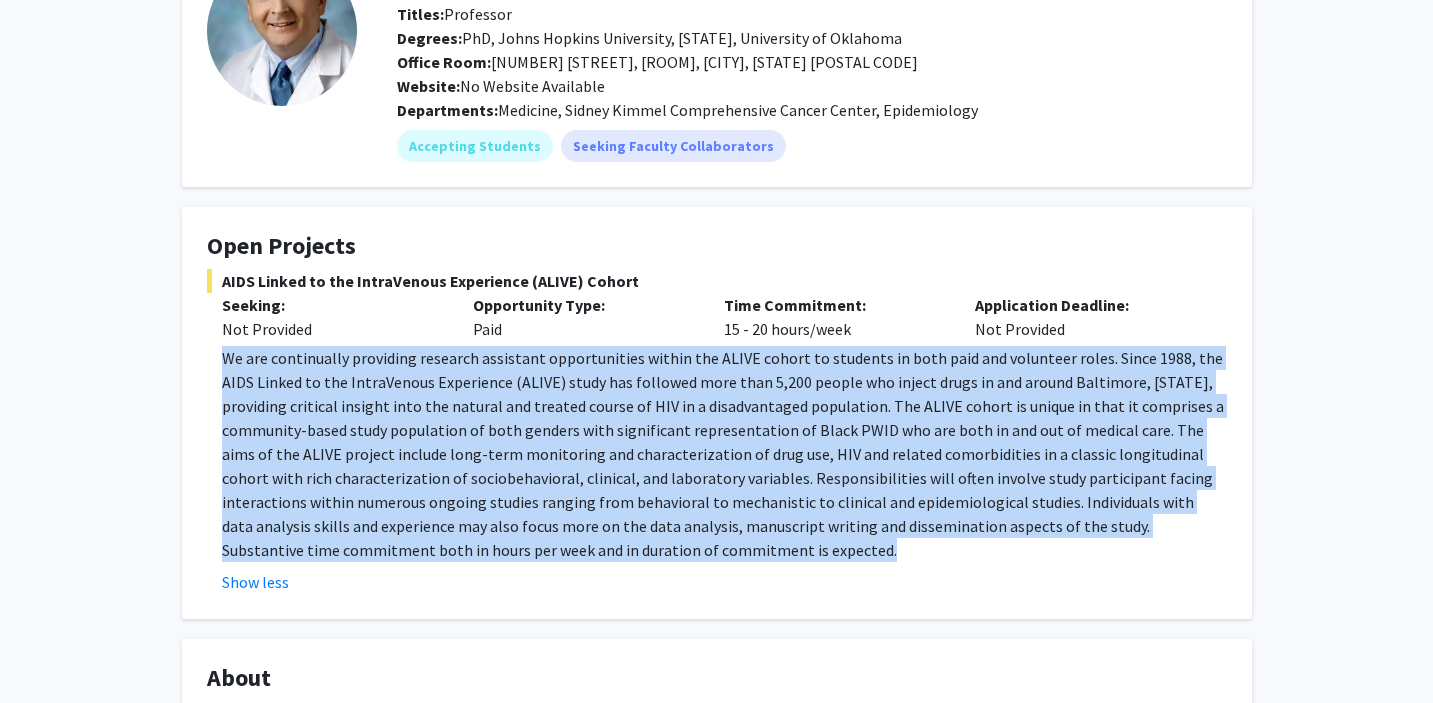 drag, startPoint x: 658, startPoint y: 554, endPoint x: 218, endPoint y: 359, distance: 481.27435 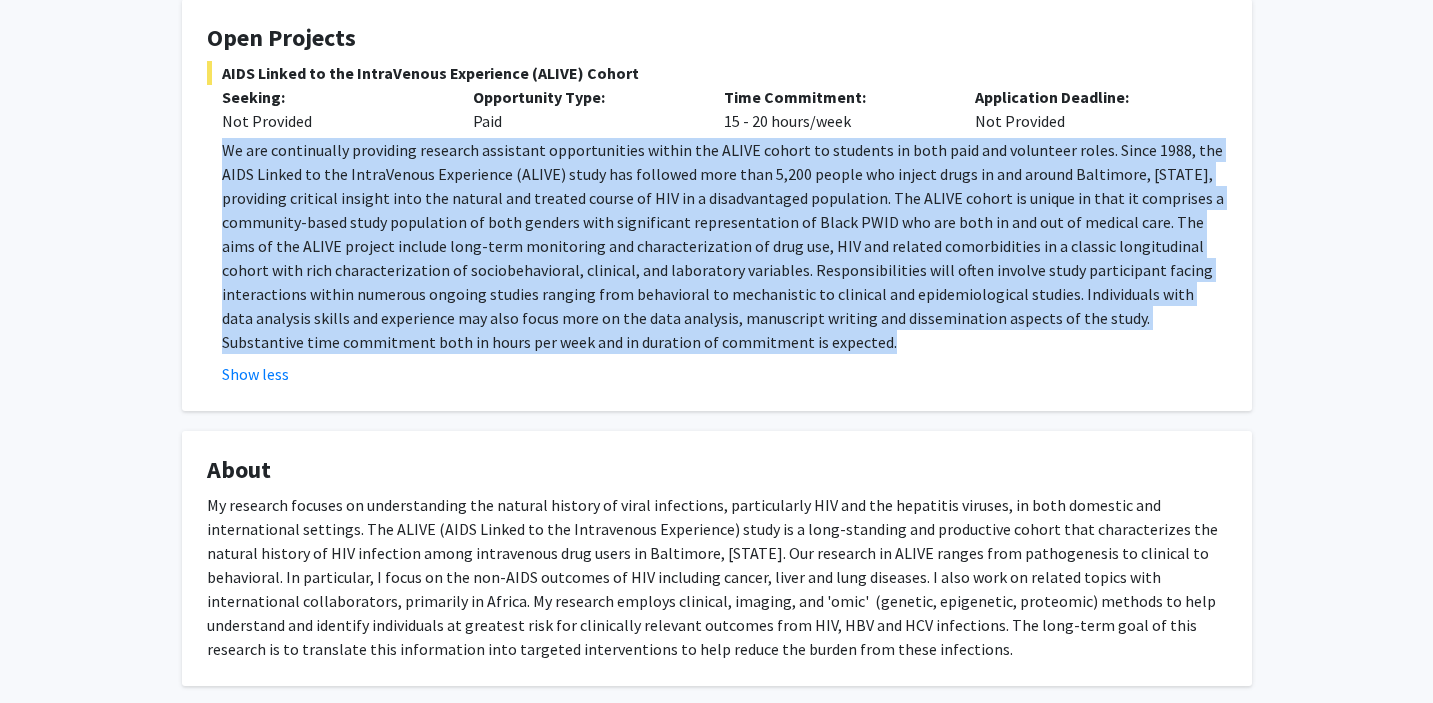 scroll, scrollTop: 0, scrollLeft: 0, axis: both 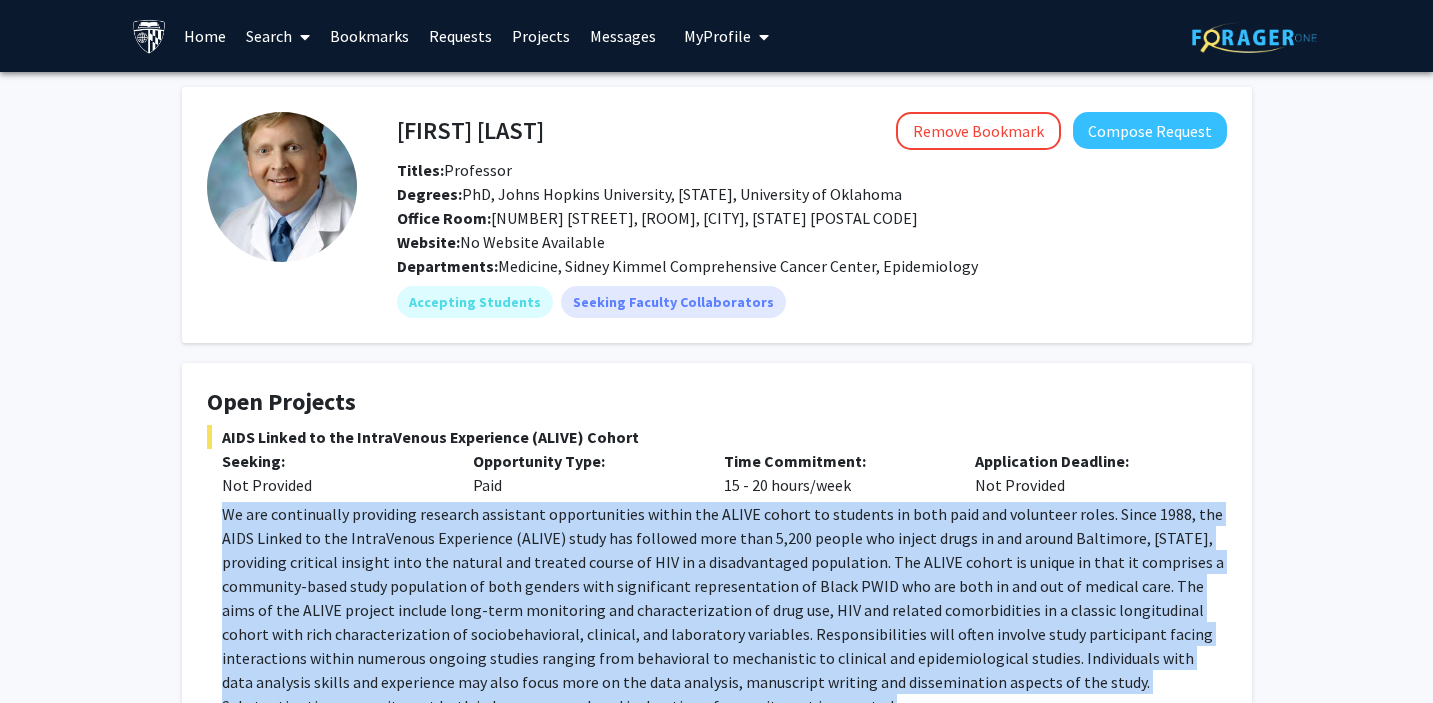 click on "Bookmarks" at bounding box center (369, 36) 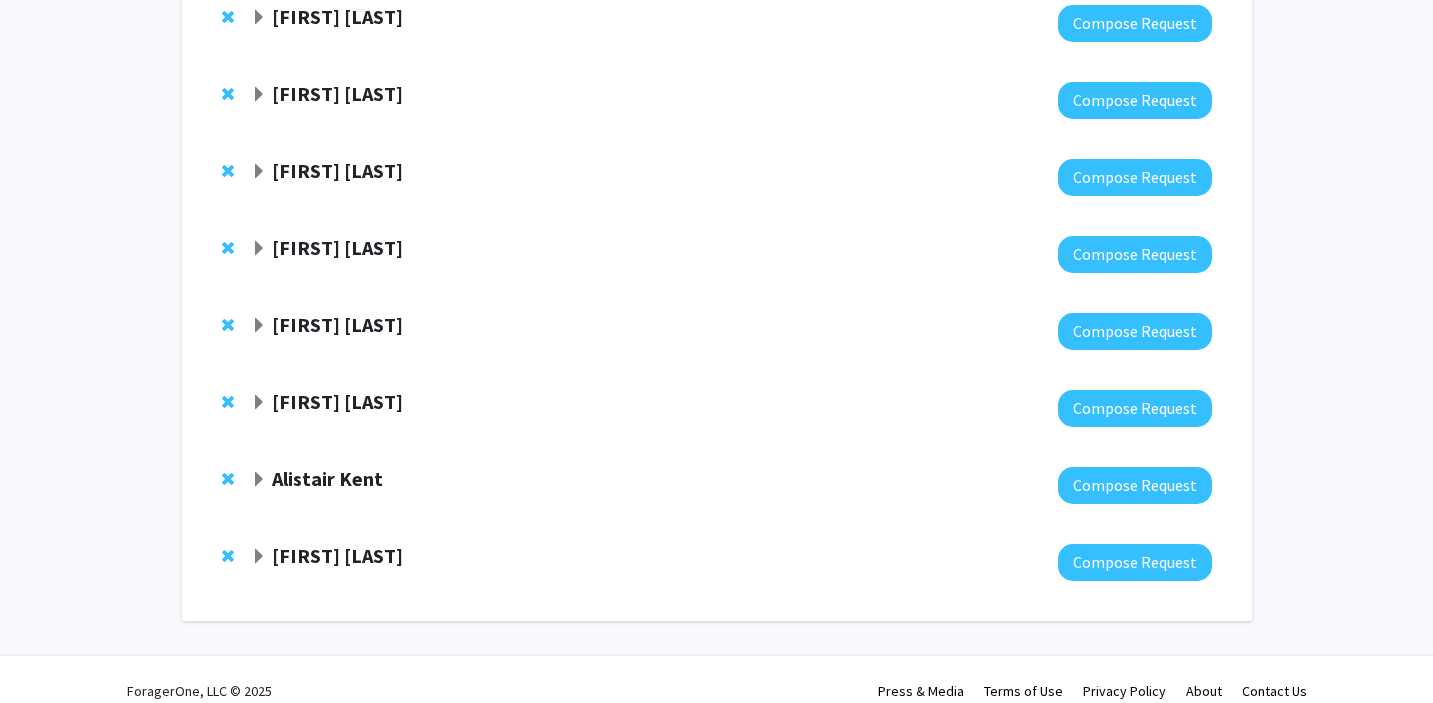 scroll, scrollTop: 2261, scrollLeft: 0, axis: vertical 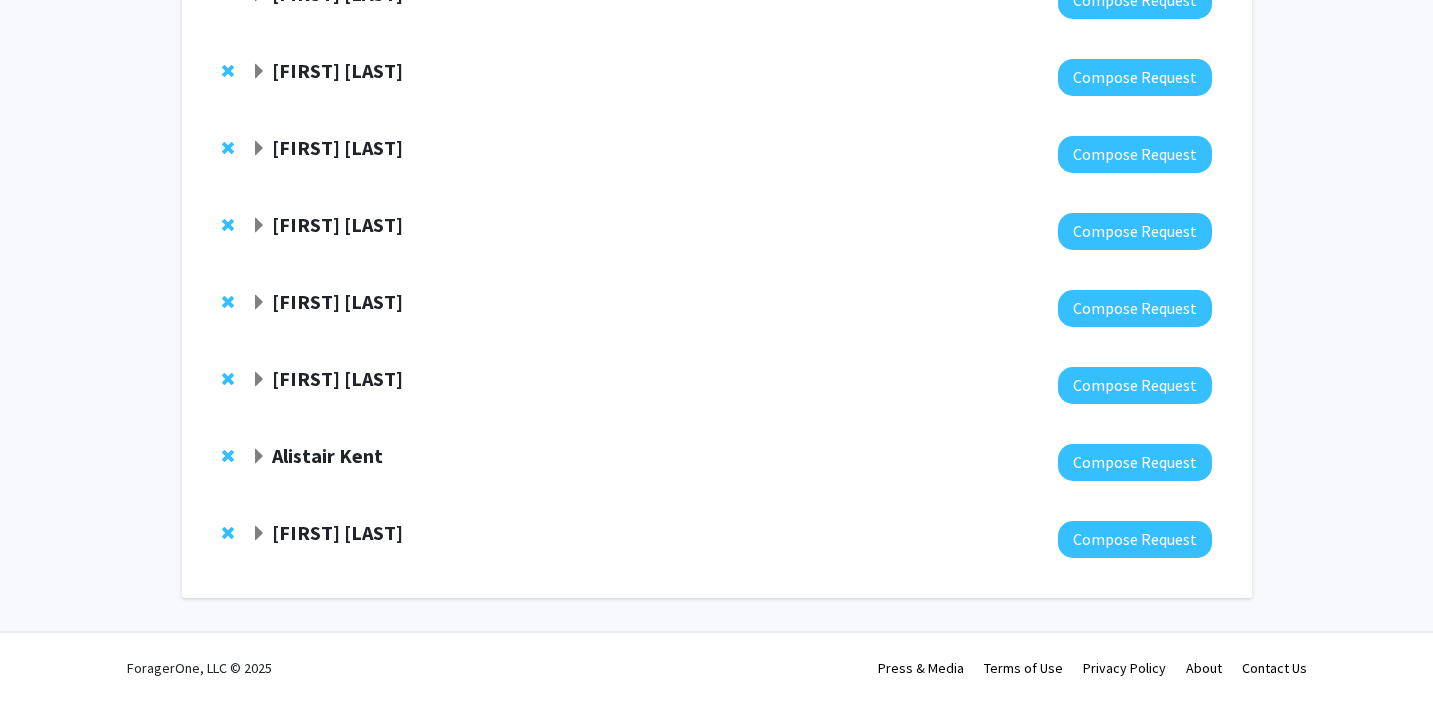 click on "[FIRST] [LAST]" 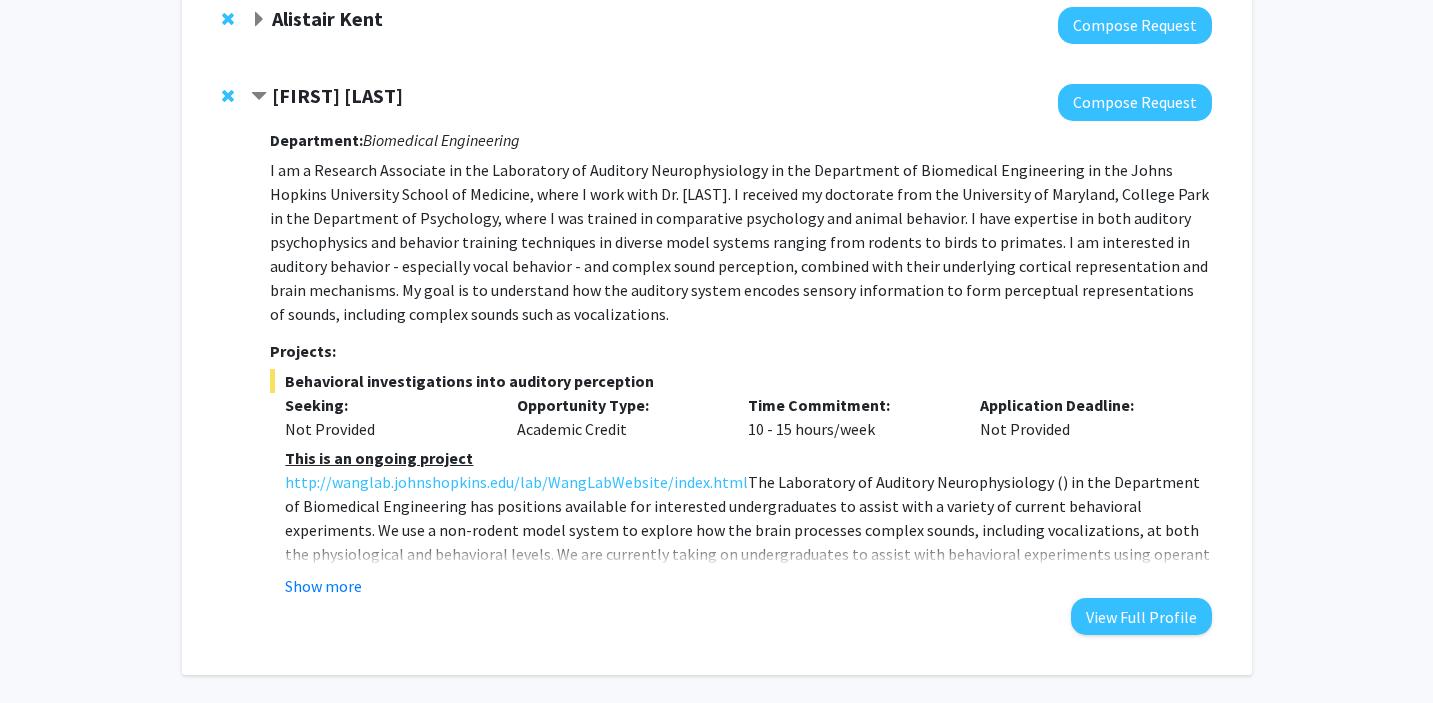 scroll, scrollTop: 2703, scrollLeft: 0, axis: vertical 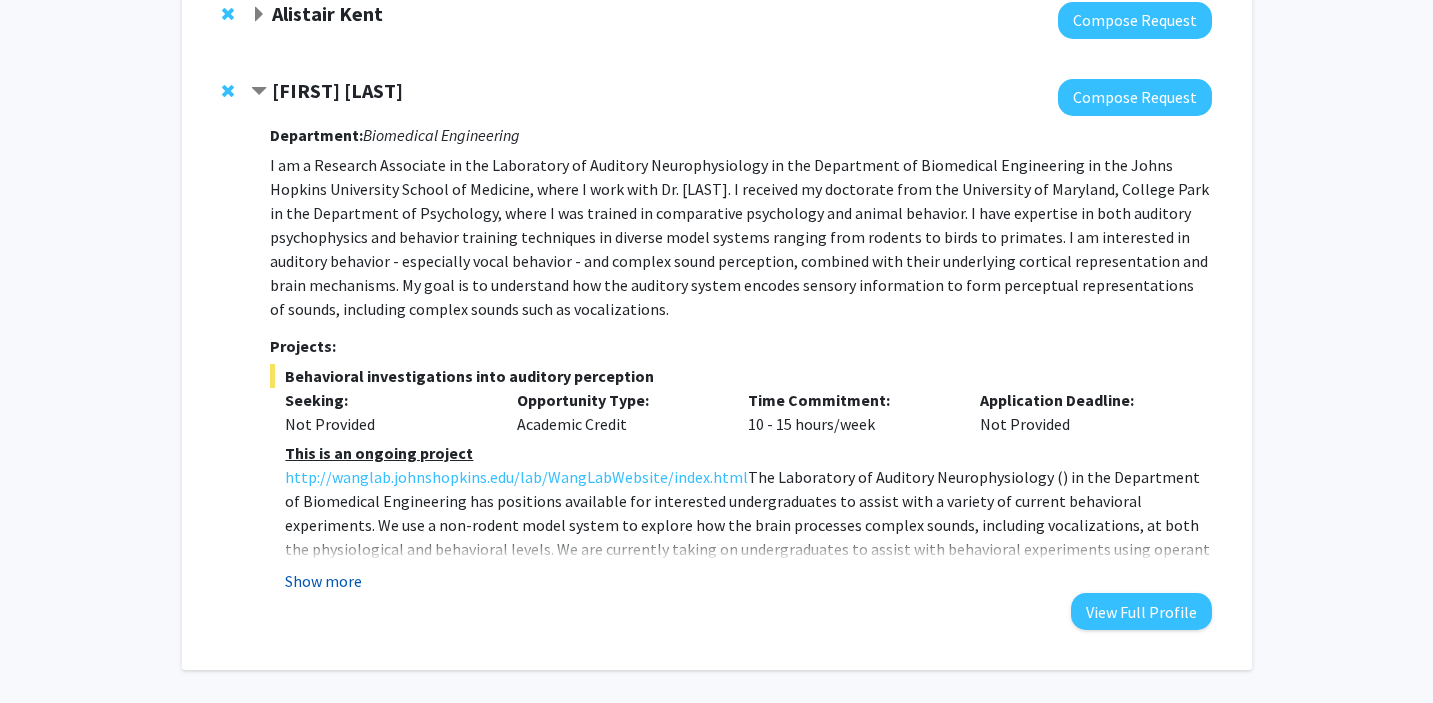 click on "Show more" at bounding box center [323, 581] 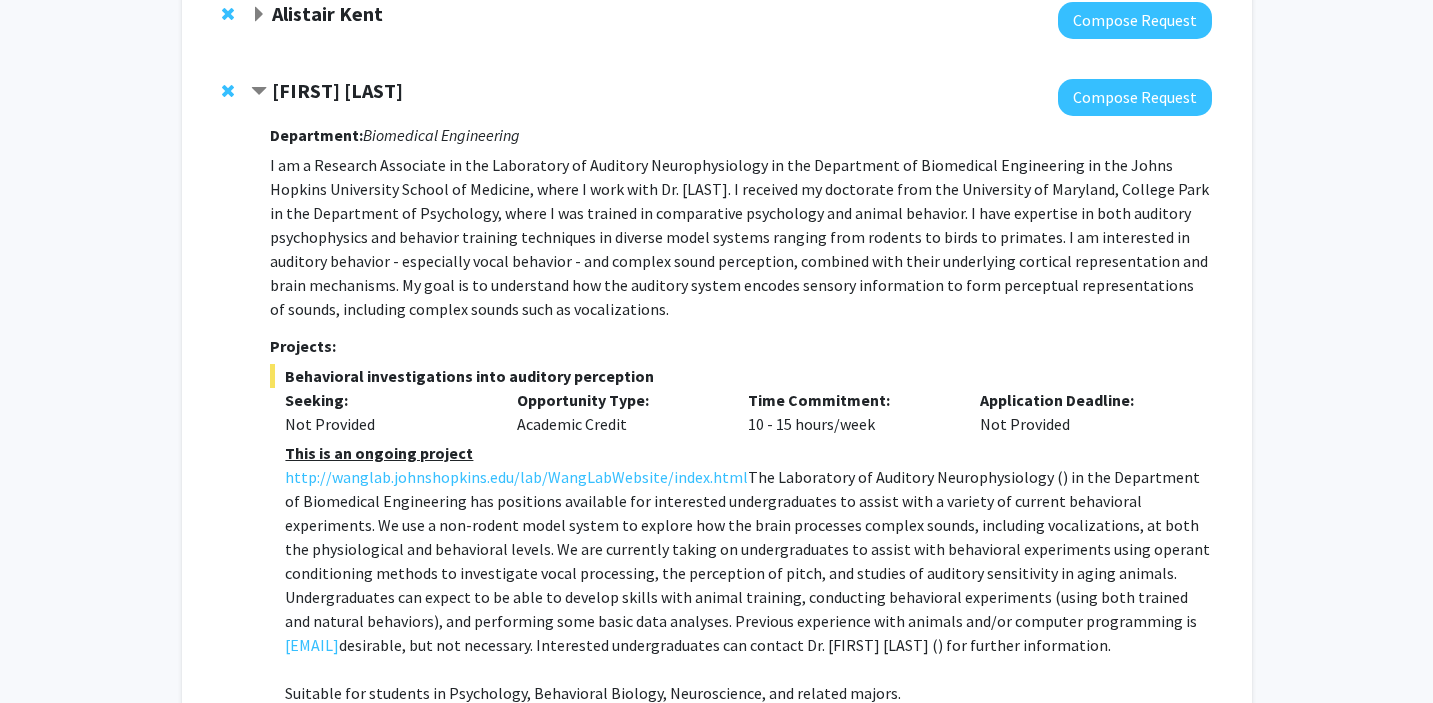 type 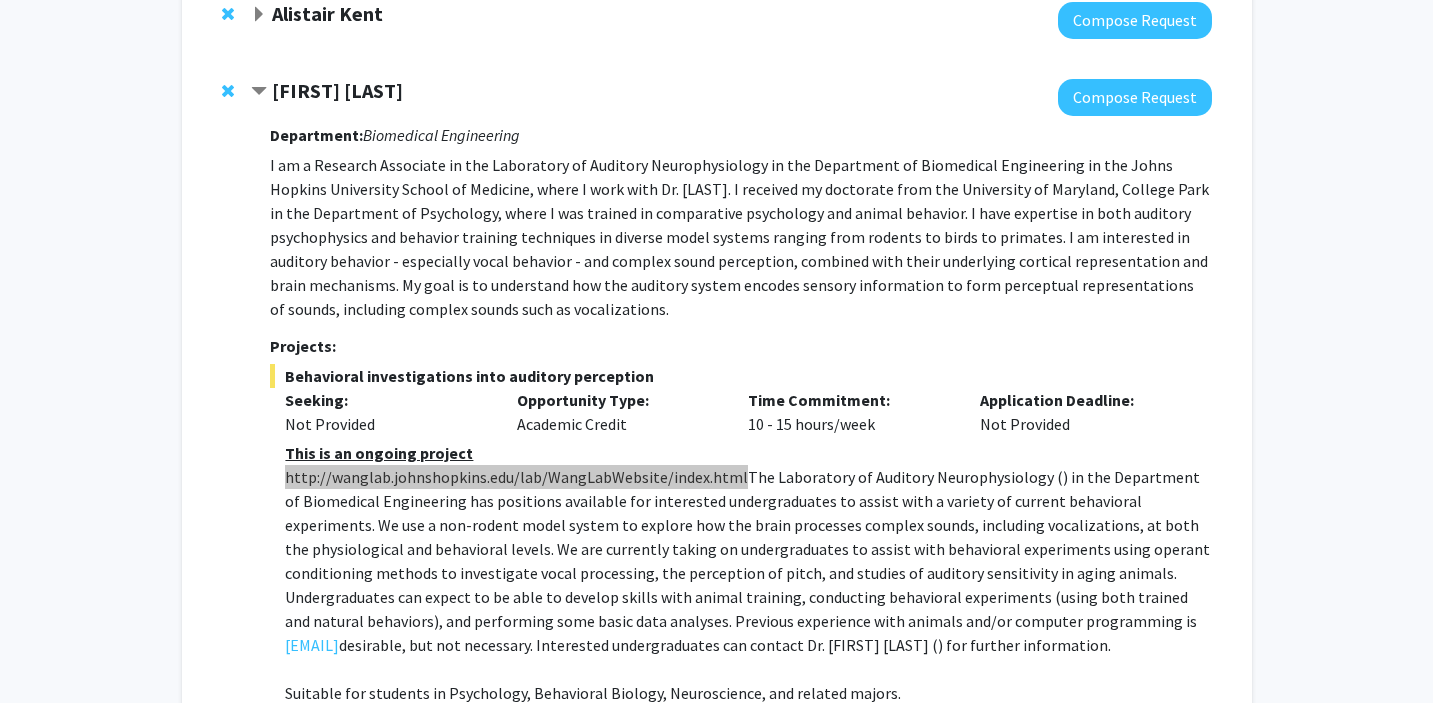 drag, startPoint x: 603, startPoint y: 472, endPoint x: 697, endPoint y: 395, distance: 121.511314 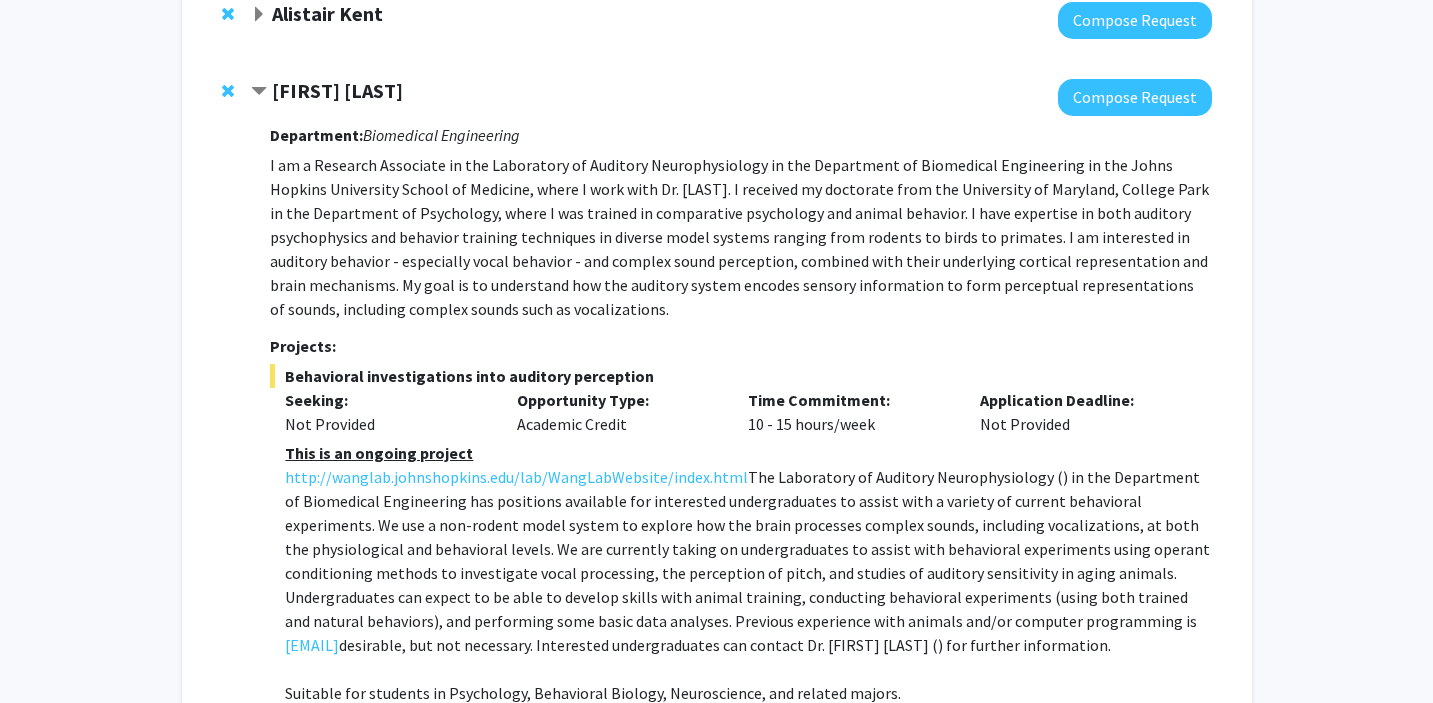 click 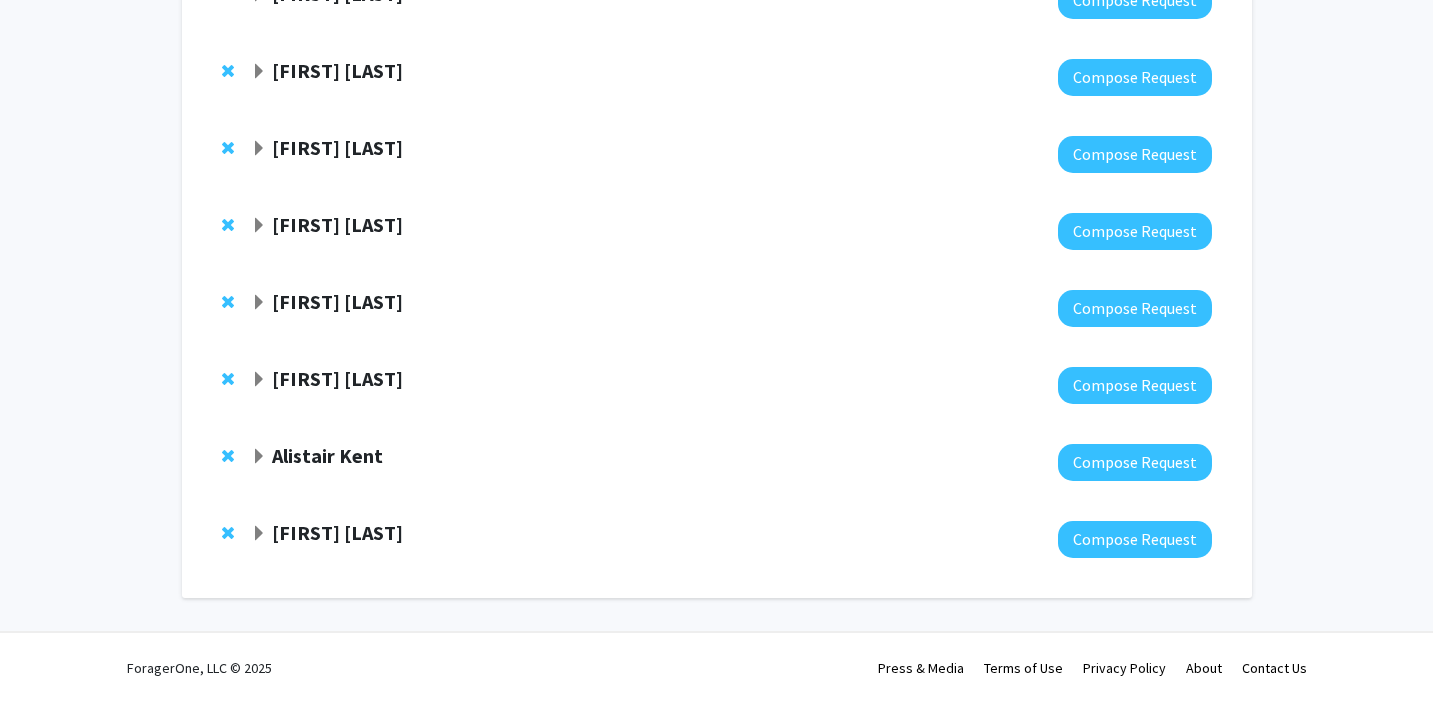 click on "[FIRST] [LAST]" 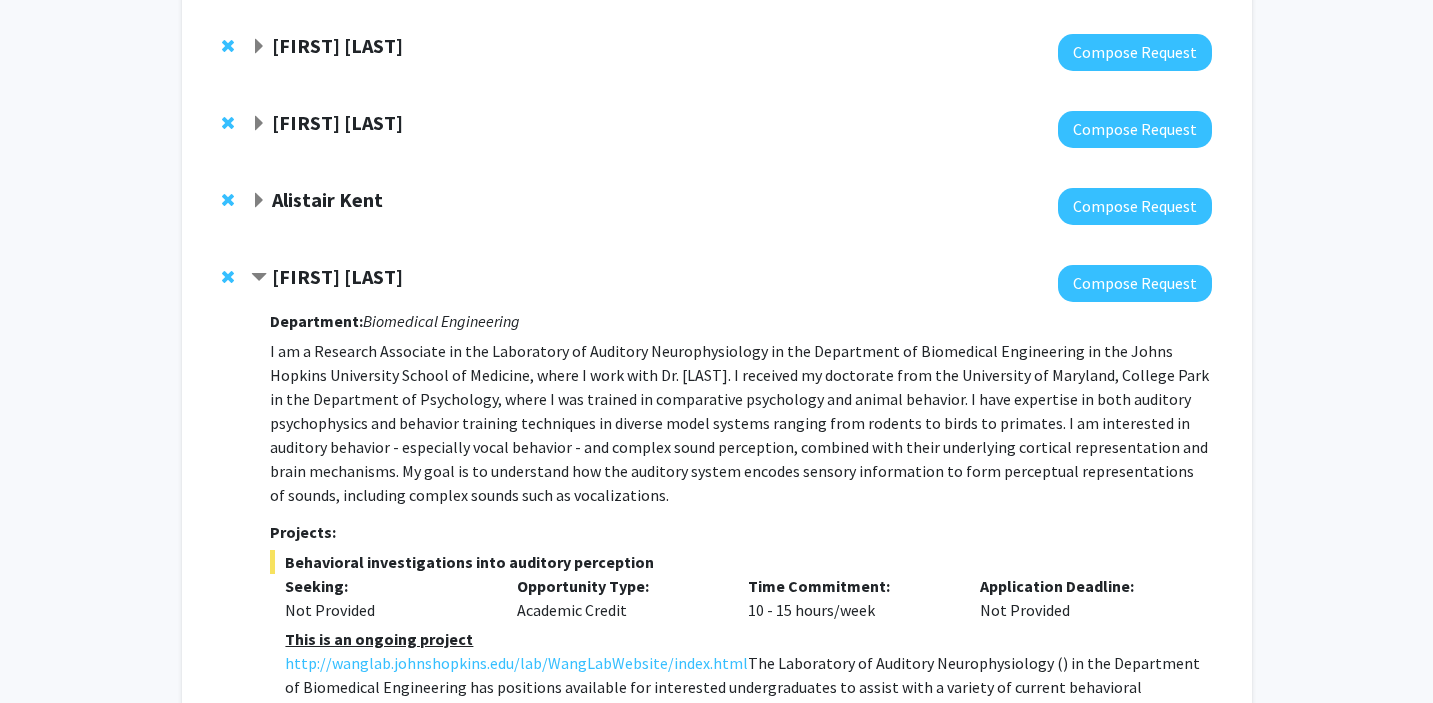scroll, scrollTop: 2566, scrollLeft: 0, axis: vertical 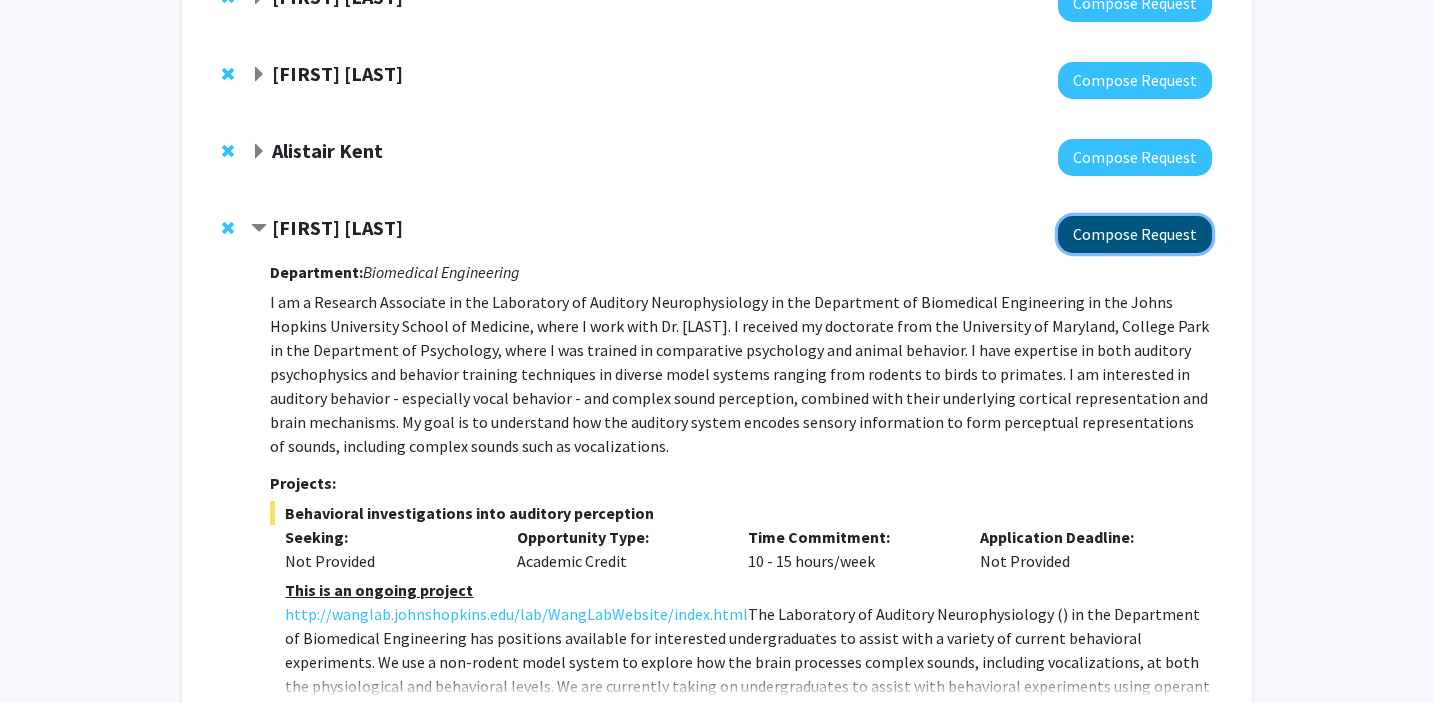 click on "Compose Request" 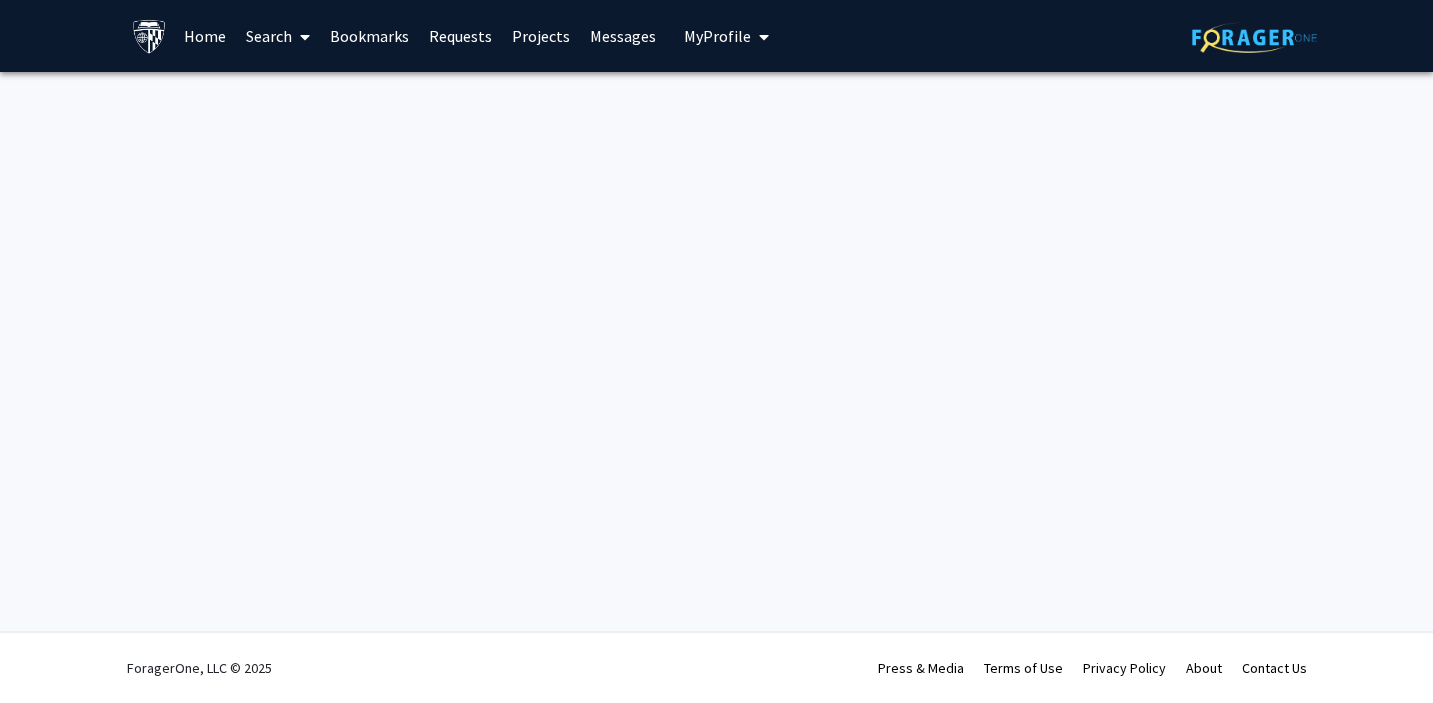 scroll, scrollTop: 0, scrollLeft: 0, axis: both 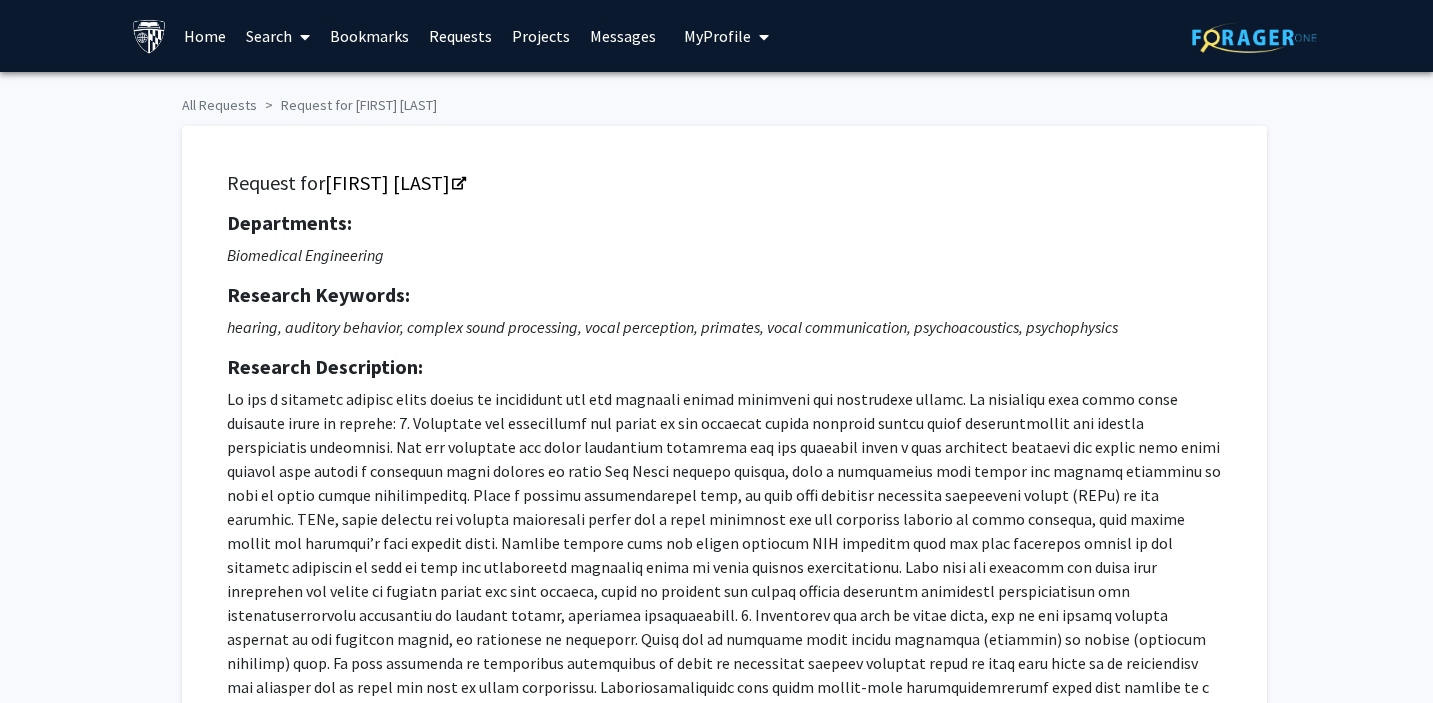 checkbox on "true" 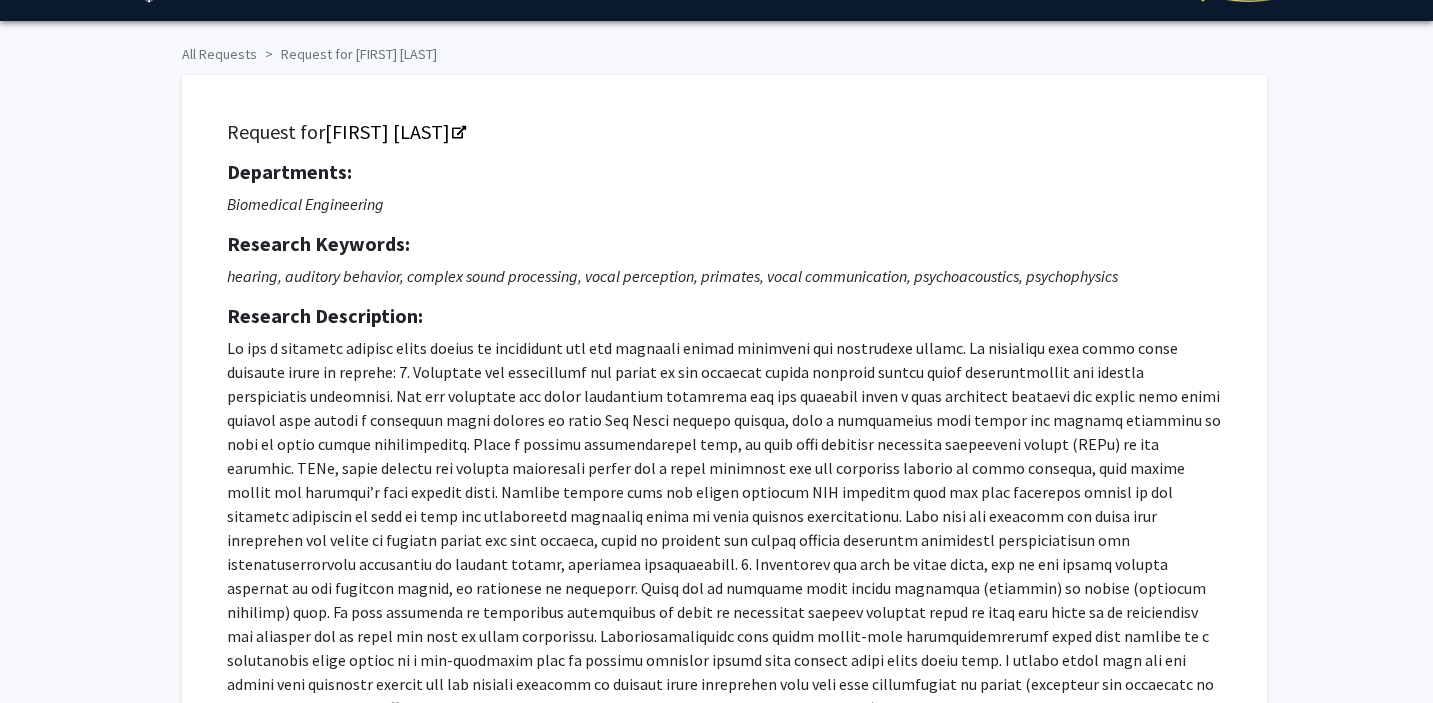 scroll, scrollTop: 50, scrollLeft: 0, axis: vertical 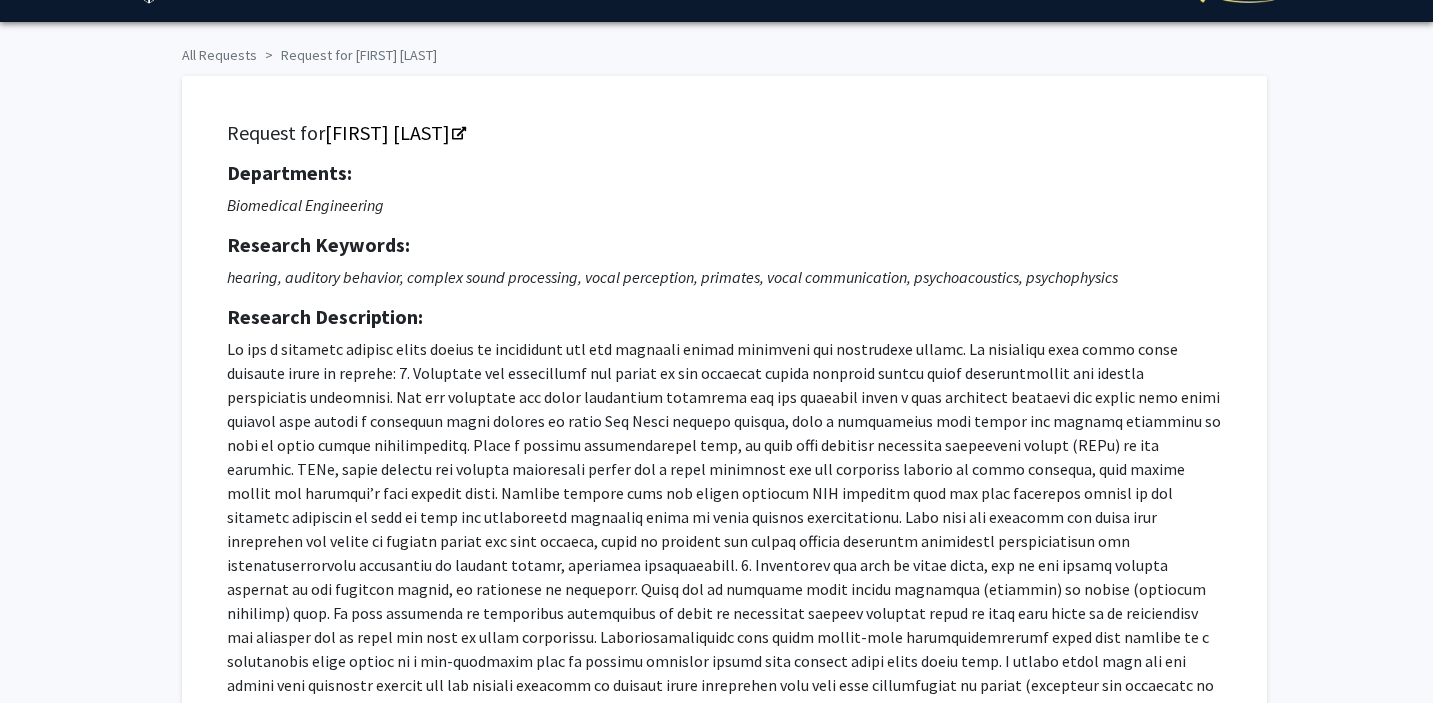 click on "Request for   Michael Osmanski  Departments:  Biomedical Engineering  Research Keywords: hearing, auditory behavior, complex sound processing, vocal perception, primates, vocal communication, psychoacoustics, psychophysics Research Description:" 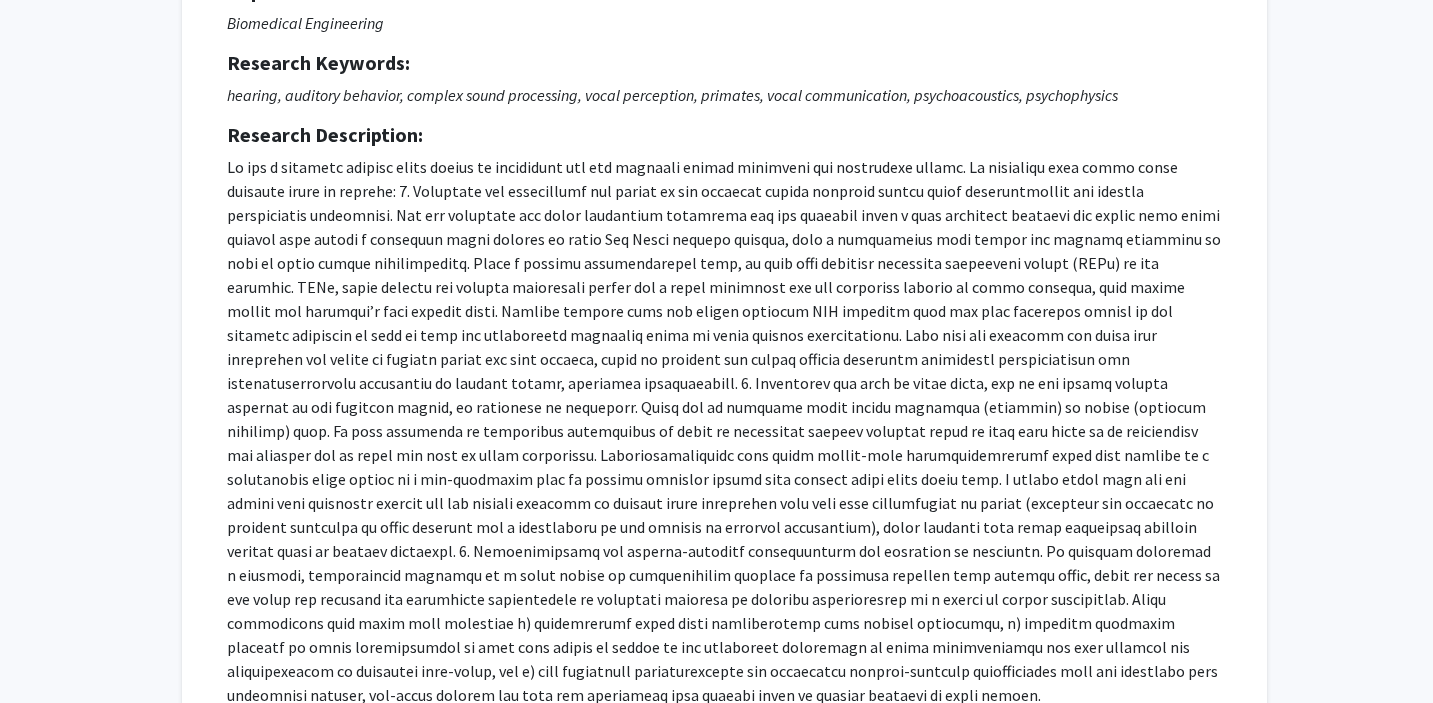 scroll, scrollTop: 0, scrollLeft: 0, axis: both 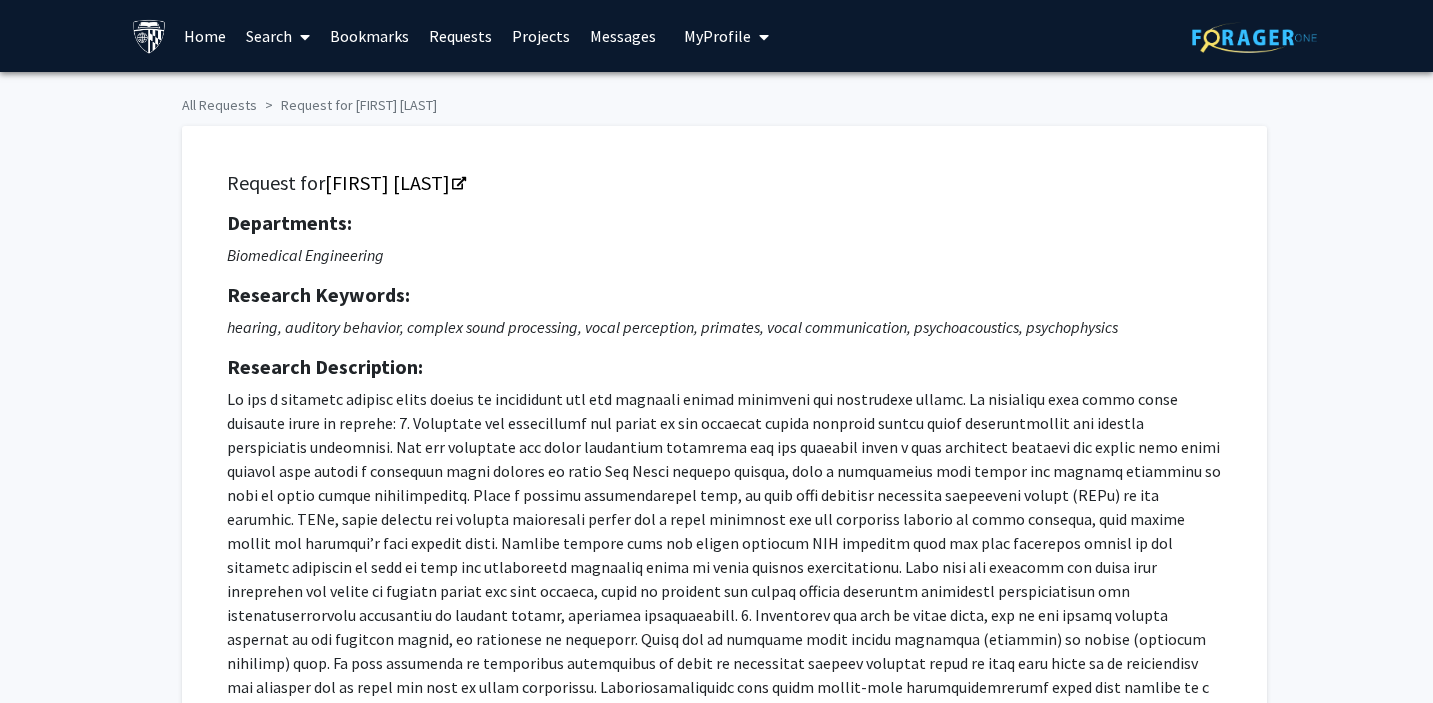 click on "Requests" at bounding box center (460, 36) 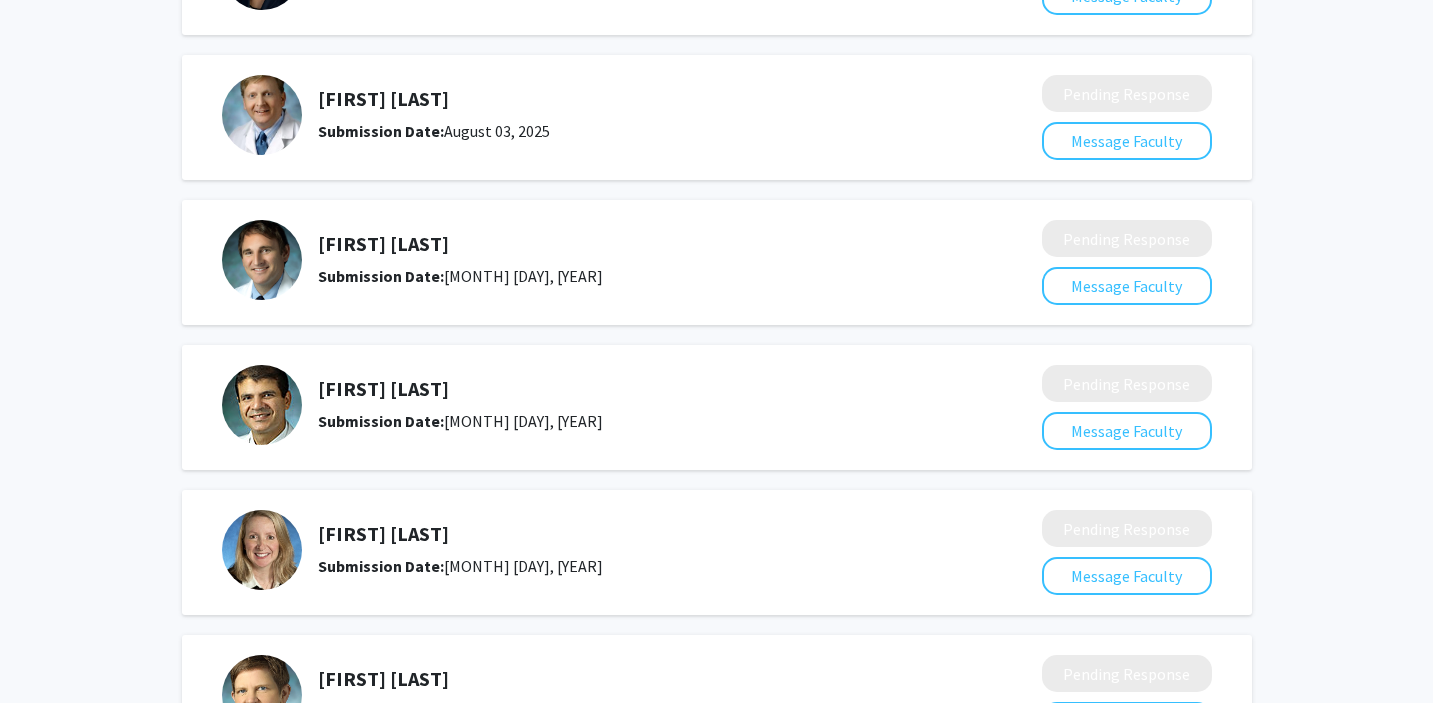 scroll, scrollTop: 1309, scrollLeft: 0, axis: vertical 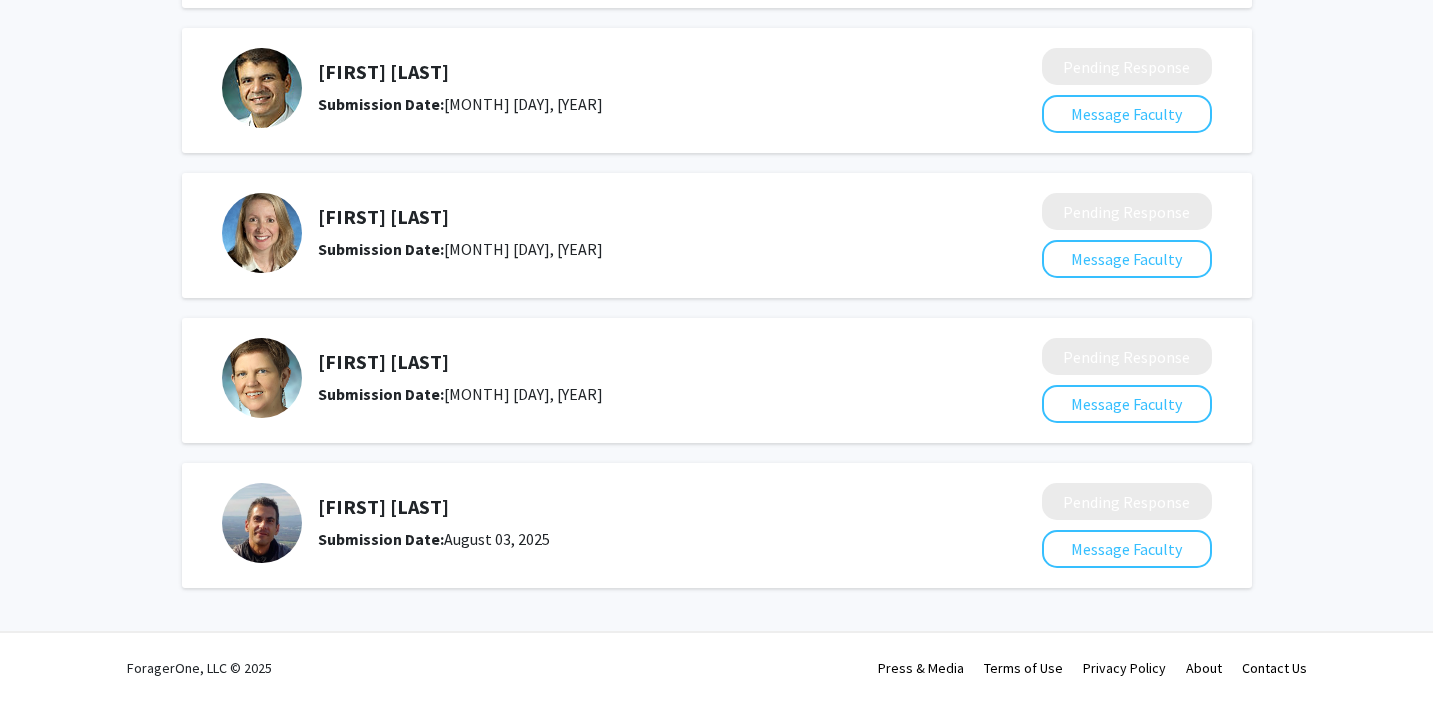 click on "[FIRST] [LAST] Submission Date:  [MONTH] [DAY], [YEAR]" 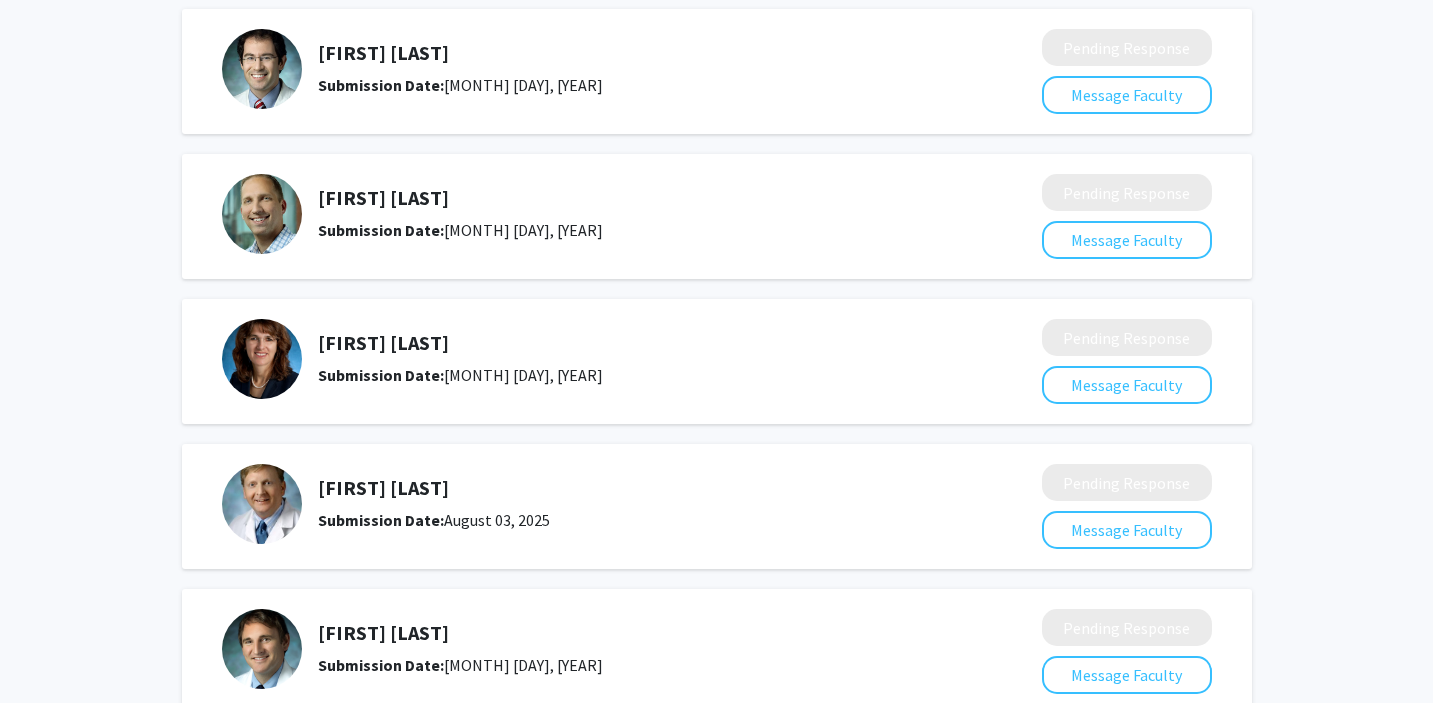 scroll, scrollTop: 0, scrollLeft: 0, axis: both 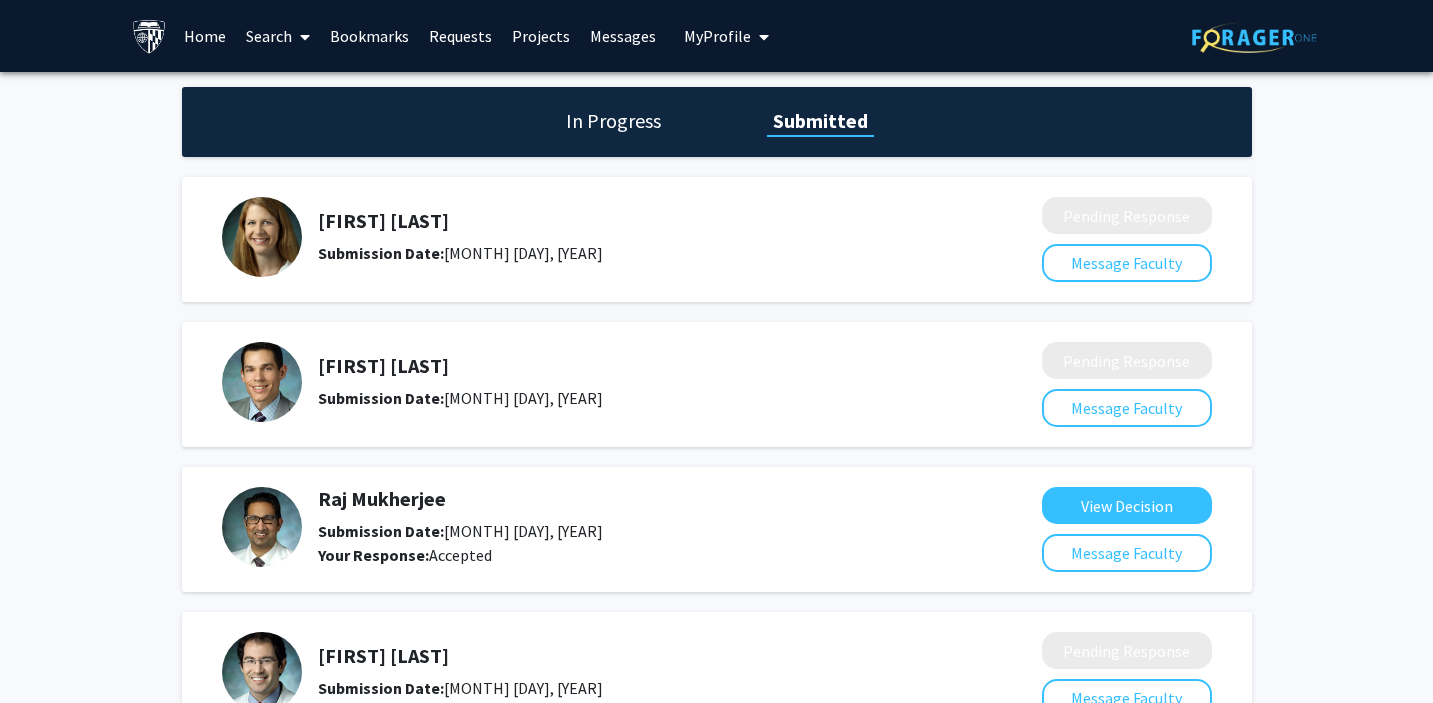 click on "In Progress" 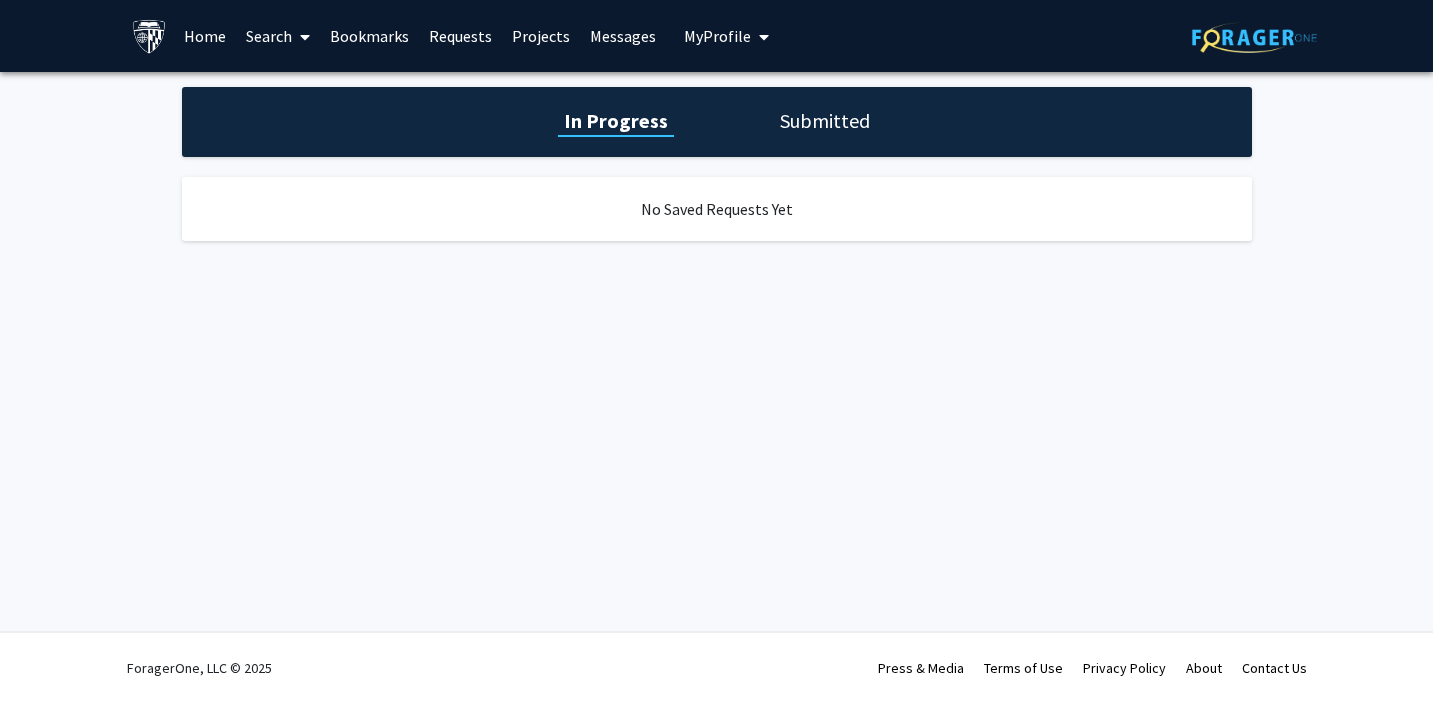 click on "Requests" at bounding box center [460, 36] 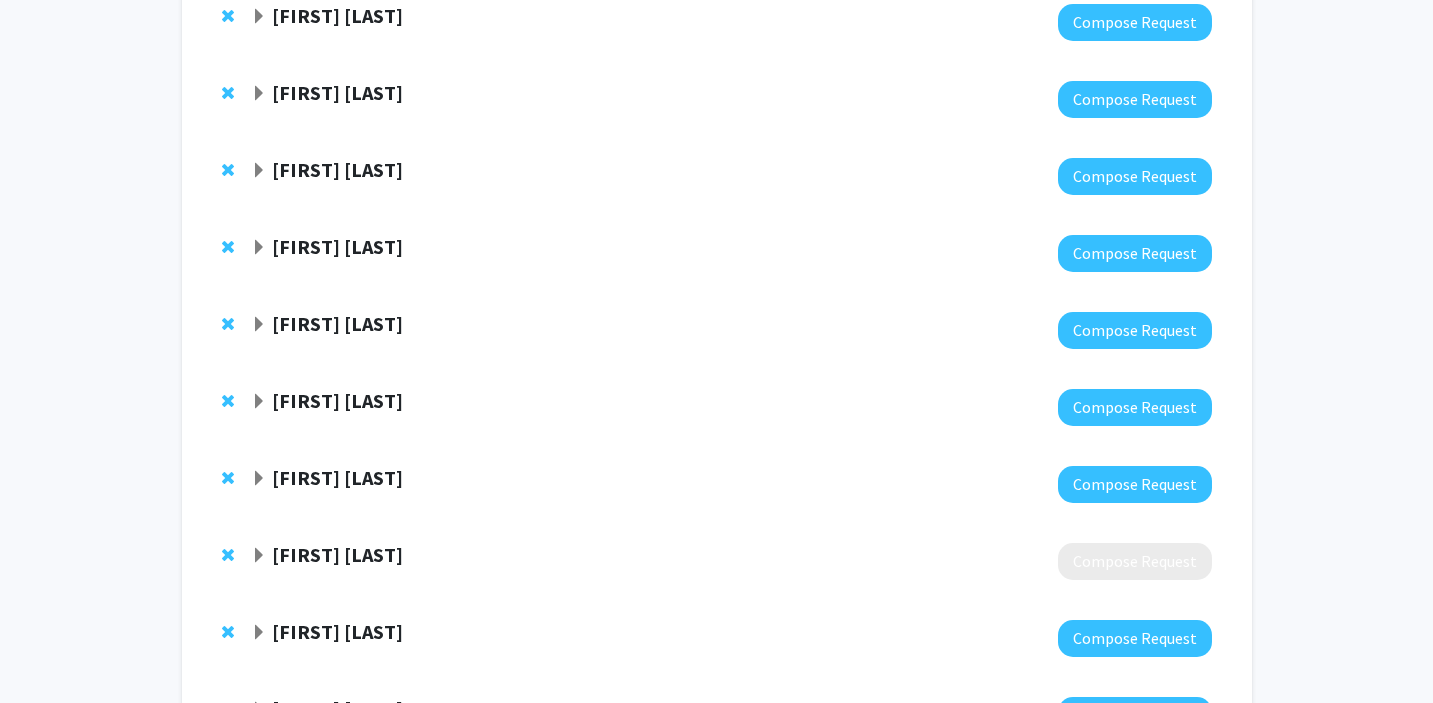 scroll, scrollTop: 1247, scrollLeft: 0, axis: vertical 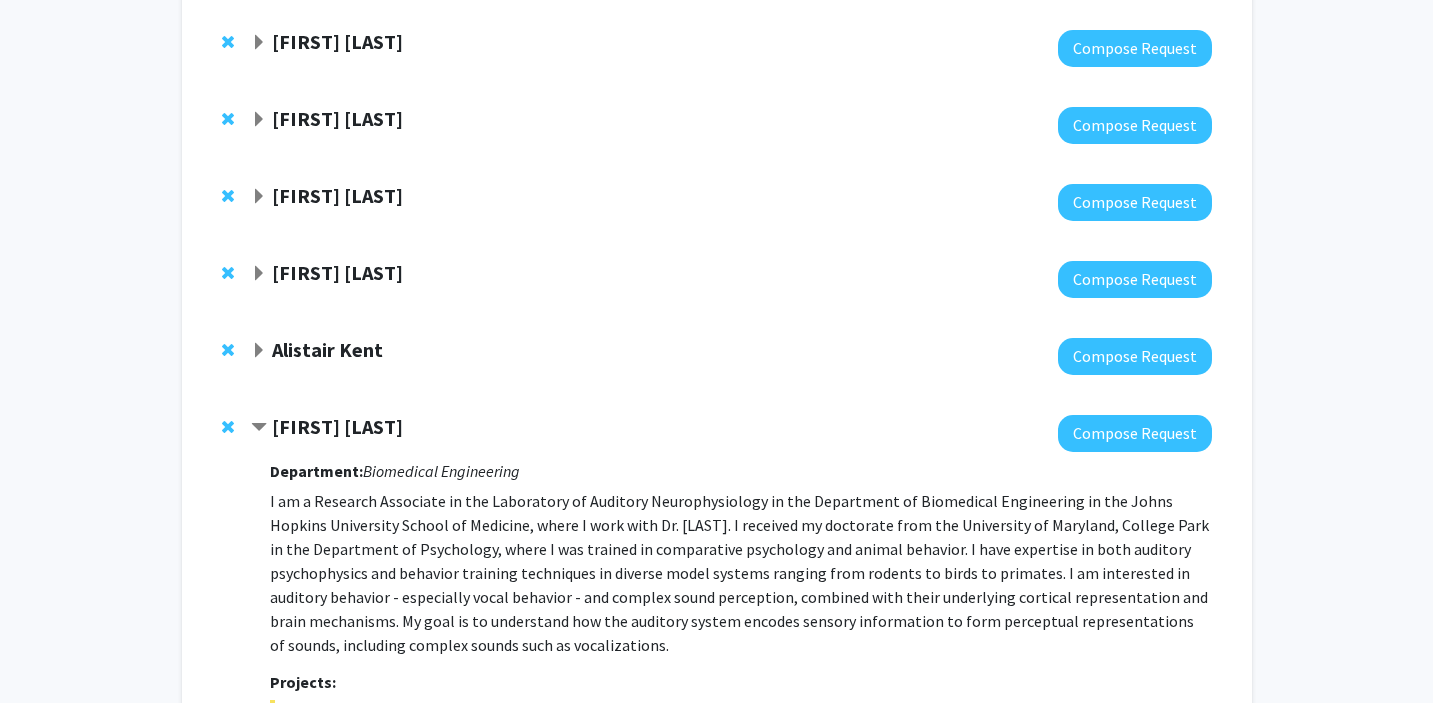 drag, startPoint x: 449, startPoint y: 435, endPoint x: 278, endPoint y: 428, distance: 171.14322 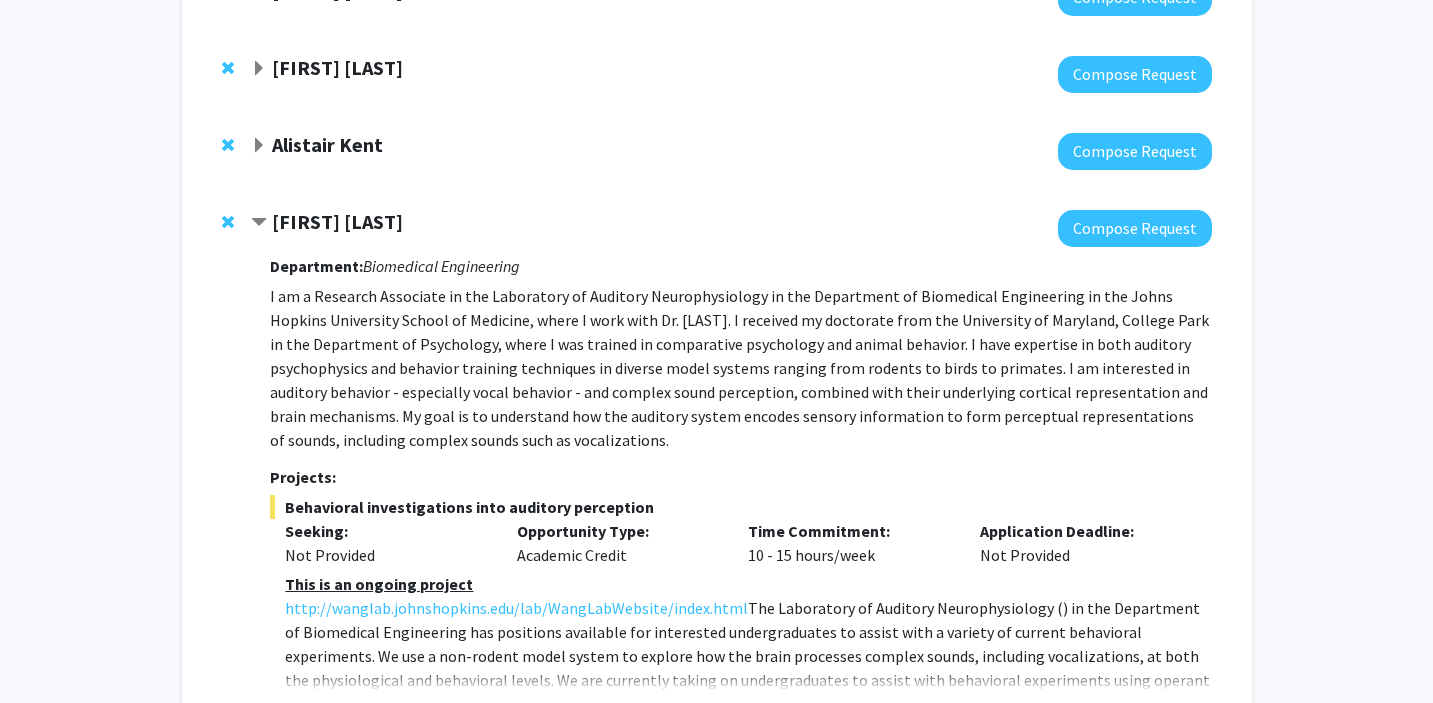 scroll, scrollTop: 1210, scrollLeft: 0, axis: vertical 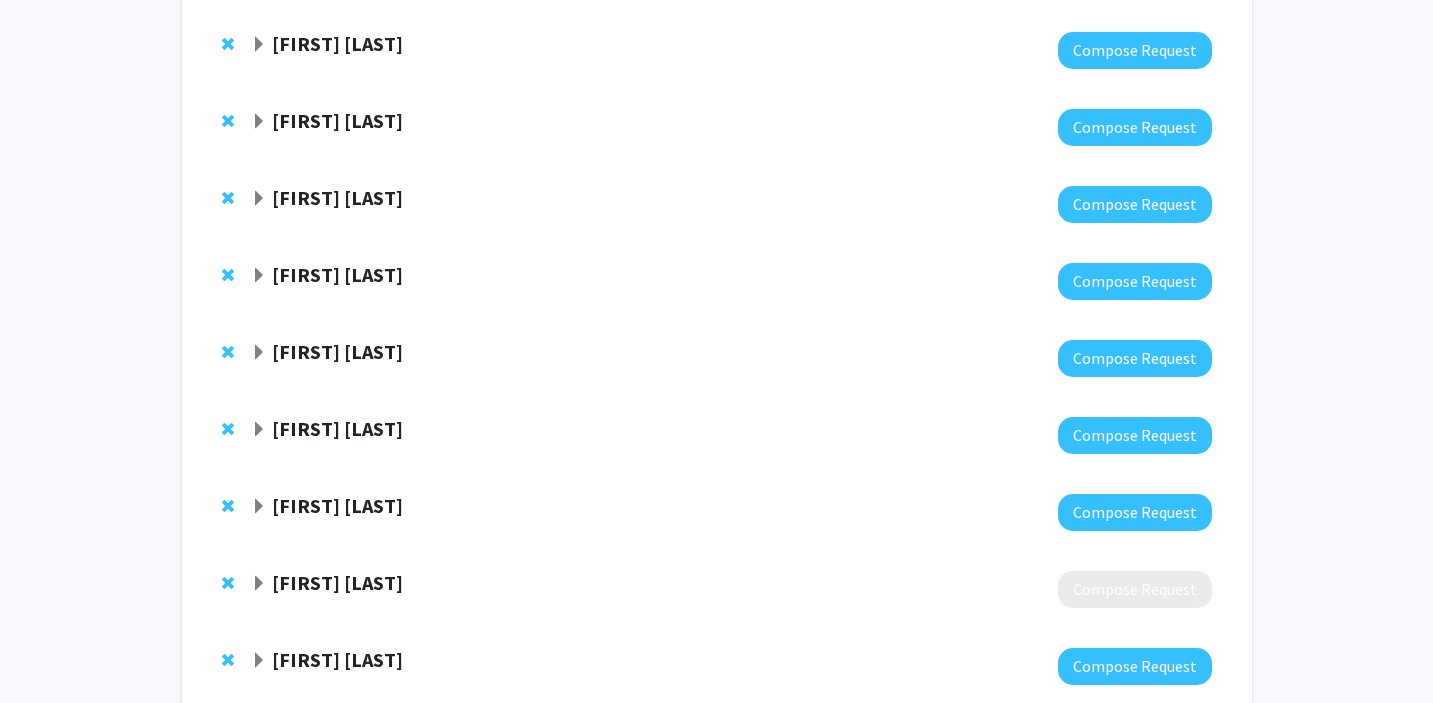 click on "[FIRST] [LAST]" 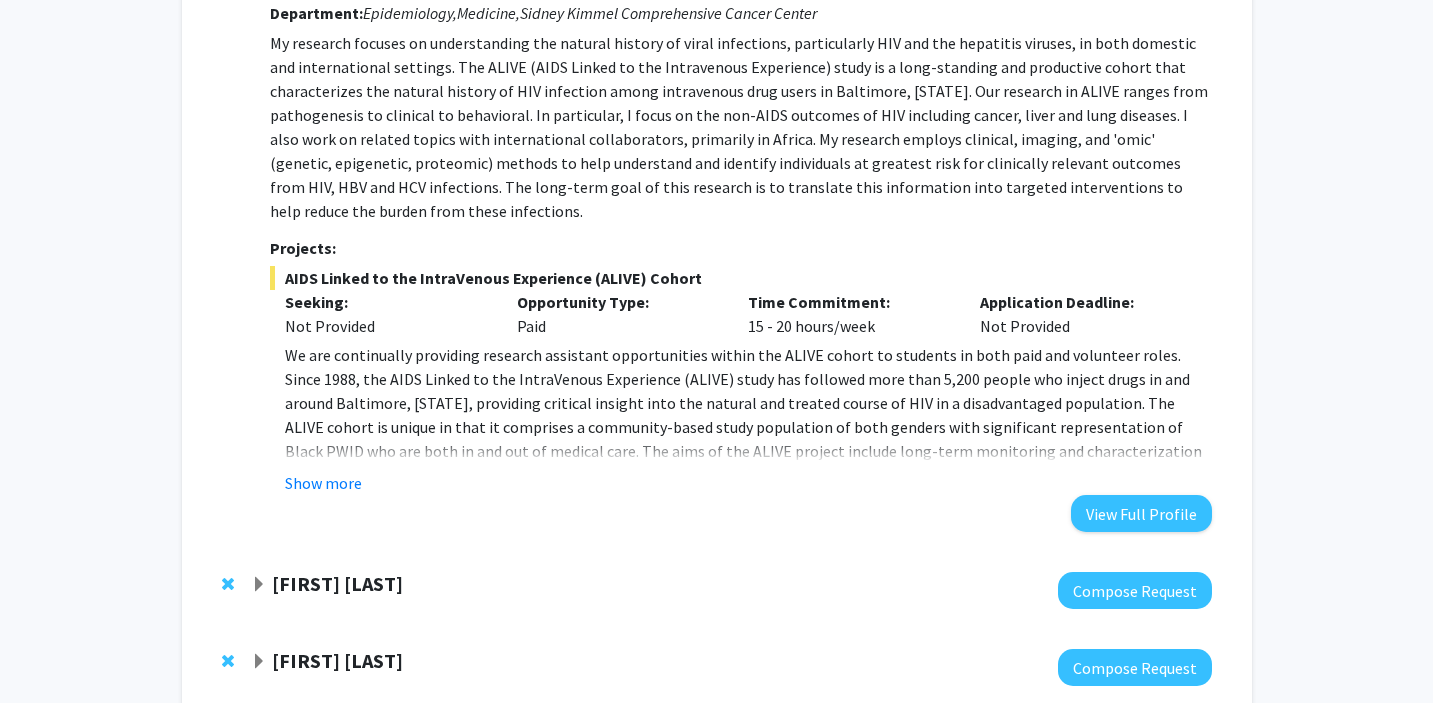 scroll, scrollTop: 1651, scrollLeft: 0, axis: vertical 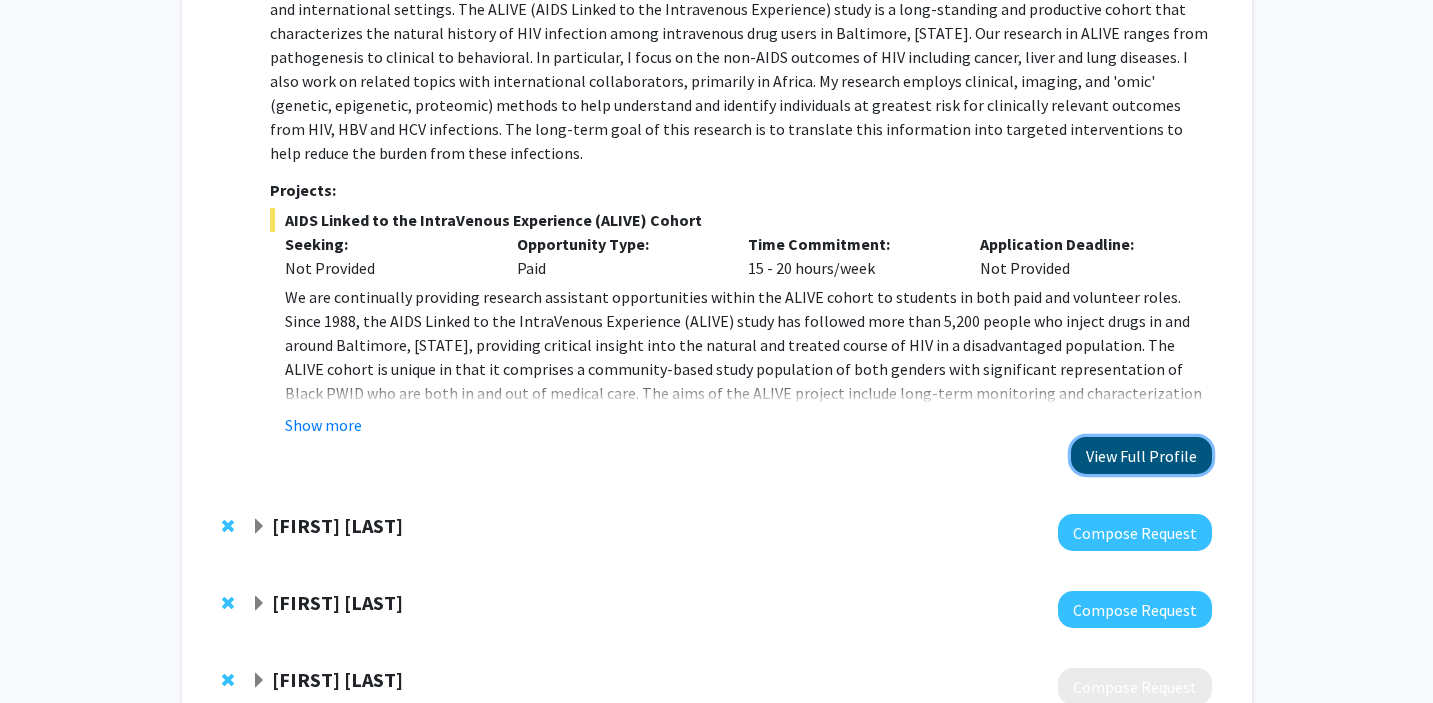 click on "View Full Profile" at bounding box center [1141, 455] 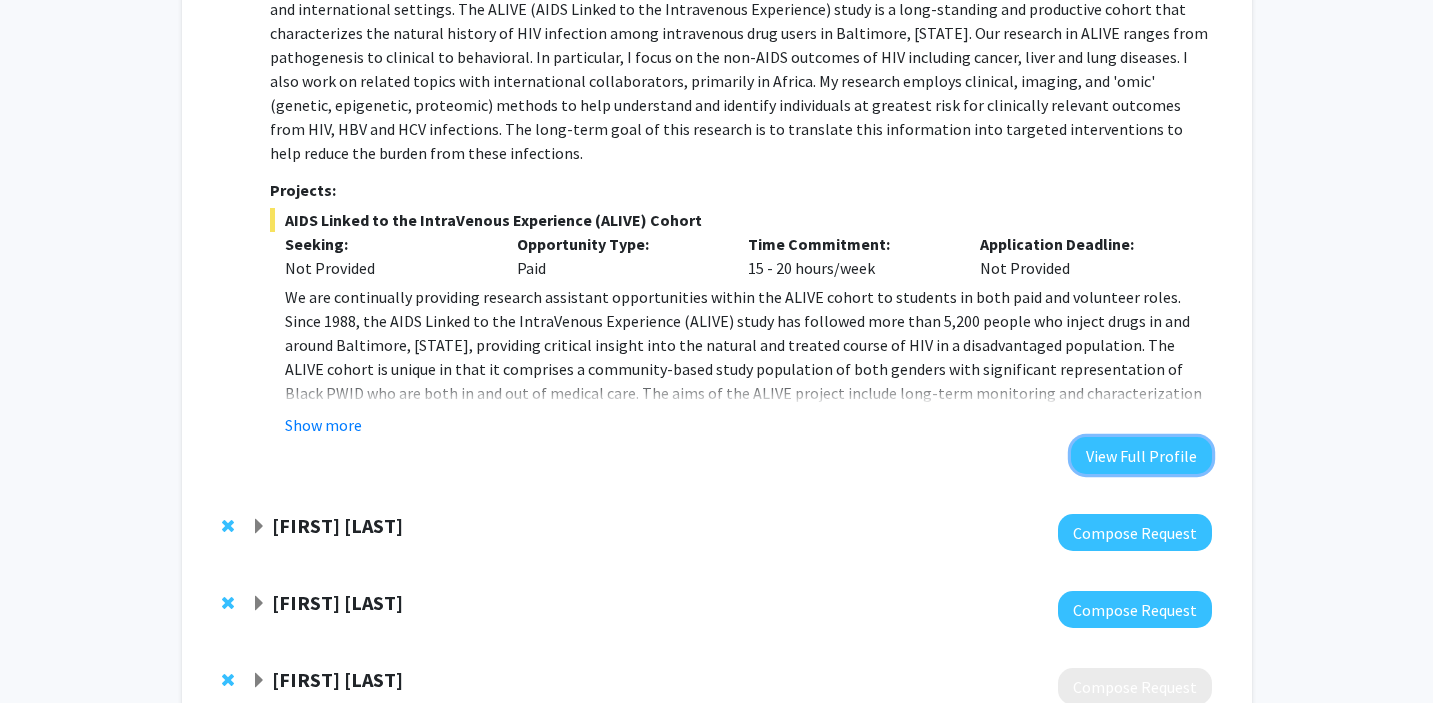 type 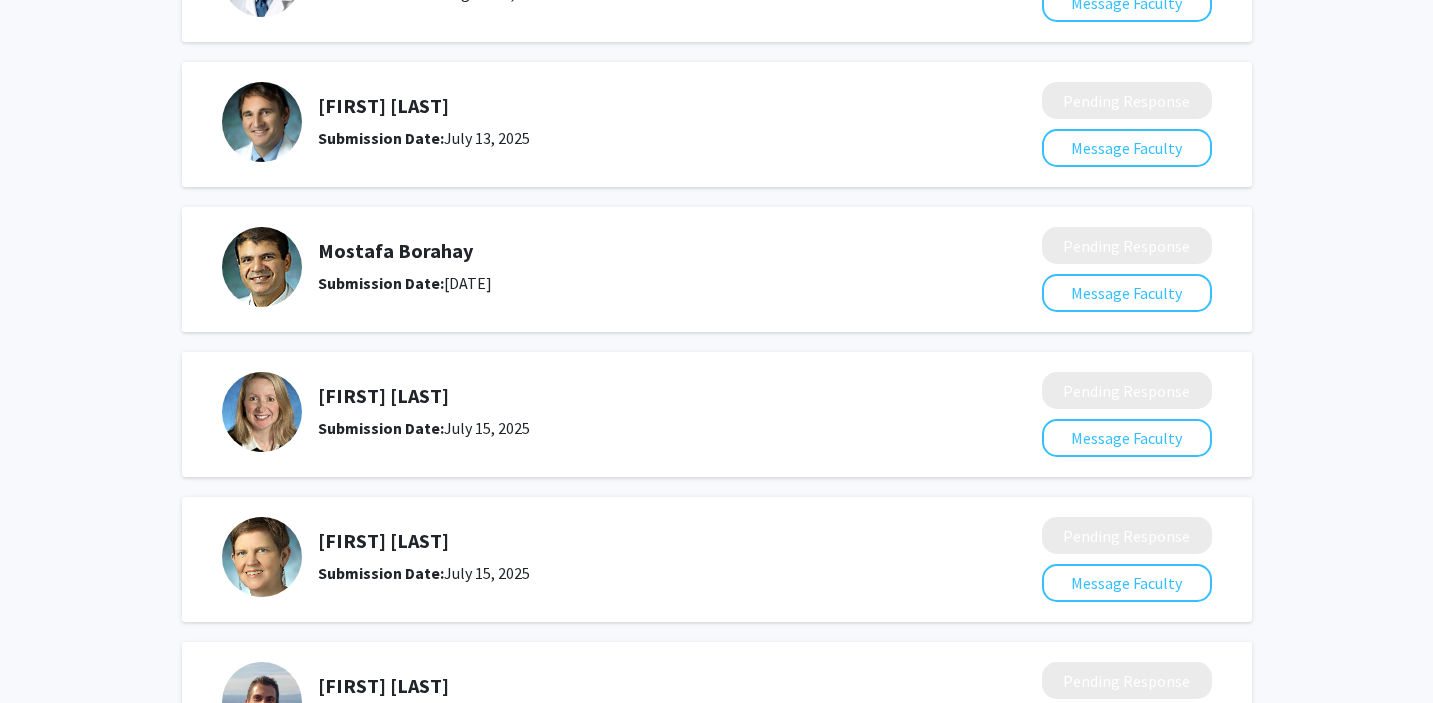 scroll, scrollTop: 1309, scrollLeft: 0, axis: vertical 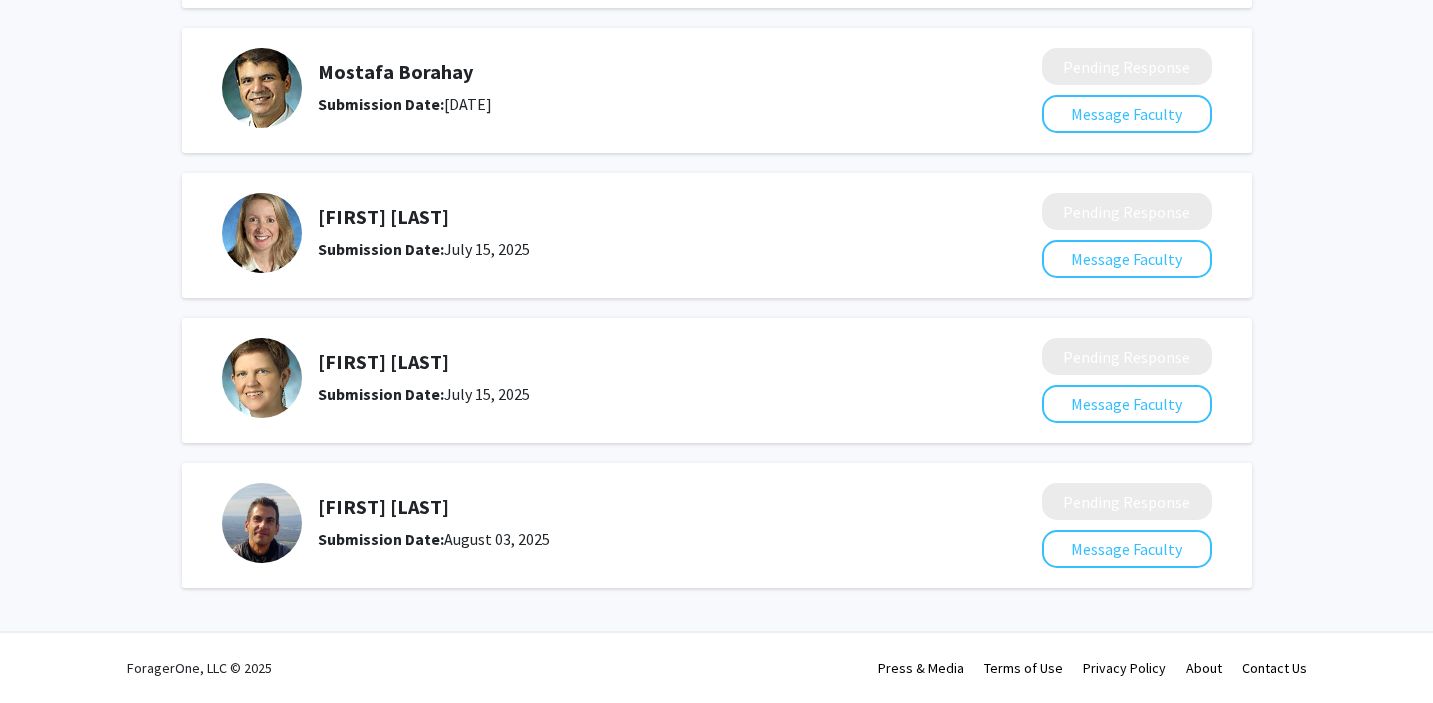 click on "[FIRST] [LAST]" 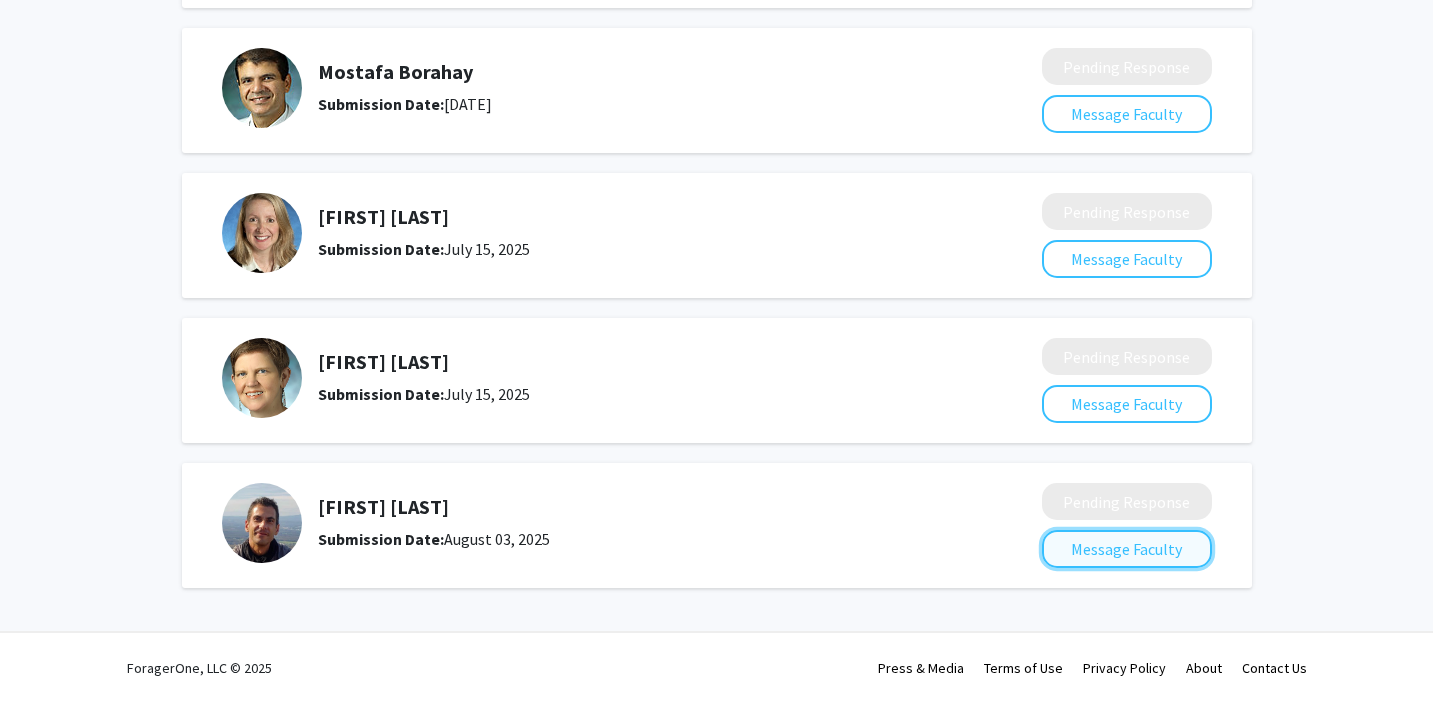 click on "Message Faculty" 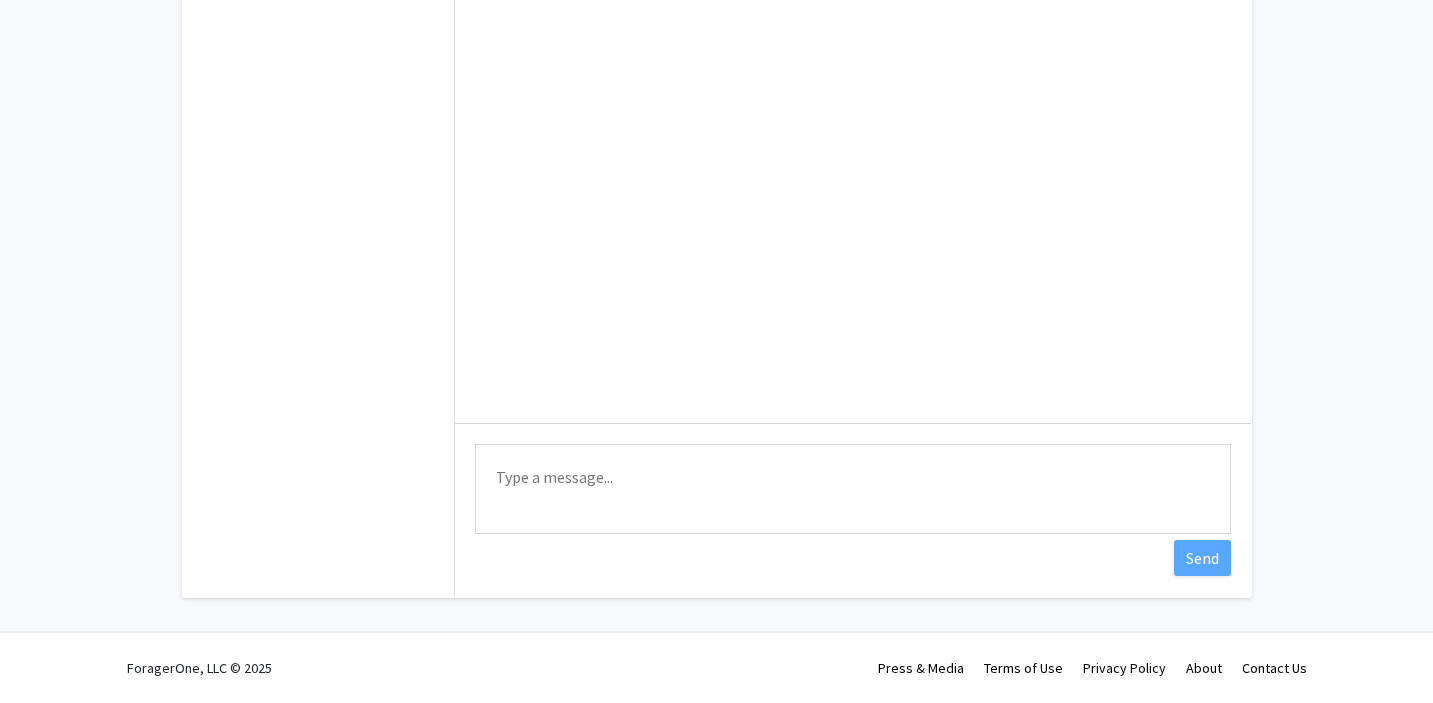 scroll, scrollTop: 0, scrollLeft: 0, axis: both 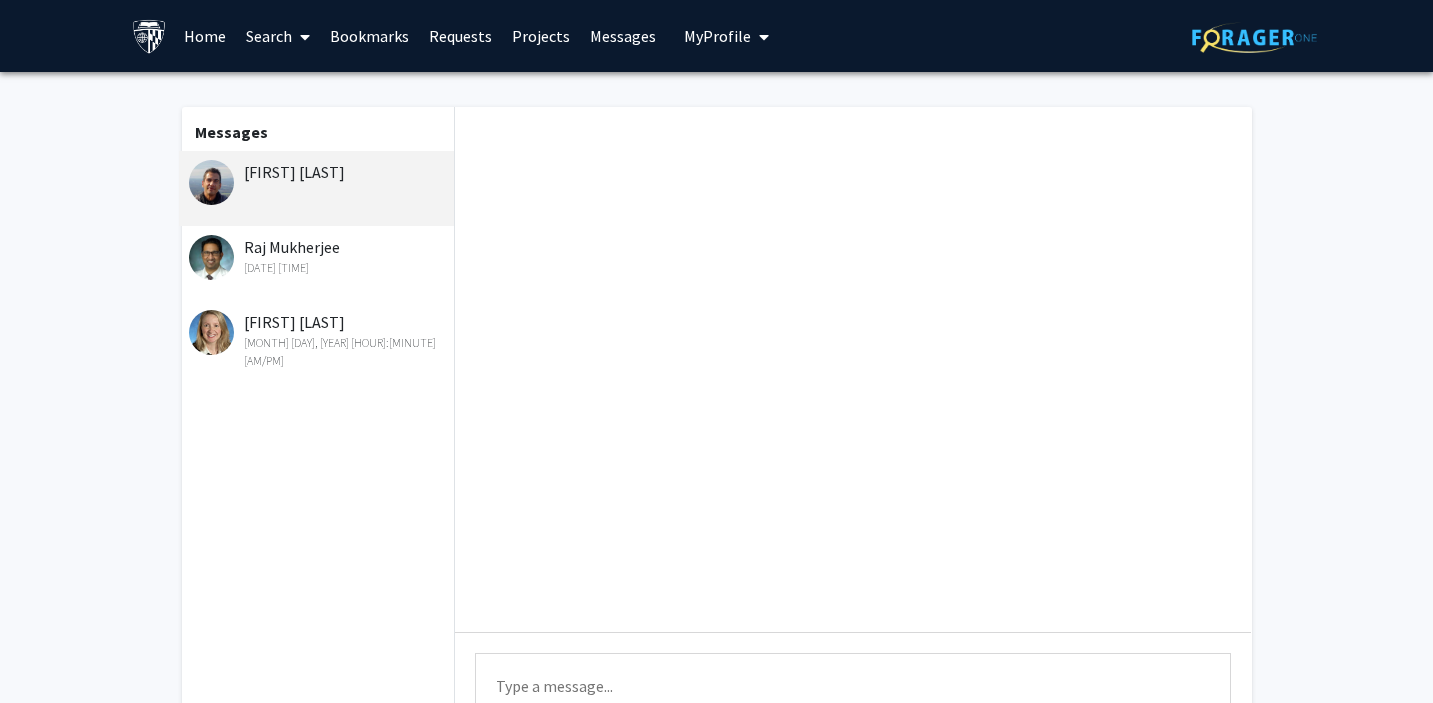 click on "[FIRST] [LAST]" 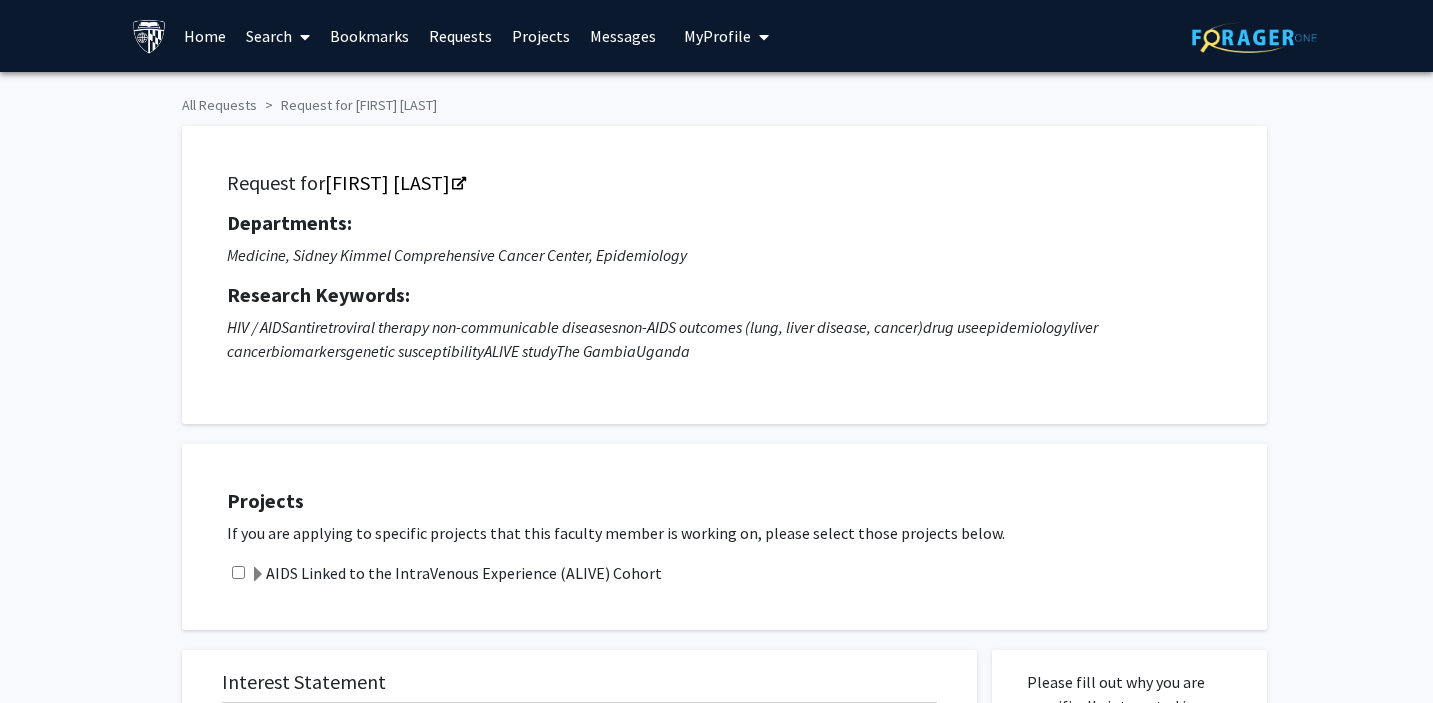 checkbox on "true" 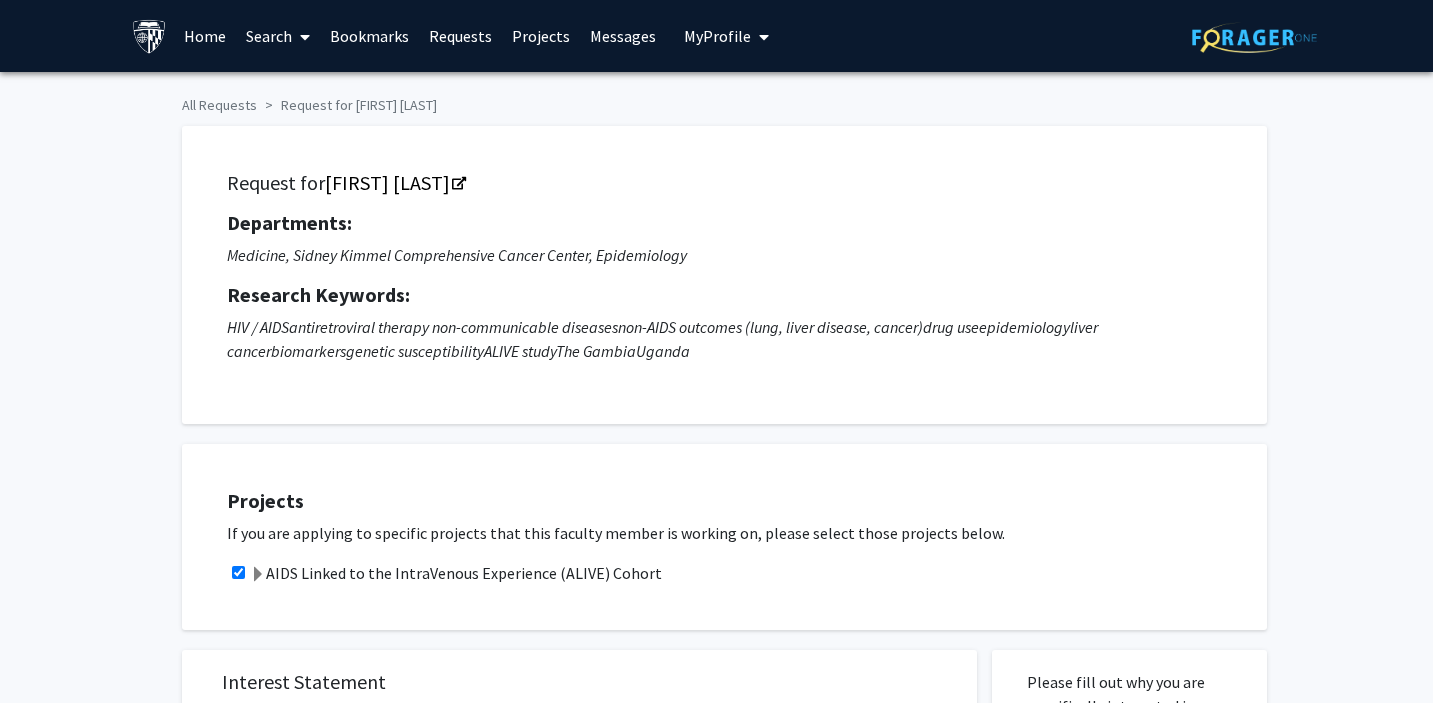 click on "Home" at bounding box center (205, 36) 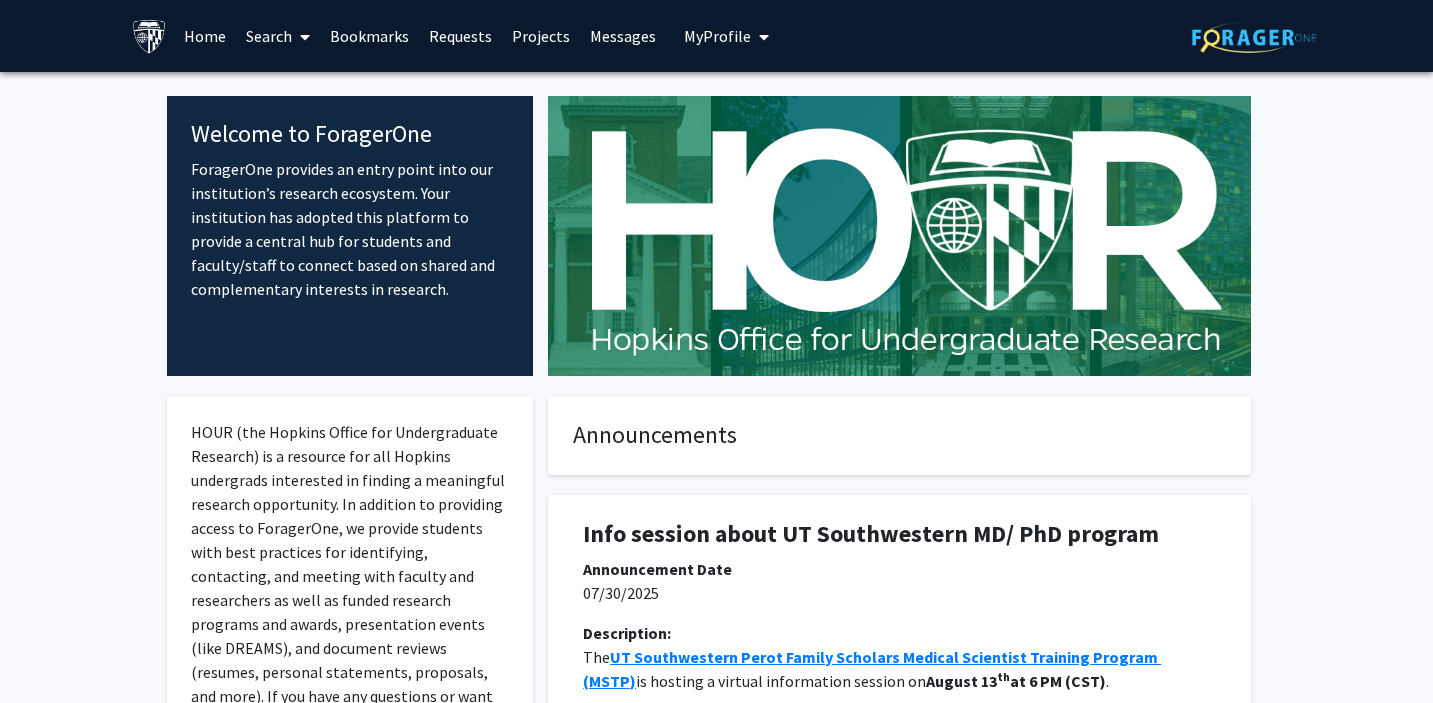 click at bounding box center (305, 37) 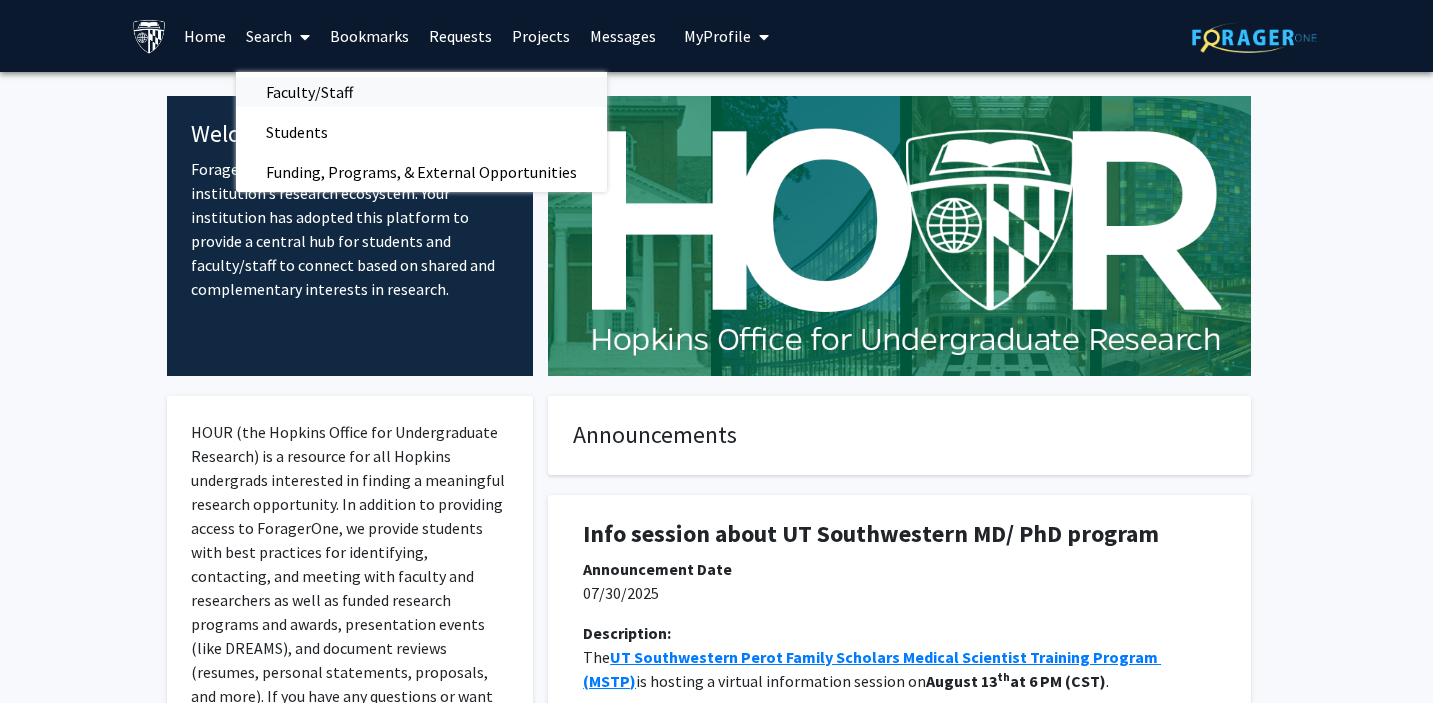 click on "Faculty/Staff" at bounding box center [309, 92] 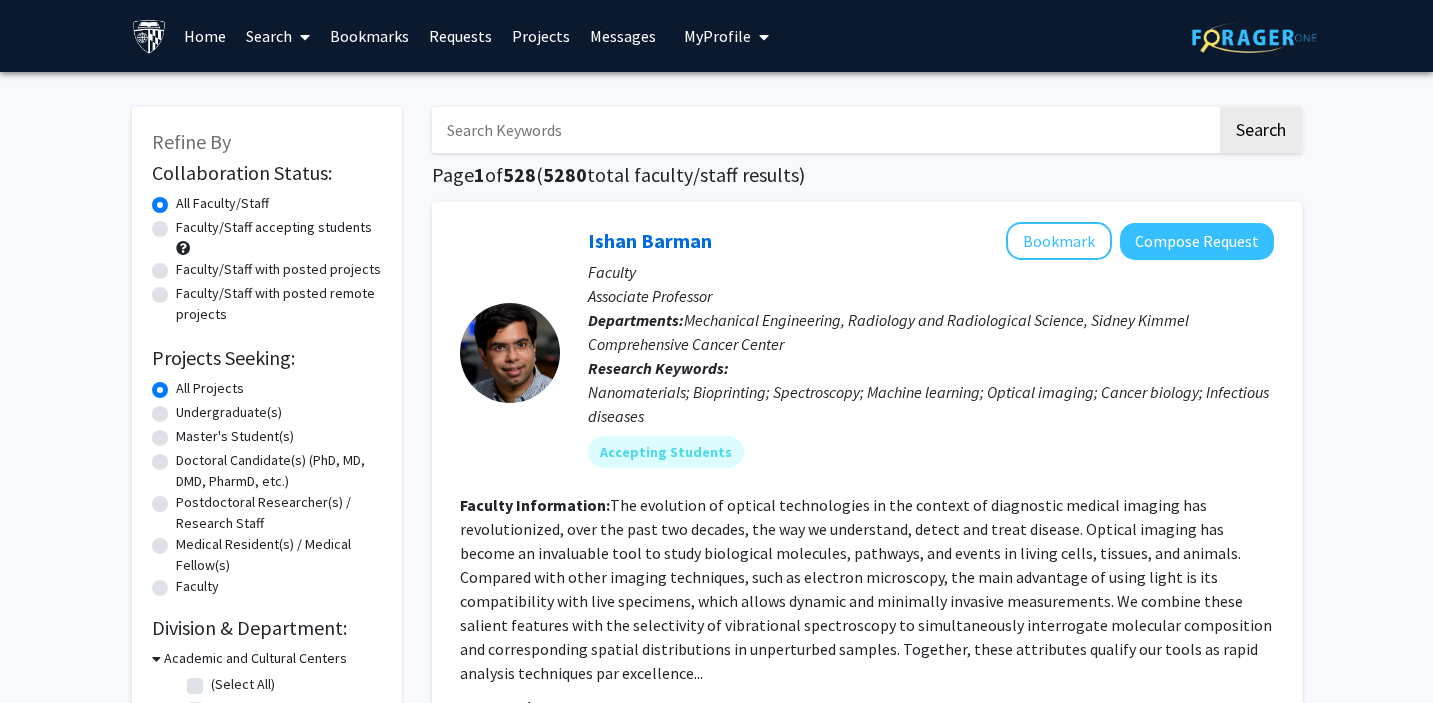 click on "Faculty/Staff accepting students" 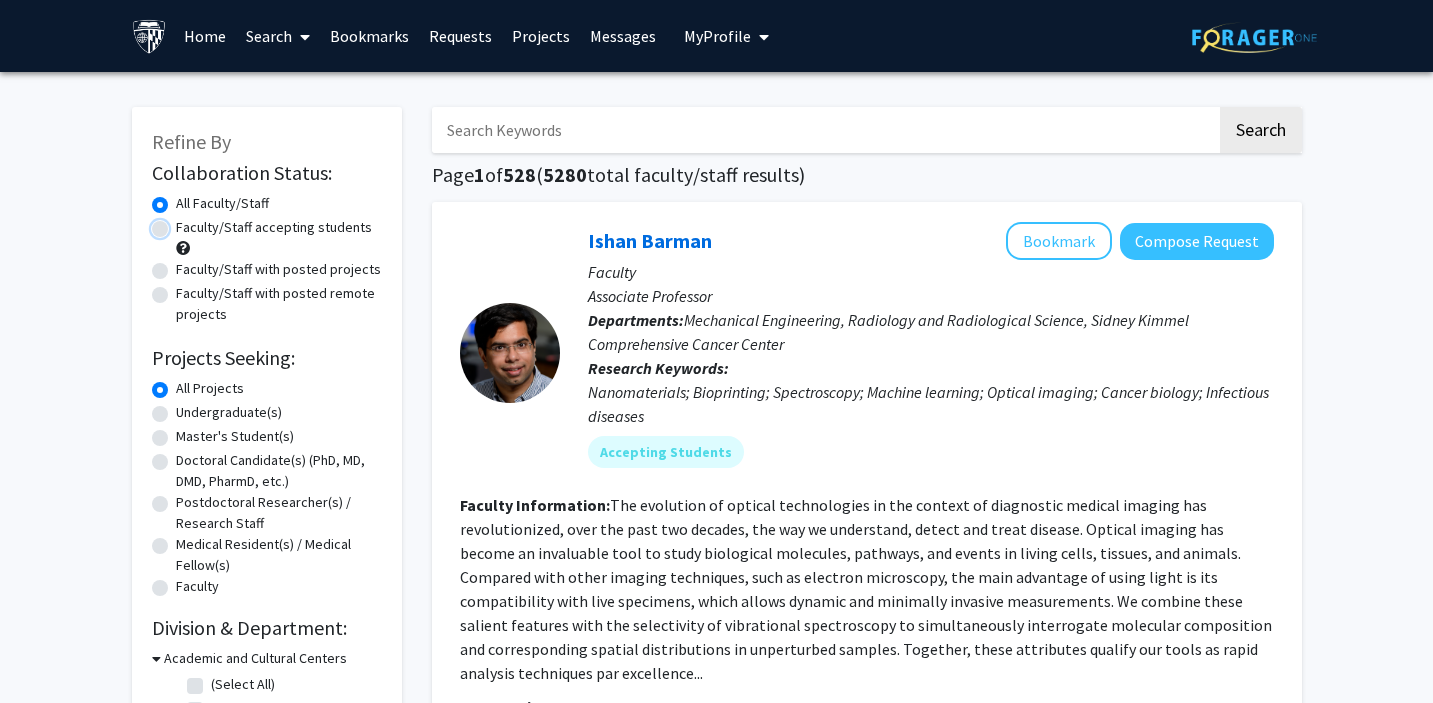 click on "Faculty/Staff accepting students" at bounding box center (182, 223) 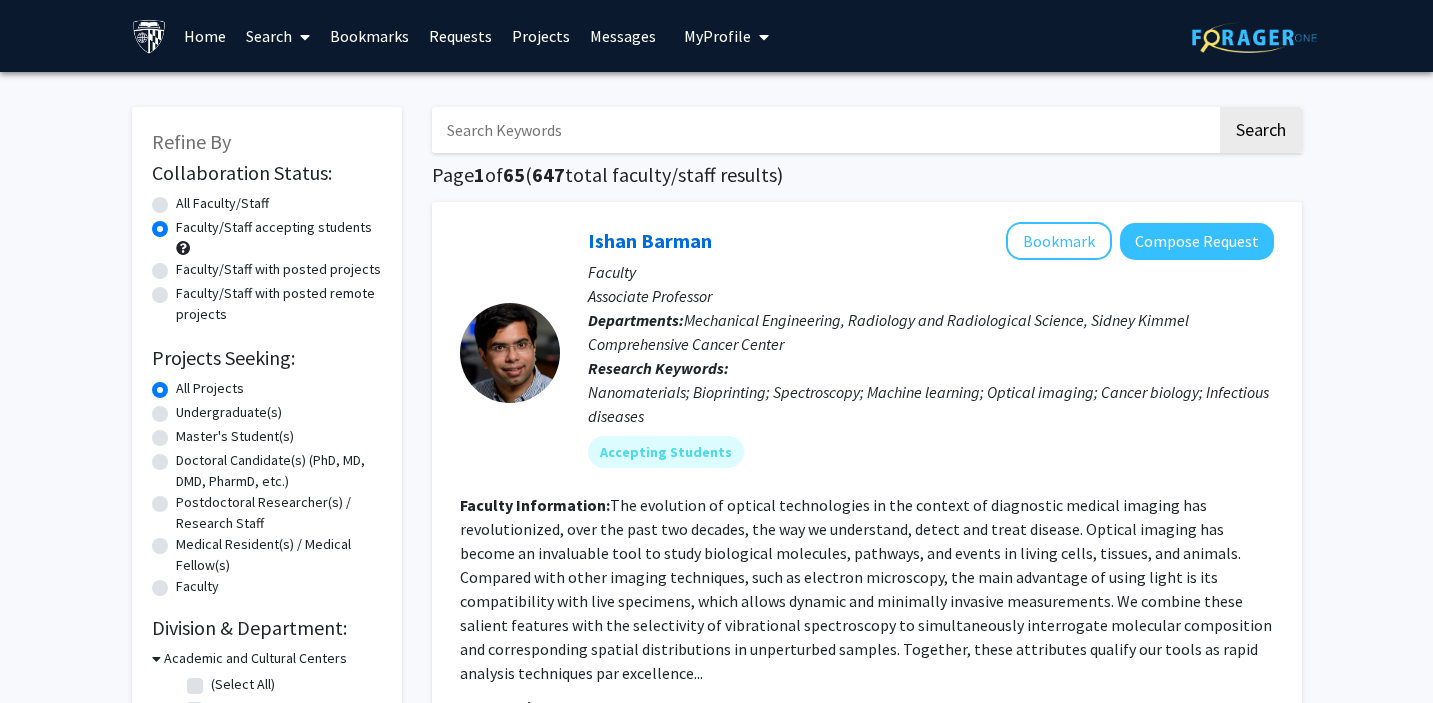 click on "All Faculty/Staff" 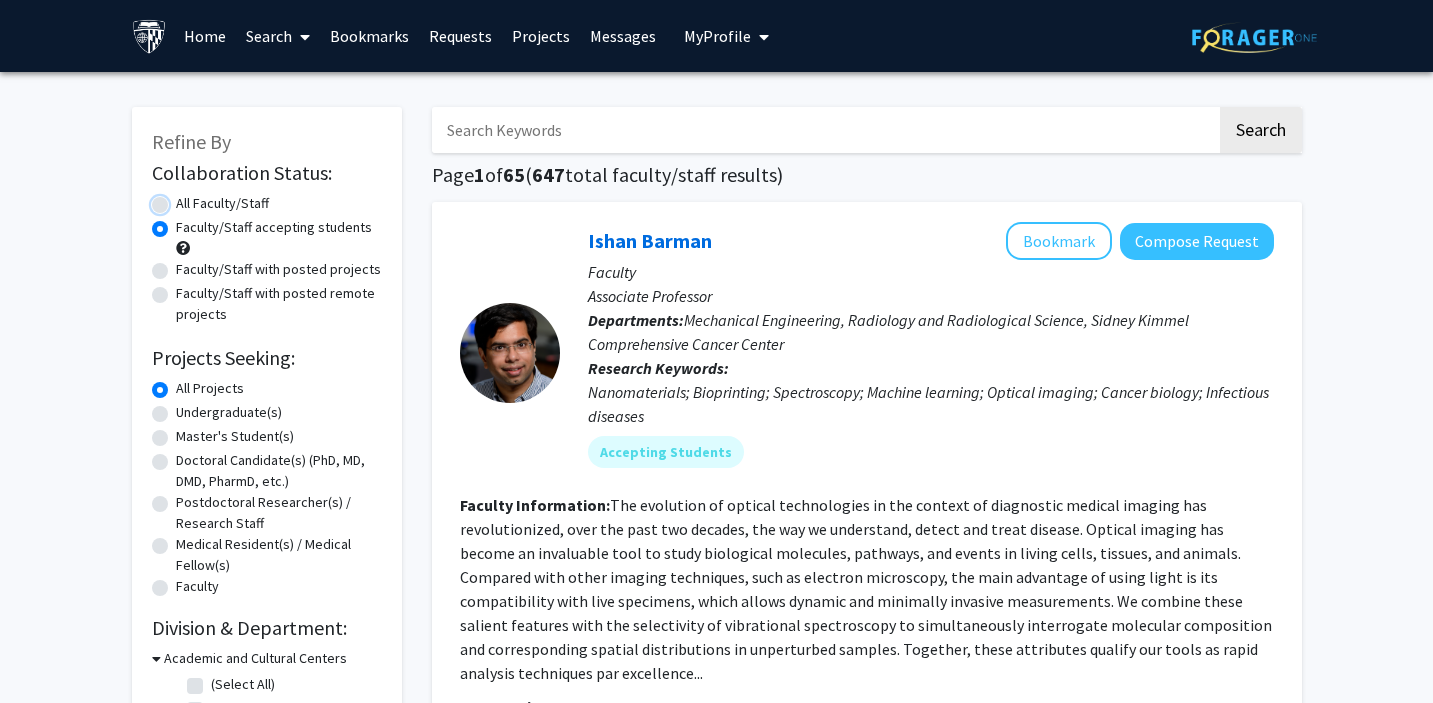 click on "All Faculty/Staff" at bounding box center [182, 199] 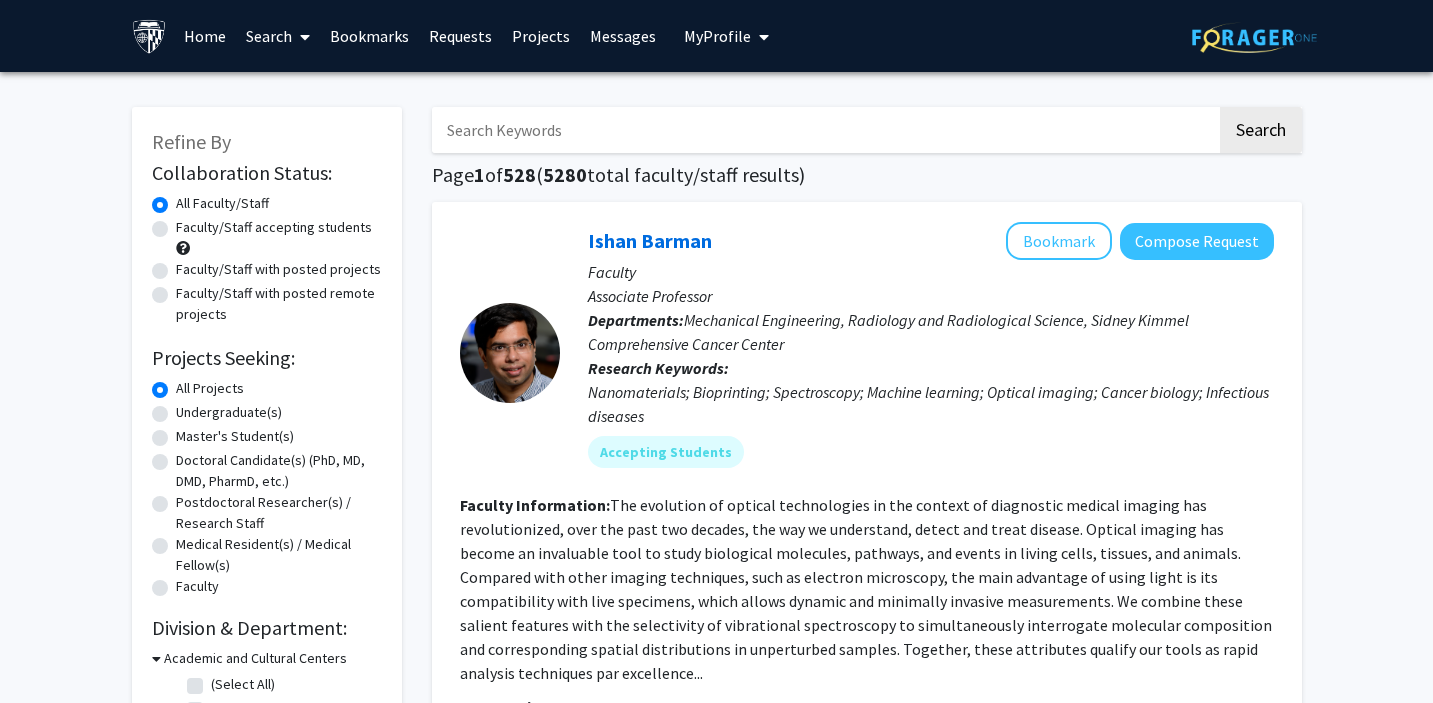click on "Faculty/Staff accepting students" 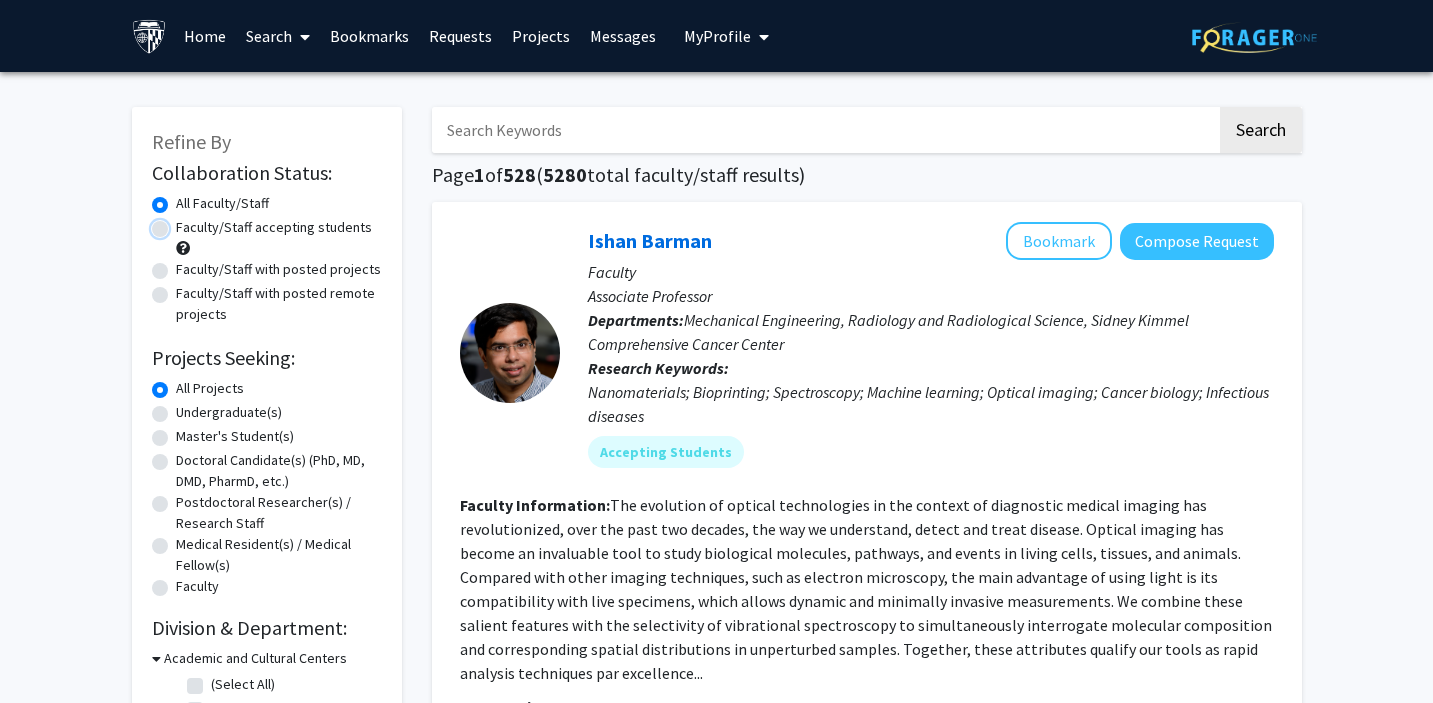 click on "Faculty/Staff accepting students" at bounding box center [182, 223] 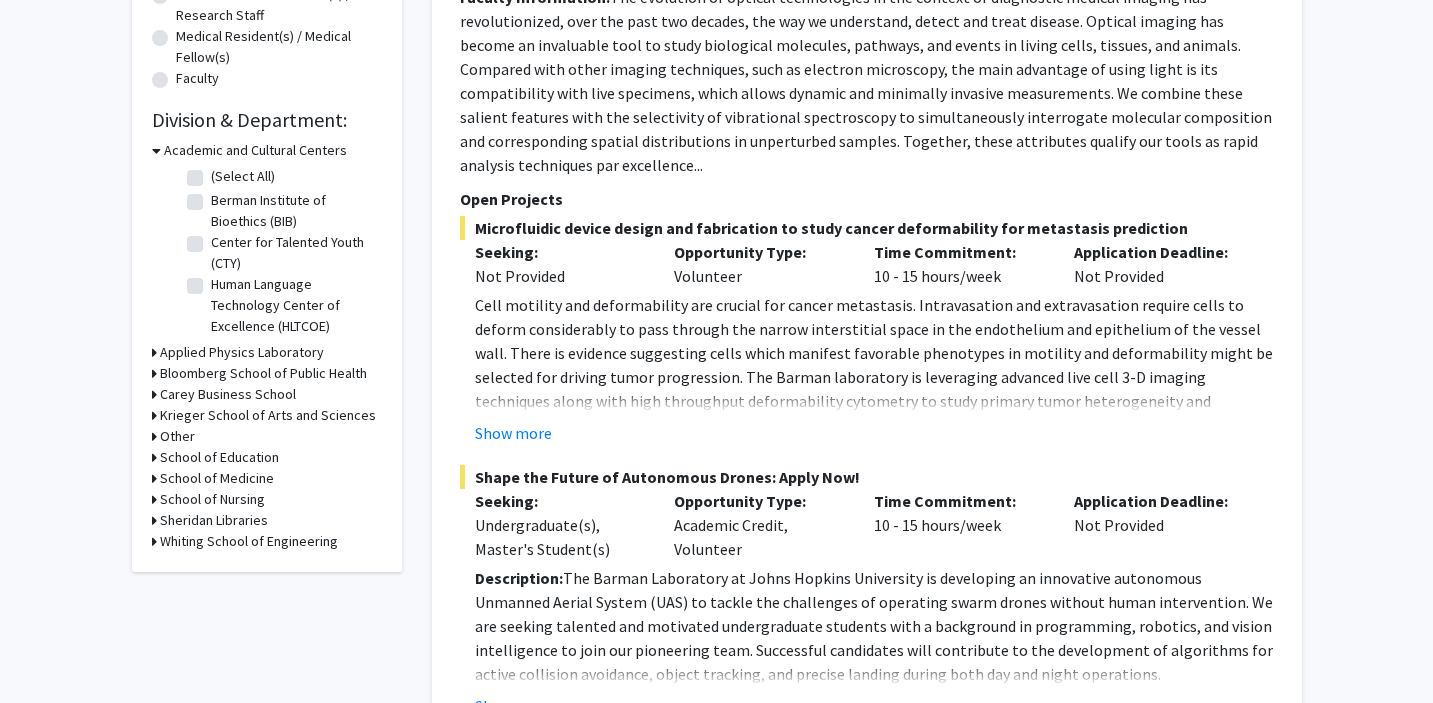 scroll, scrollTop: 365, scrollLeft: 0, axis: vertical 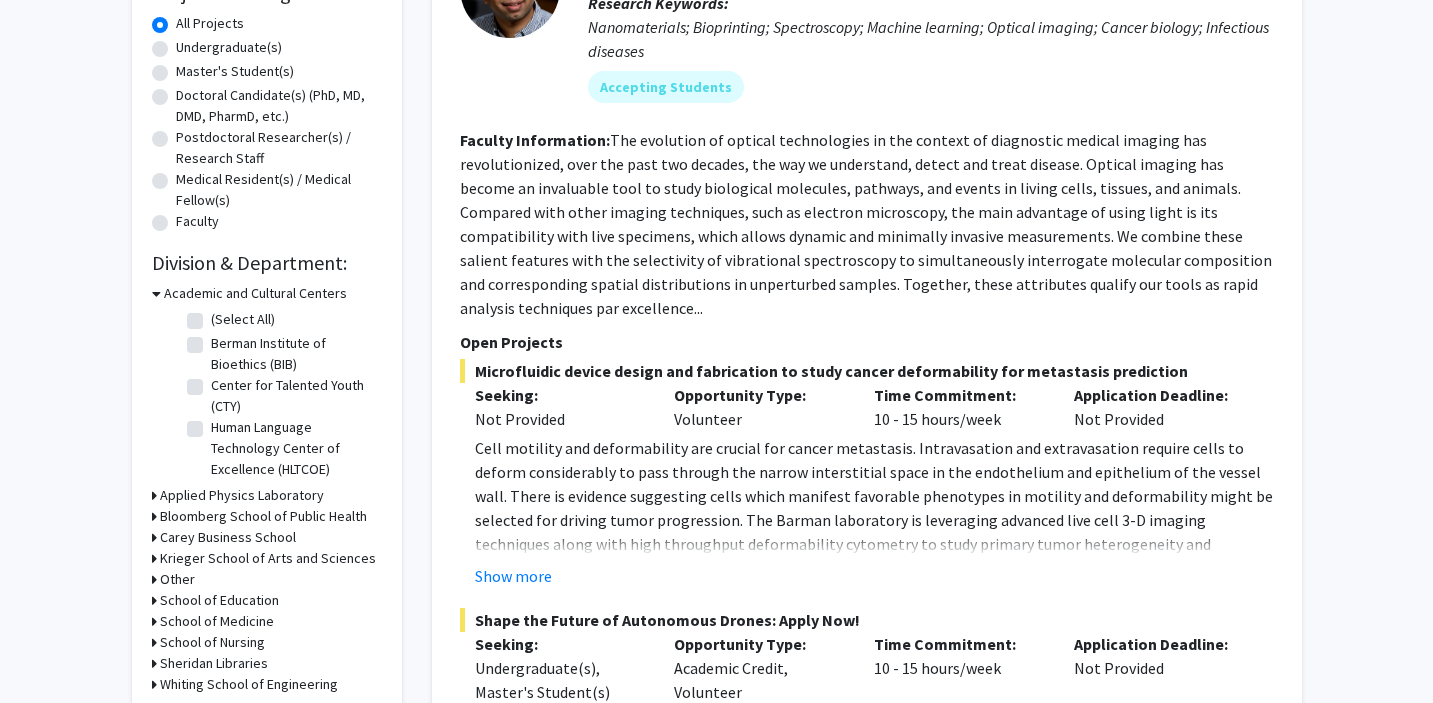 click 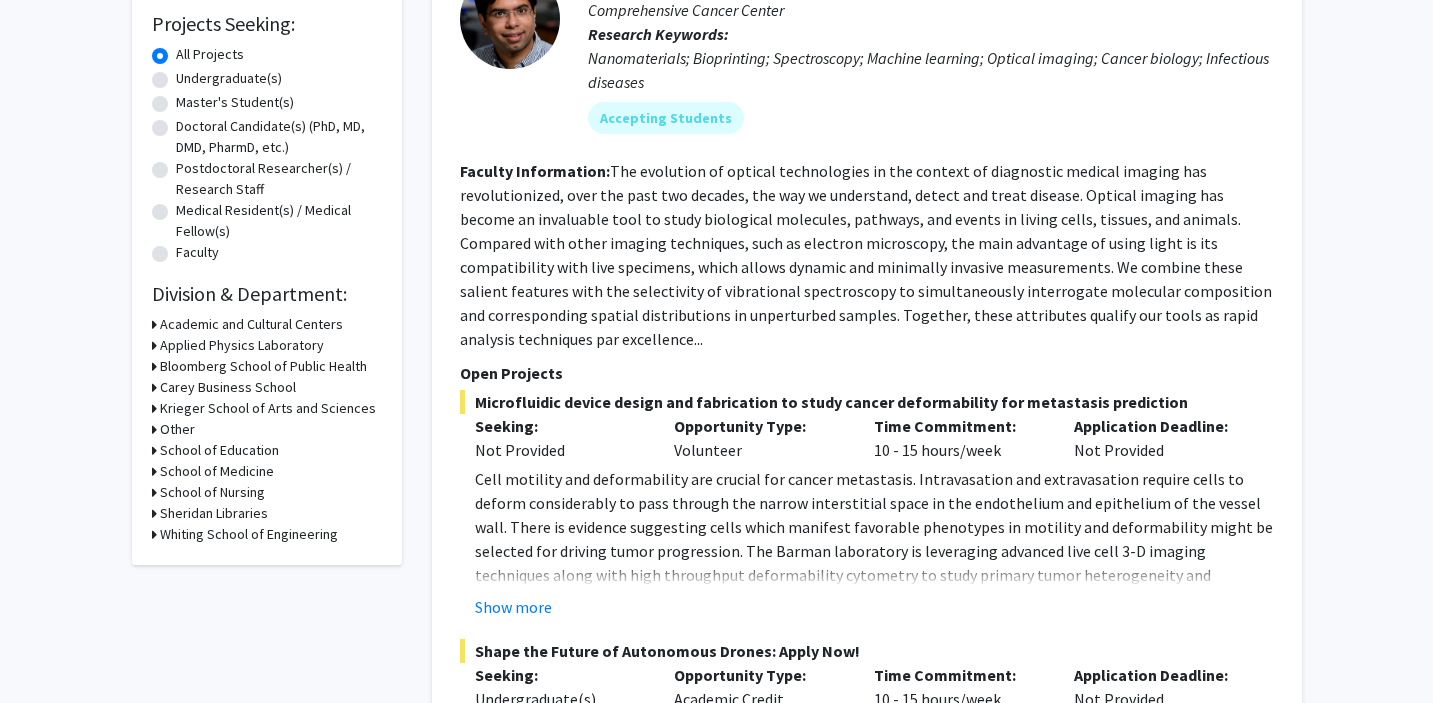 scroll, scrollTop: 329, scrollLeft: 0, axis: vertical 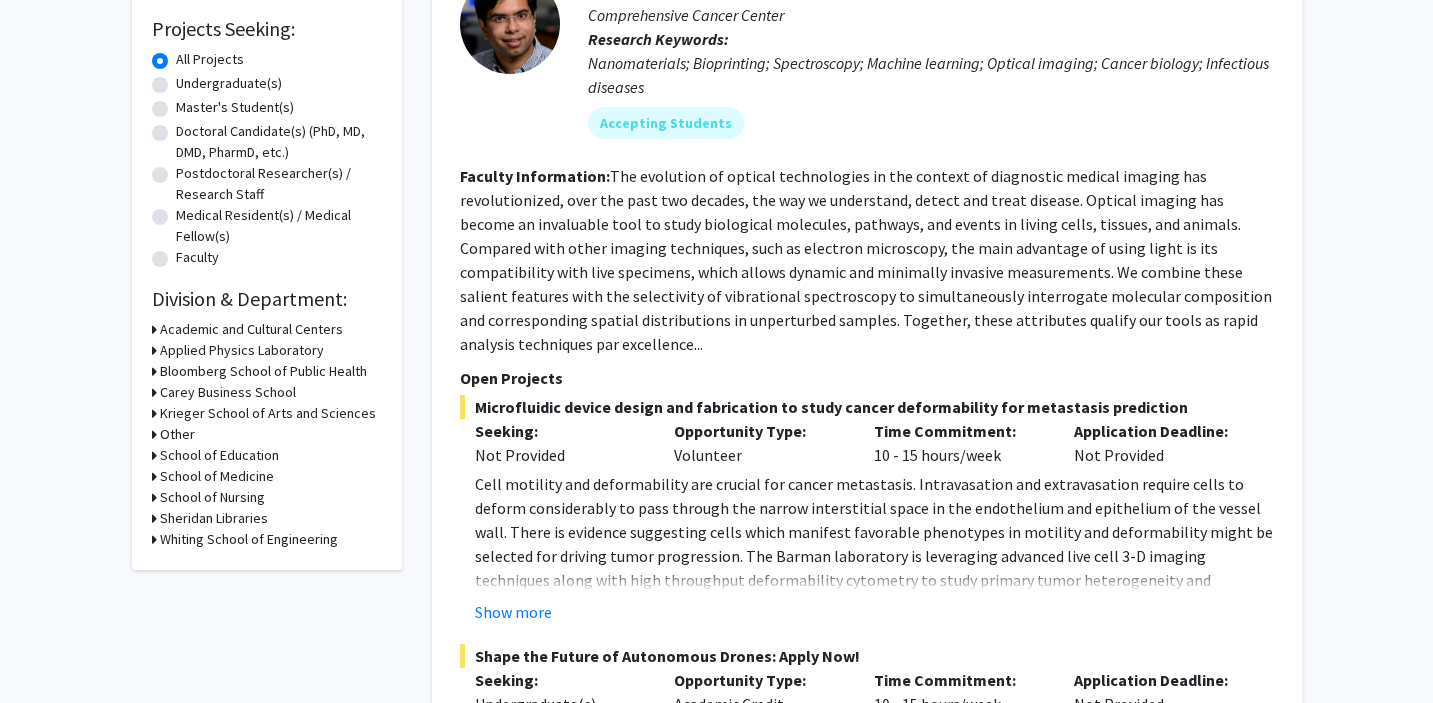 click 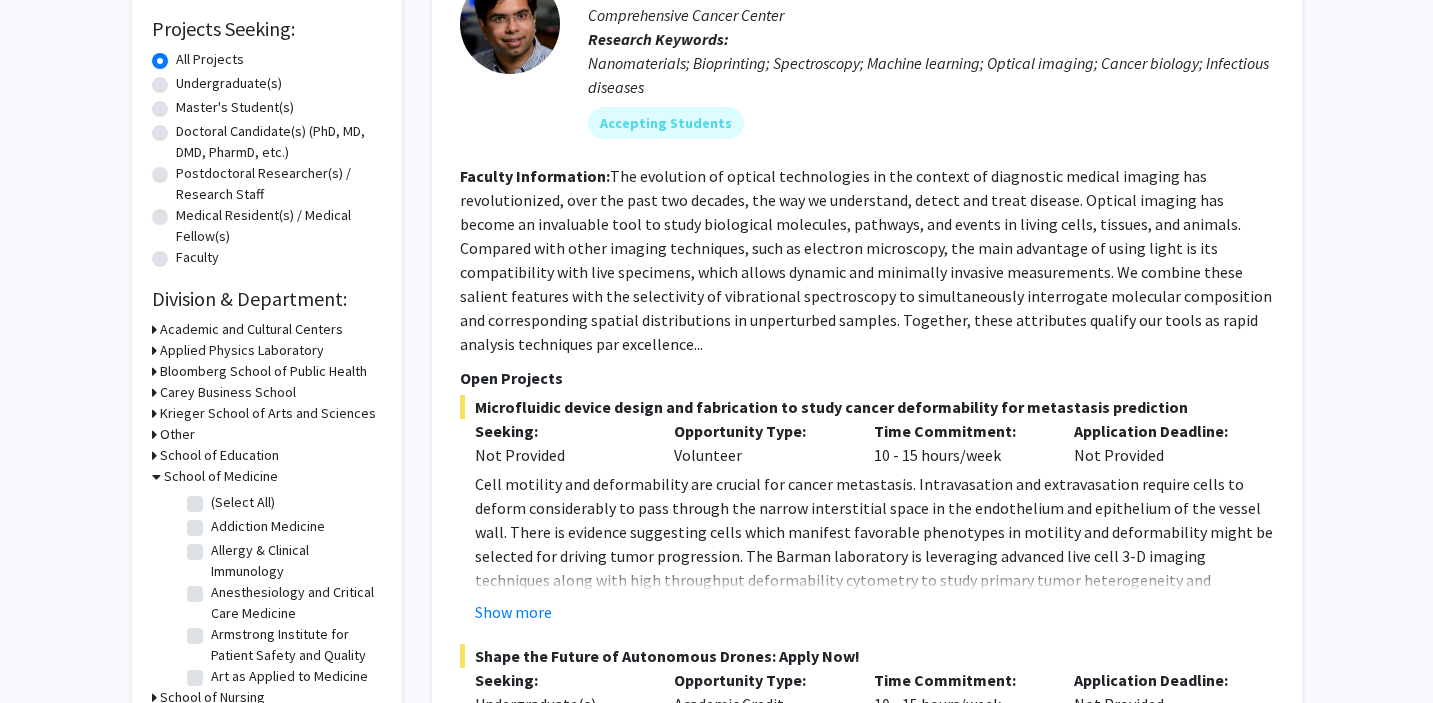 click on "(Select All)" 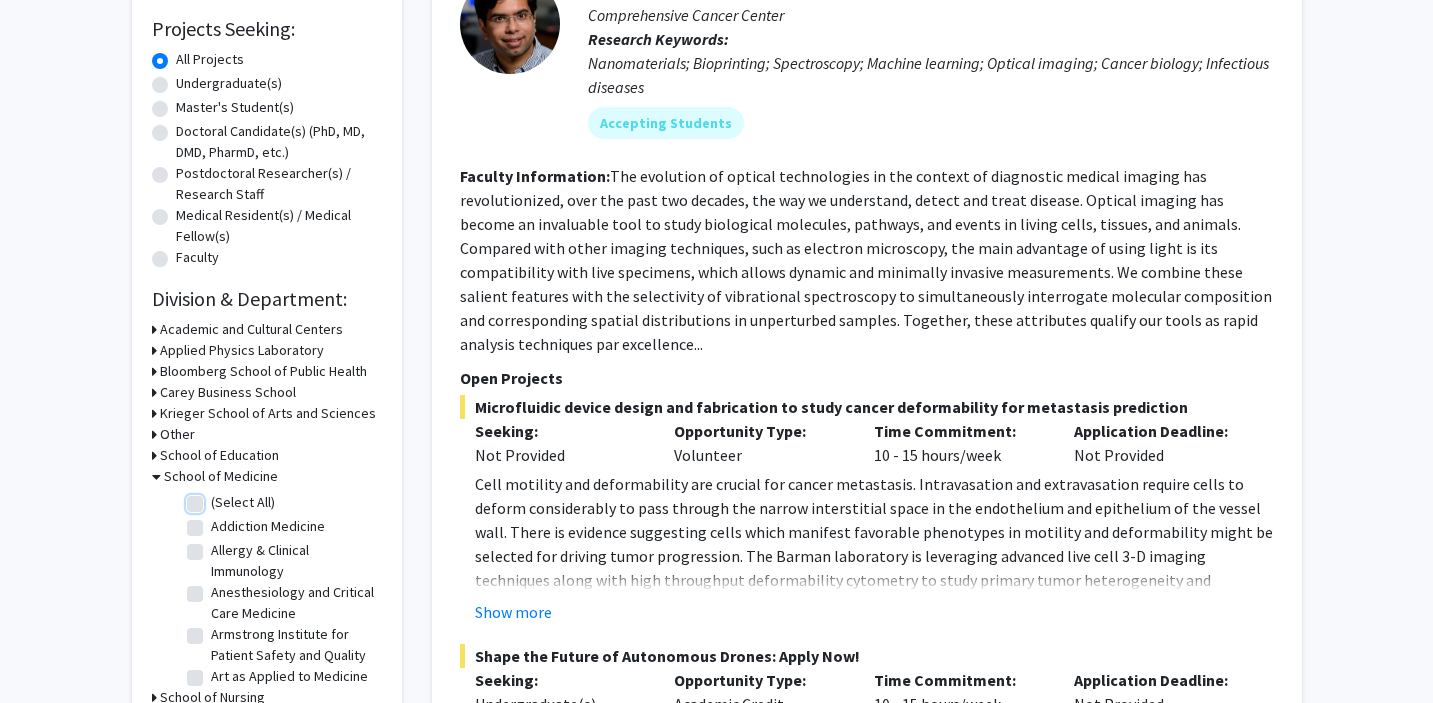 click on "(Select All)" at bounding box center (217, 498) 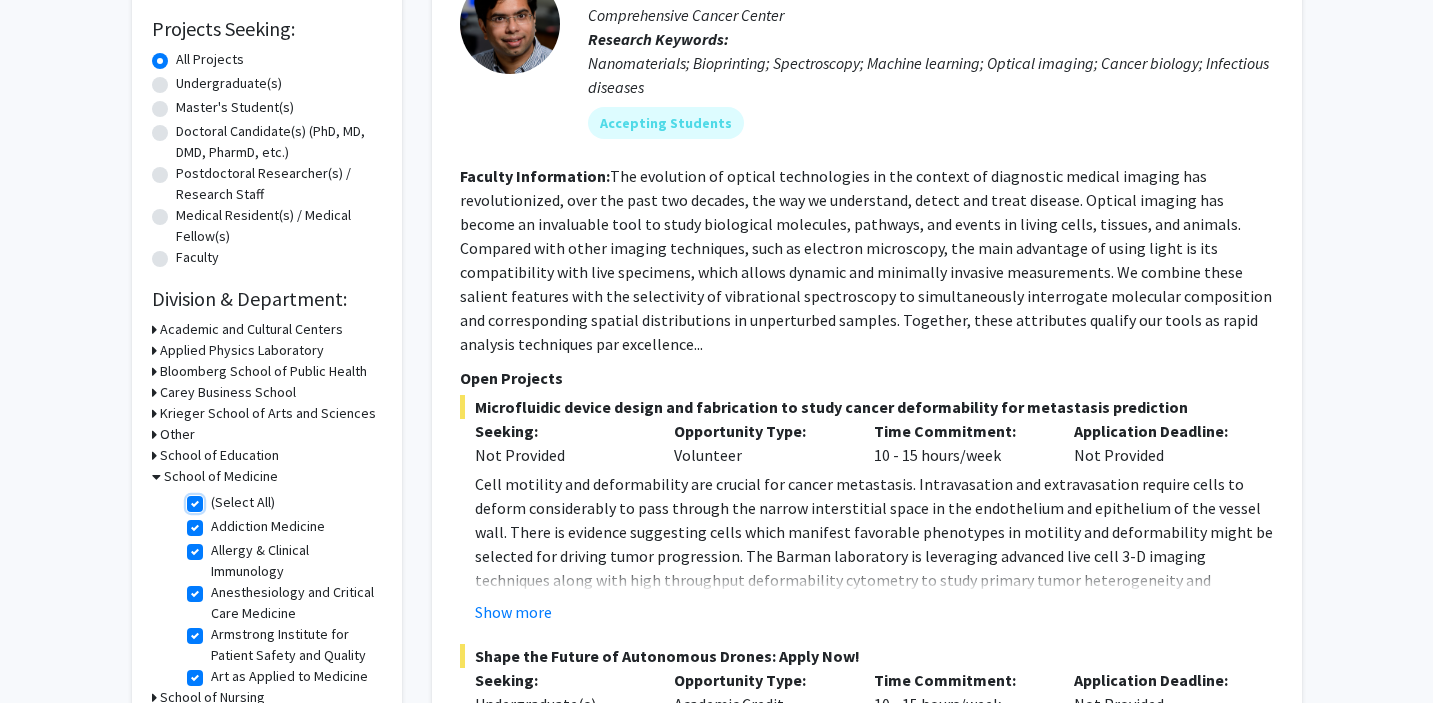 checkbox on "true" 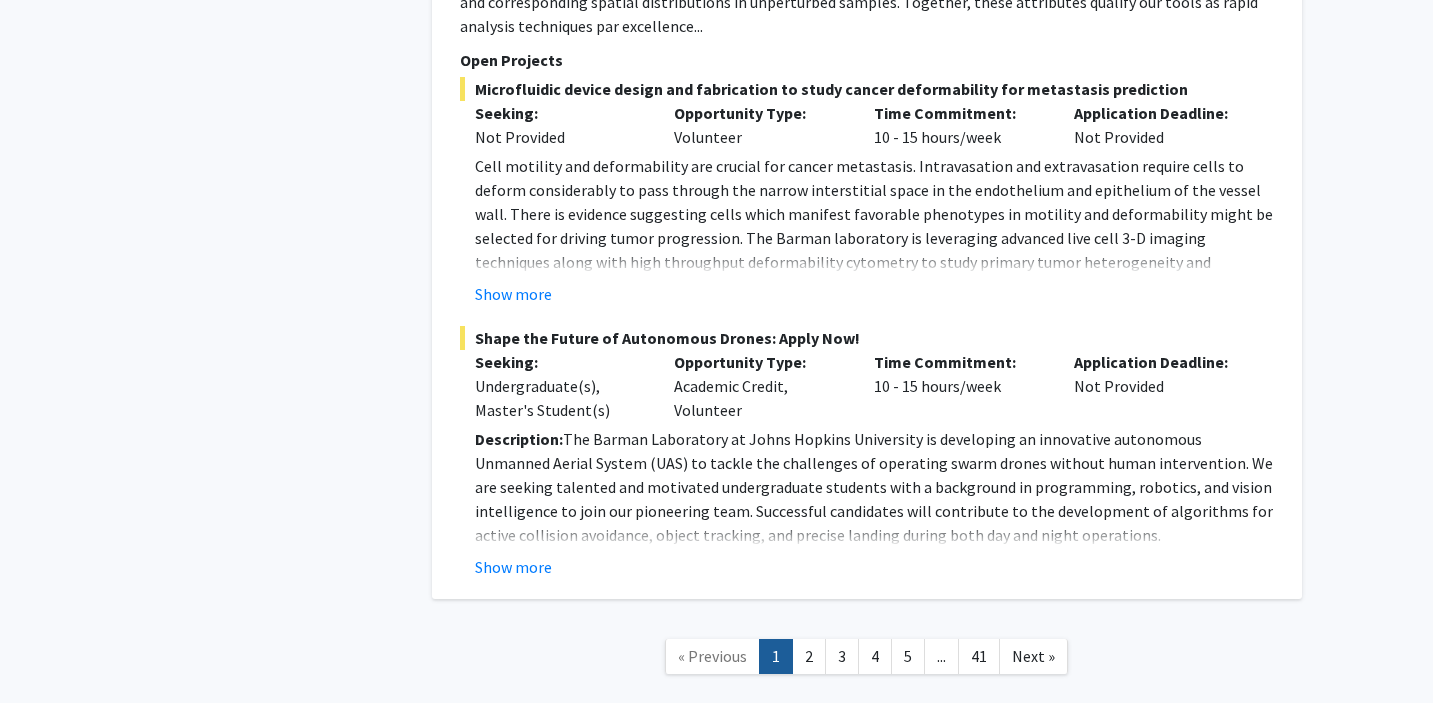 scroll, scrollTop: 8800, scrollLeft: 0, axis: vertical 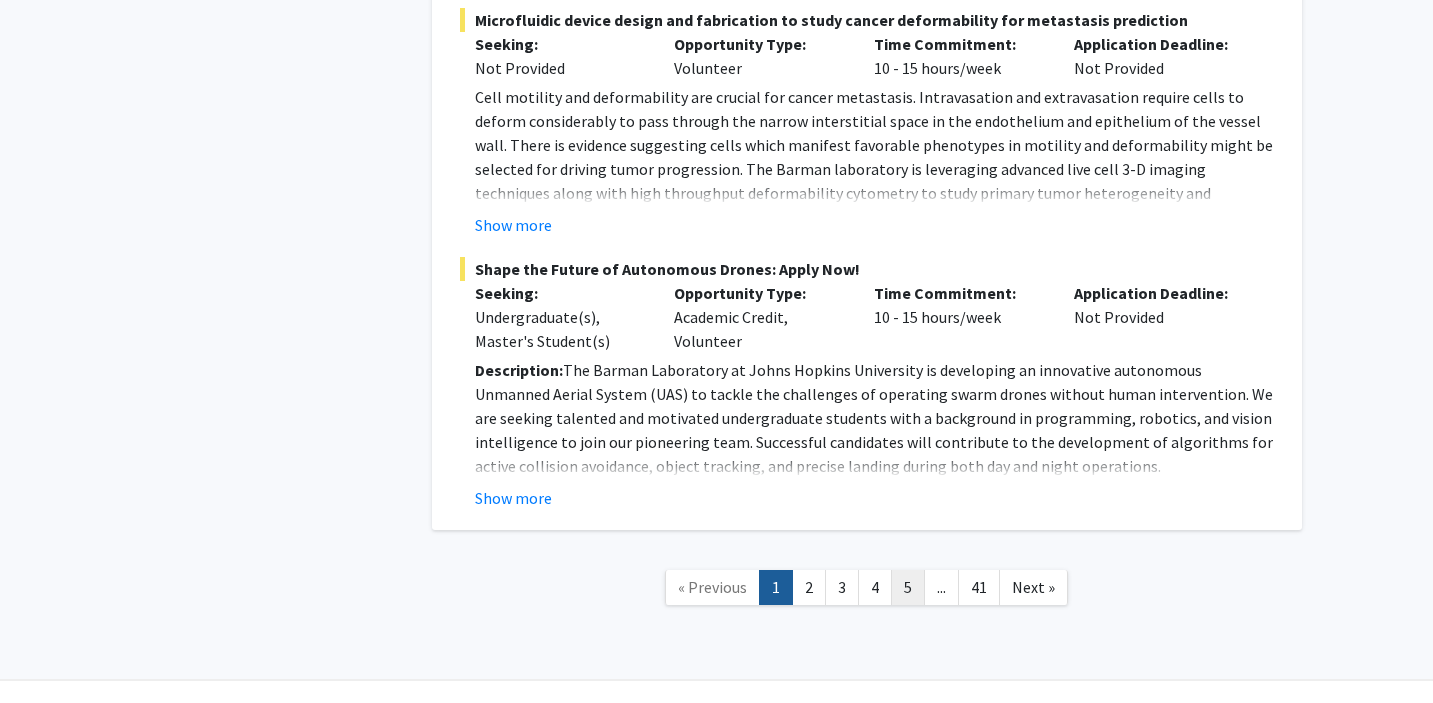 click on "5" 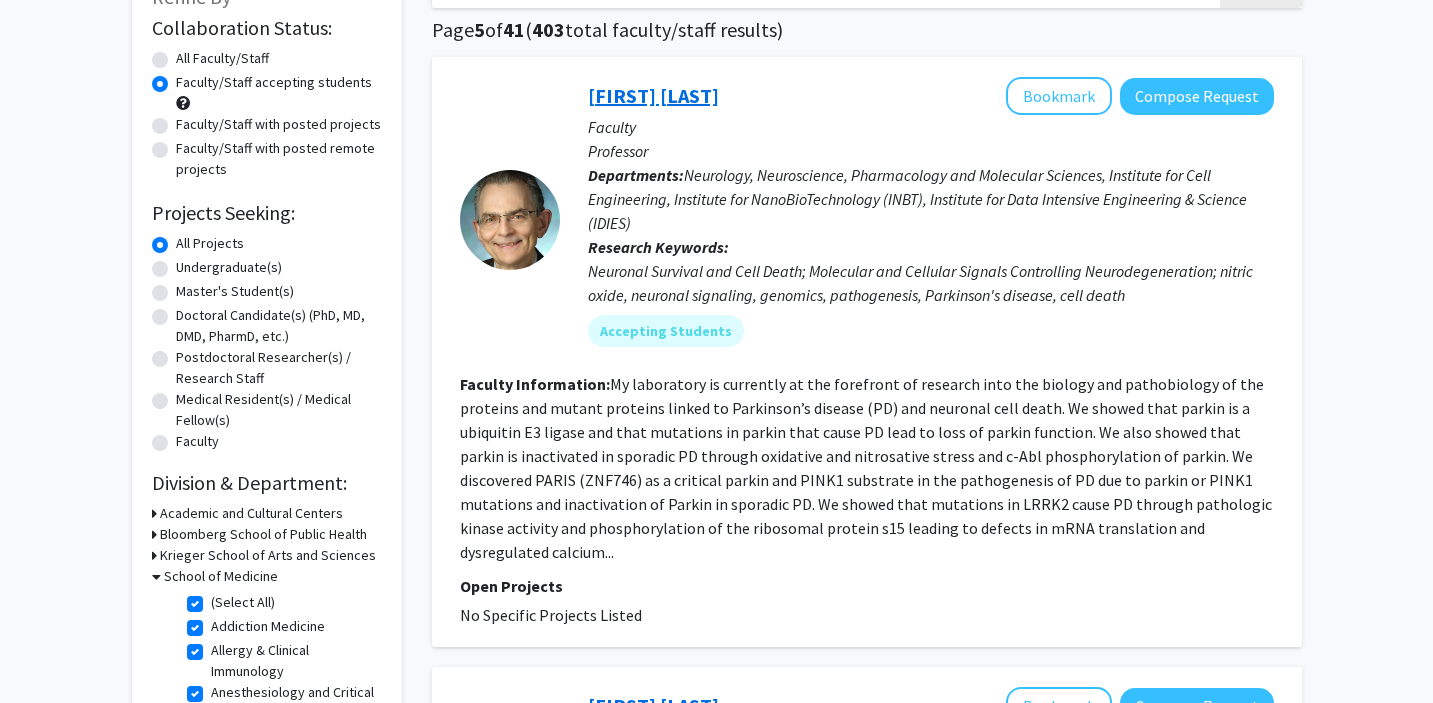 scroll, scrollTop: 0, scrollLeft: 0, axis: both 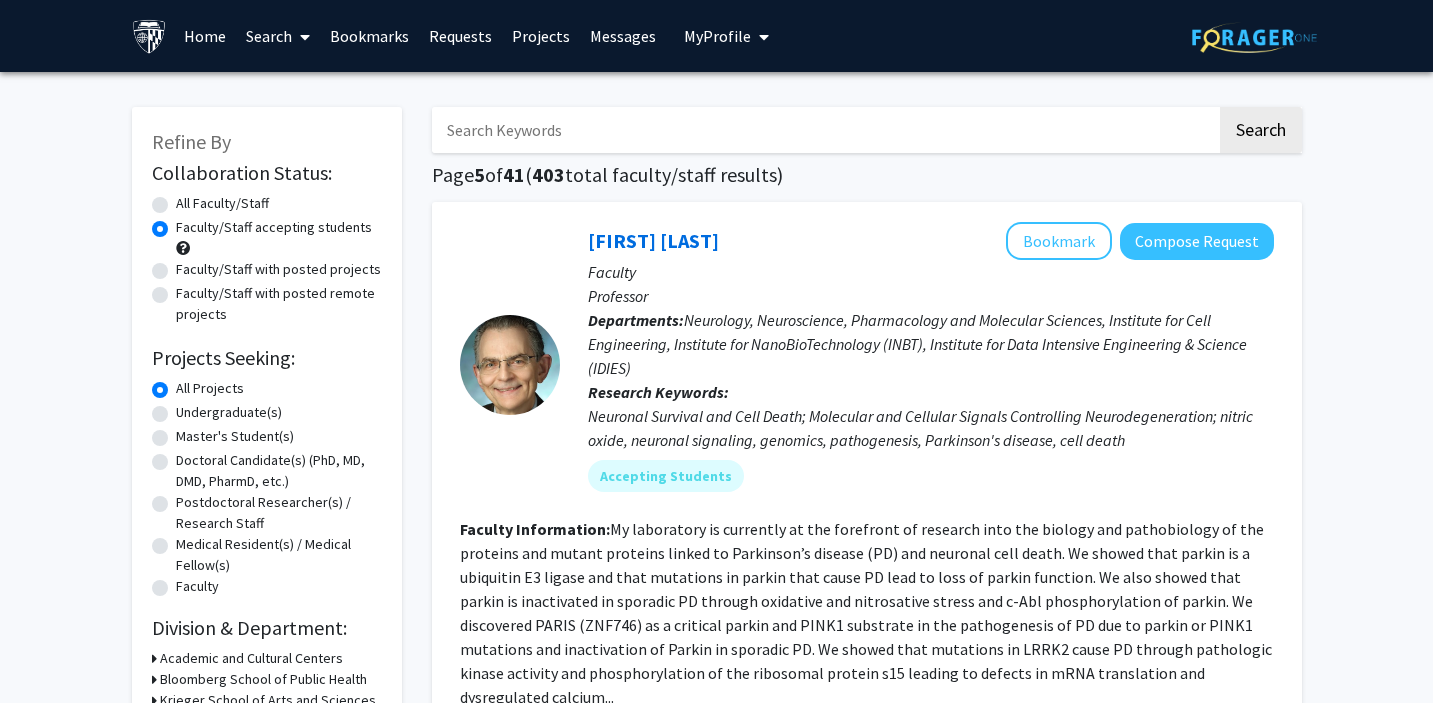 click at bounding box center (824, 130) 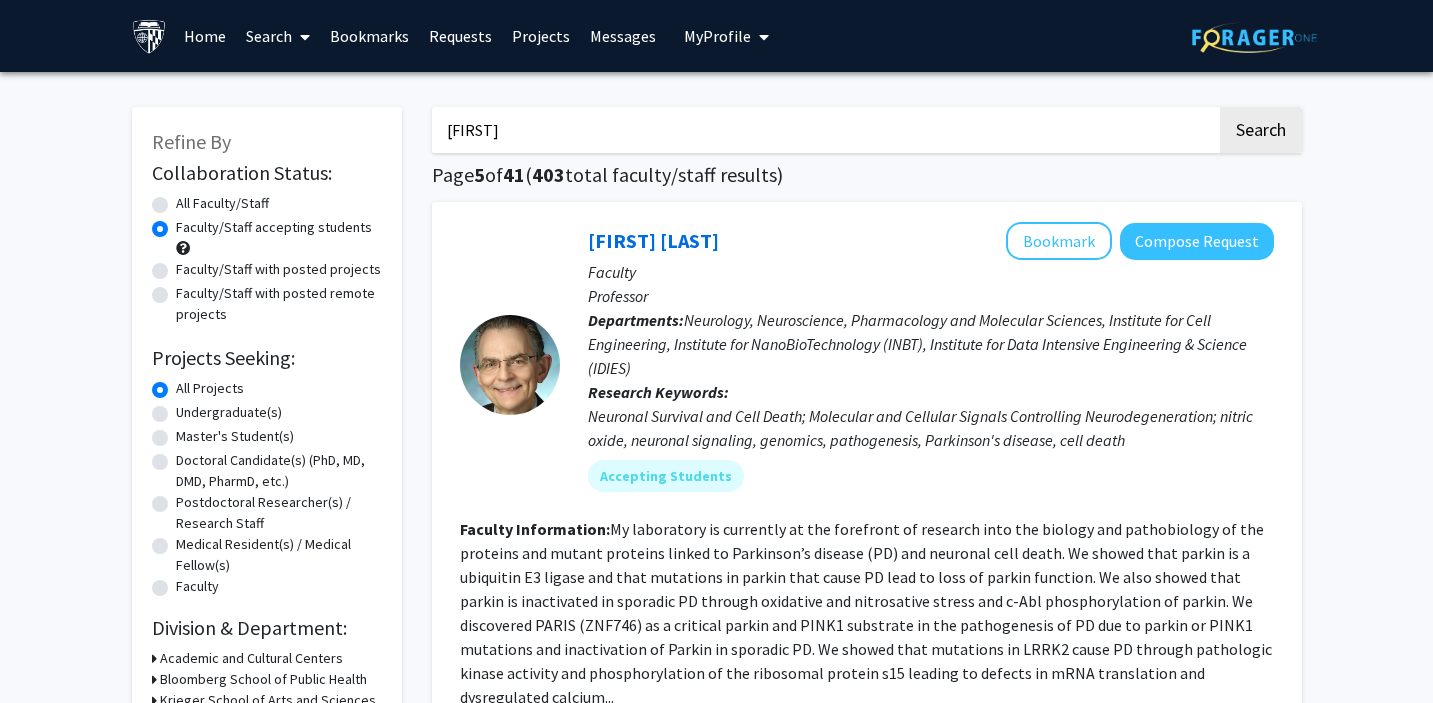 type on "Grados" 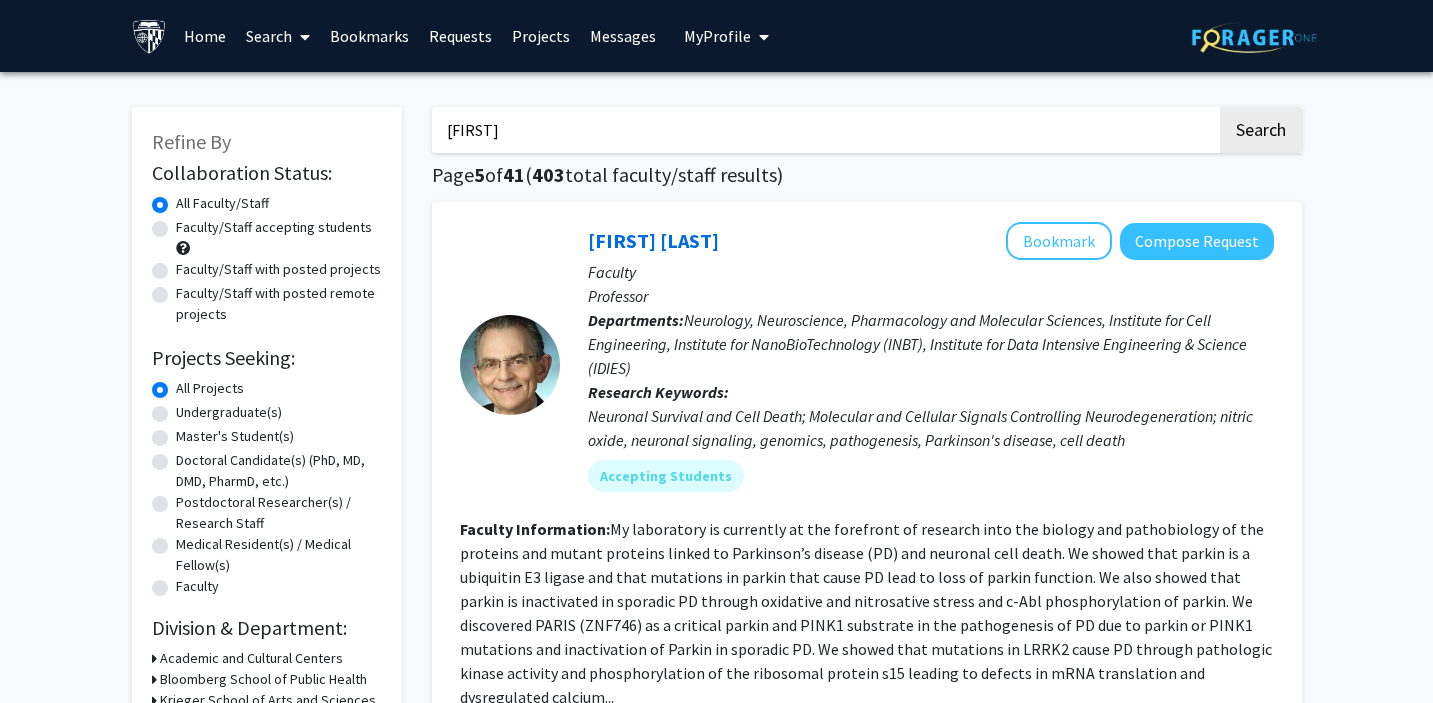 checkbox on "false" 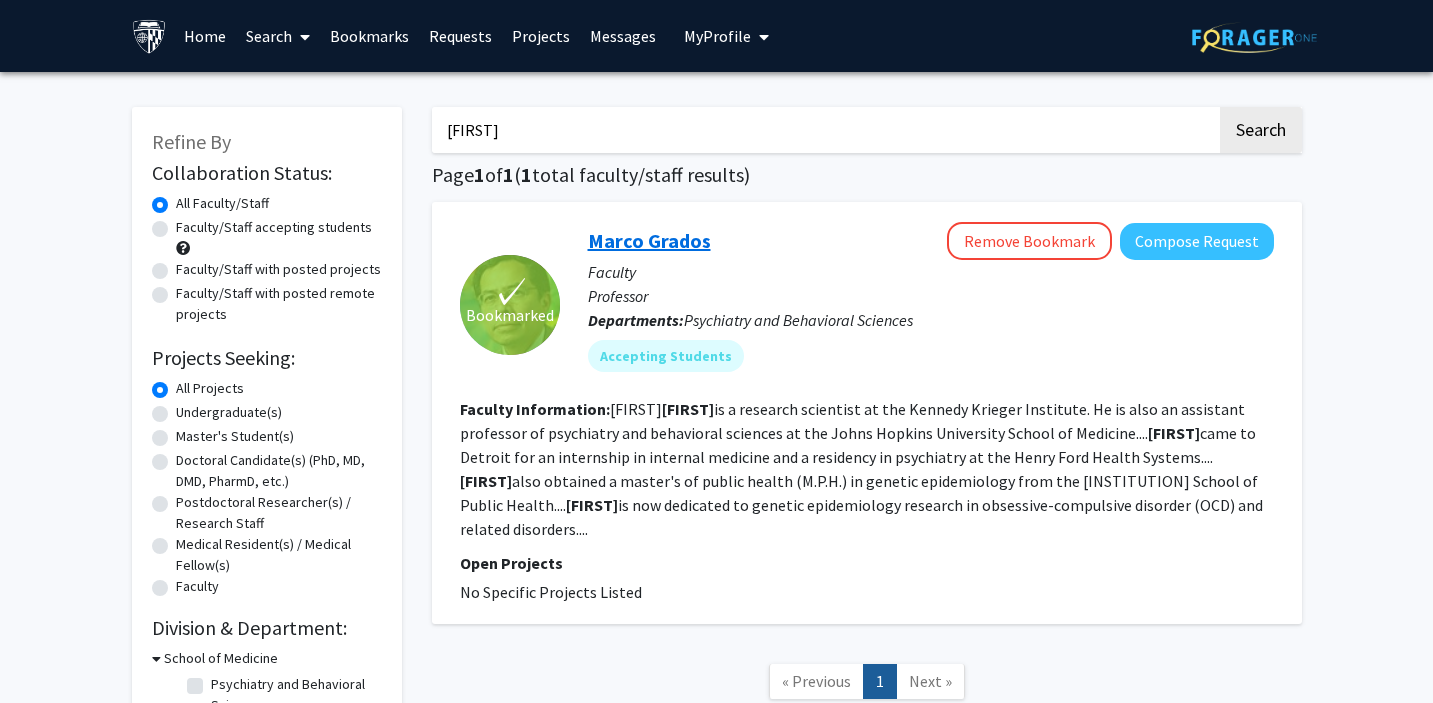 click on "Marco Grados" 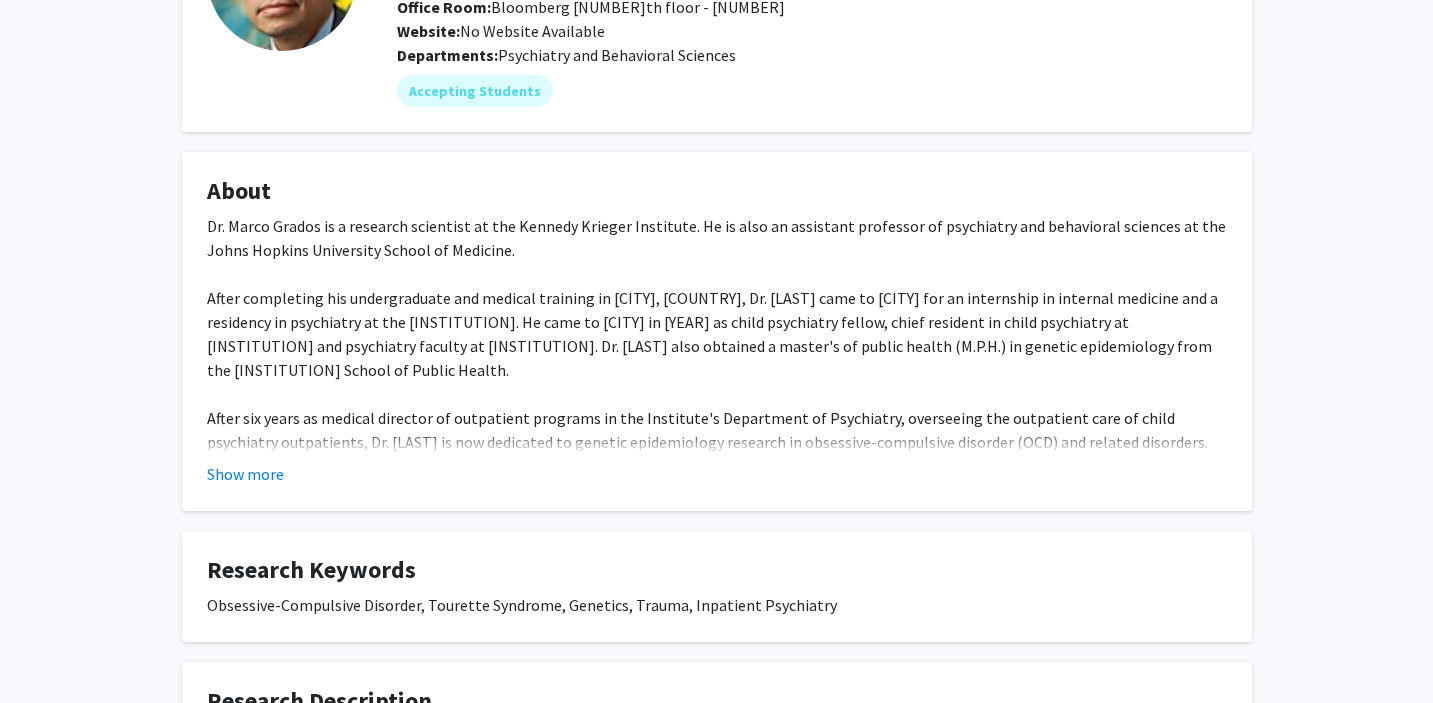 scroll, scrollTop: 230, scrollLeft: 0, axis: vertical 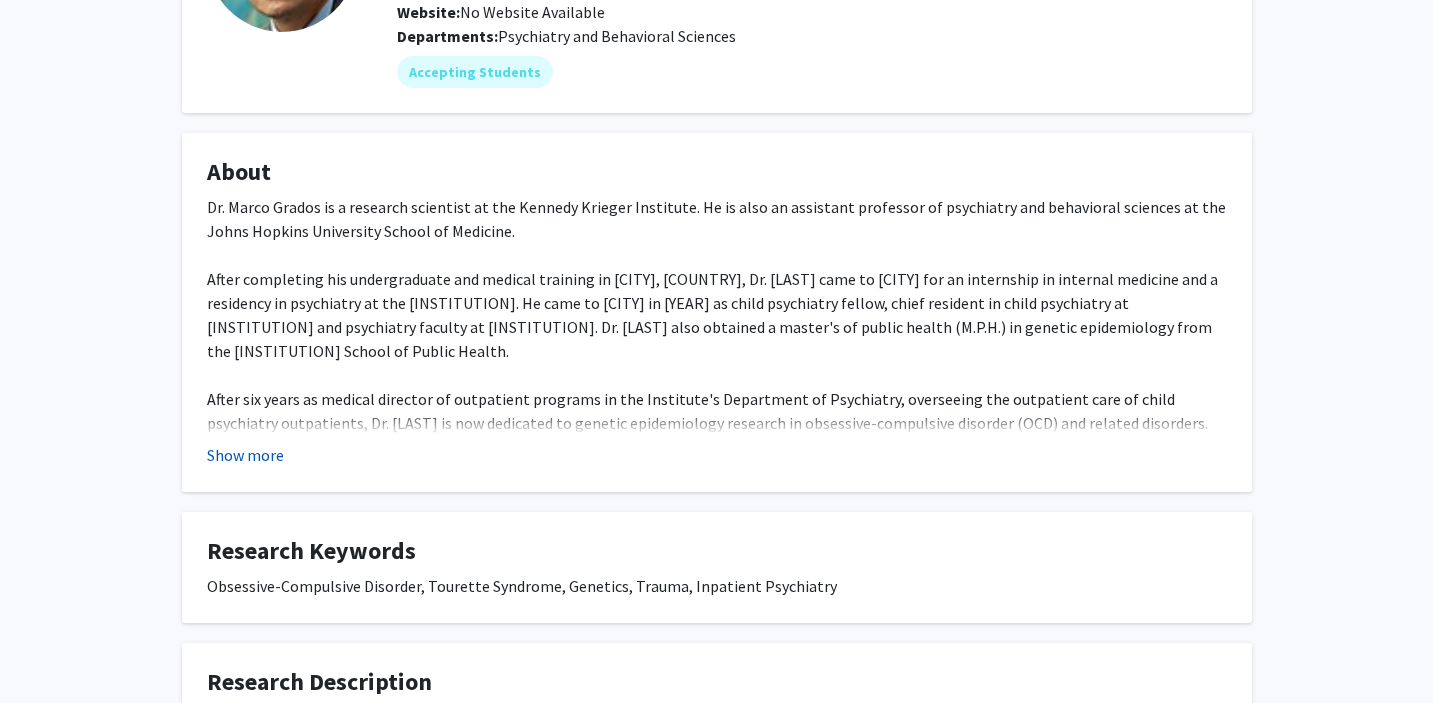 click on "Show more" 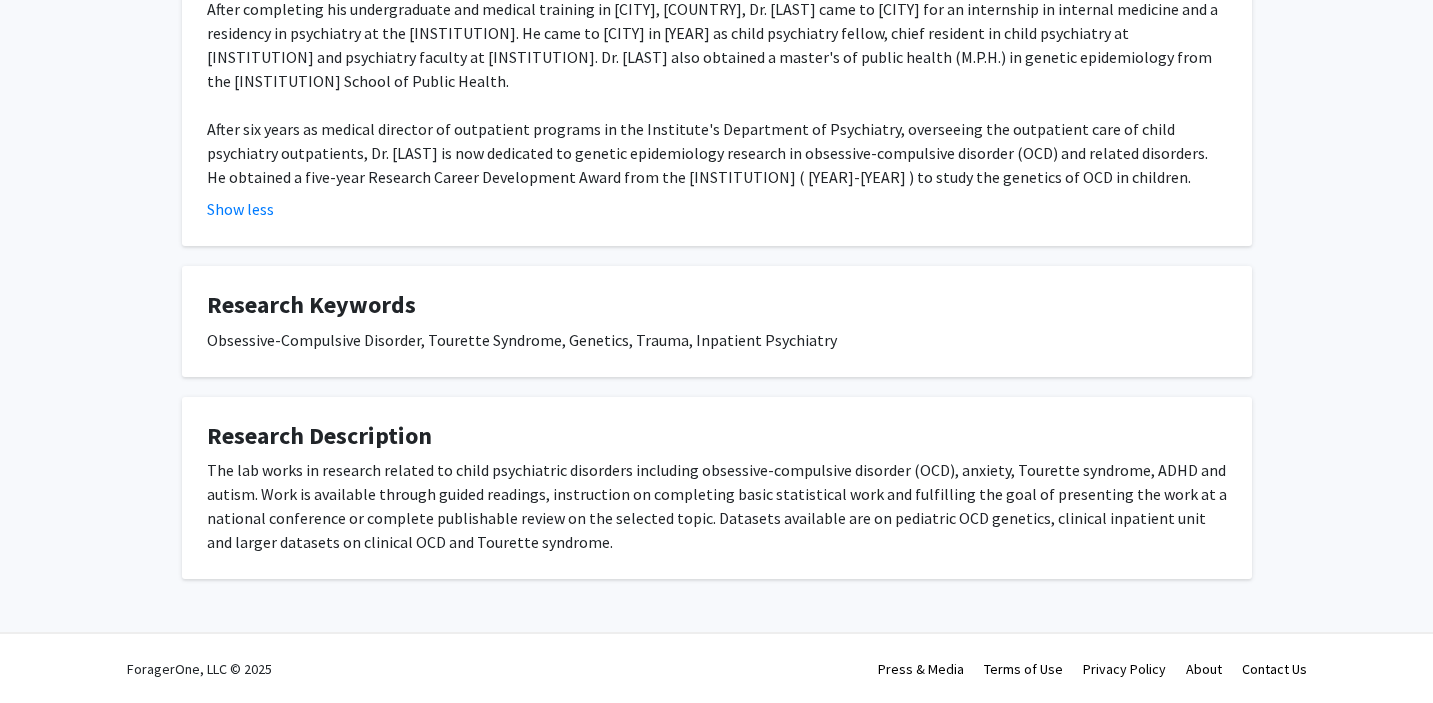 scroll, scrollTop: 501, scrollLeft: 0, axis: vertical 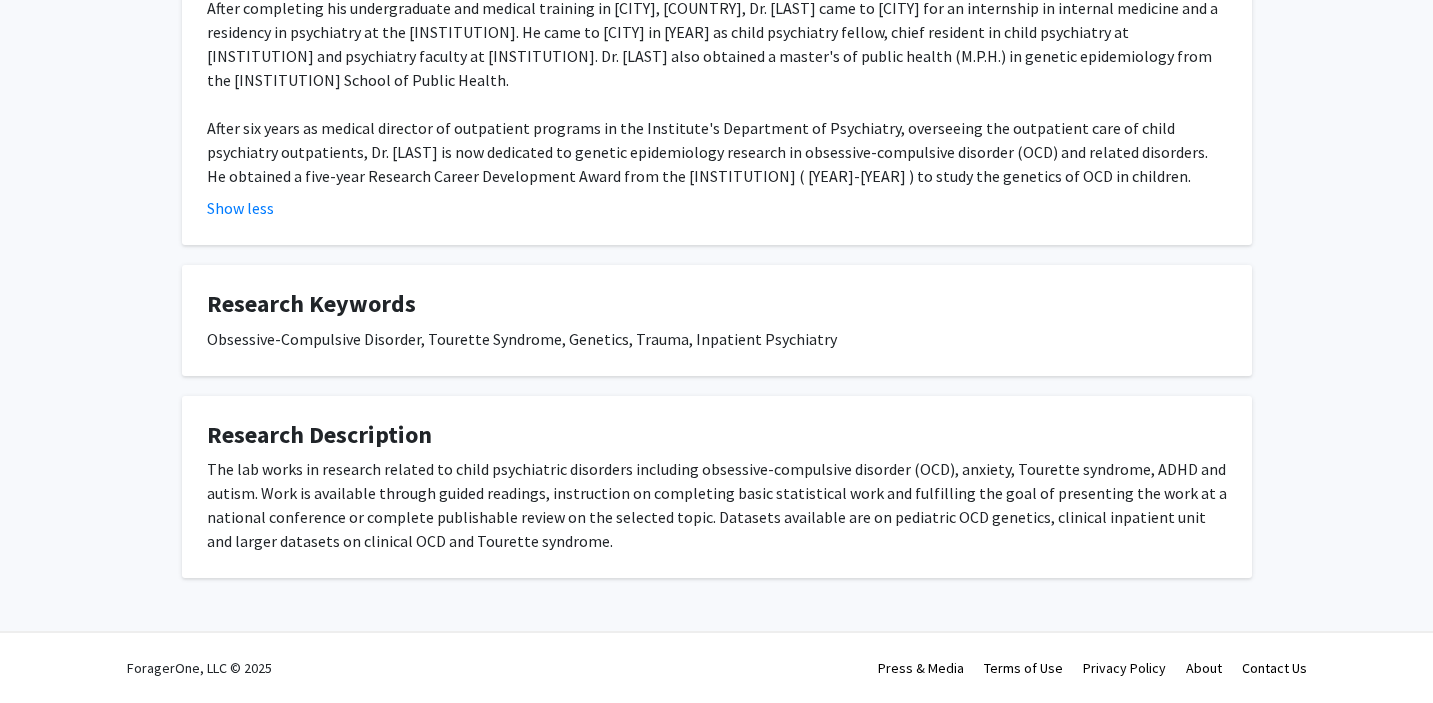 type 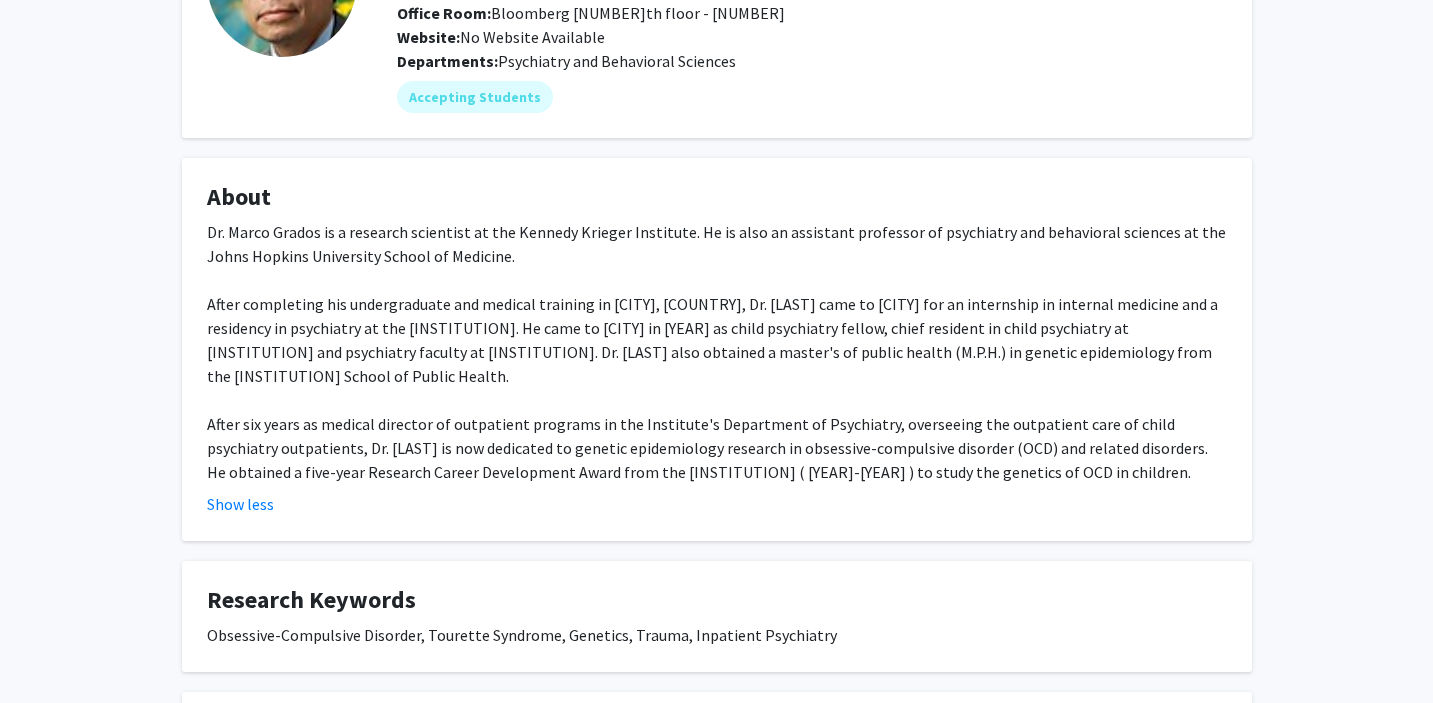scroll, scrollTop: 0, scrollLeft: 0, axis: both 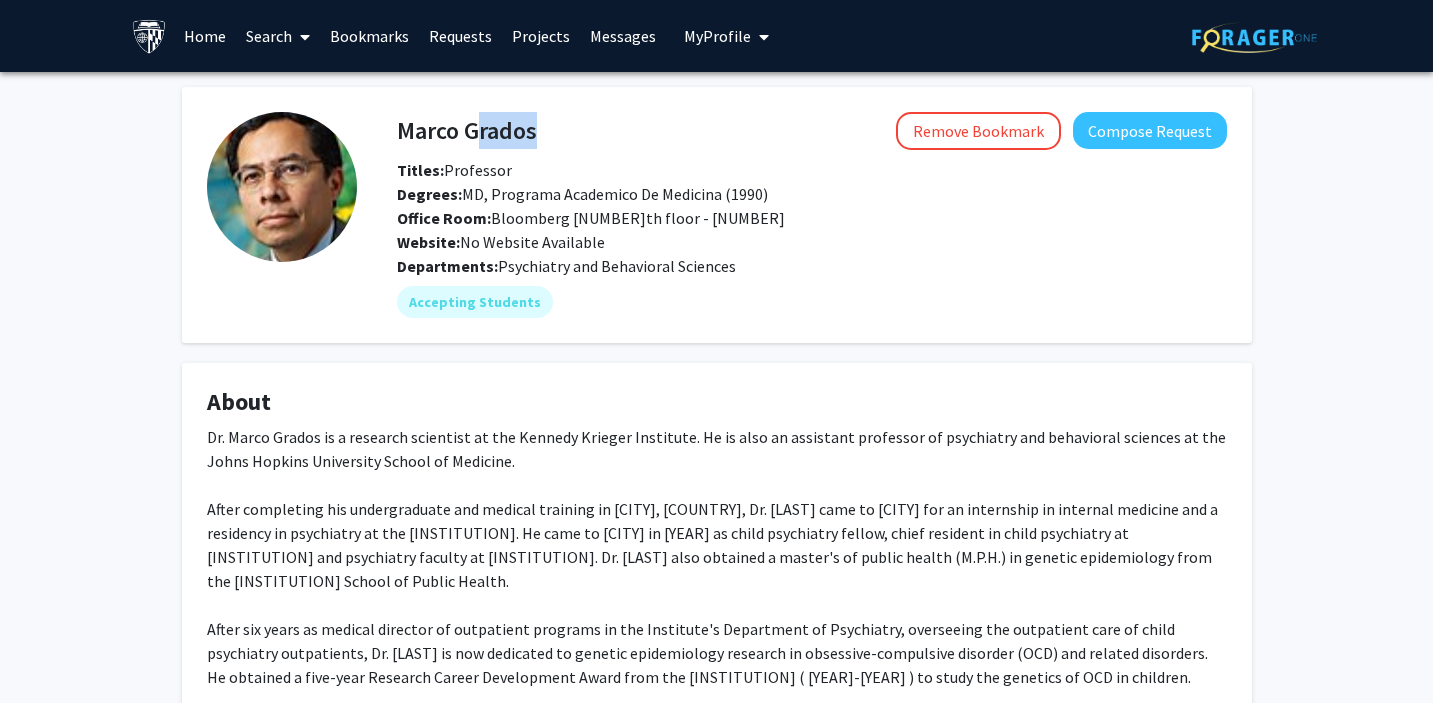drag, startPoint x: 539, startPoint y: 137, endPoint x: 467, endPoint y: 137, distance: 72 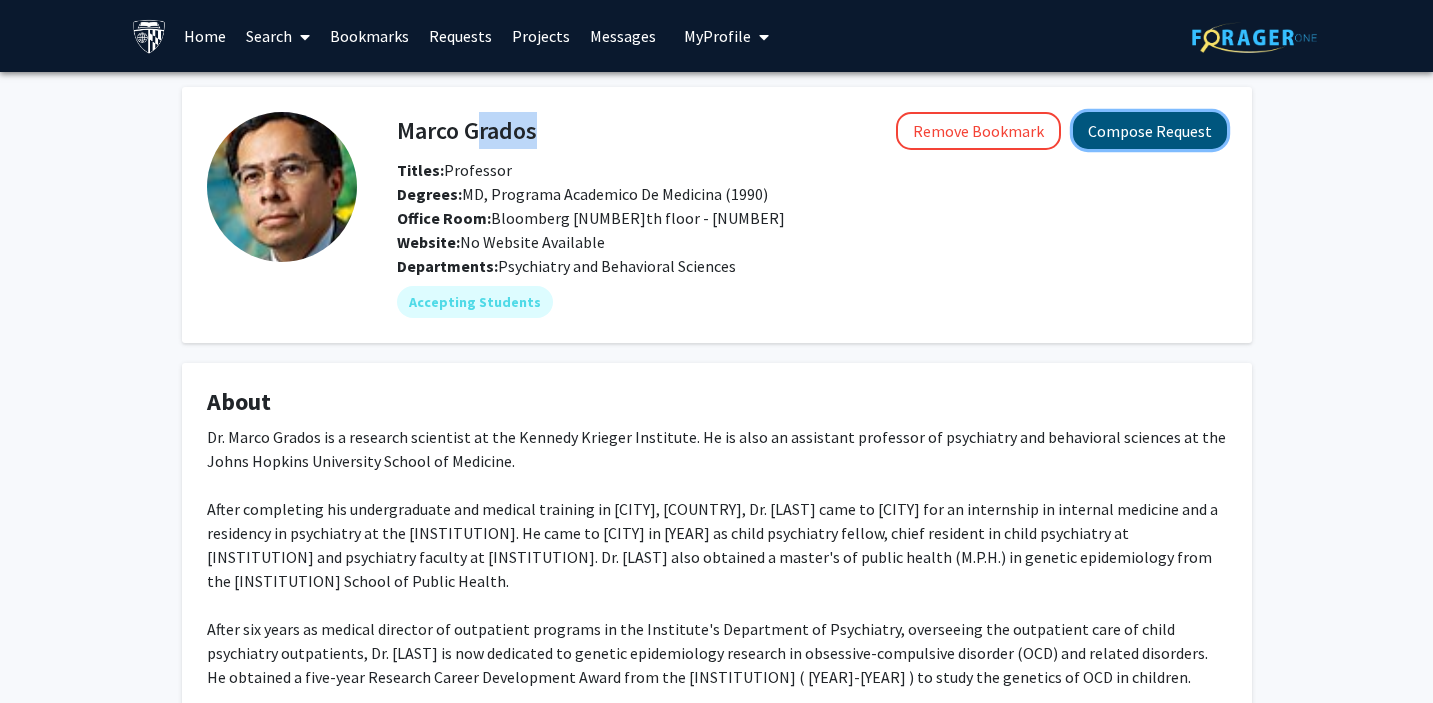 click on "Compose Request" 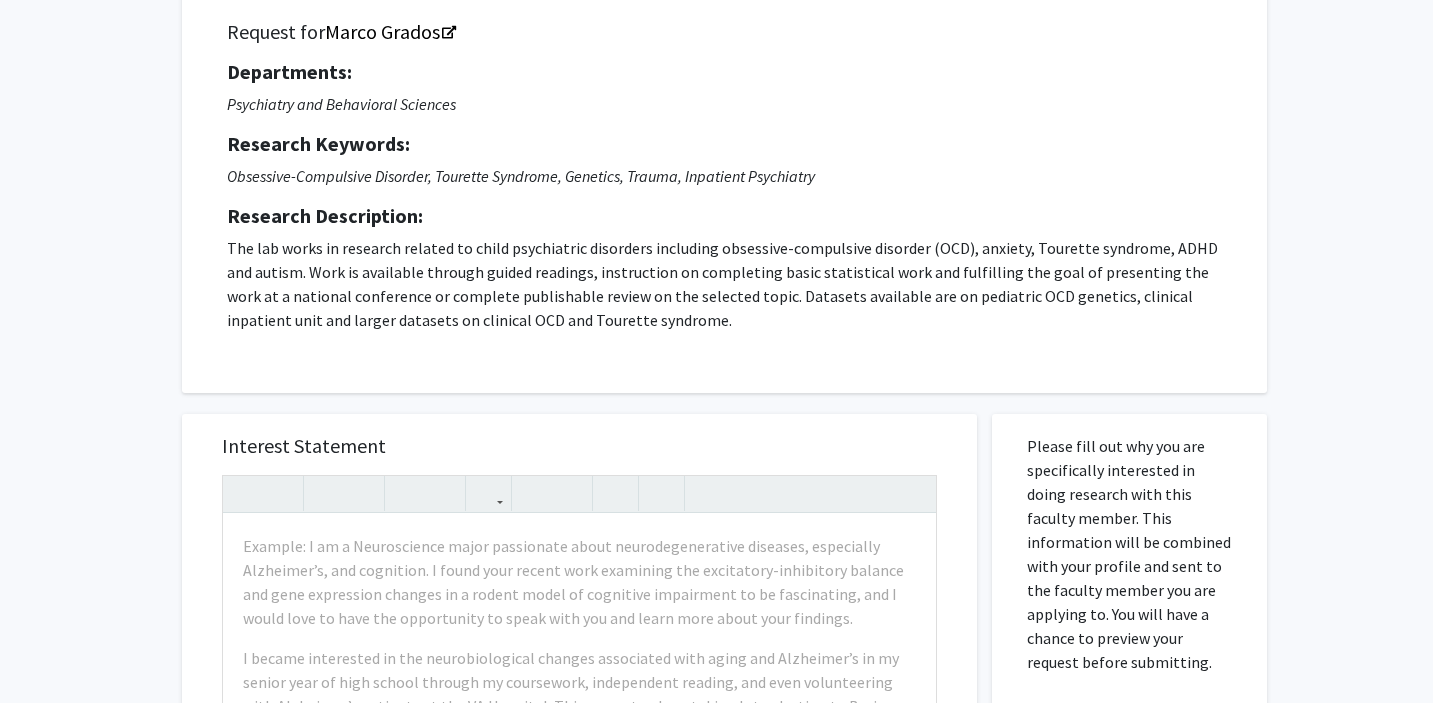 scroll, scrollTop: 177, scrollLeft: 0, axis: vertical 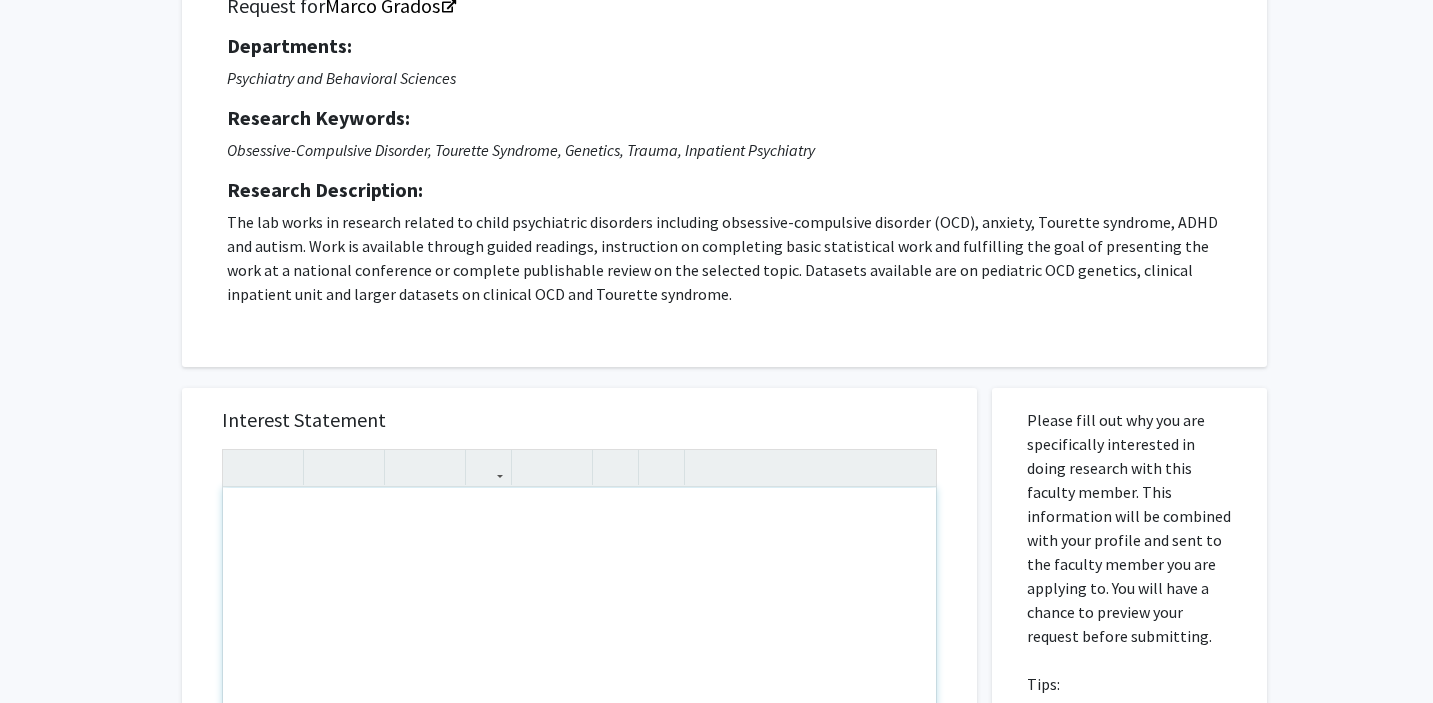 paste 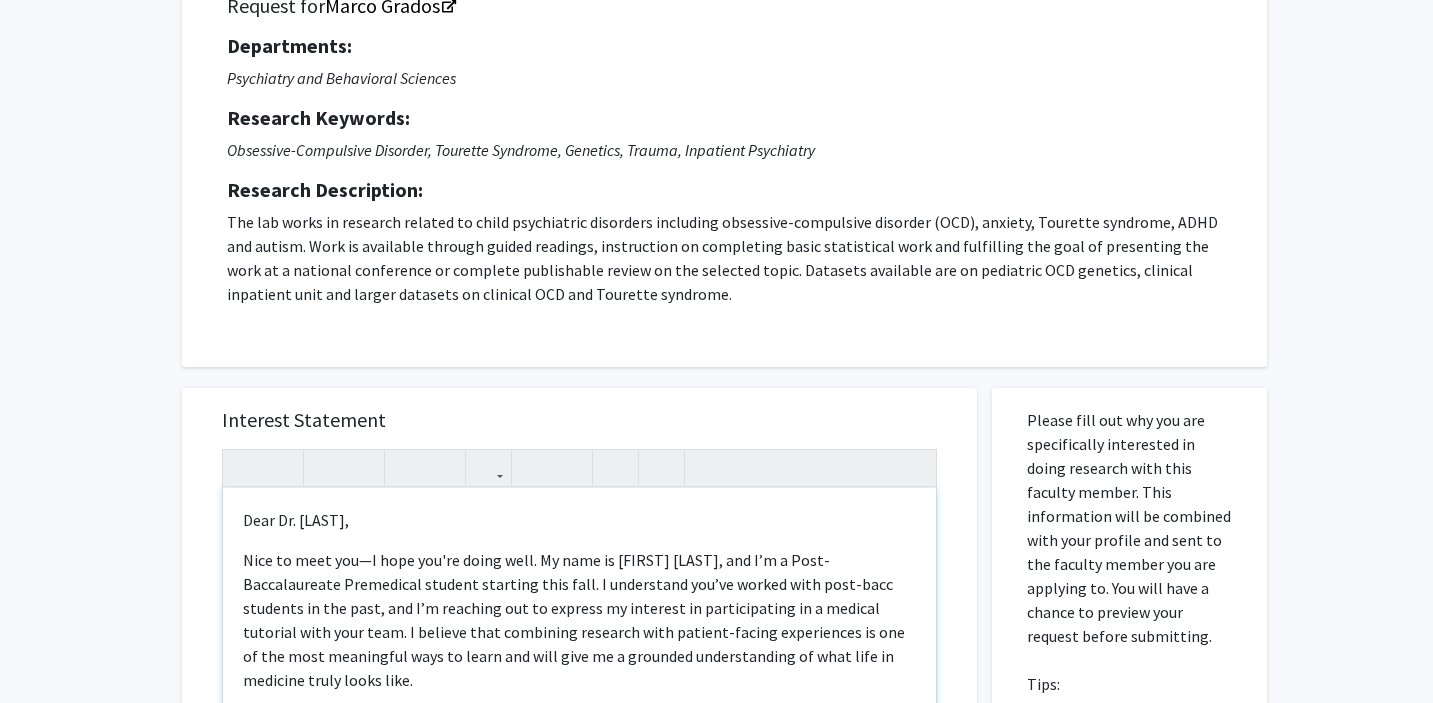 type on "<p>Dear Dr. Grados,&nbsp;
</p>
<p>Nice to meet you—I hope you're doing well. My name is Connor Kresge, and I’m a Post-Baccalaureate Premedical student starting this fall. I understand you’ve worked with post-bacc students in the past, and I’m reaching out to express my interest in participating in a medical tutorial with your team. I believe that combining research with patient-facing experiences is one of the most meaningful ways to learn and will give me a grounded understanding of what life in medicine truly looks like.
</p><p>I bring eight years of professional experience across nonprofits, data science, and management consulting. Most recently at IBM, I led technology strategy projects, working with hundreds of stakeholders to identify process, data, and policy challenges and translate them into actionable roadmaps. I'm also proficient in SQL, R, and Python—skills I developed while collaborating with data science and engineering teams to build a risk intelligence platform focused on financial crime an..." 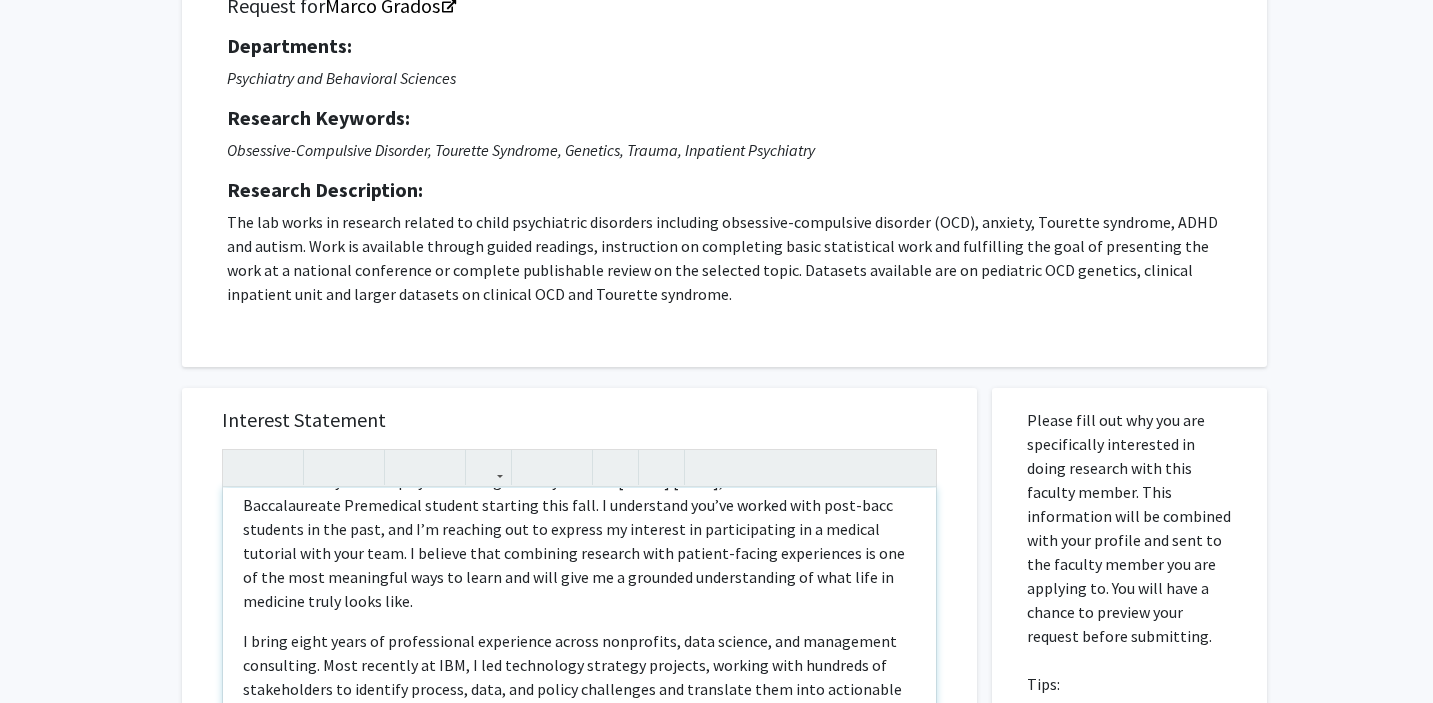 scroll, scrollTop: 102, scrollLeft: 0, axis: vertical 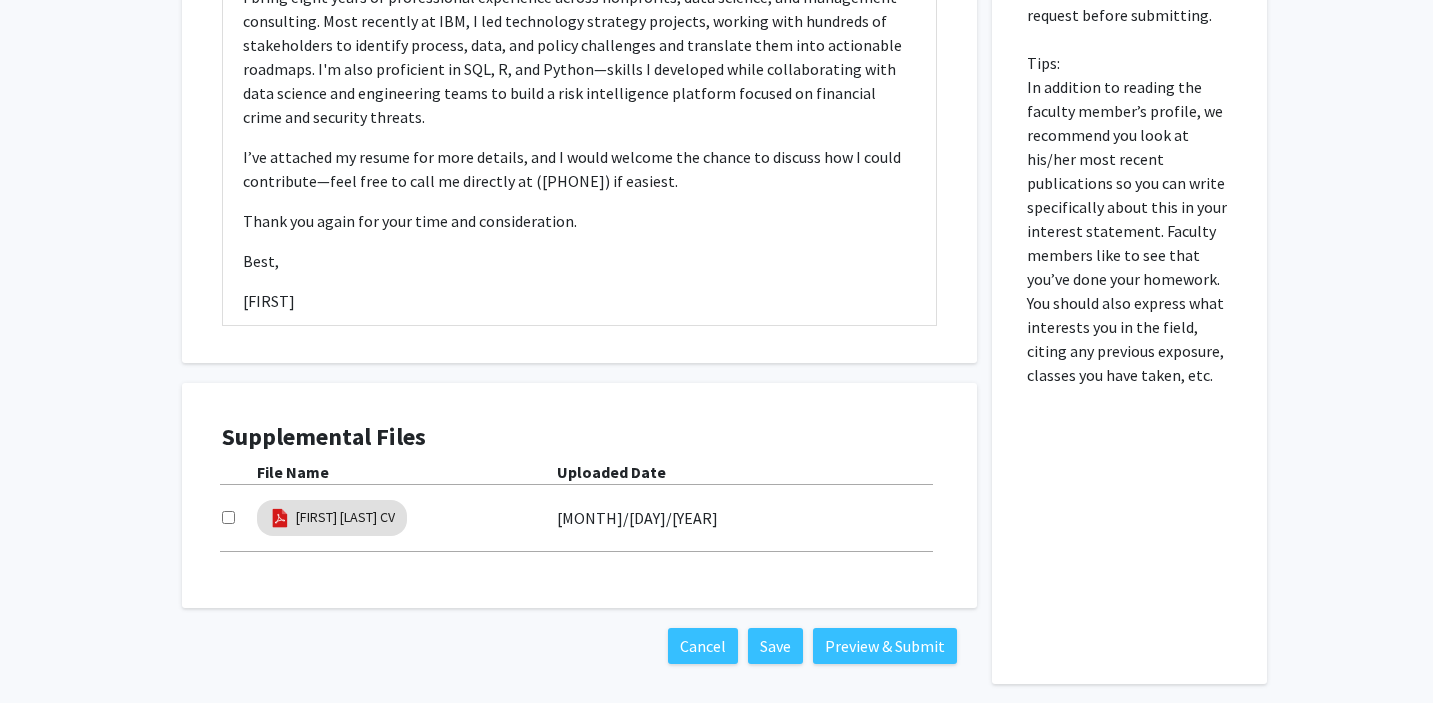 click at bounding box center [239, 518] 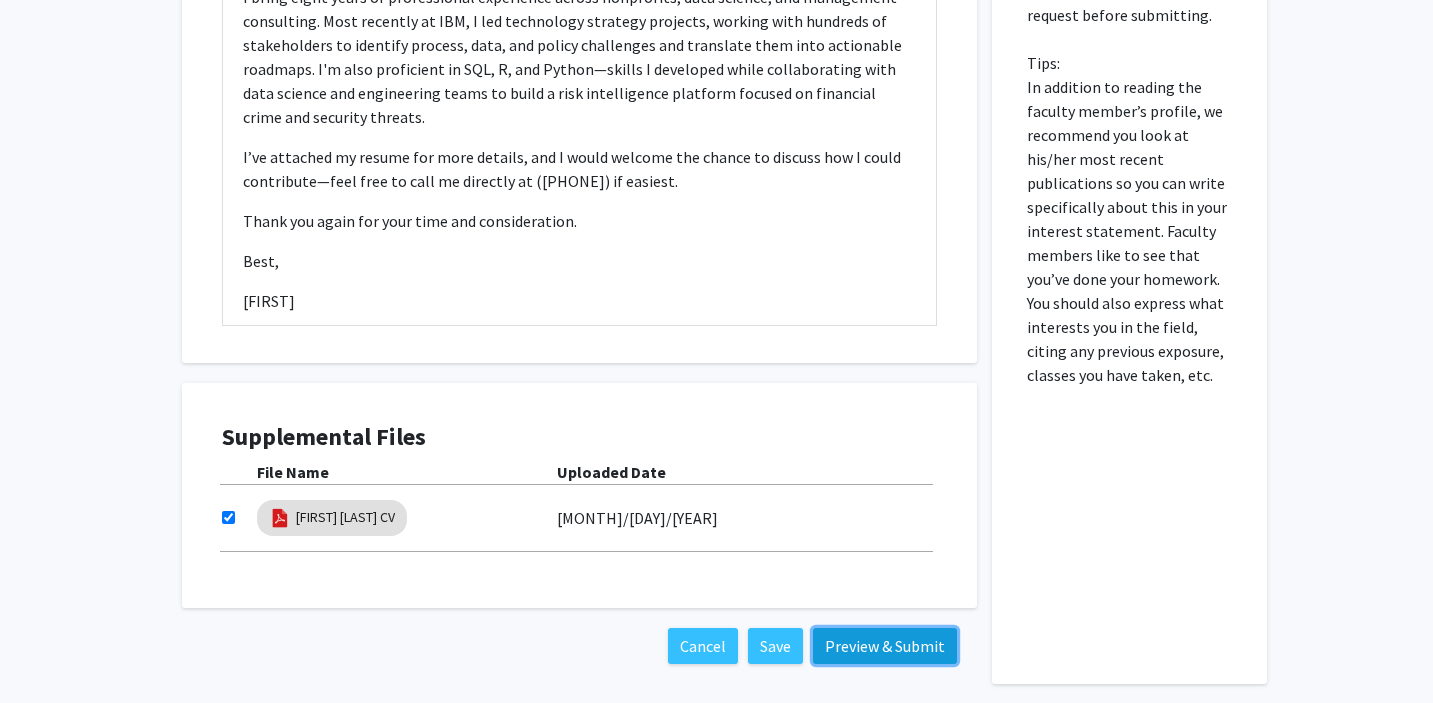 click on "Preview & Submit" at bounding box center [885, 646] 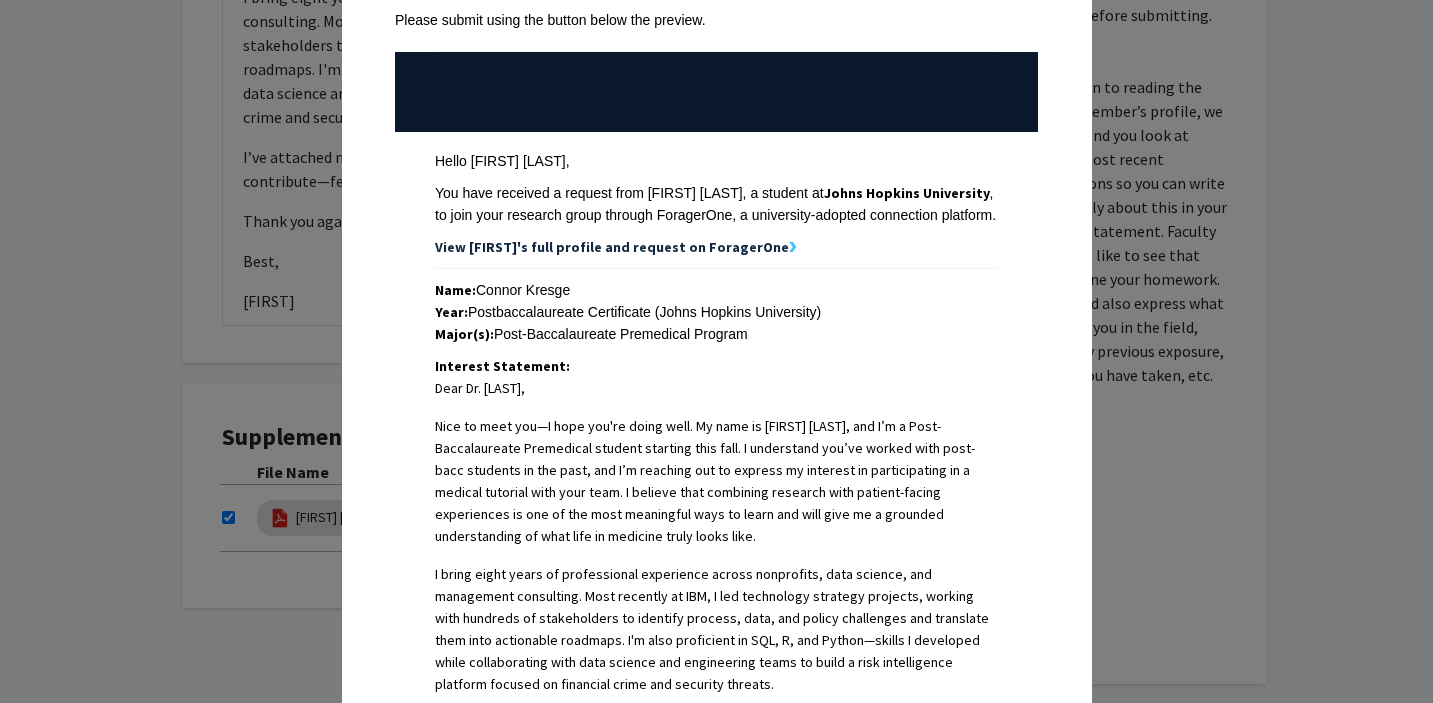 scroll, scrollTop: 701, scrollLeft: 0, axis: vertical 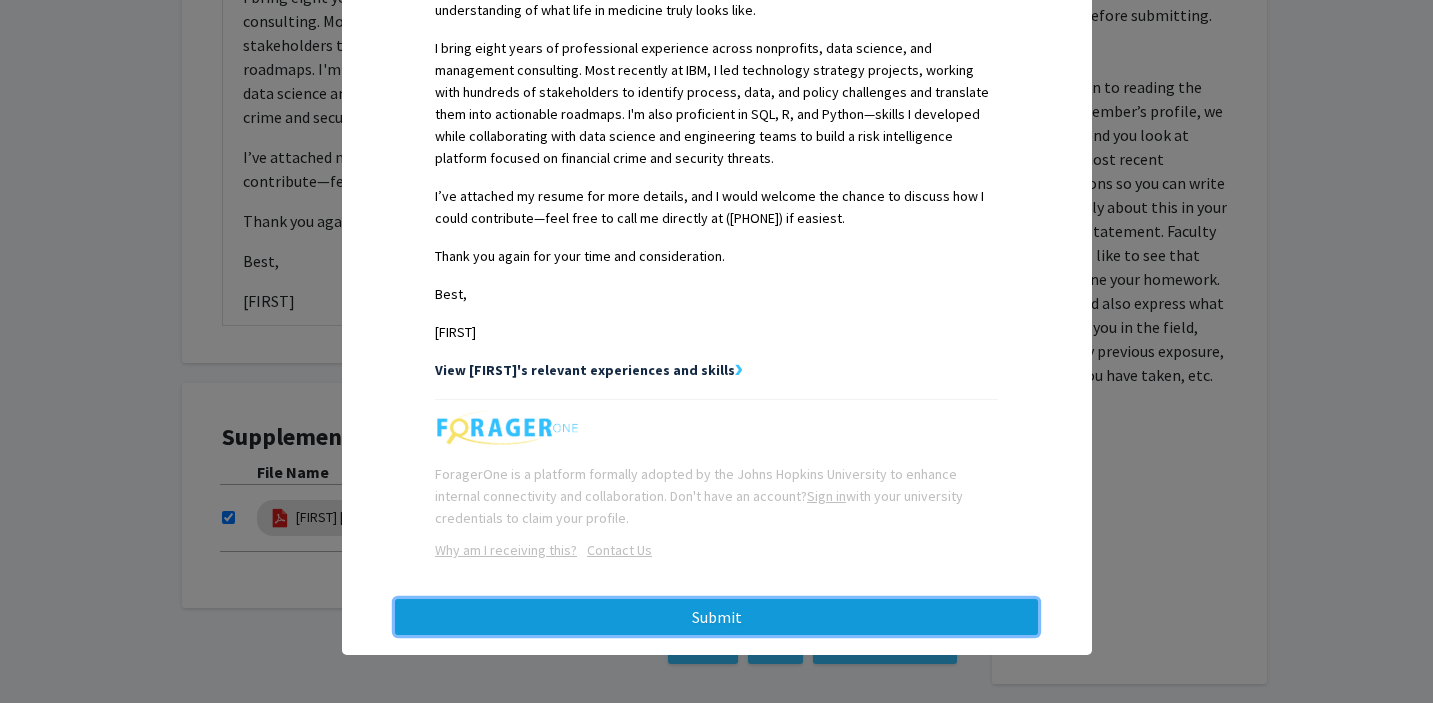 click on "Submit" at bounding box center (716, 617) 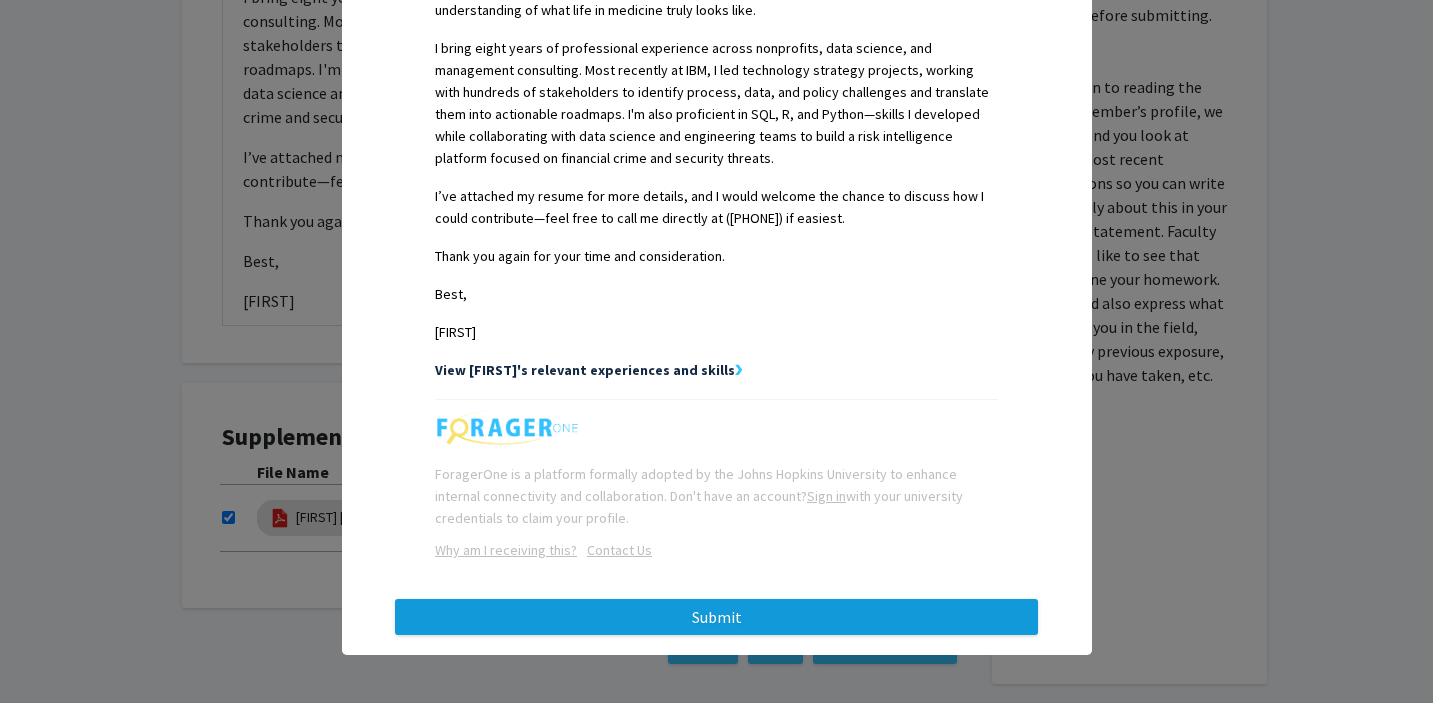 scroll, scrollTop: 0, scrollLeft: 0, axis: both 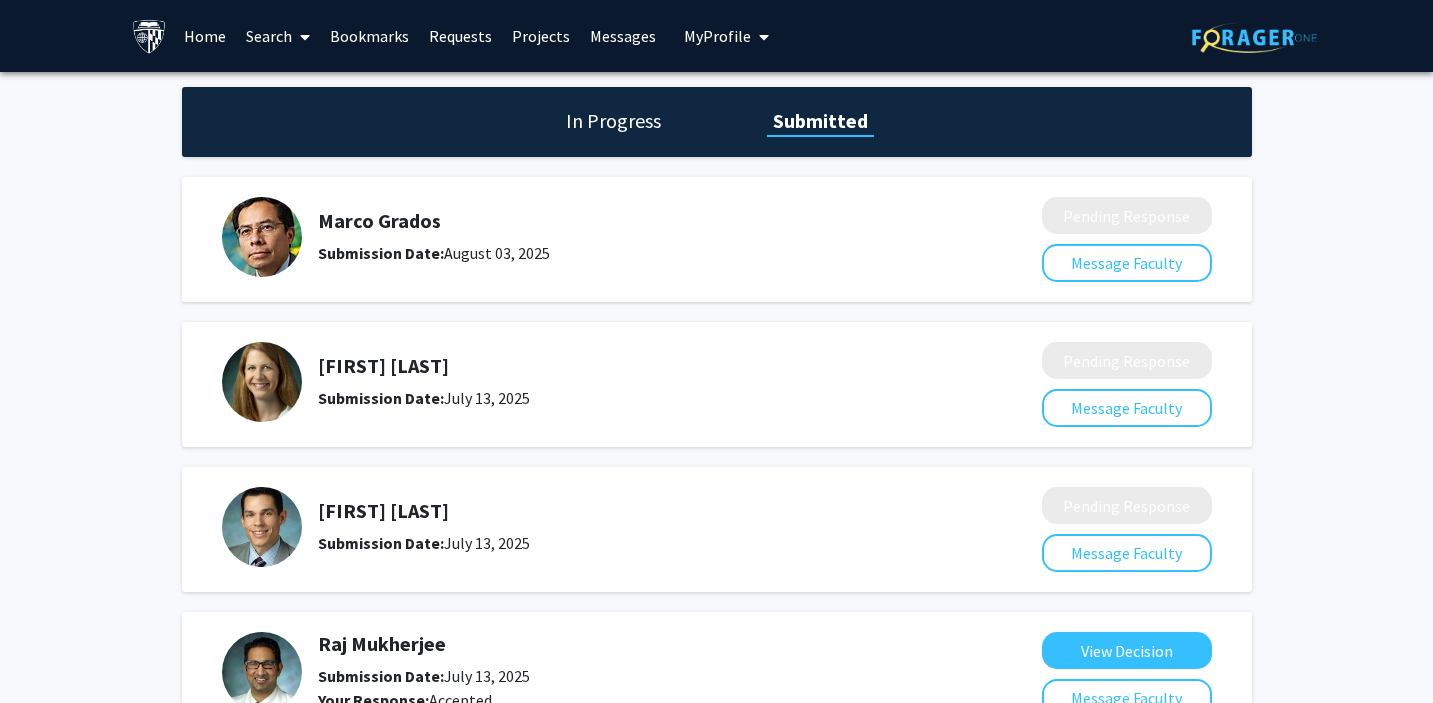 click on "Marco Grados" 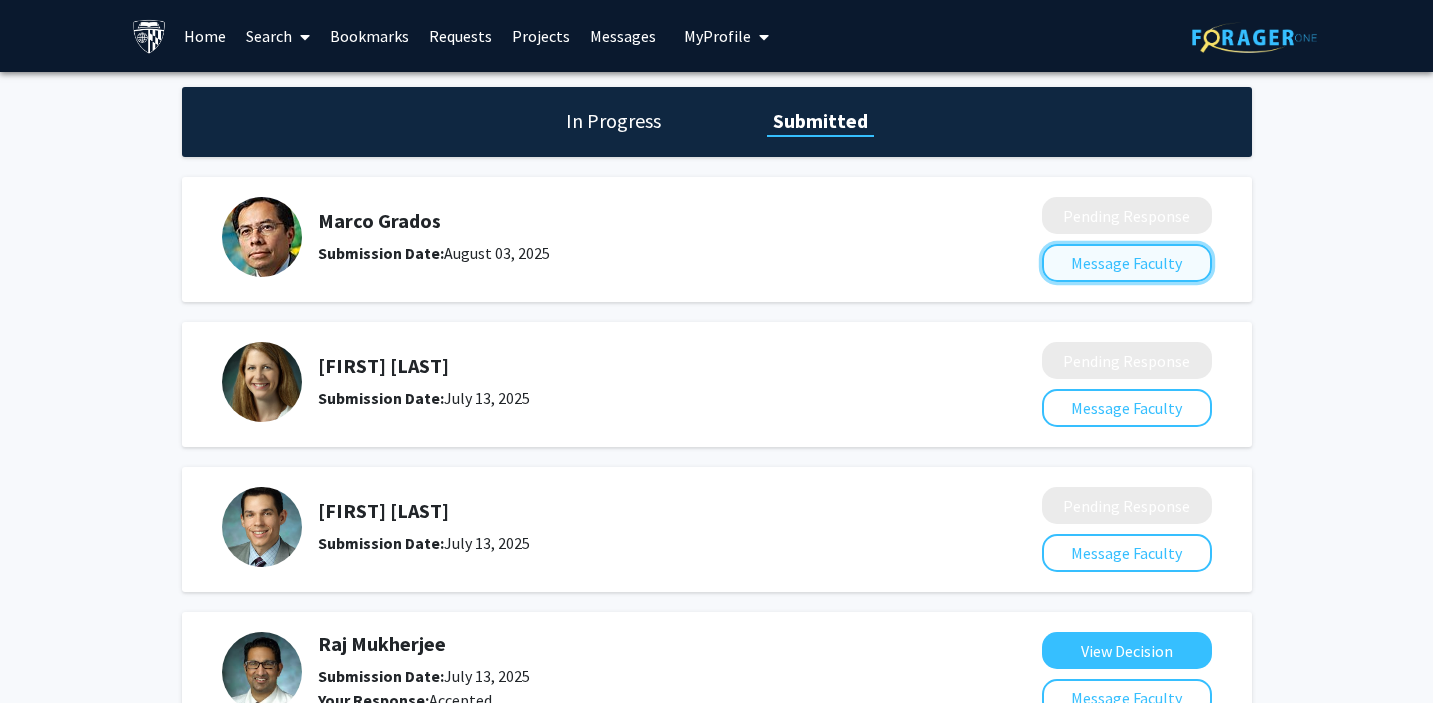 click on "Message Faculty" 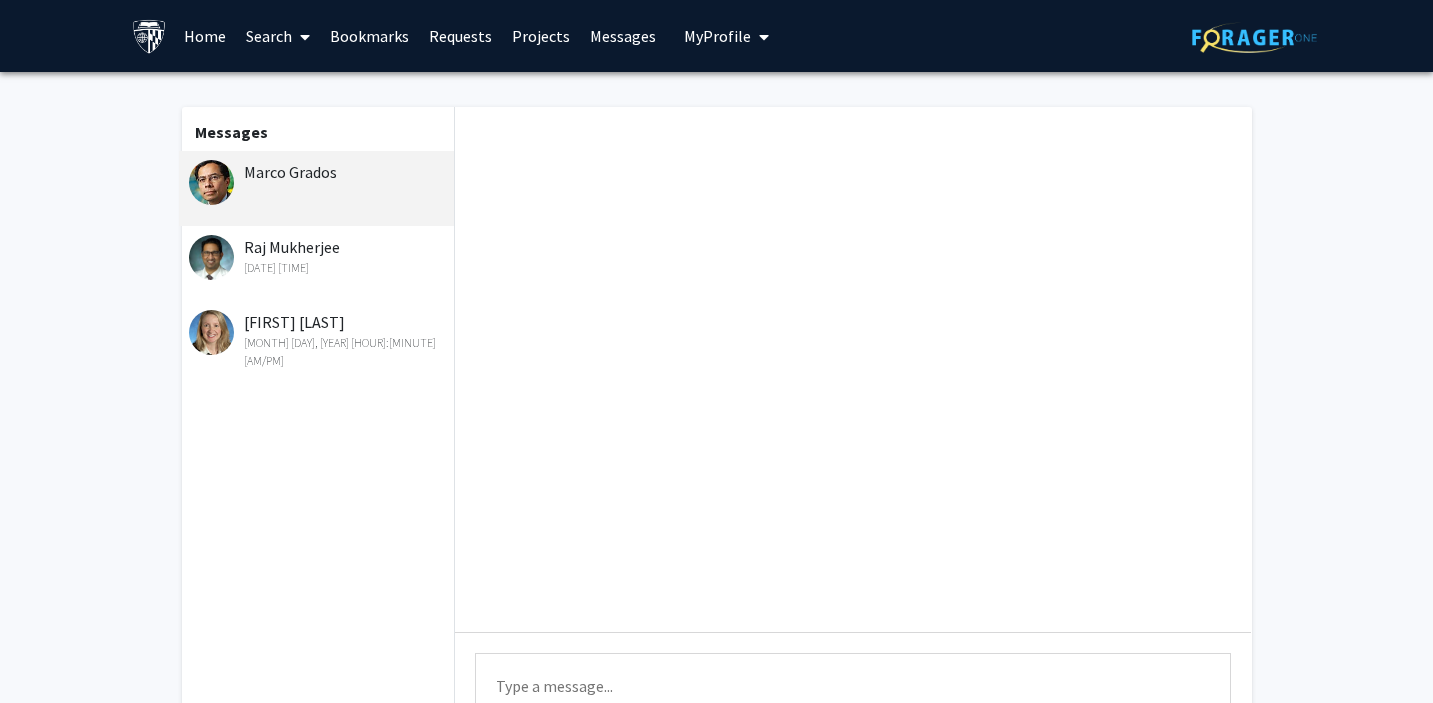 click on "Marco Grados" 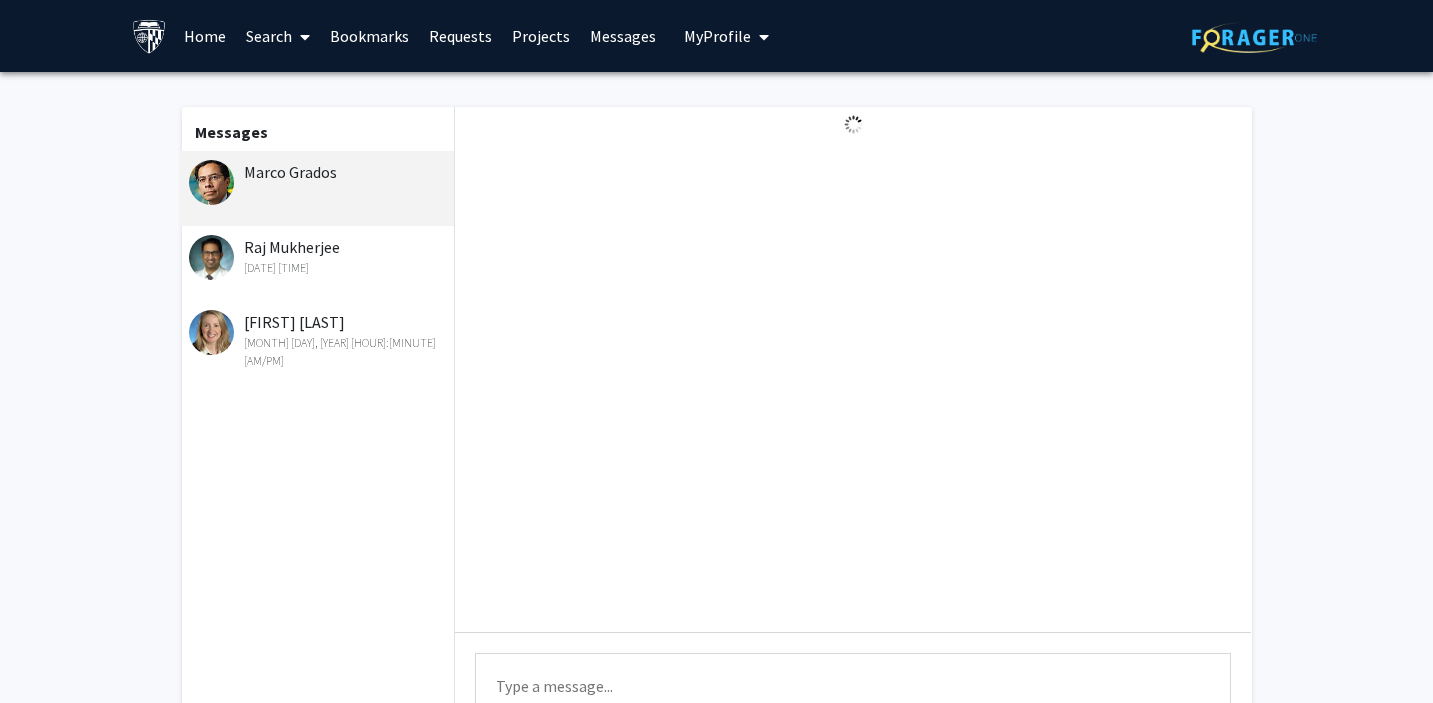 click on "Home" at bounding box center [205, 36] 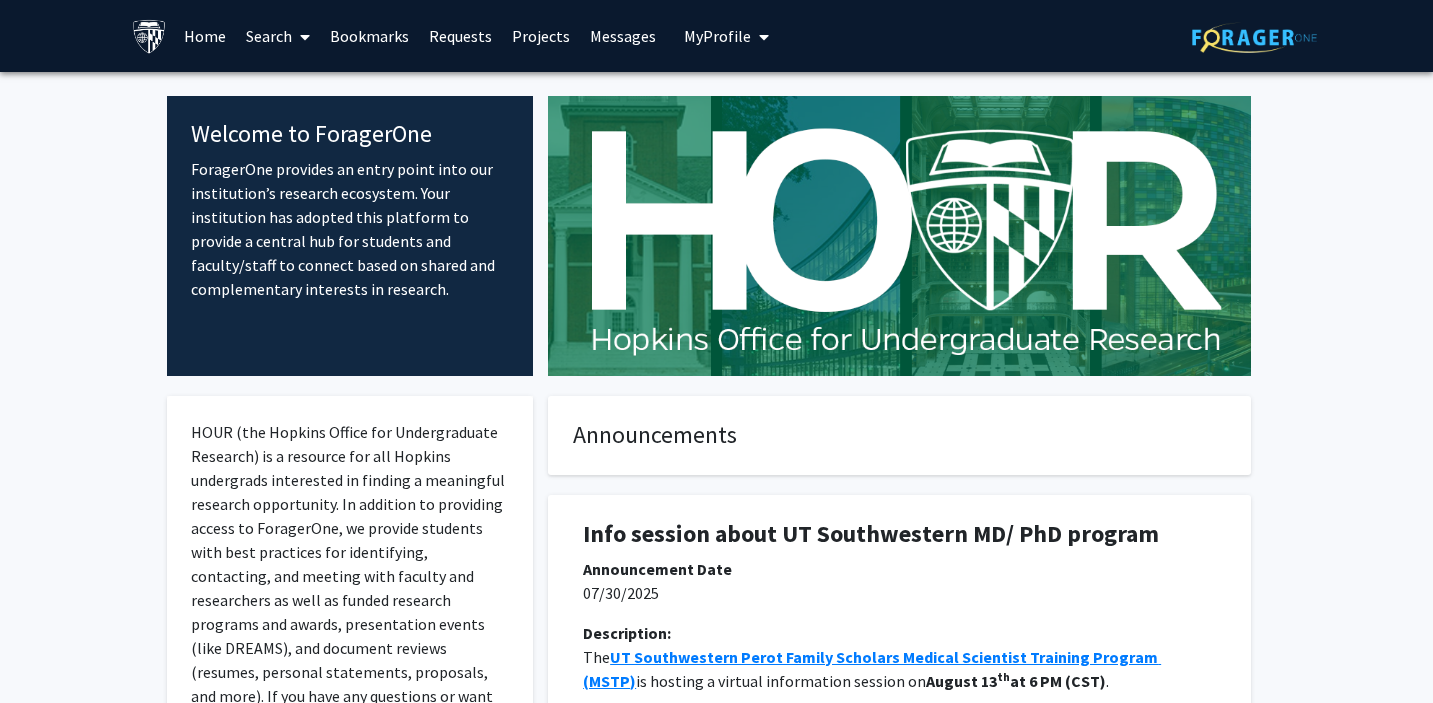 click on "Search" at bounding box center (278, 36) 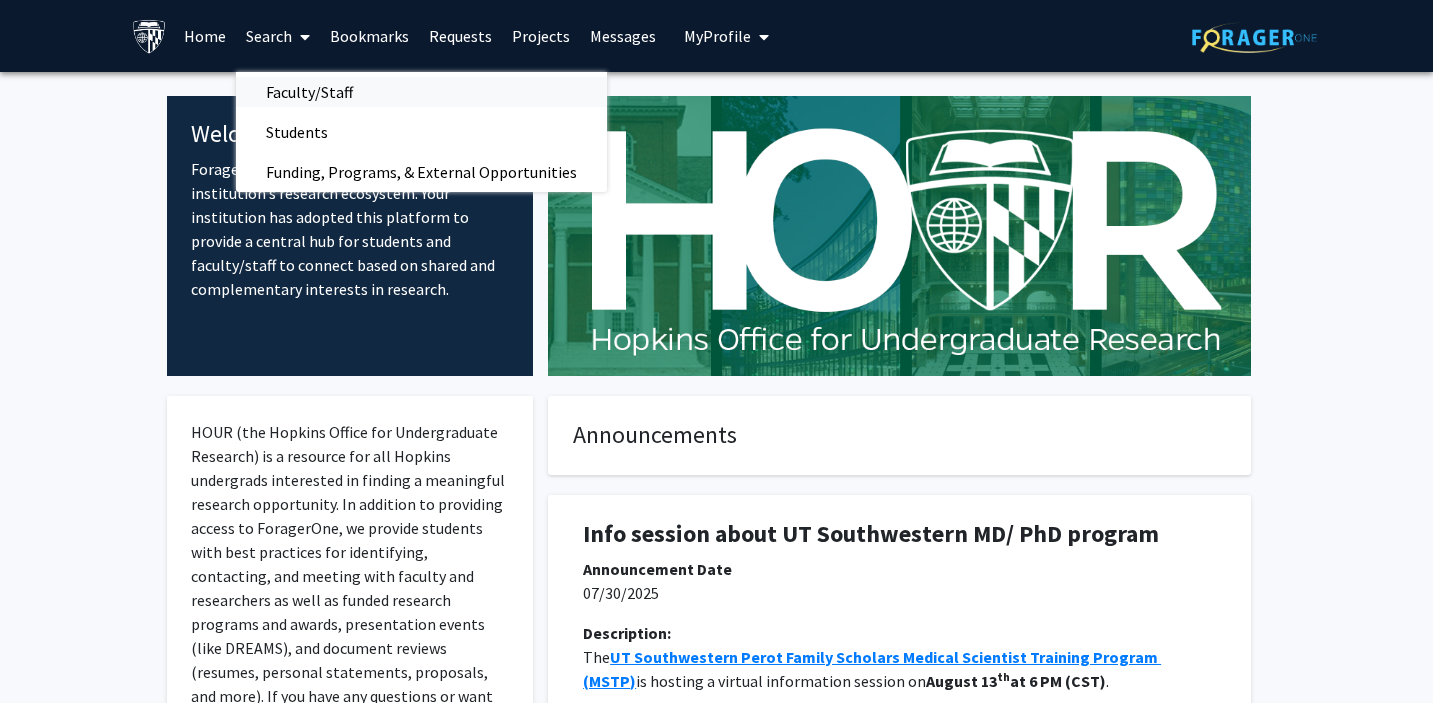 click on "Faculty/Staff" at bounding box center [309, 92] 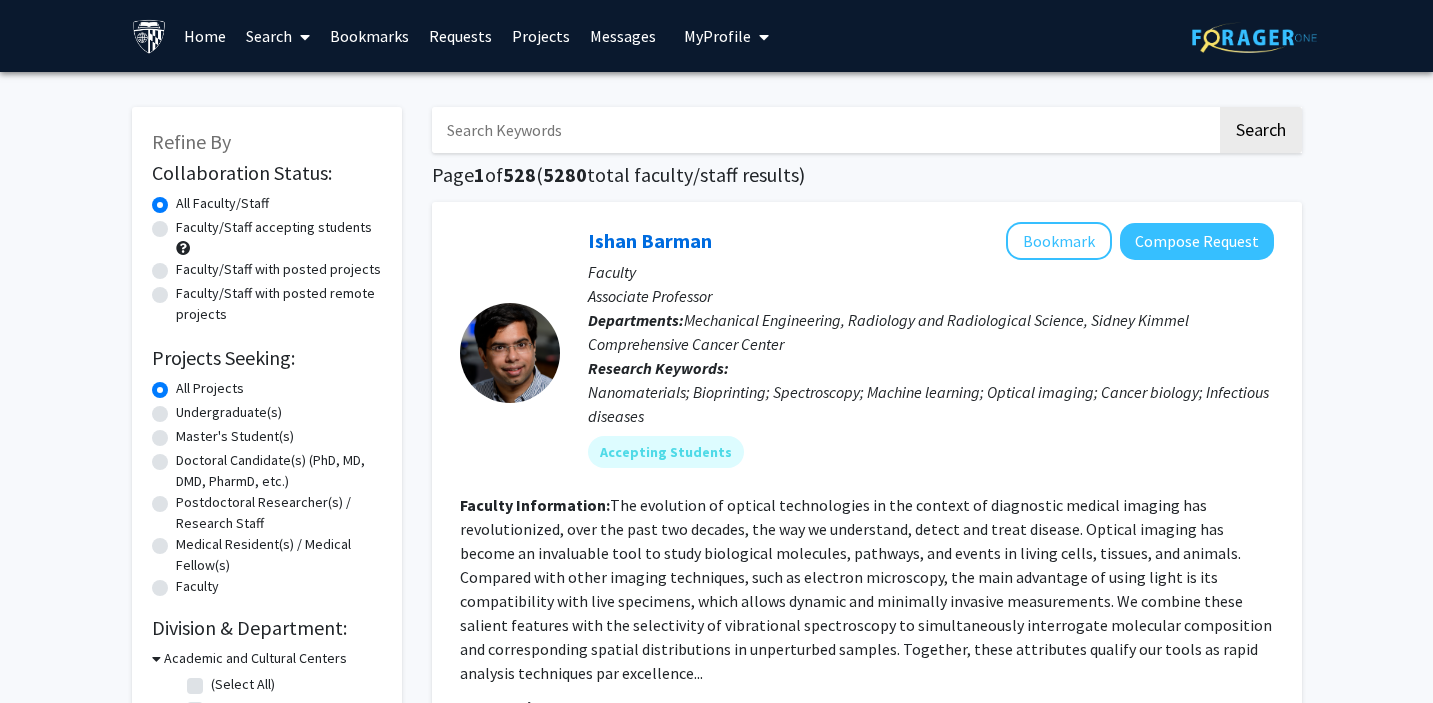 click at bounding box center [824, 130] 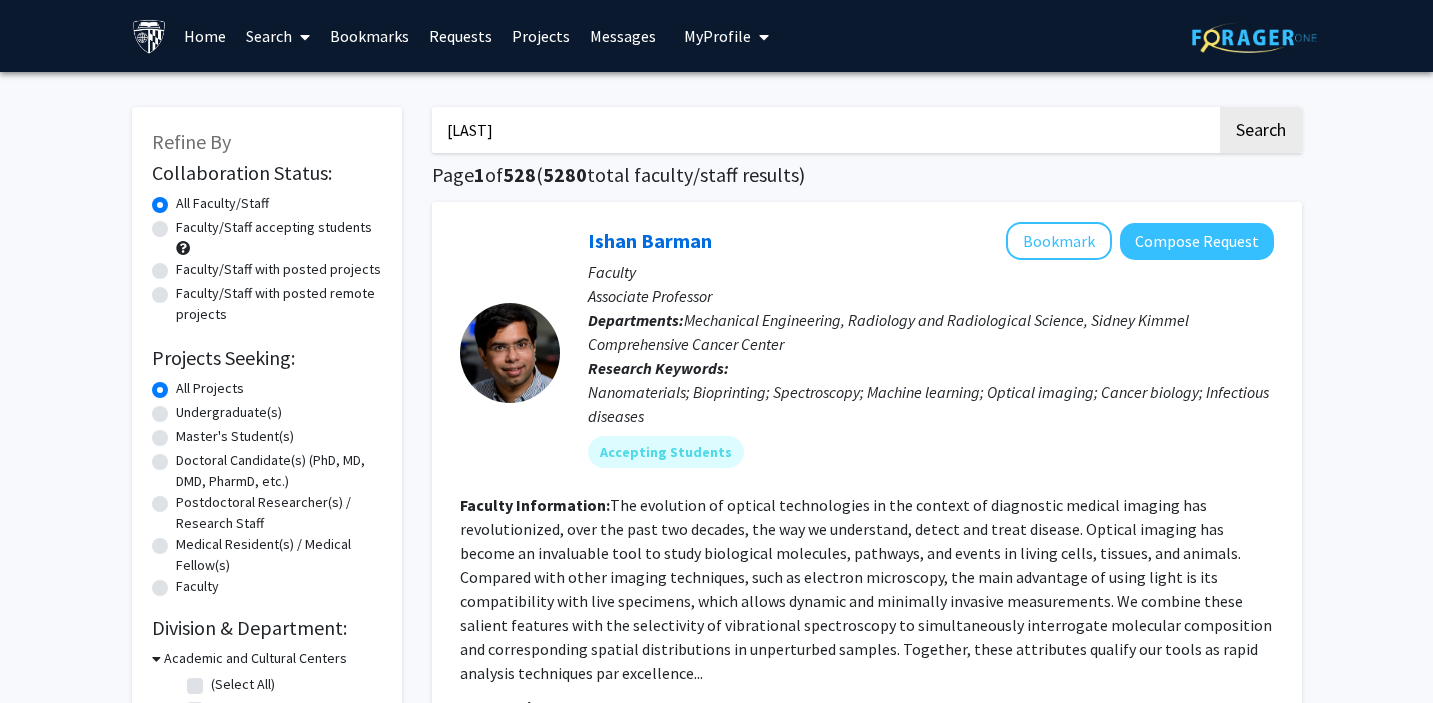 click on "Search" 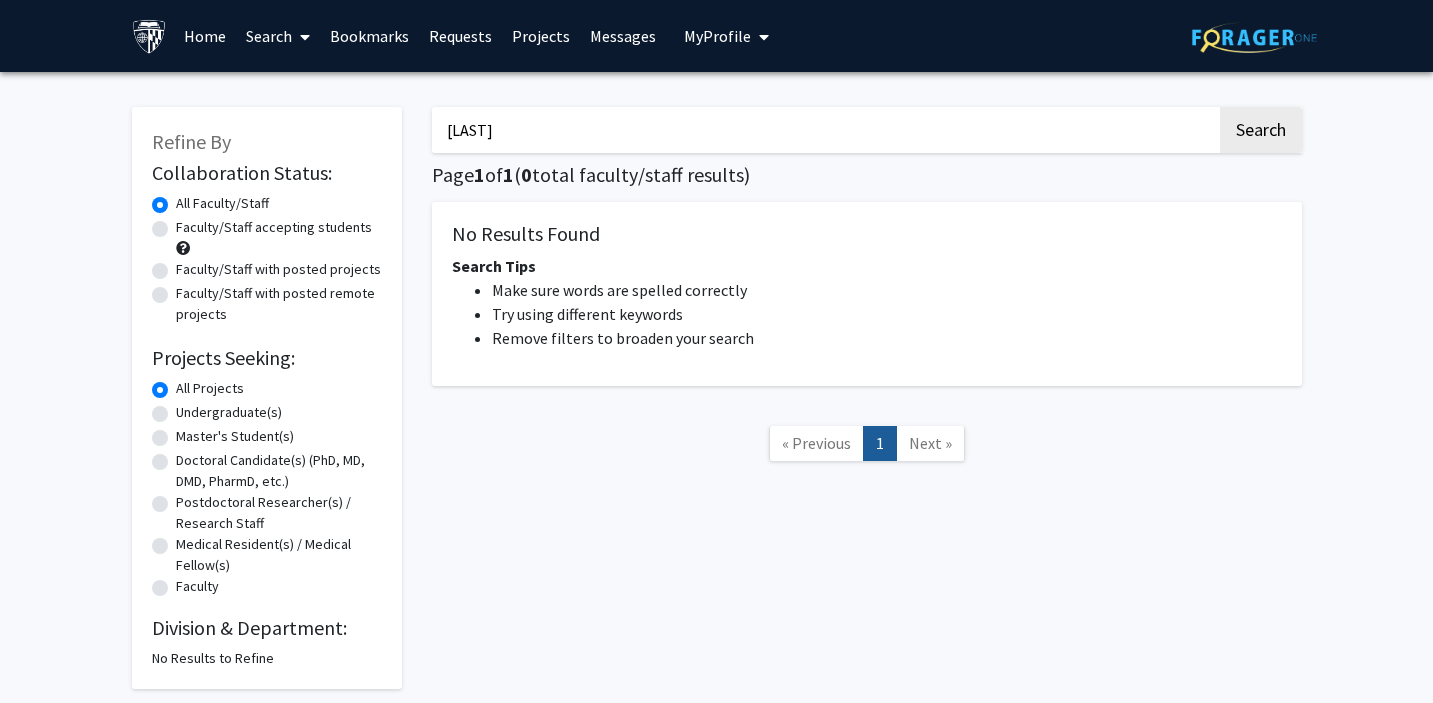 click on "Rushyuan" at bounding box center (824, 130) 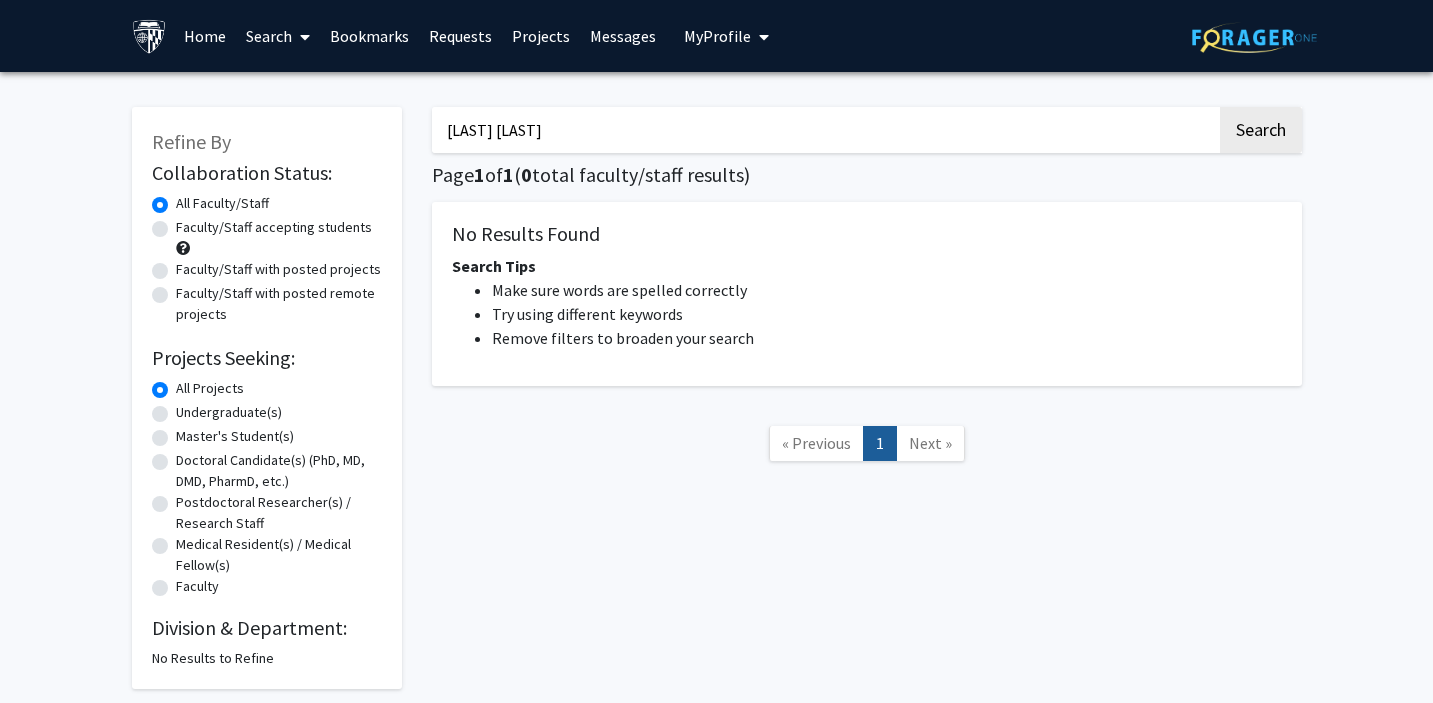 click on "Rushyuan lee" at bounding box center (824, 130) 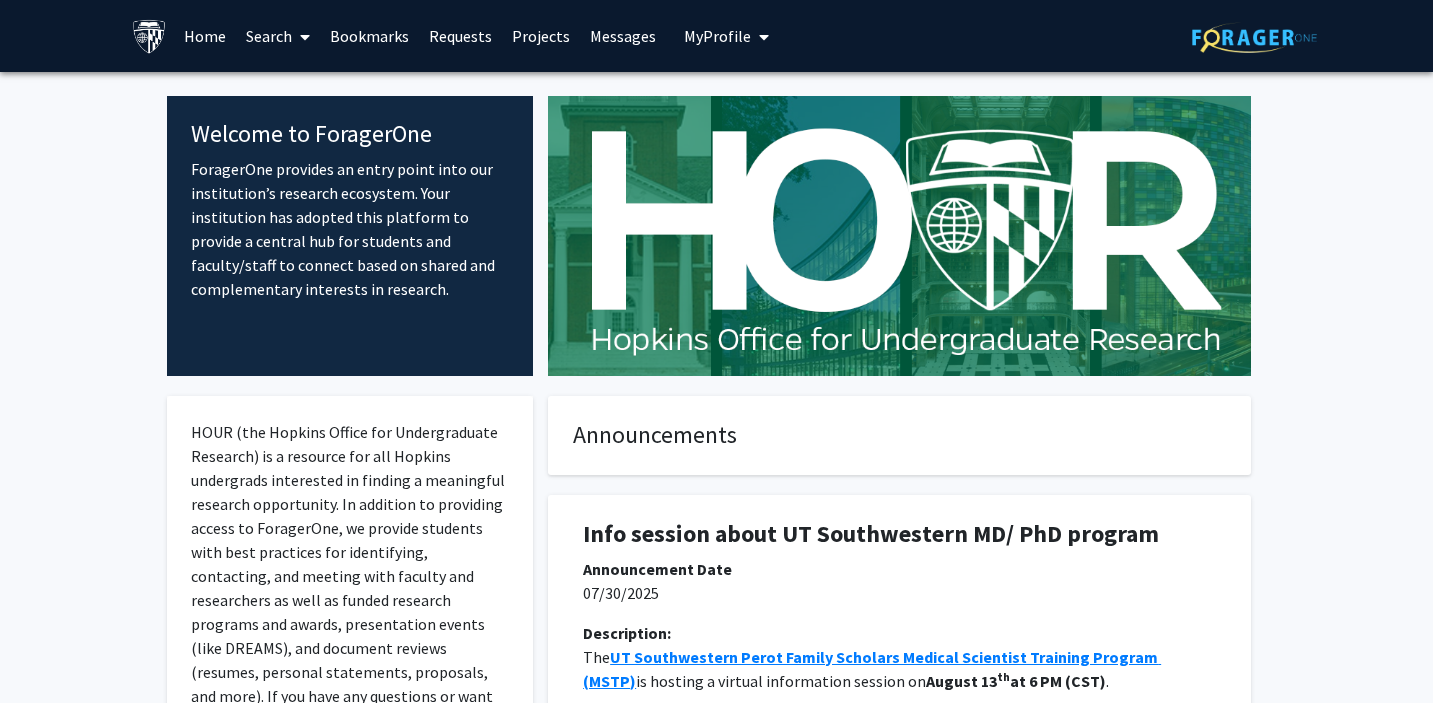 click at bounding box center (301, 37) 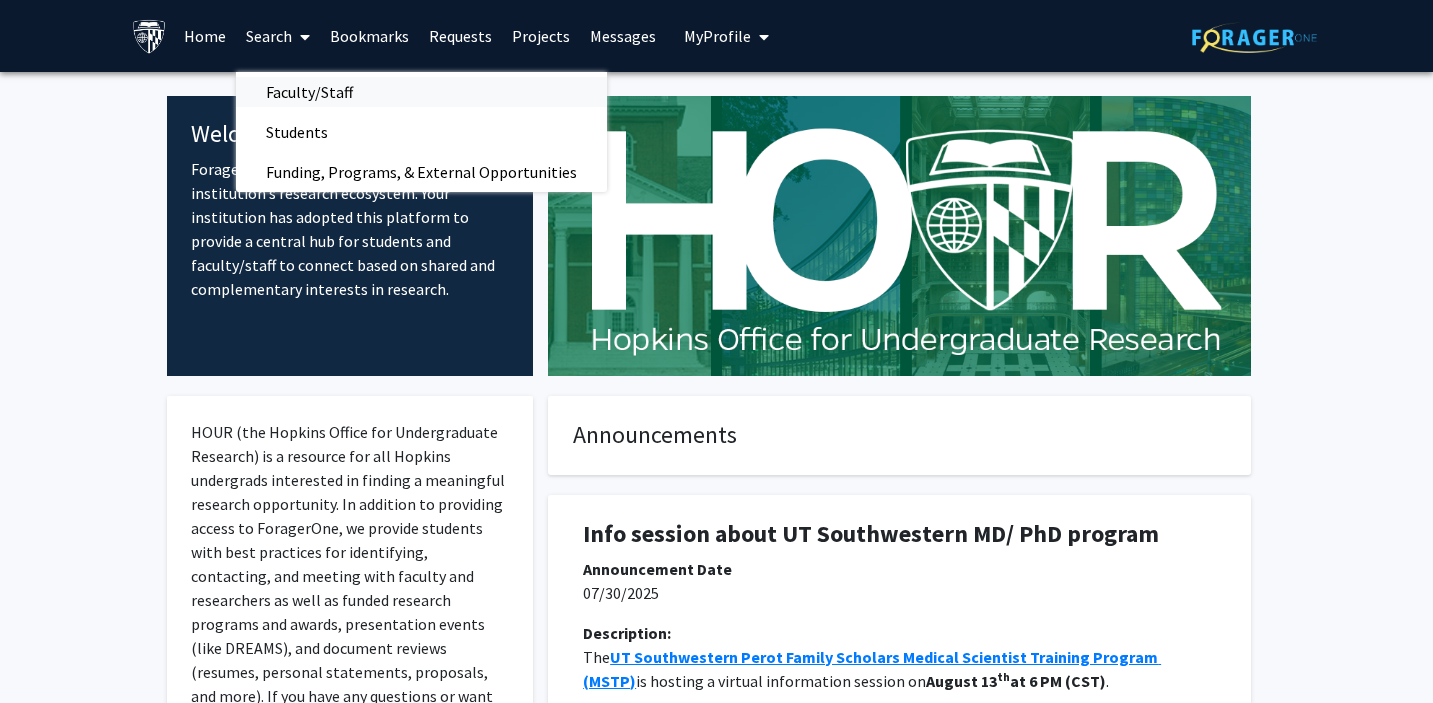 click on "Faculty/Staff" at bounding box center (309, 92) 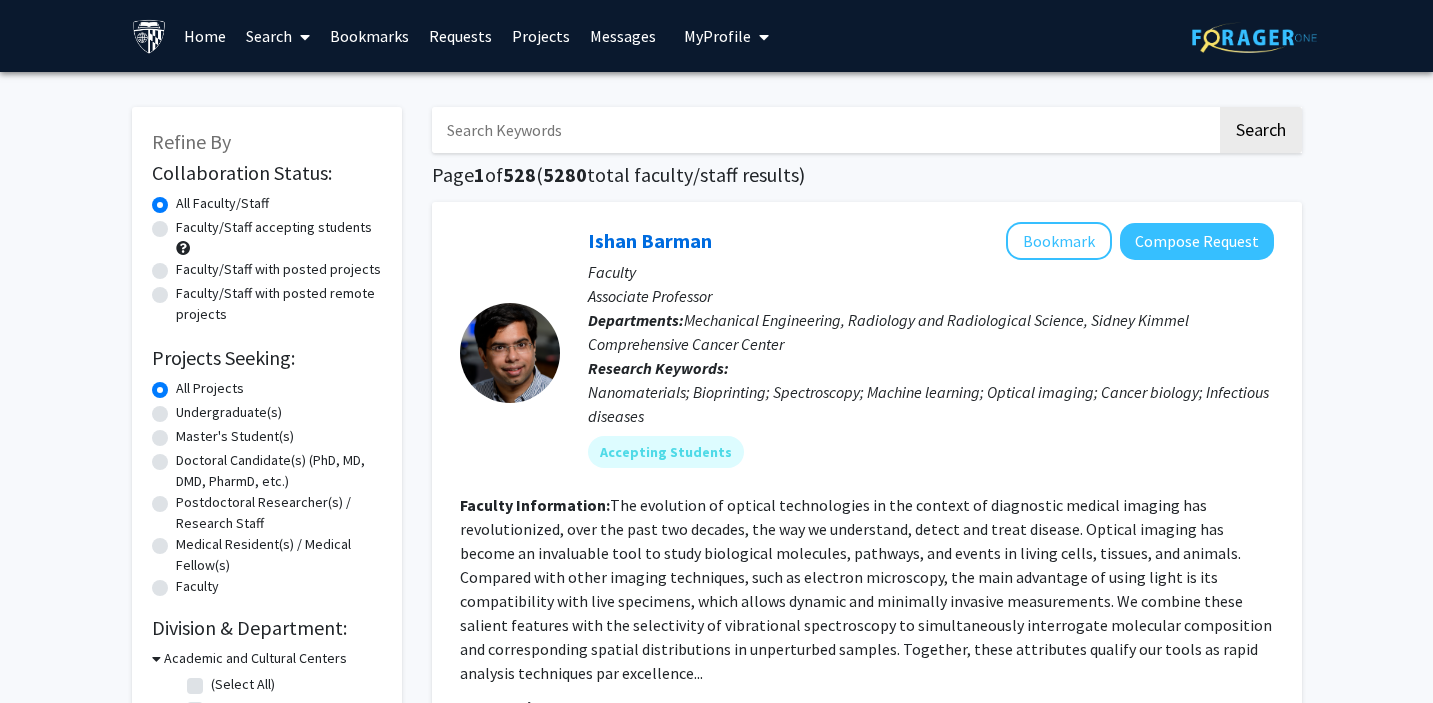 click at bounding box center (824, 130) 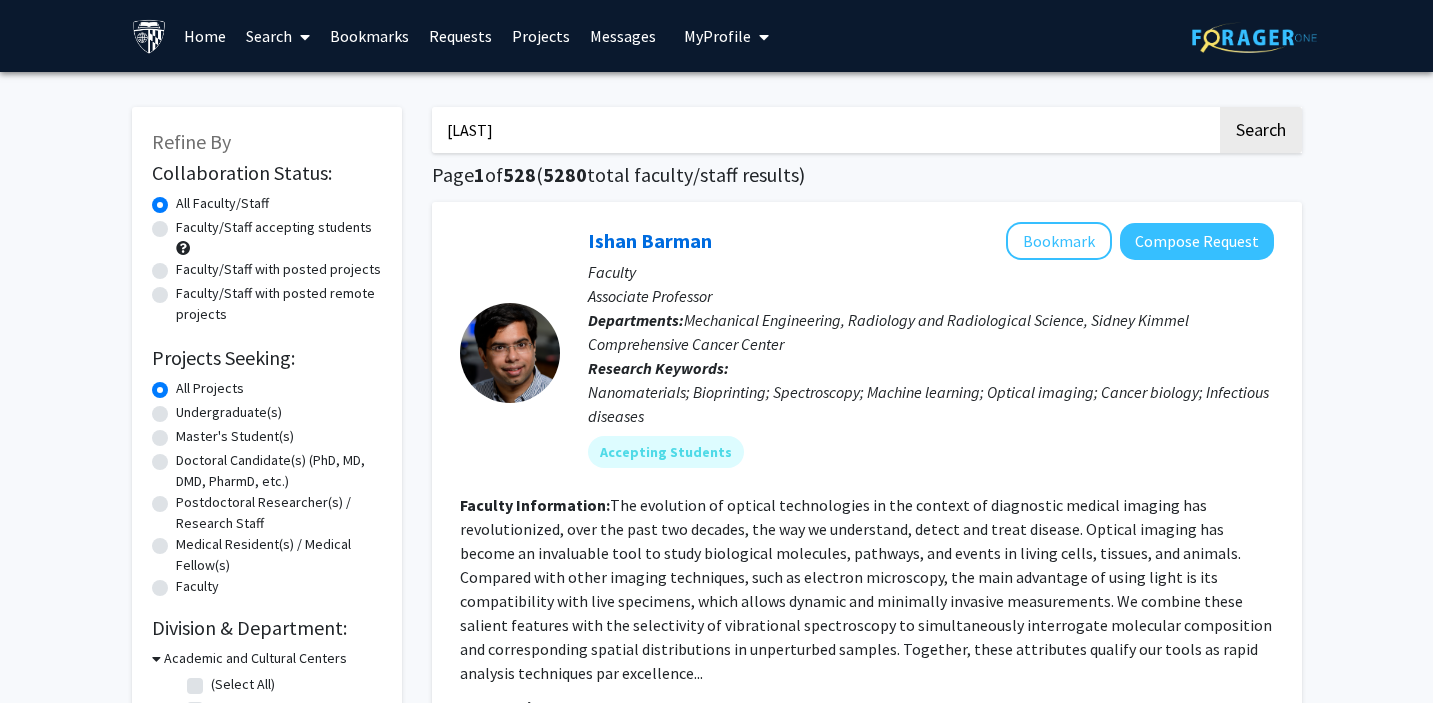 click on "Search" 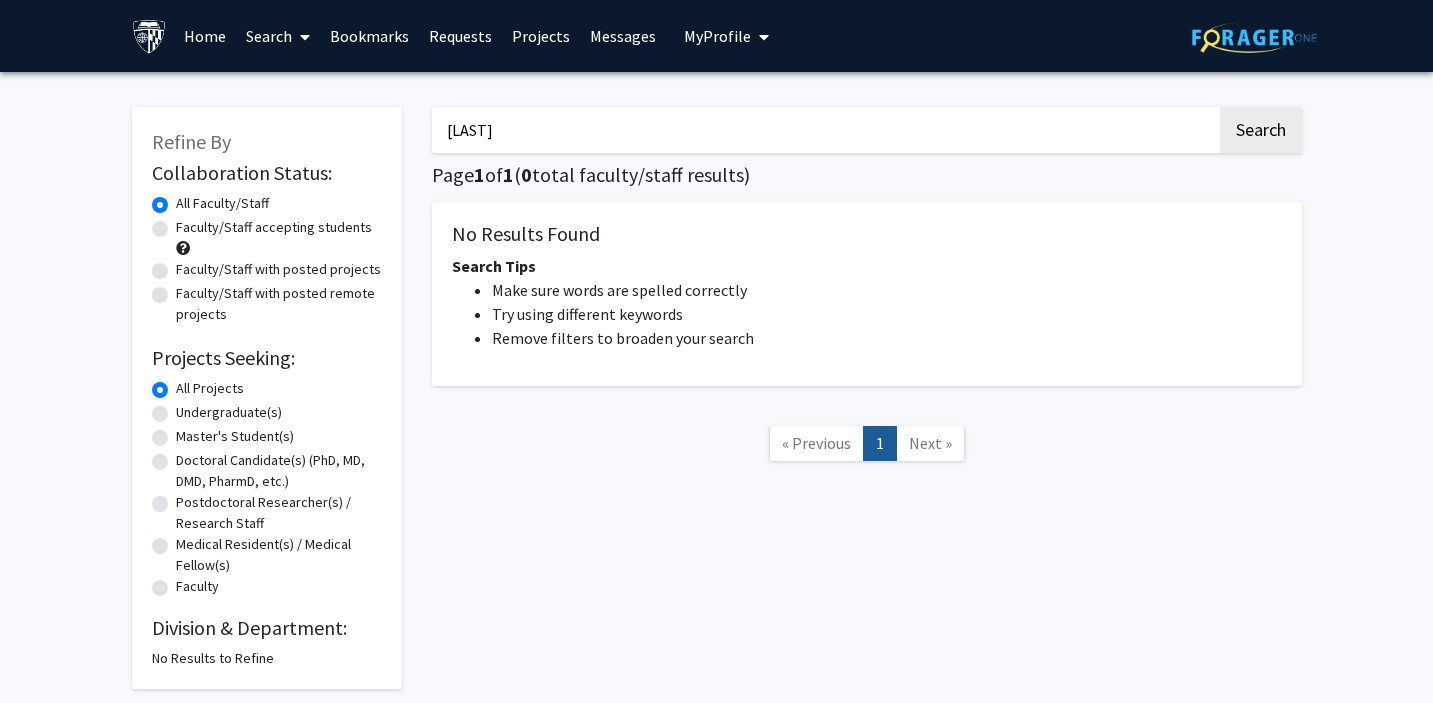 click on "Rushyuan" at bounding box center [824, 130] 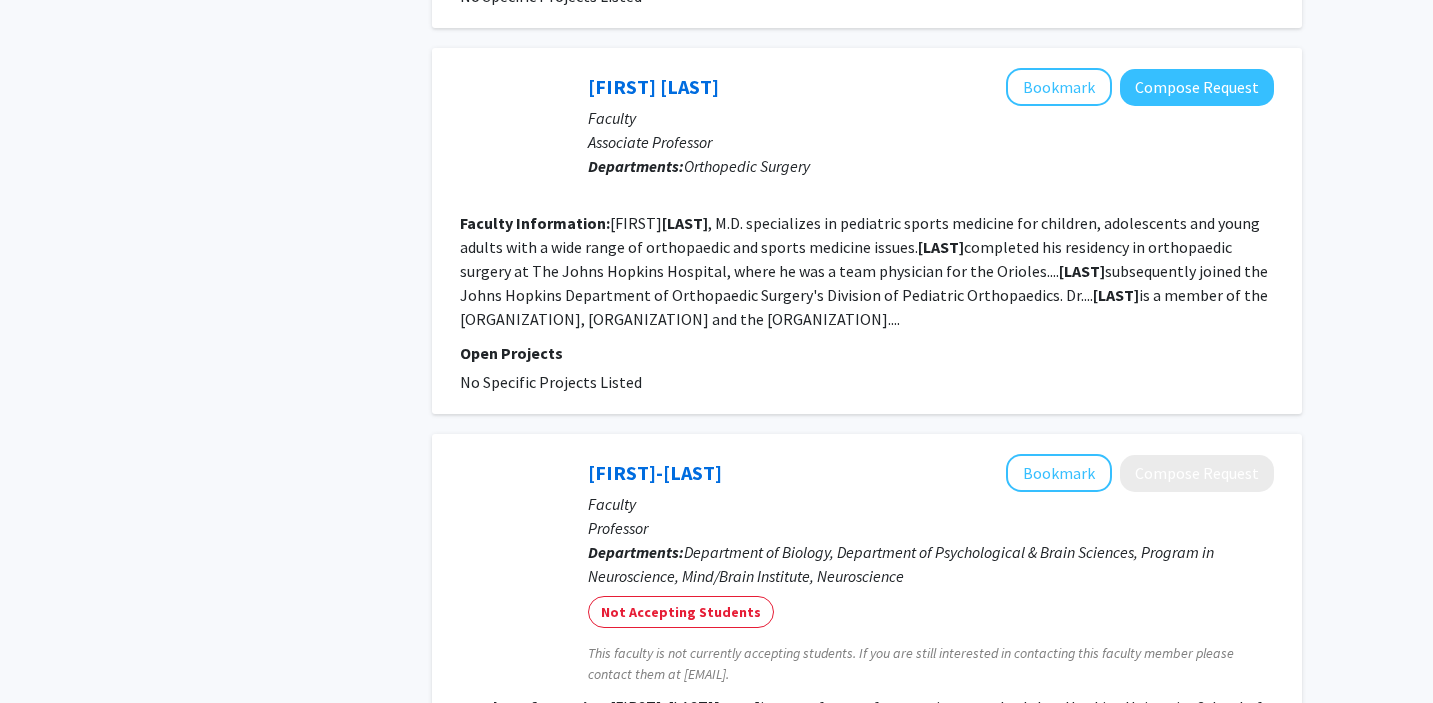 scroll, scrollTop: 1864, scrollLeft: 0, axis: vertical 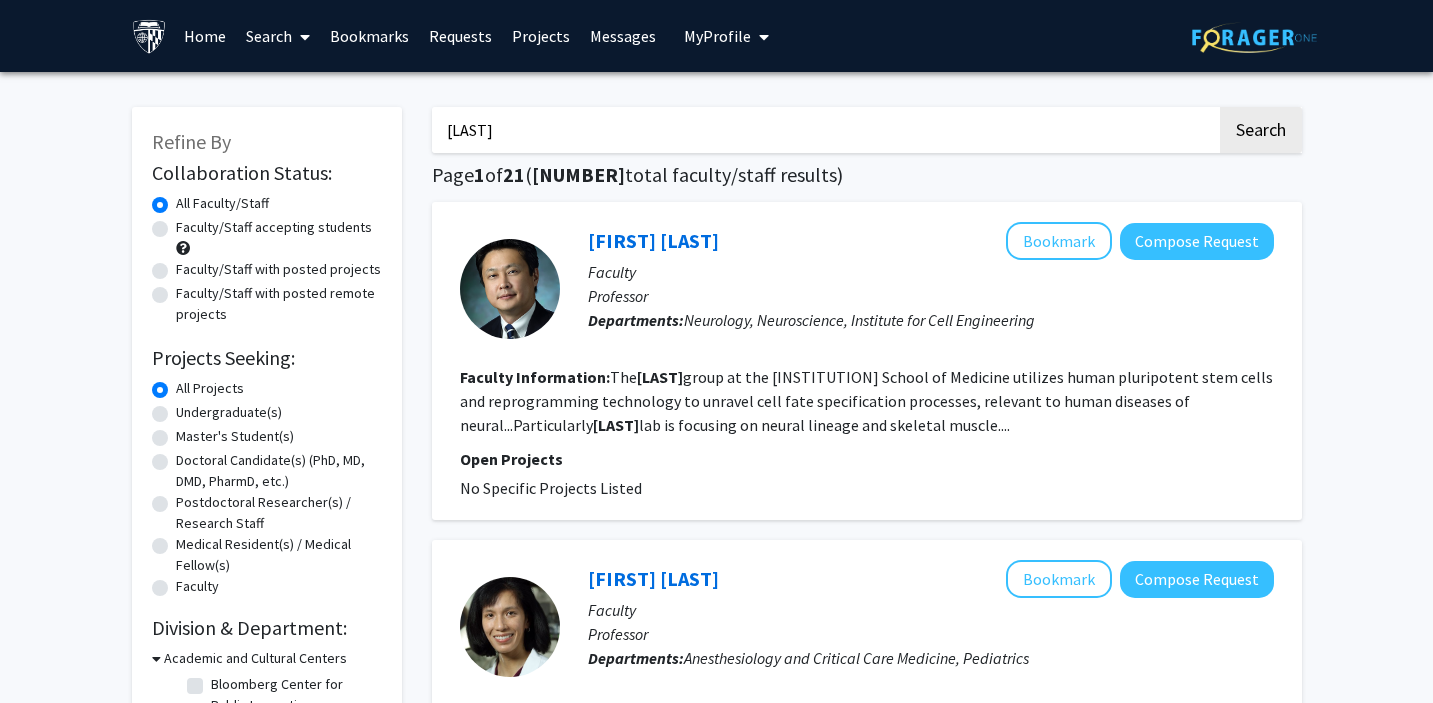 paste on "Doris" 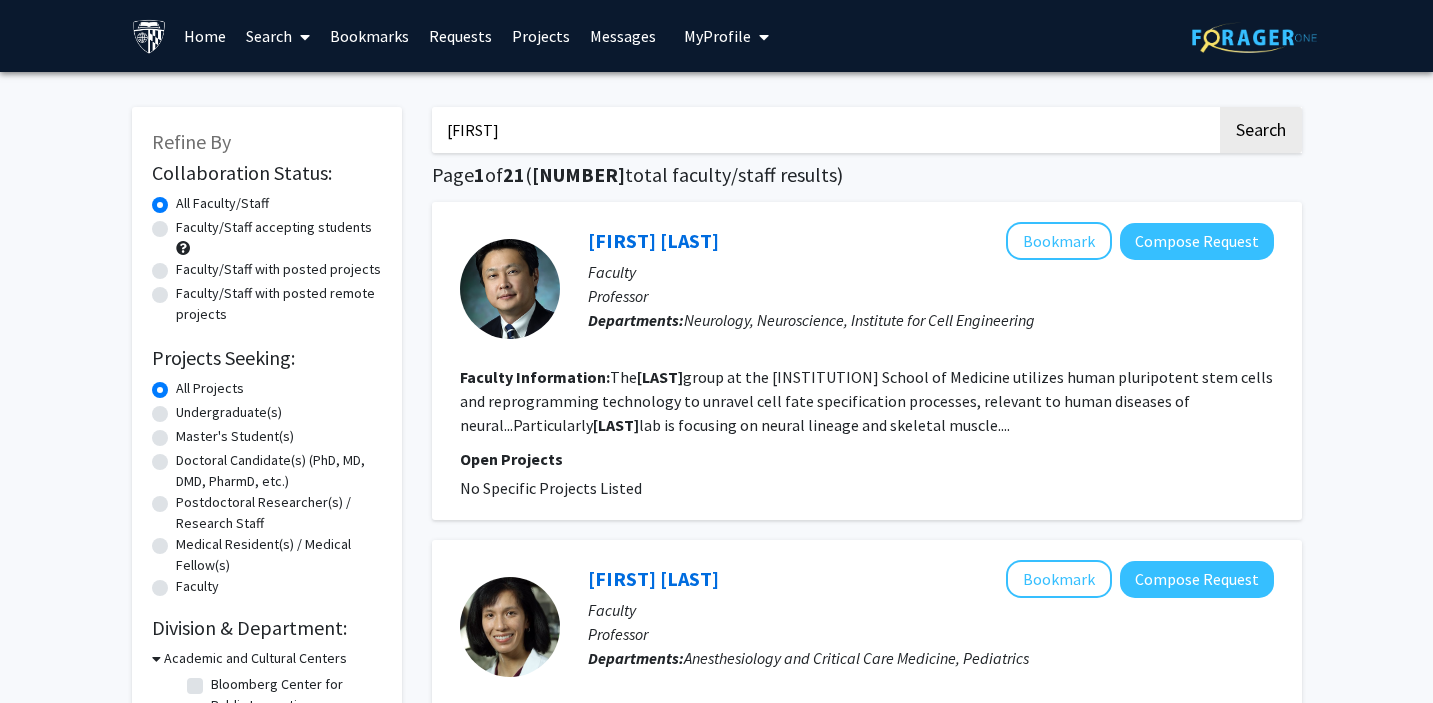 type on "Doris" 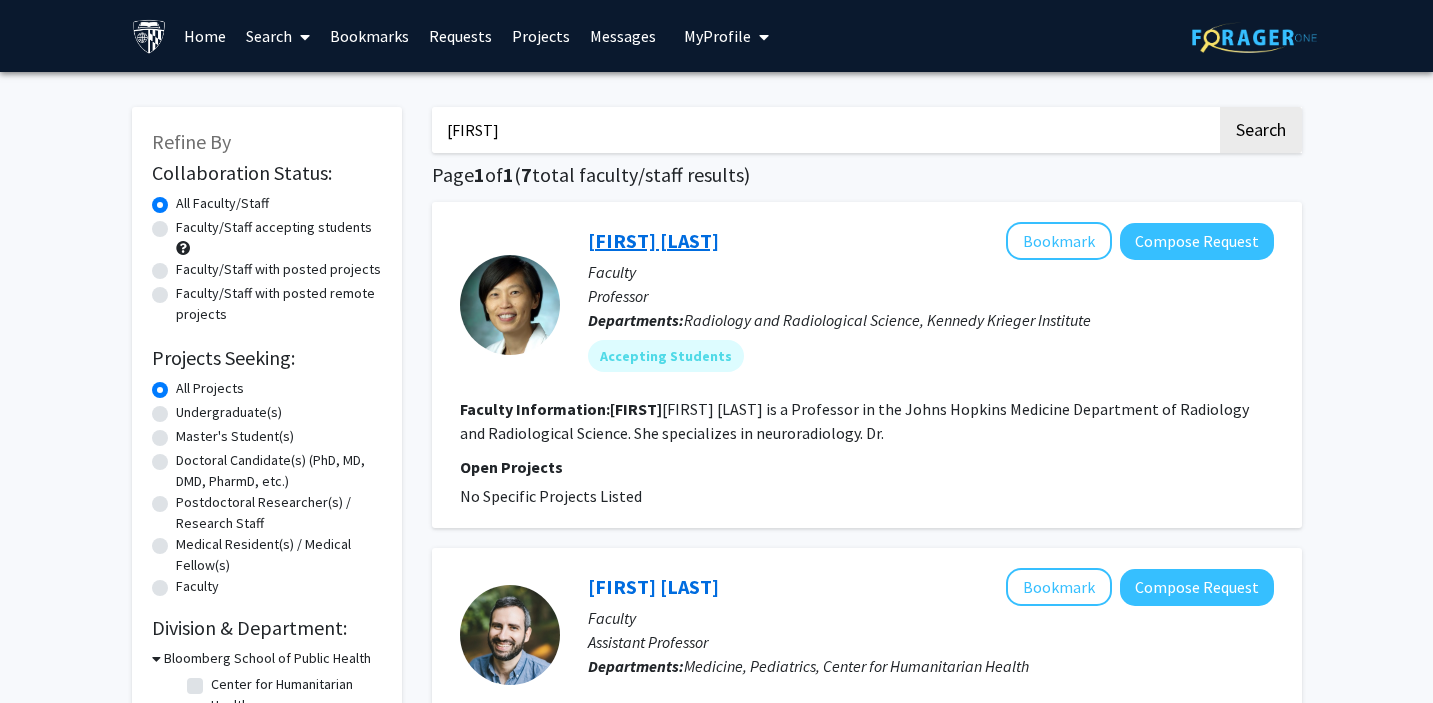 click on "Doris Lin" 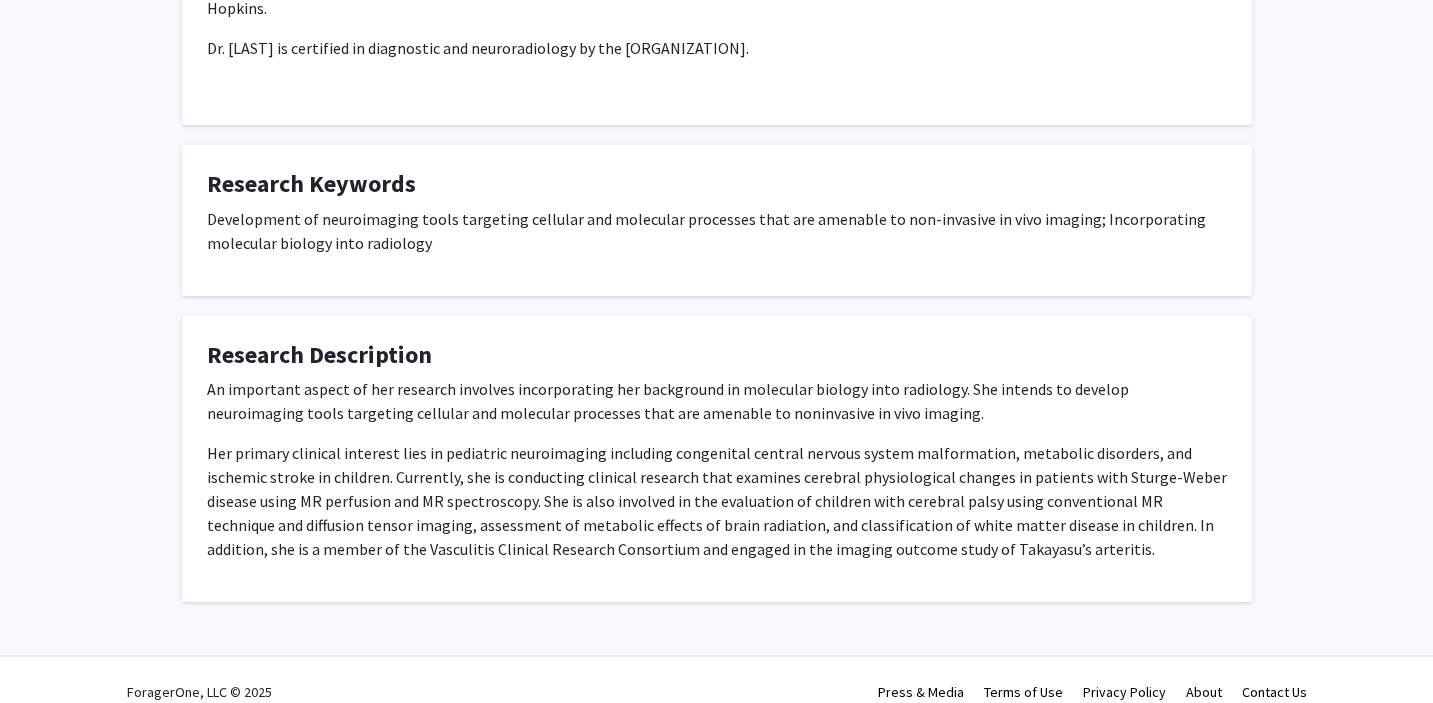 scroll, scrollTop: 0, scrollLeft: 0, axis: both 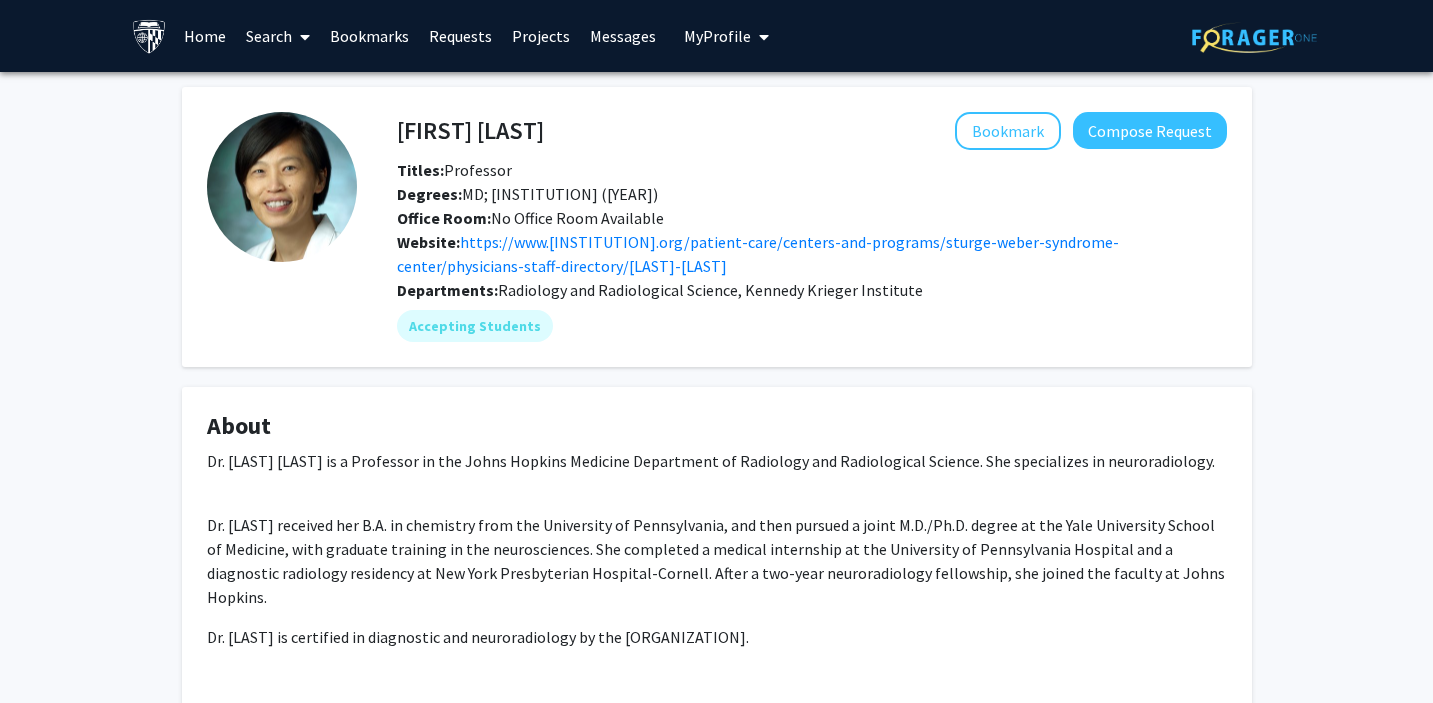 click on "Search" at bounding box center [278, 36] 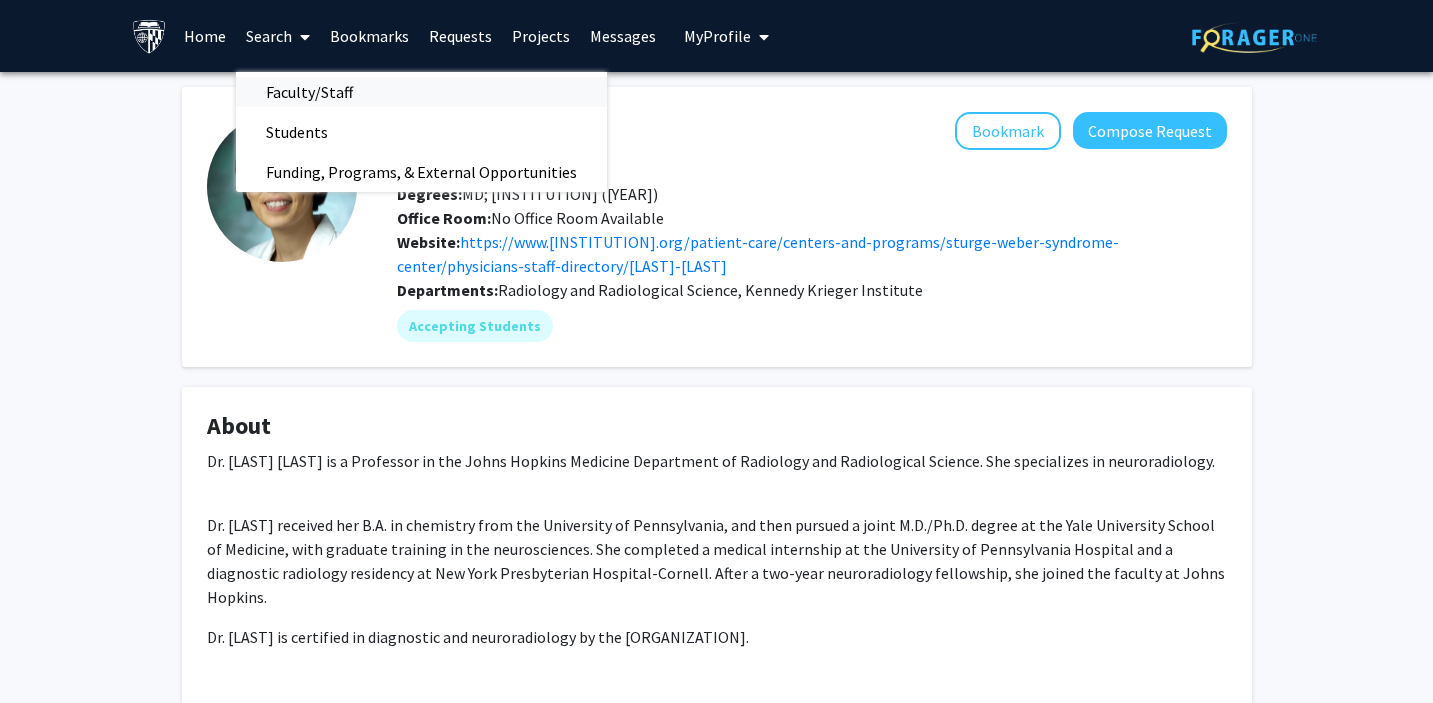click on "Faculty/Staff" at bounding box center (309, 92) 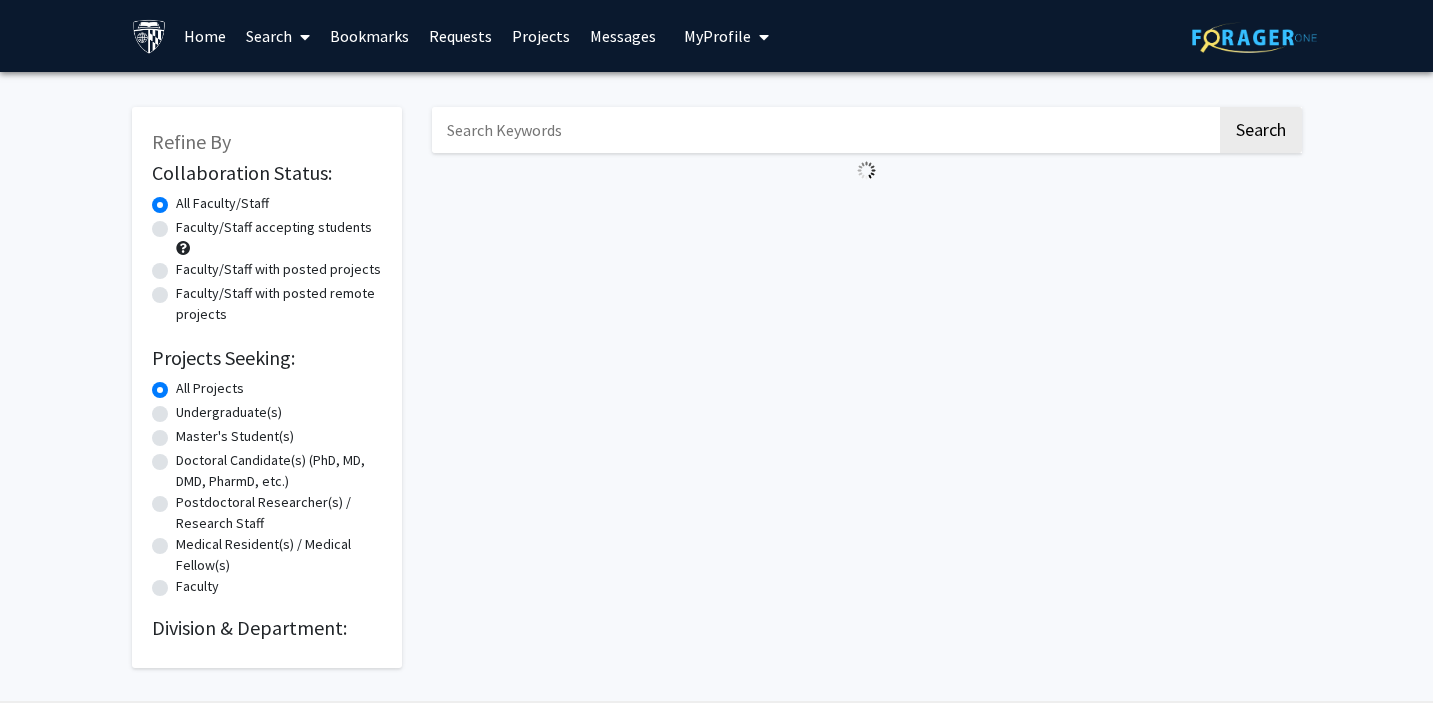 click at bounding box center (824, 130) 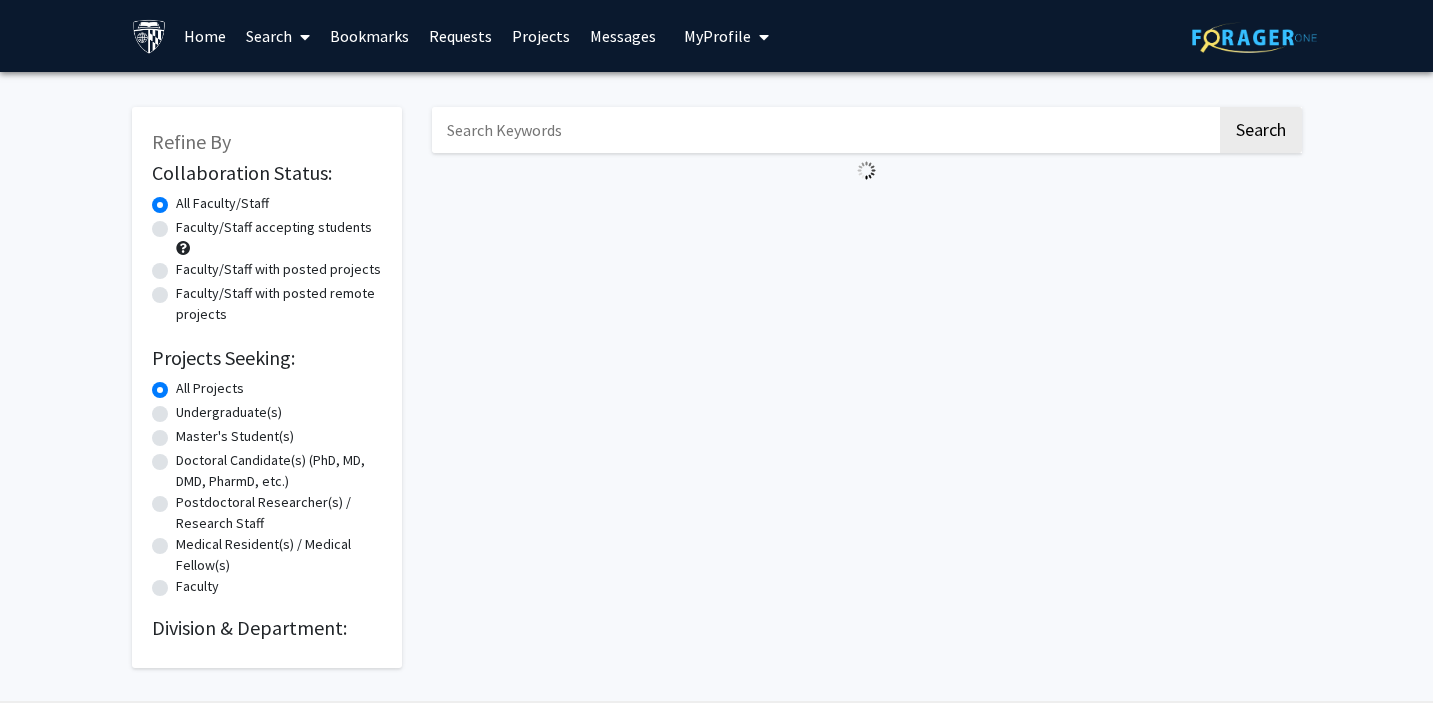 paste on "Ying Wei" 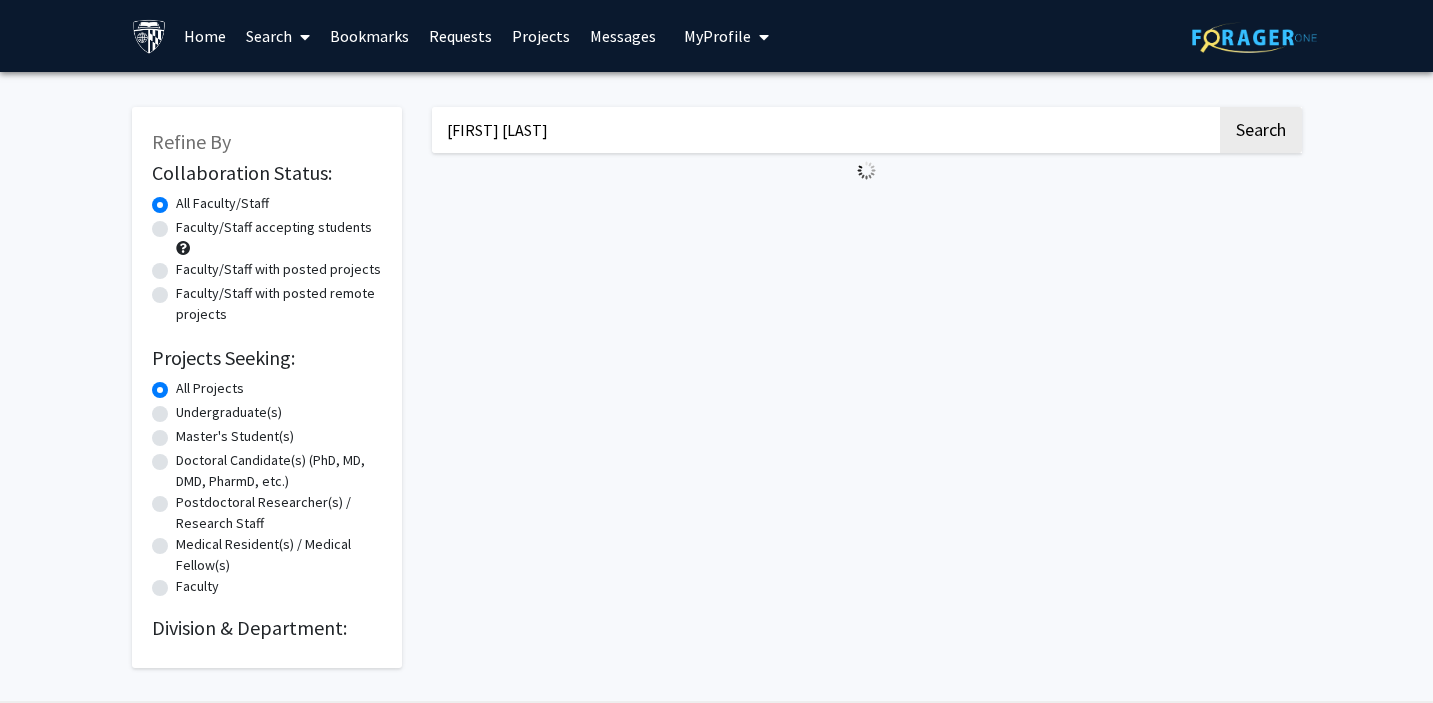 type on "Ying Wei" 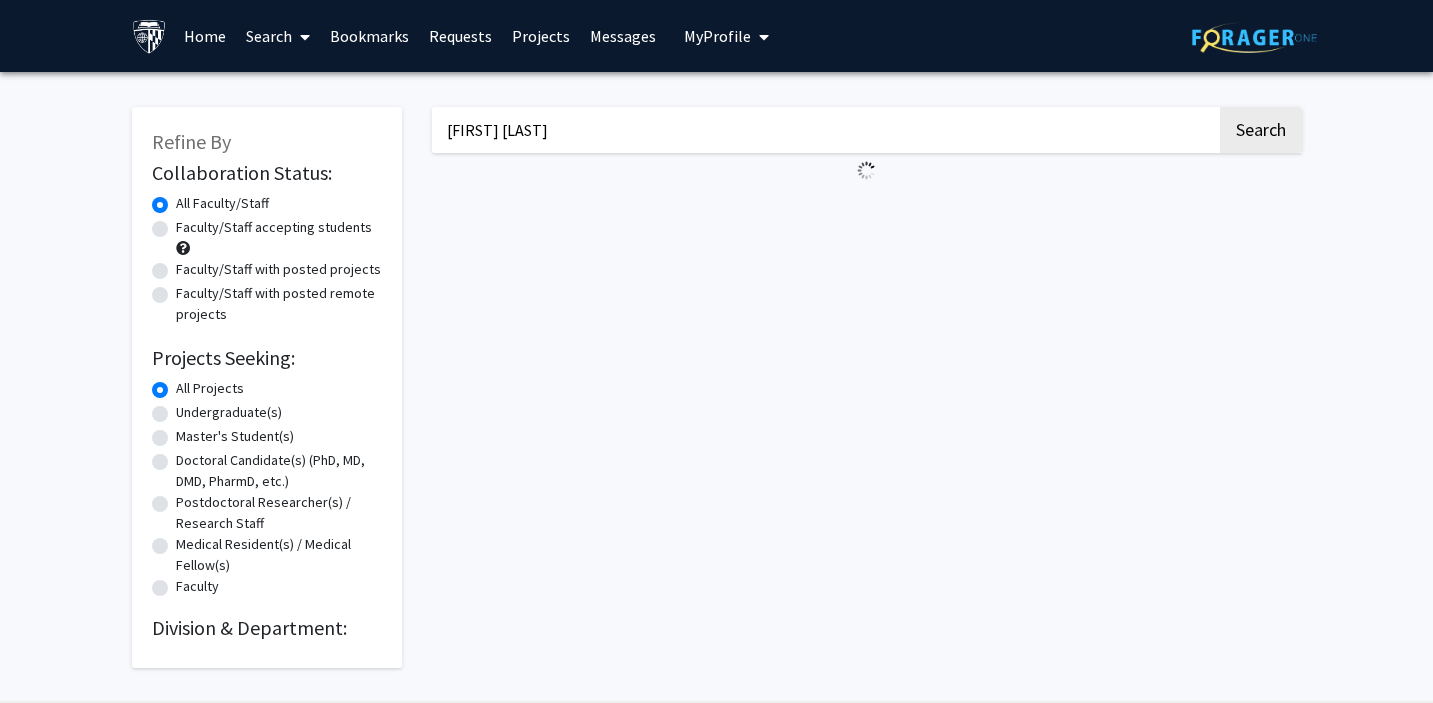 click on "Search" 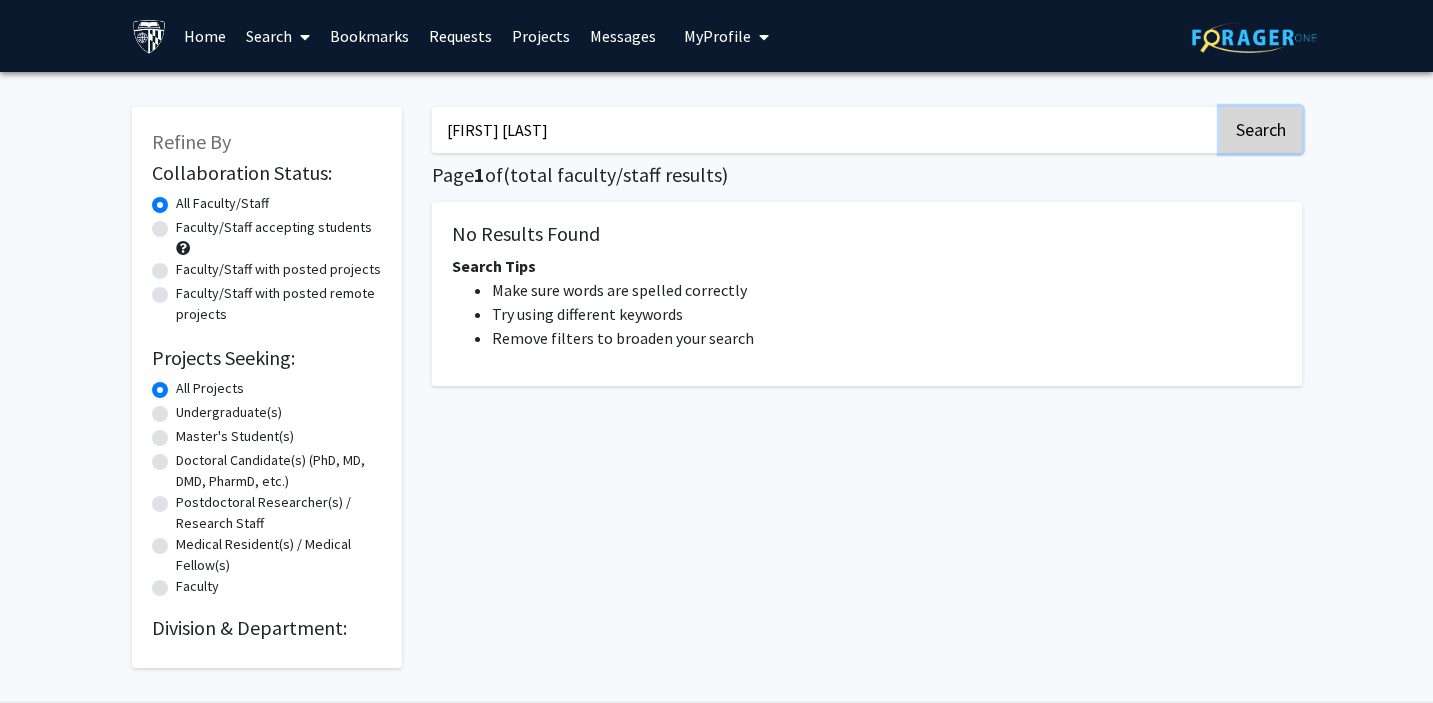 click on "Search" 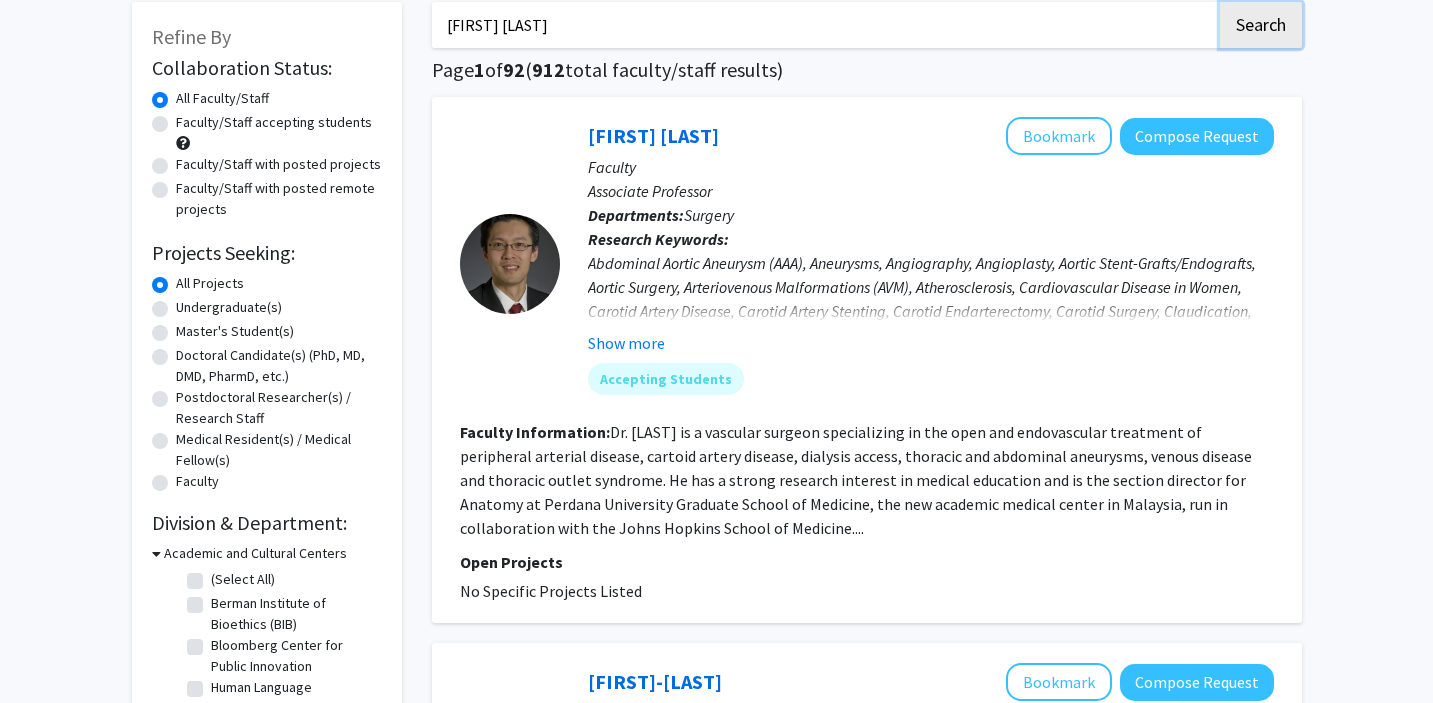 scroll, scrollTop: 131, scrollLeft: 0, axis: vertical 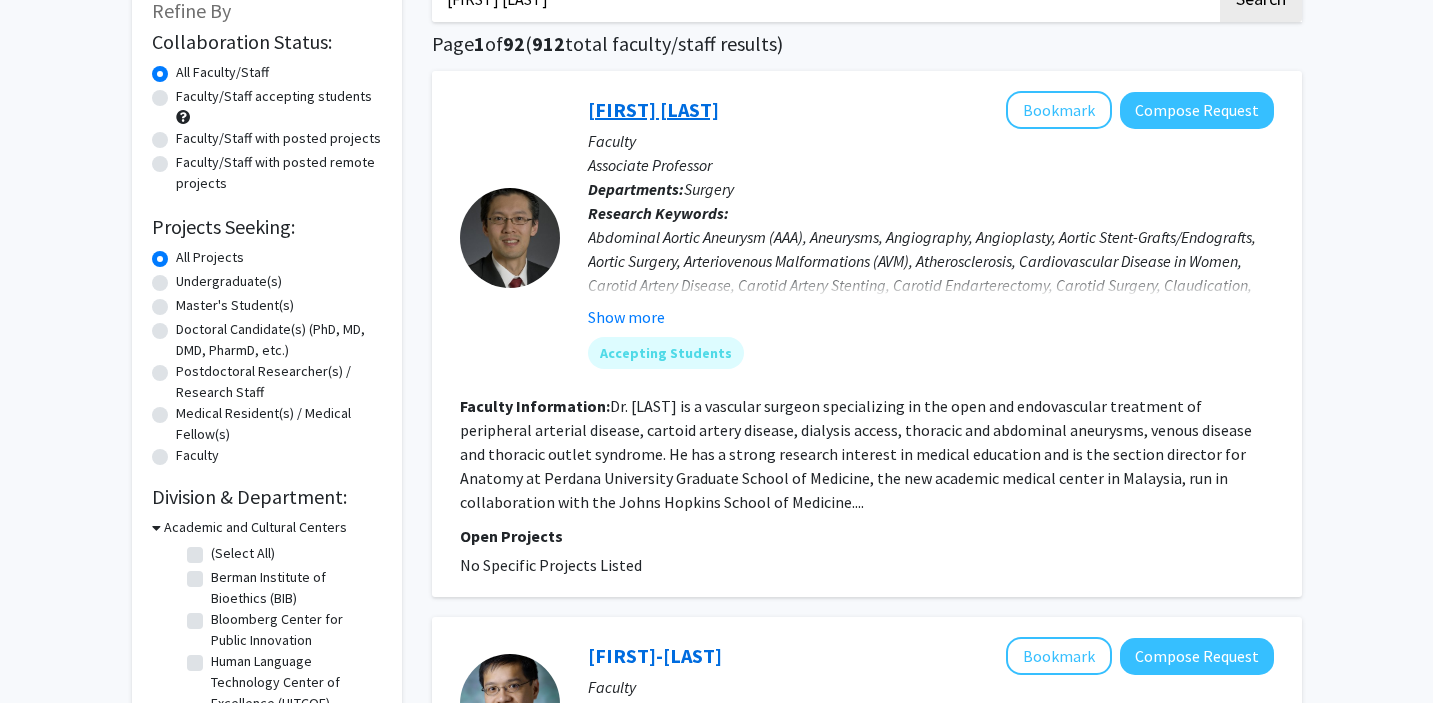 click on "[FIRST] [LAST]" 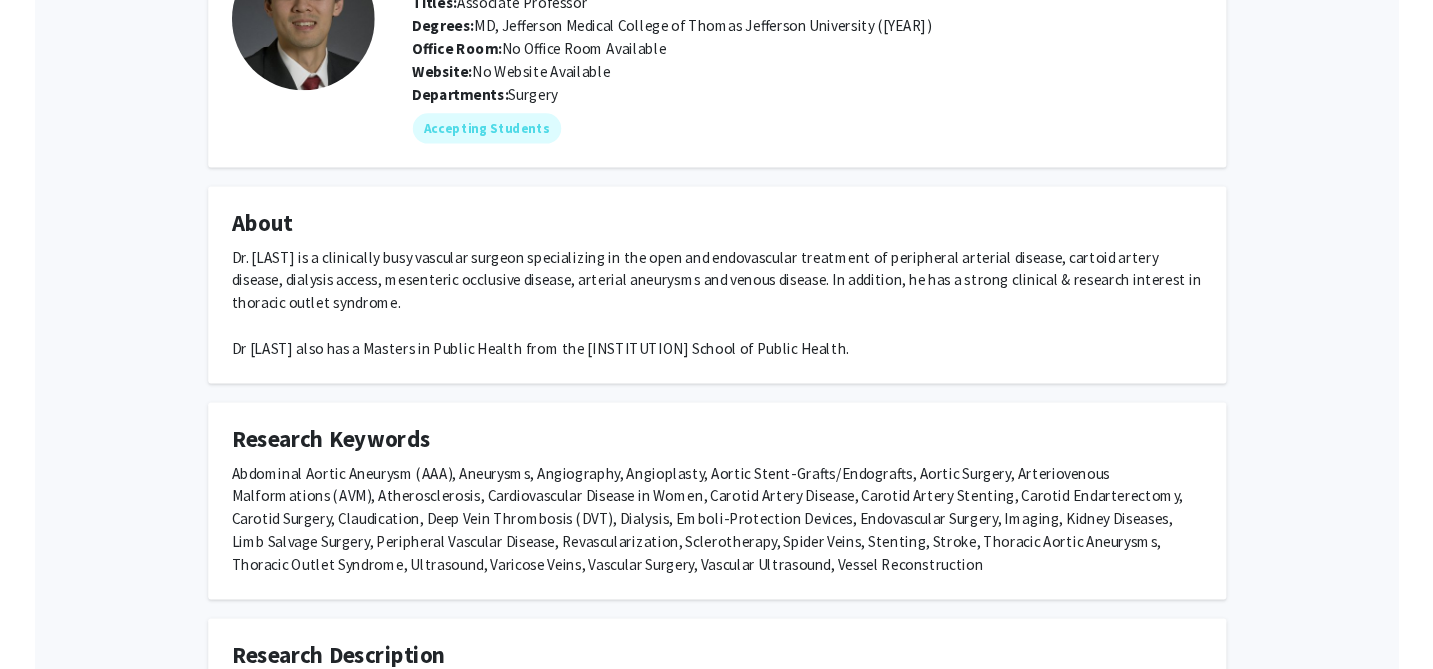 scroll, scrollTop: 0, scrollLeft: 0, axis: both 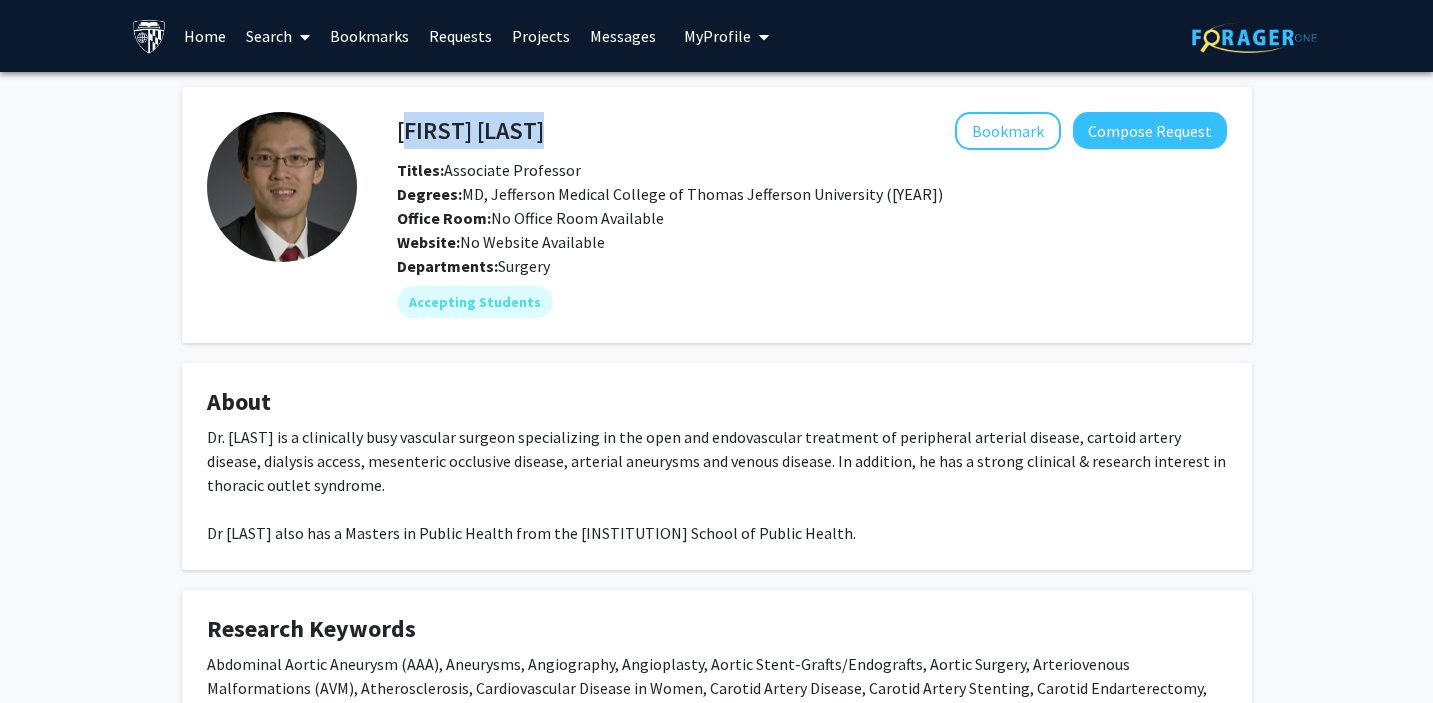 drag, startPoint x: 553, startPoint y: 131, endPoint x: 400, endPoint y: 130, distance: 153.00327 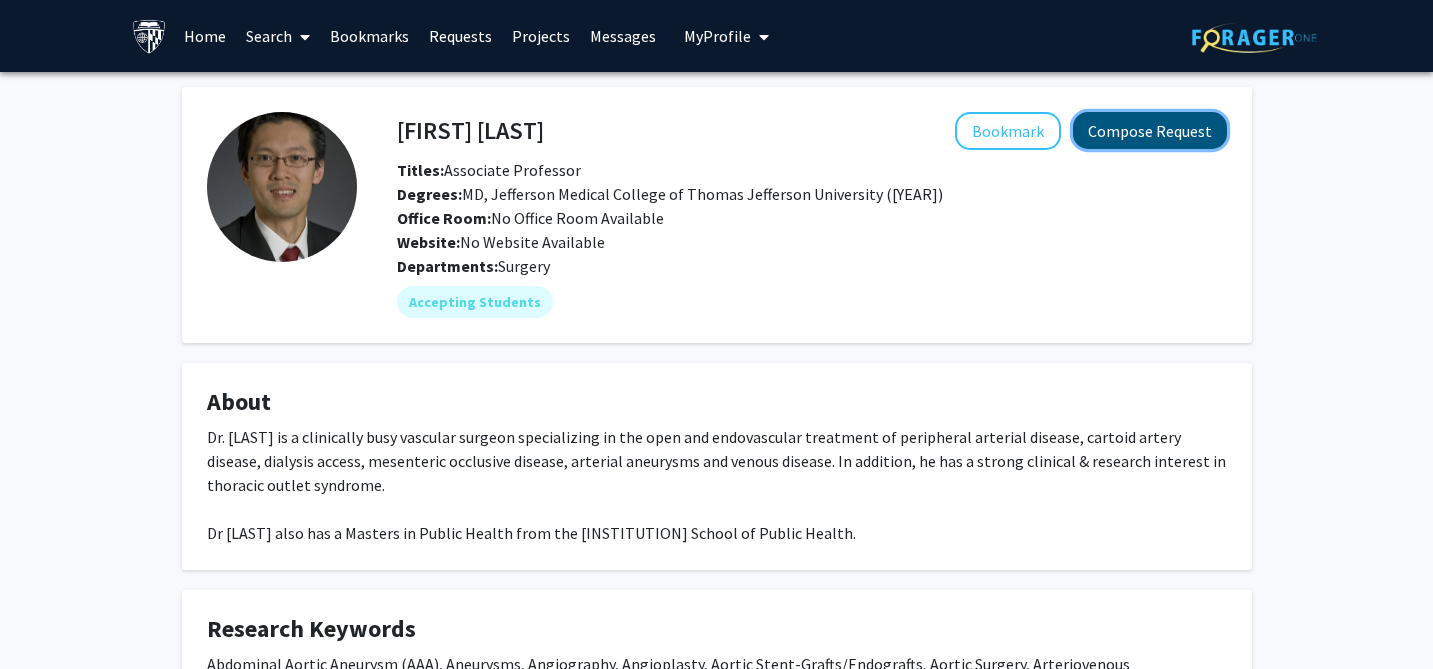 click on "Compose Request" 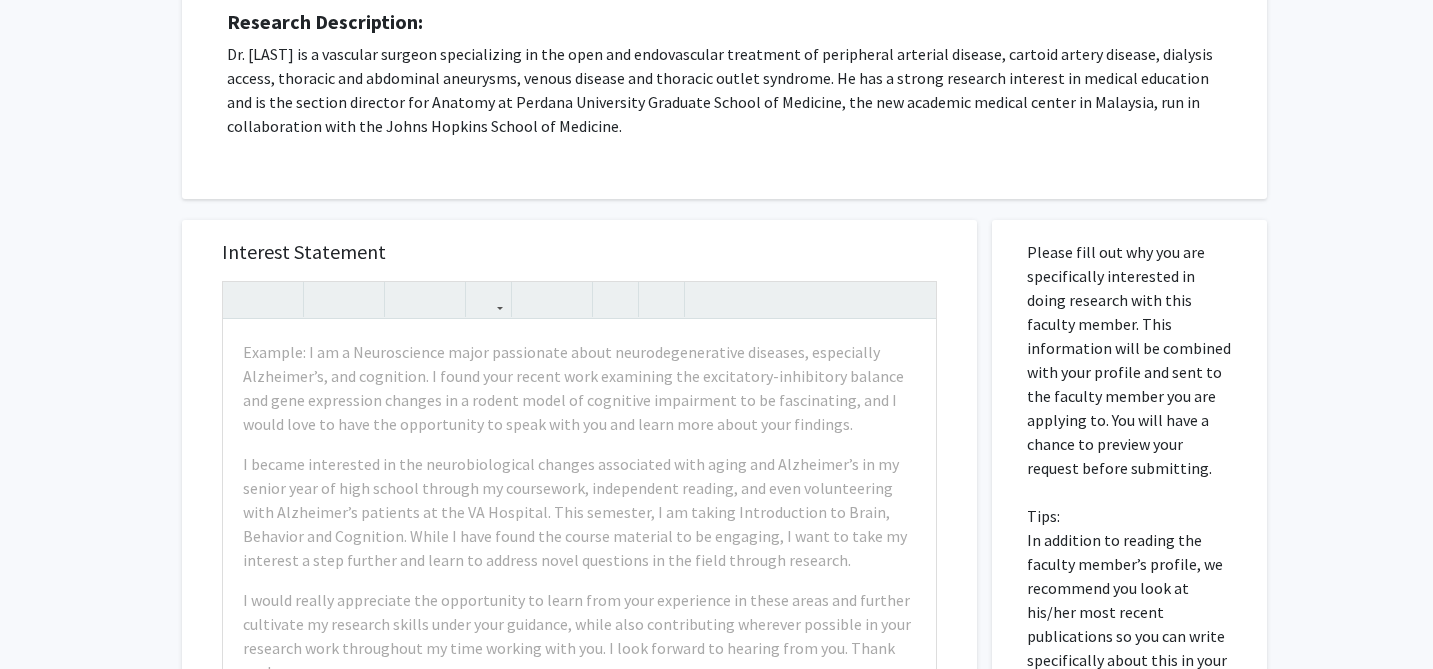 scroll, scrollTop: 438, scrollLeft: 0, axis: vertical 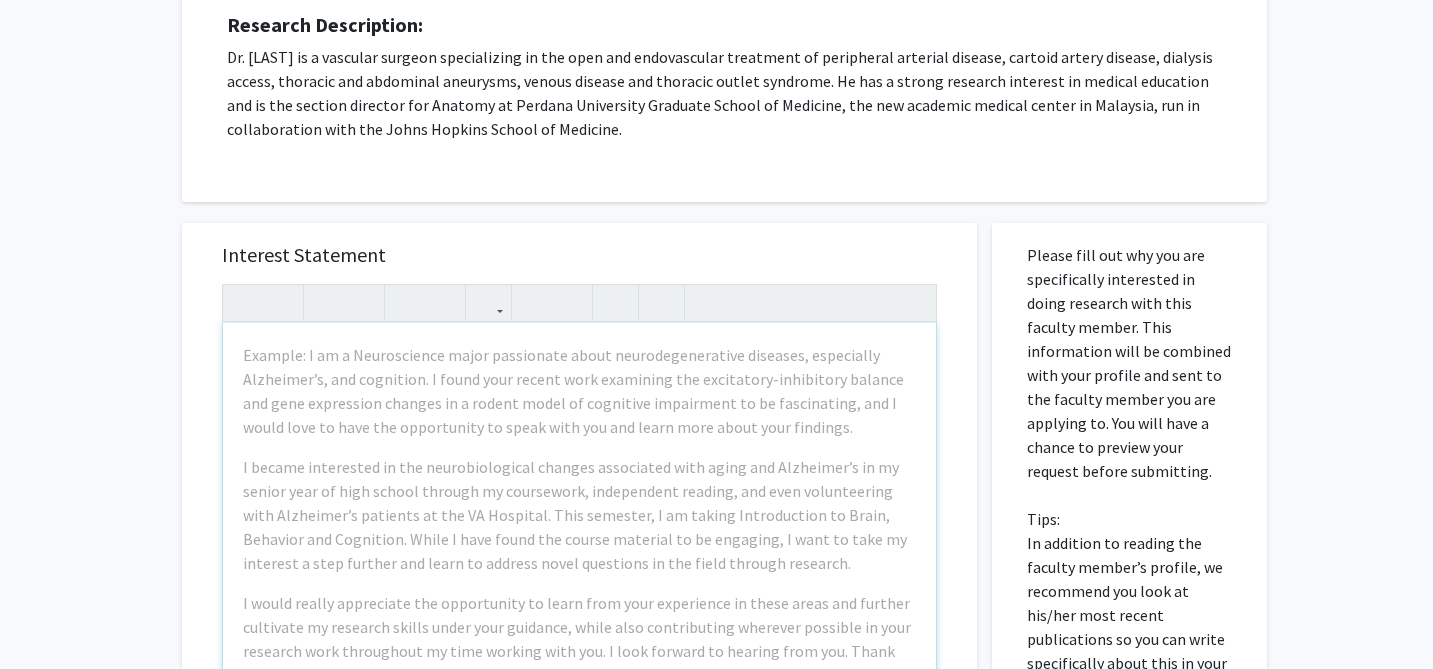 click on "Example: I am a Neuroscience major passionate about neurodegenerative diseases, especially Alzheimer’s, and cognition. I found your recent work examining the excitatory-inhibitory balance and gene expression changes in a rodent model of cognitive impairment to be fascinating, and I would love to have the opportunity to speak with you and learn more about your findings.   I became interested in the neurobiological changes associated with aging and Alzheimer’s in my senior year of high school through my coursework, independent reading, and even volunteering with Alzheimer’s patients at the VA Hospital. This semester, I am taking Introduction to Brain, Behavior and Cognition. While I have found the course material to be engaging, I want to take my interest a step further and learn to address novel questions in the field through research." at bounding box center [579, 552] 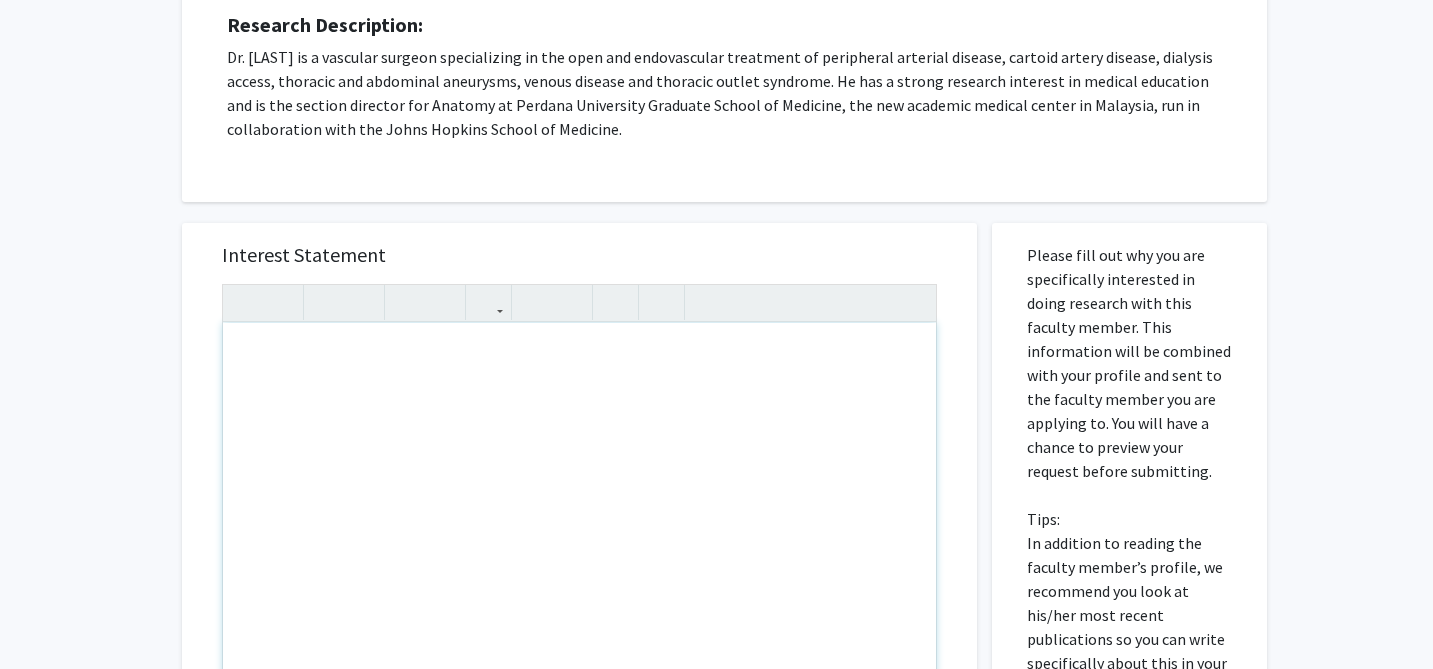 paste 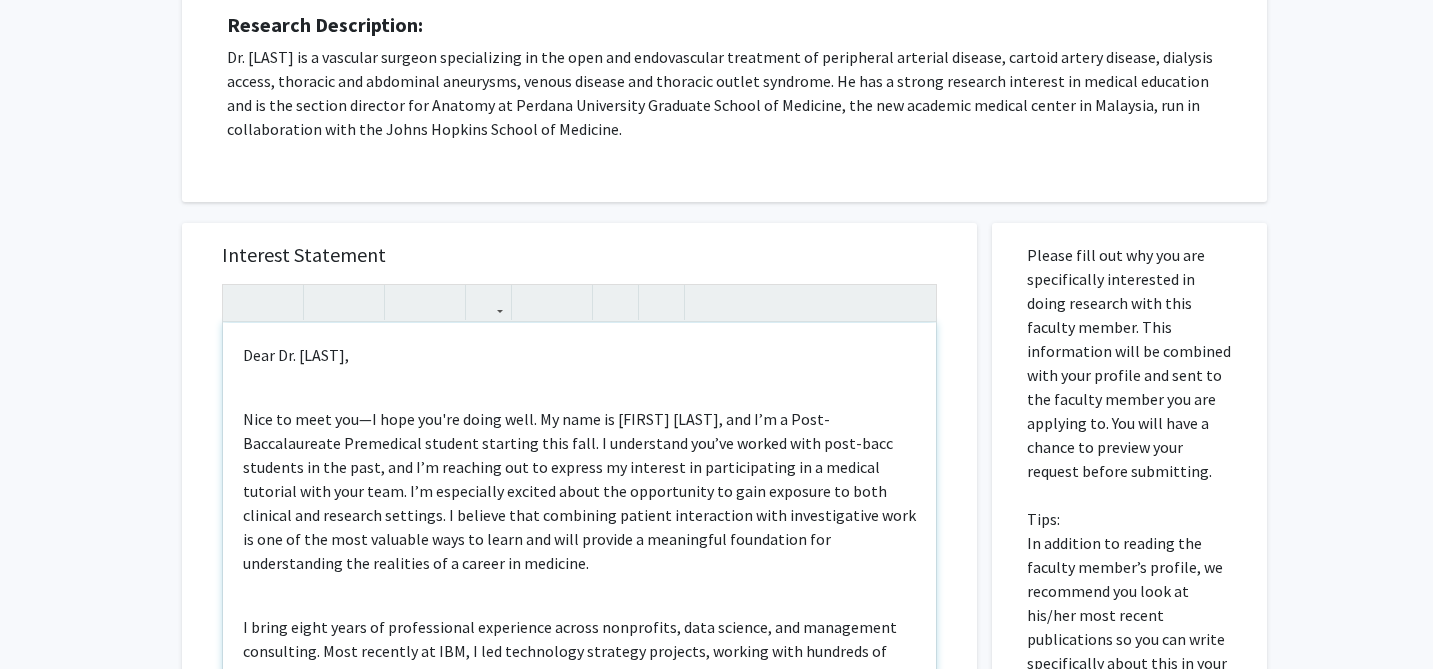 click on "Dear Dr. Lum,  Nice to meet you—I hope you're doing well. My name is Connor Kresge, and I’m a Post-Baccalaureate Premedical student starting this fall. I understand you’ve worked with post-bacc students in the past, and I’m reaching out to express my interest in participating in a medical tutorial with your team. I’m especially excited about the opportunity to gain exposure to both clinical and research settings. I believe that combining patient interaction with investigative work is one of the most valuable ways to learn and will provide a meaningful foundation for understanding the realities of a career in medicine. I’ve attached my resume for more details, and I would welcome the chance to discuss how I could contribute—feel free to call me directly at (814) 380-3318 if easiest.  Thank you again for your time and consideration. Best, Connor" at bounding box center (579, 552) 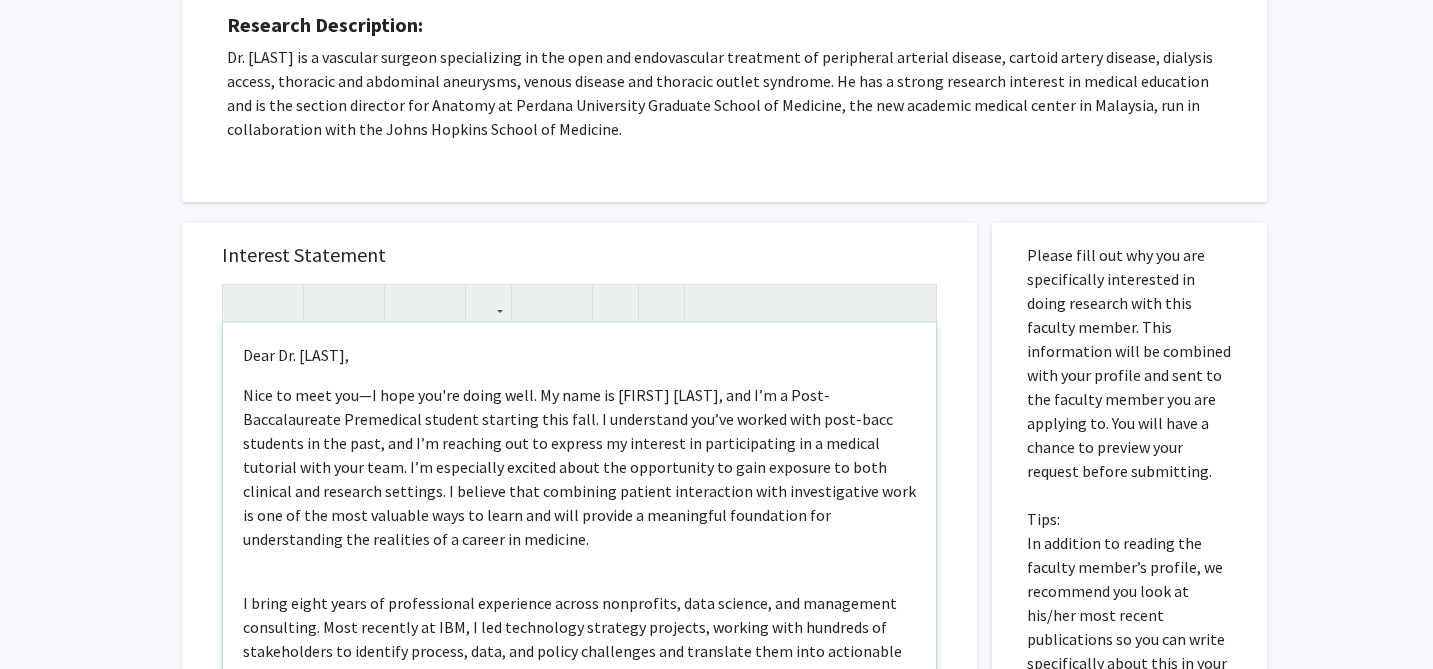 click on "Dear Dr. Lum,  Nice to meet you—I hope you're doing well. My name is Connor Kresge, and I’m a Post-Baccalaureate Premedical student starting this fall. I understand you’ve worked with post-bacc students in the past, and I’m reaching out to express my interest in participating in a medical tutorial with your team. I’m especially excited about the opportunity to gain exposure to both clinical and research settings. I believe that combining patient interaction with investigative work is one of the most valuable ways to learn and will provide a meaningful foundation for understanding the realities of a career in medicine. I’ve attached my resume for more details, and I would welcome the chance to discuss how I could contribute—feel free to call me directly at (814) 380-3318 if easiest.  Thank you again for your time and consideration. Best, Connor" at bounding box center [579, 552] 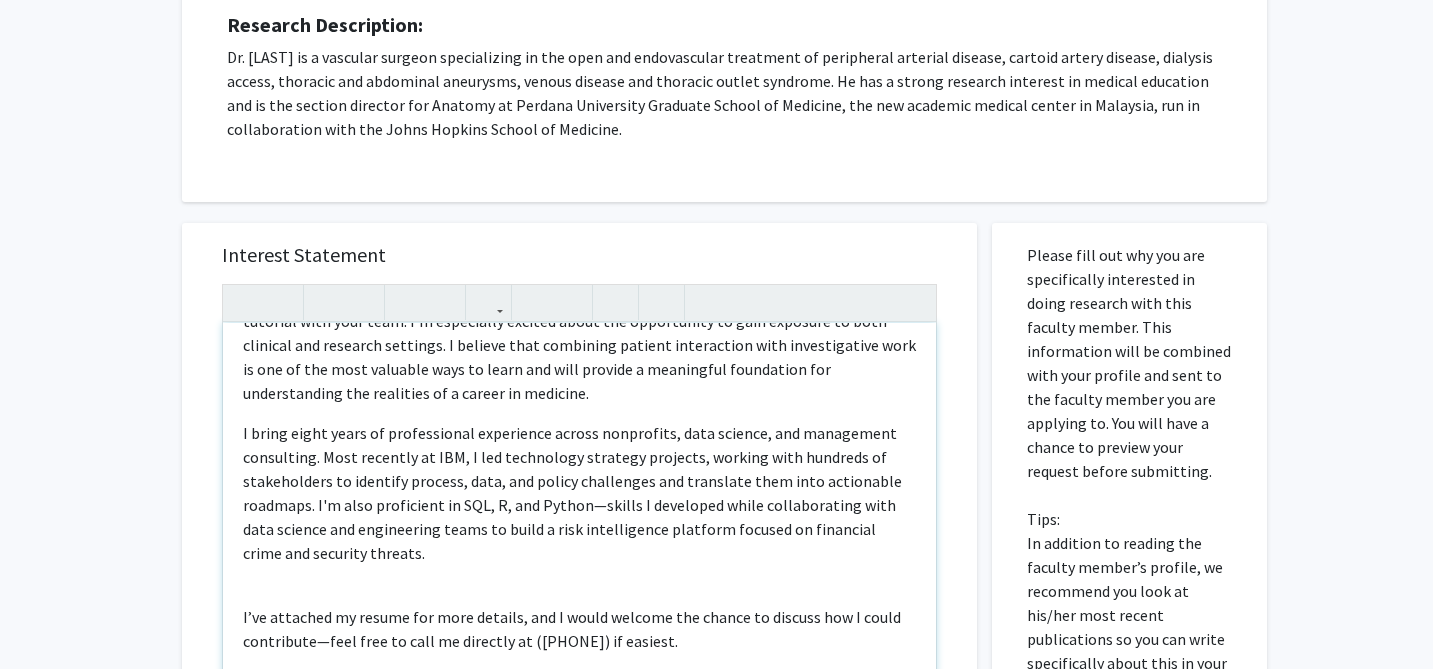 scroll, scrollTop: 158, scrollLeft: 0, axis: vertical 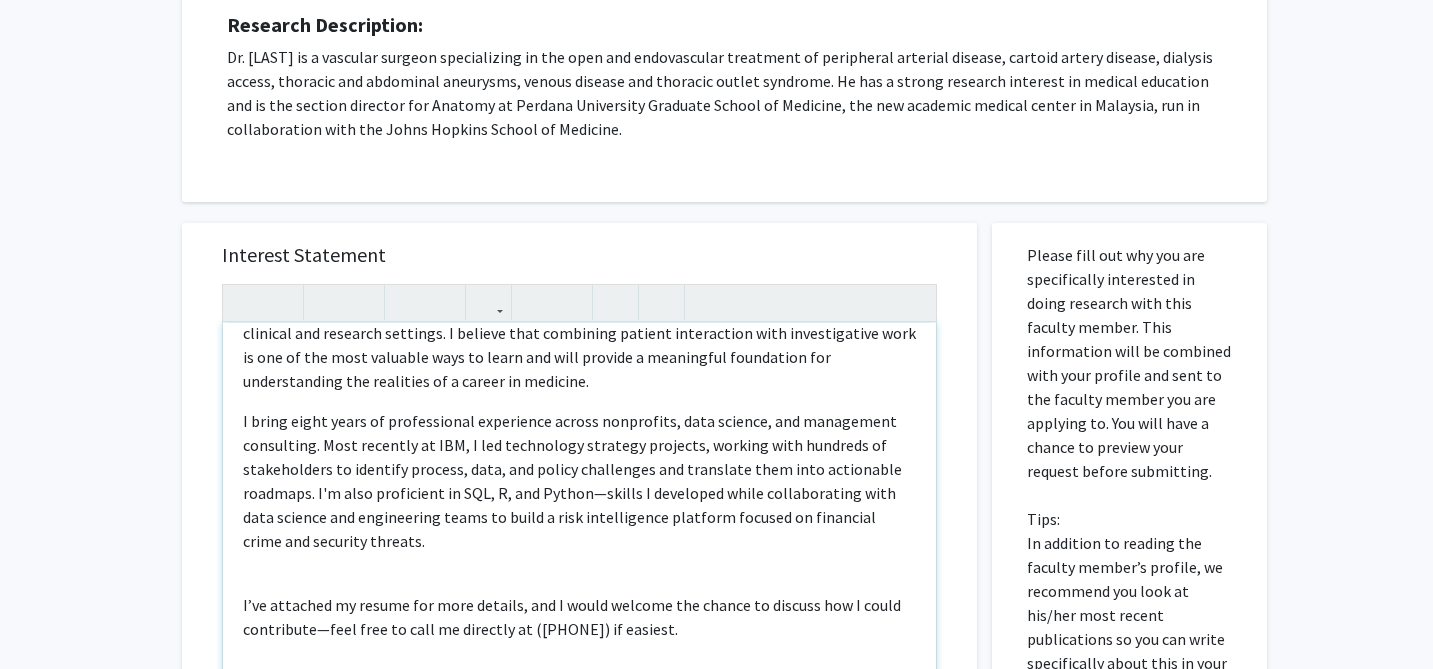 click on "Dear Dr. Lum,  Nice to meet you—I hope you're doing well. My name is Connor Kresge, and I’m a Post-Baccalaureate Premedical student starting this fall. I understand you’ve worked with post-bacc students in the past, and I’m reaching out to express my interest in participating in a medical tutorial with your team. I’m especially excited about the opportunity to gain exposure to both clinical and research settings. I believe that combining patient interaction with investigative work is one of the most valuable ways to learn and will provide a meaningful foundation for understanding the realities of a career in medicine. I’ve attached my resume for more details, and I would welcome the chance to discuss how I could contribute—feel free to call me directly at (814) 380-3318 if easiest.  Thank you again for your time and consideration. Best, Connor" at bounding box center [579, 552] 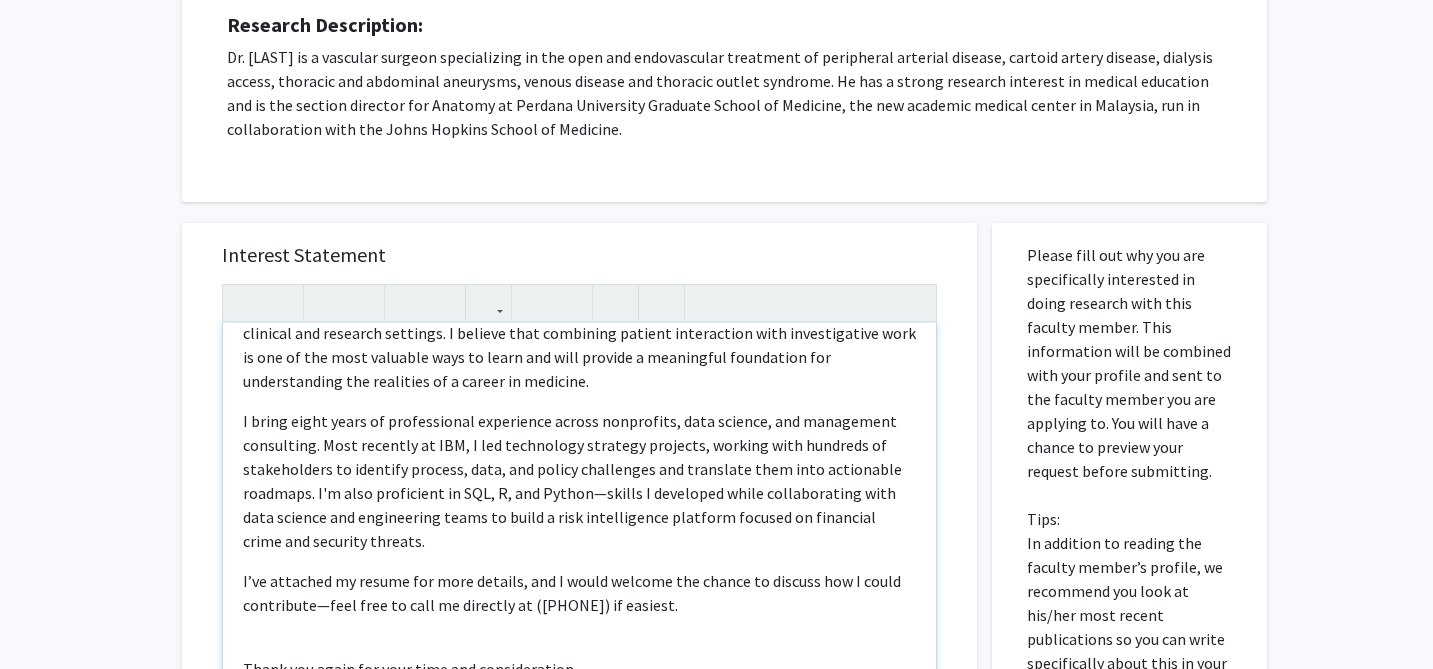 click on "Dear Dr. Lum,  Nice to meet you—I hope you're doing well. My name is Connor Kresge, and I’m a Post-Baccalaureate Premedical student starting this fall. I understand you’ve worked with post-bacc students in the past, and I’m reaching out to express my interest in participating in a medical tutorial with your team. I’m especially excited about the opportunity to gain exposure to both clinical and research settings. I believe that combining patient interaction with investigative work is one of the most valuable ways to learn and will provide a meaningful foundation for understanding the realities of a career in medicine. I’ve attached my resume for more details, and I would welcome the chance to discuss how I could contribute—feel free to call me directly at (814) 380-3318 if easiest.  Thank you again for your time and consideration. Best, Connor" at bounding box center (579, 552) 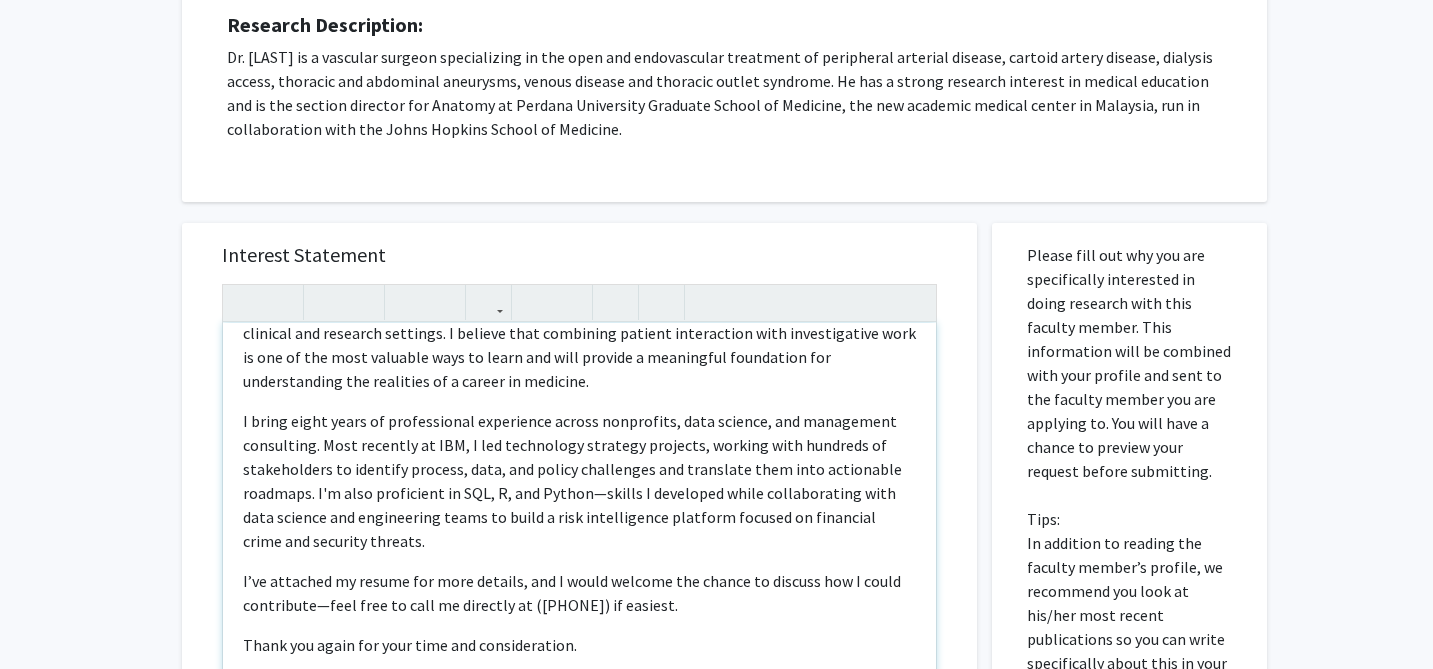 scroll, scrollTop: 174, scrollLeft: 0, axis: vertical 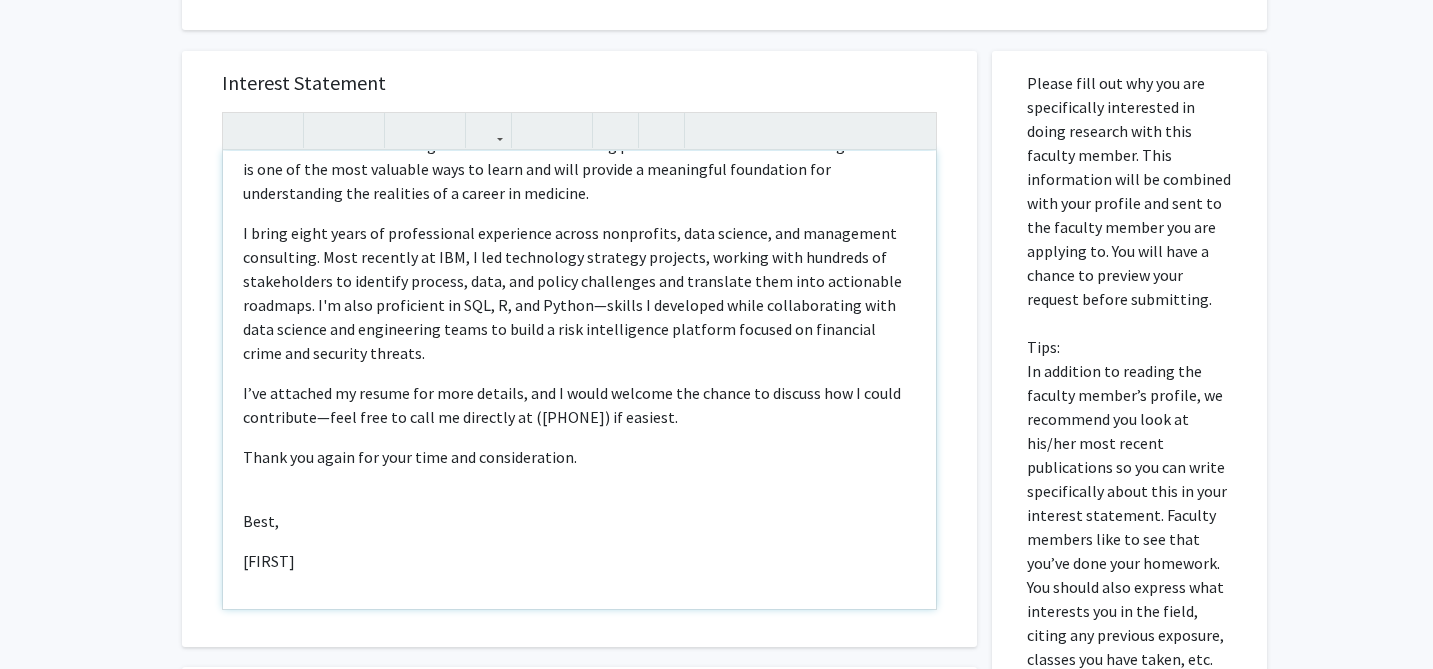 click on "Dear Dr. Lum,  Nice to meet you—I hope you're doing well. My name is Connor Kresge, and I’m a Post-Baccalaureate Premedical student starting this fall. I understand you’ve worked with post-bacc students in the past, and I’m reaching out to express my interest in participating in a medical tutorial with your team. I’m especially excited about the opportunity to gain exposure to both clinical and research settings. I believe that combining patient interaction with investigative work is one of the most valuable ways to learn and will provide a meaningful foundation for understanding the realities of a career in medicine. I’ve attached my resume for more details, and I would welcome the chance to discuss how I could contribute—feel free to call me directly at (814) 380-3318 if easiest.  Thank you again for your time and consideration. Best, Connor" at bounding box center [579, 380] 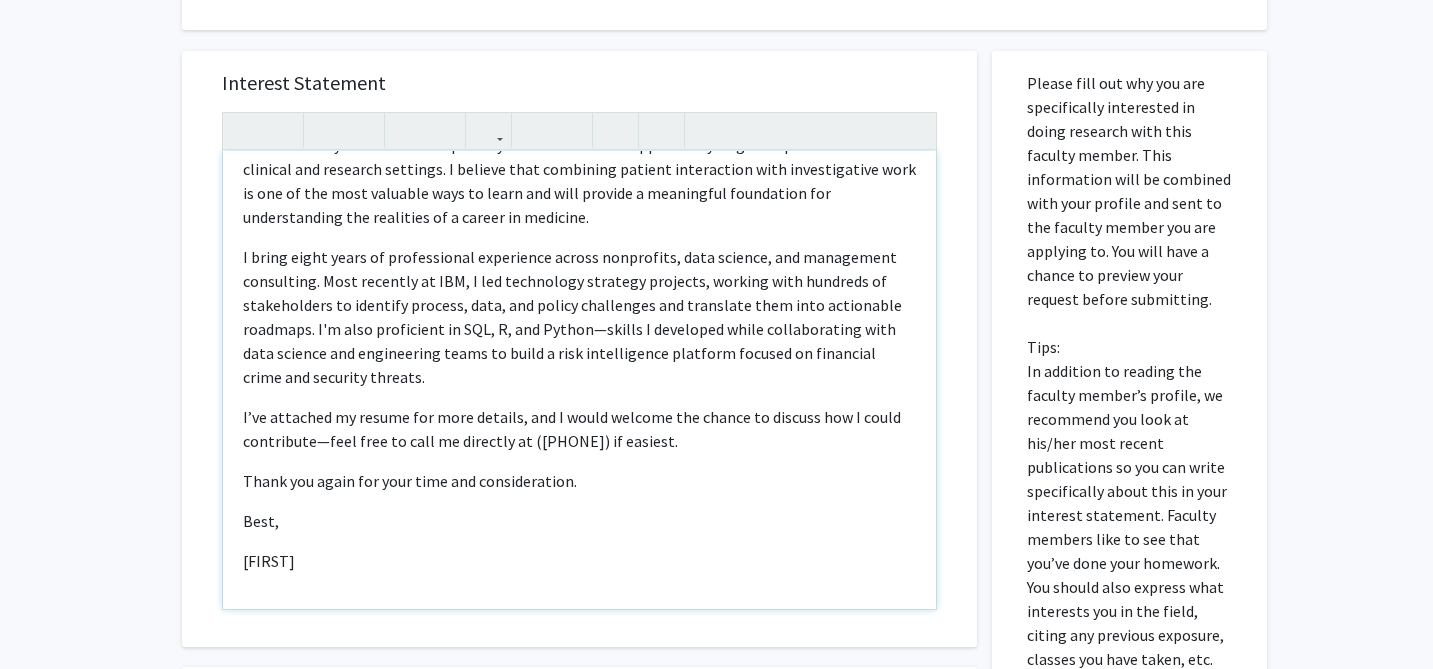 scroll, scrollTop: 150, scrollLeft: 0, axis: vertical 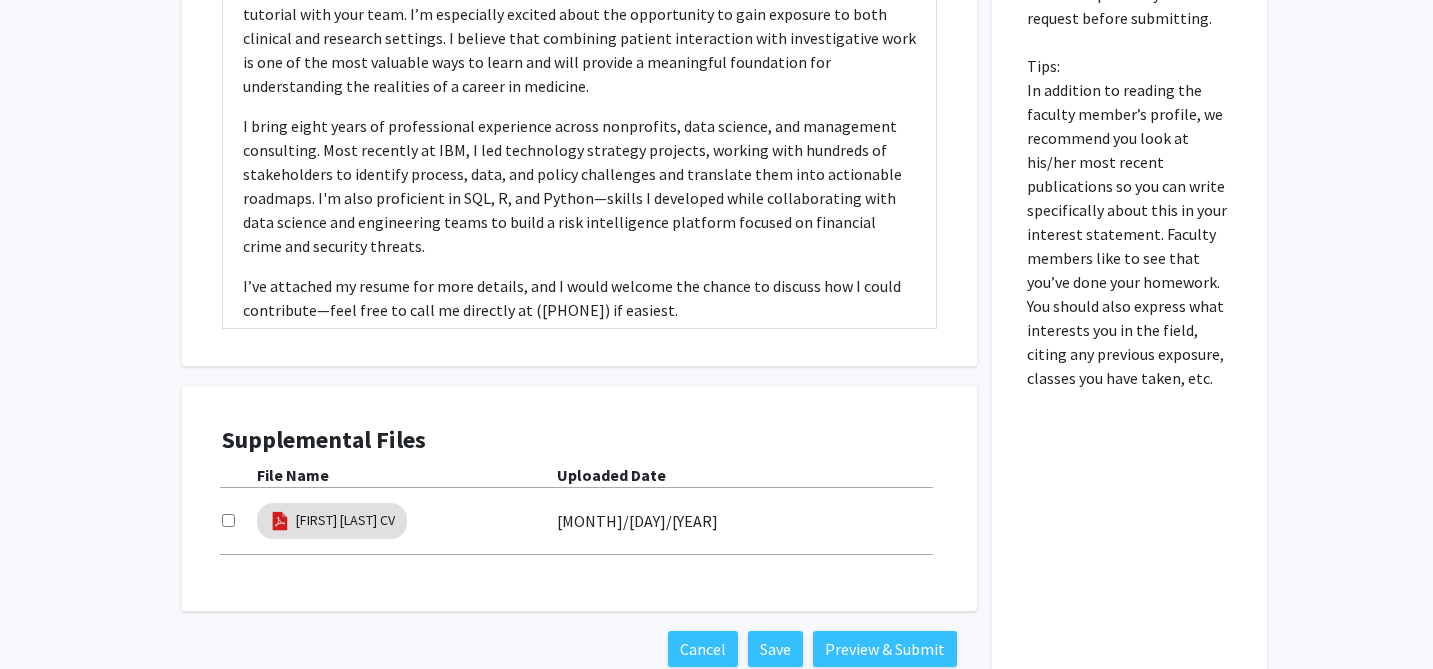 click at bounding box center (228, 520) 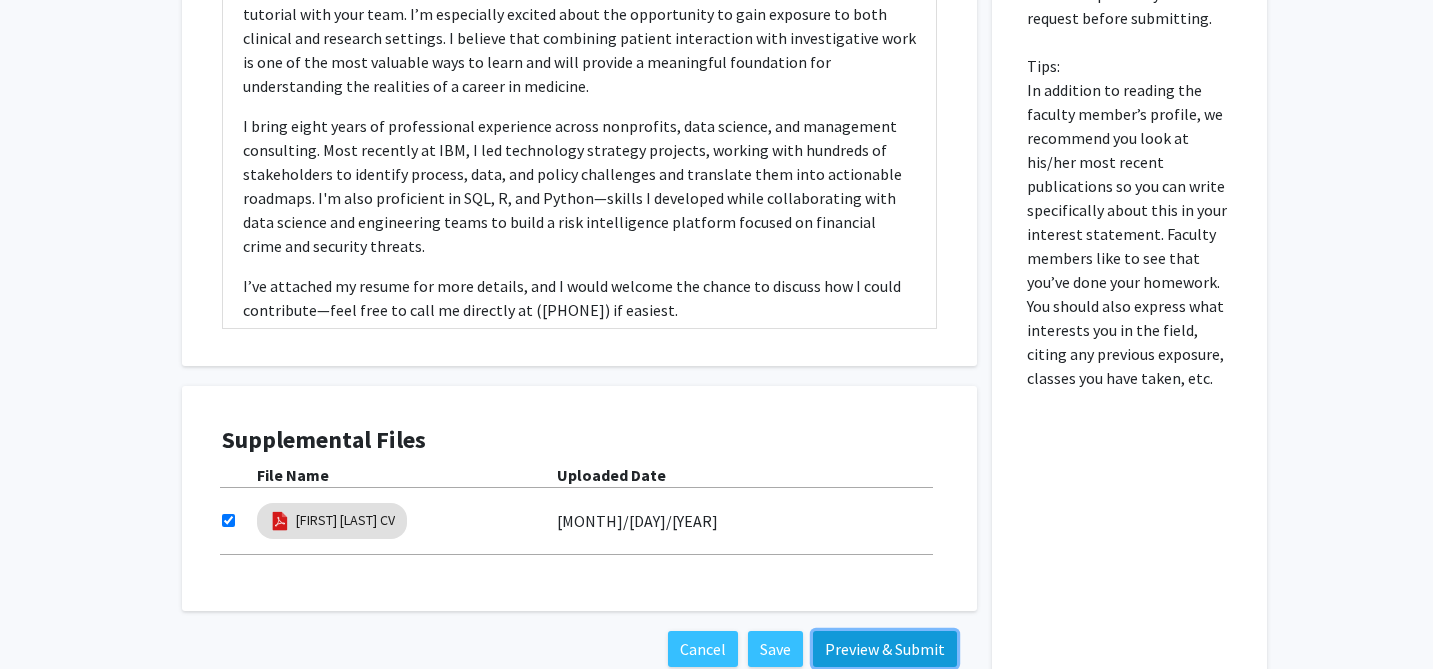 click on "Preview & Submit" at bounding box center [885, 649] 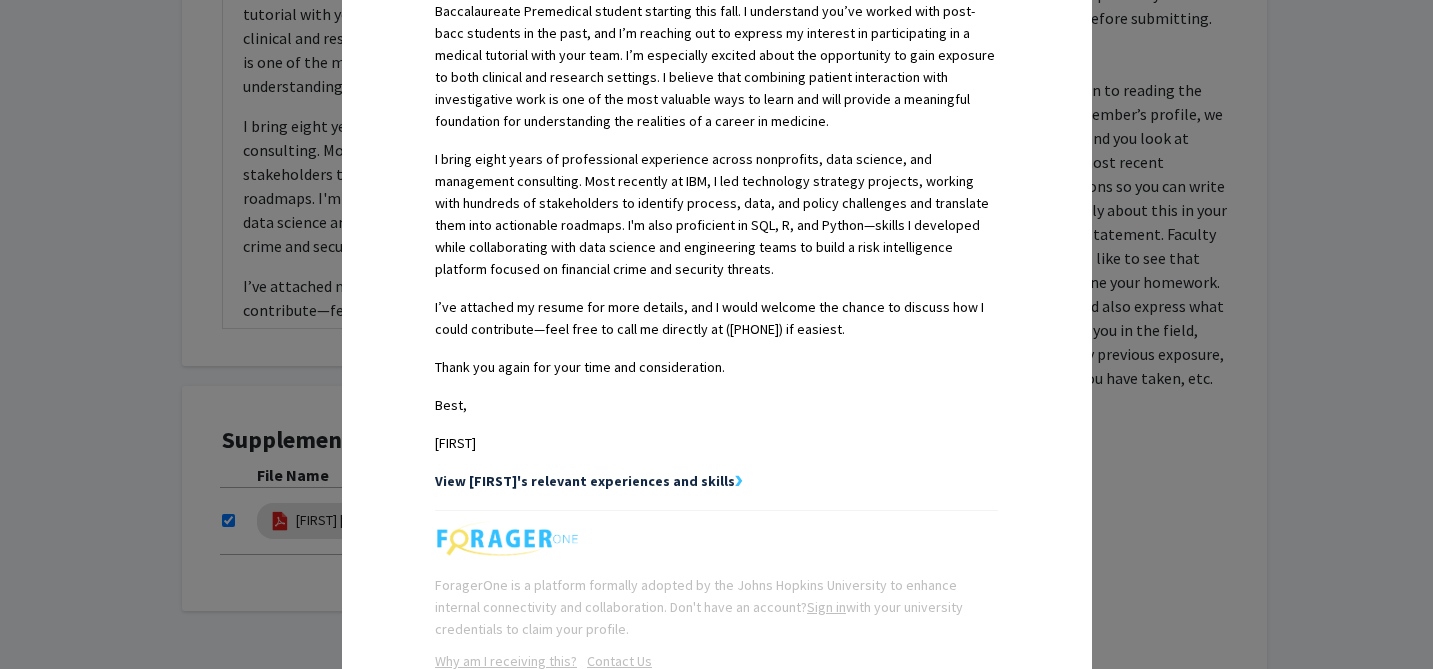 scroll, scrollTop: 757, scrollLeft: 0, axis: vertical 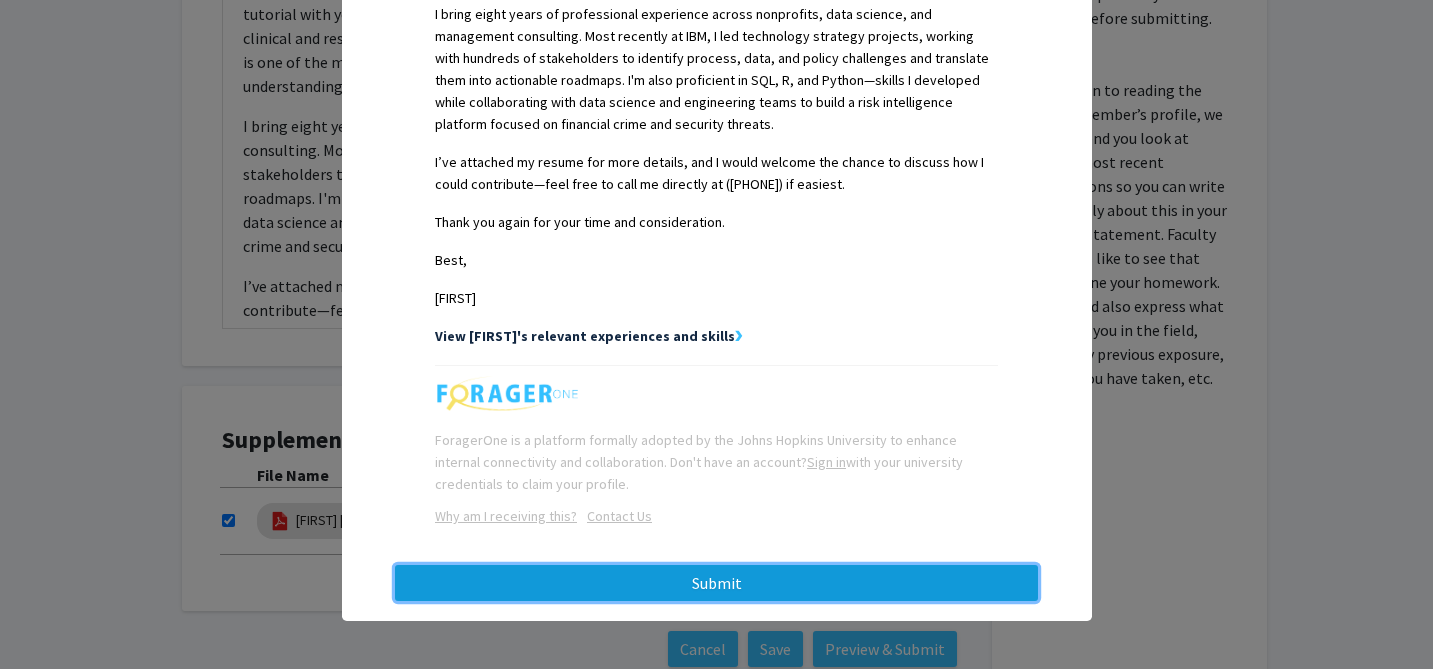 click on "Submit" at bounding box center (716, 583) 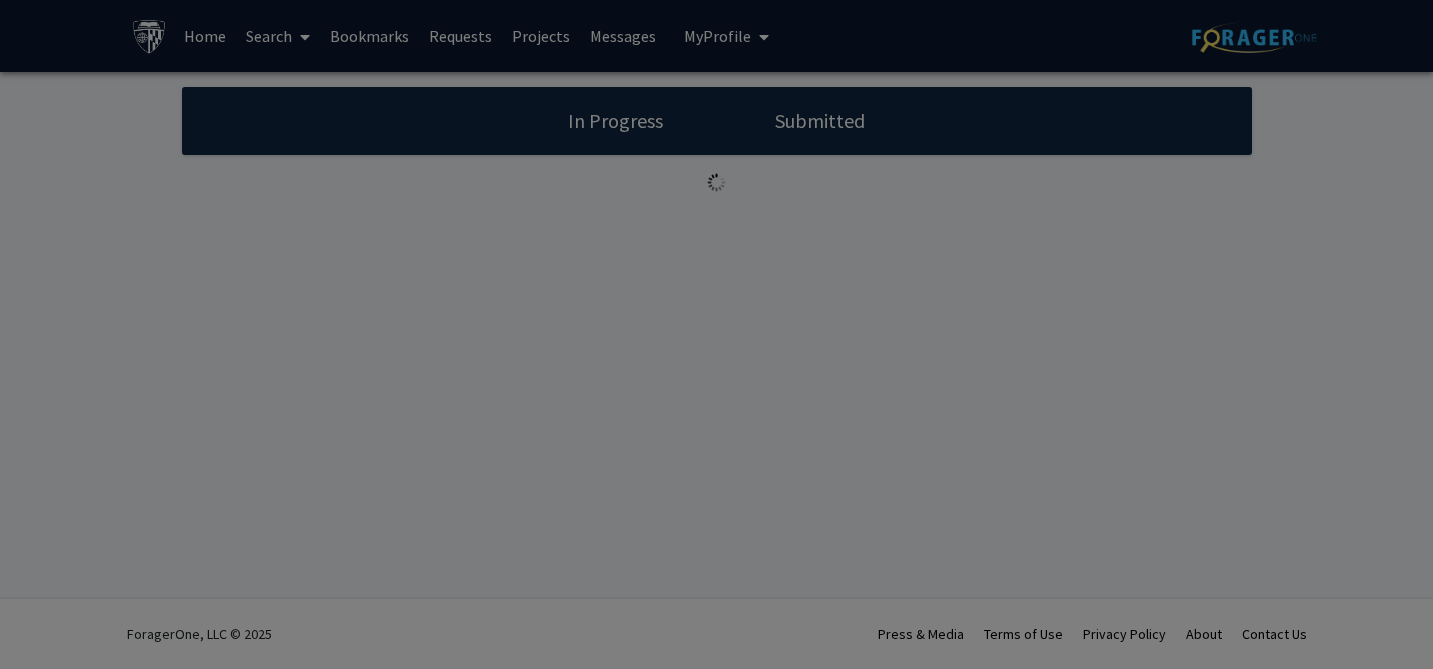 scroll, scrollTop: 0, scrollLeft: 0, axis: both 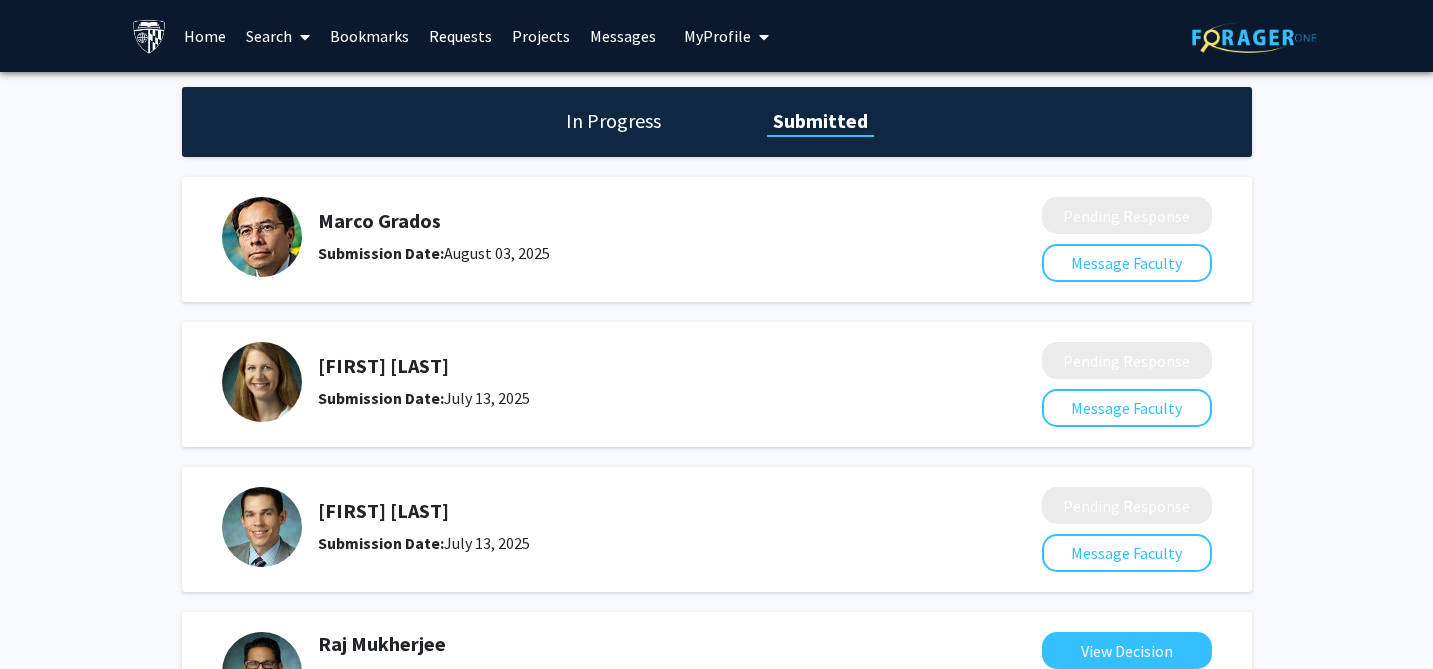click on "Search" at bounding box center (278, 36) 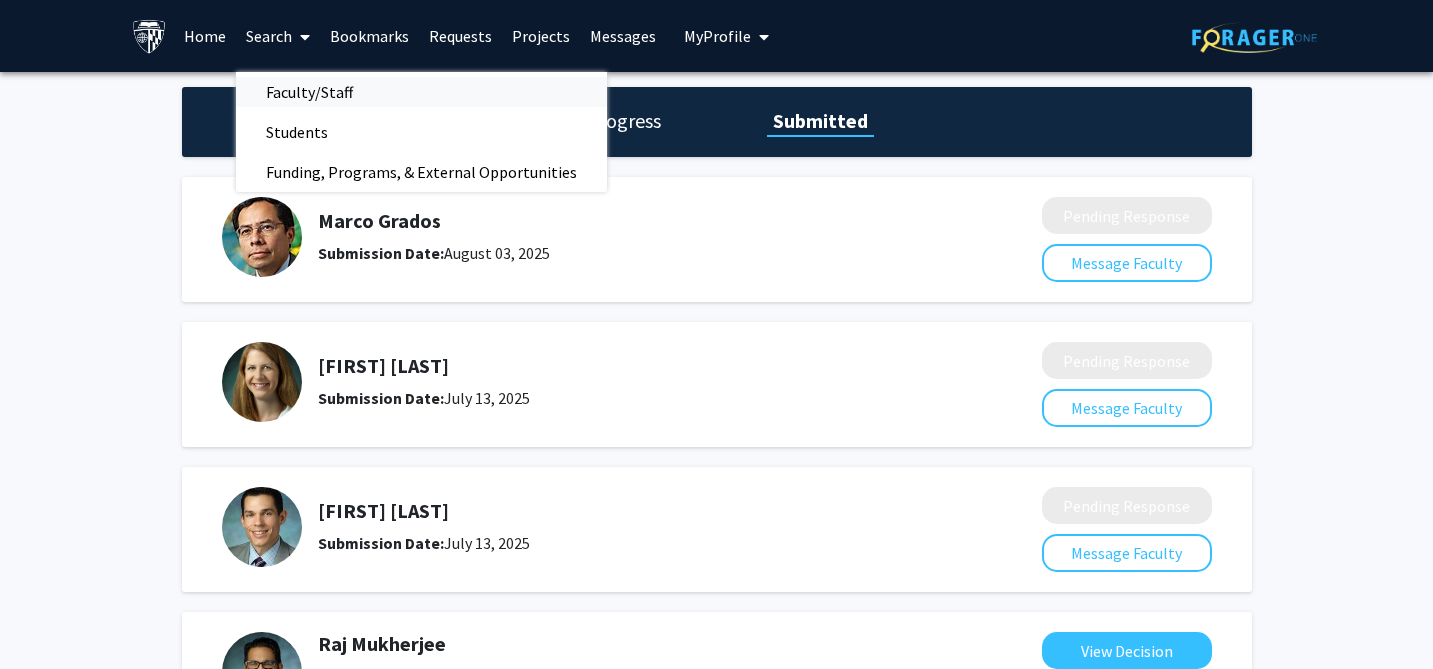 click on "Faculty/Staff" at bounding box center [309, 92] 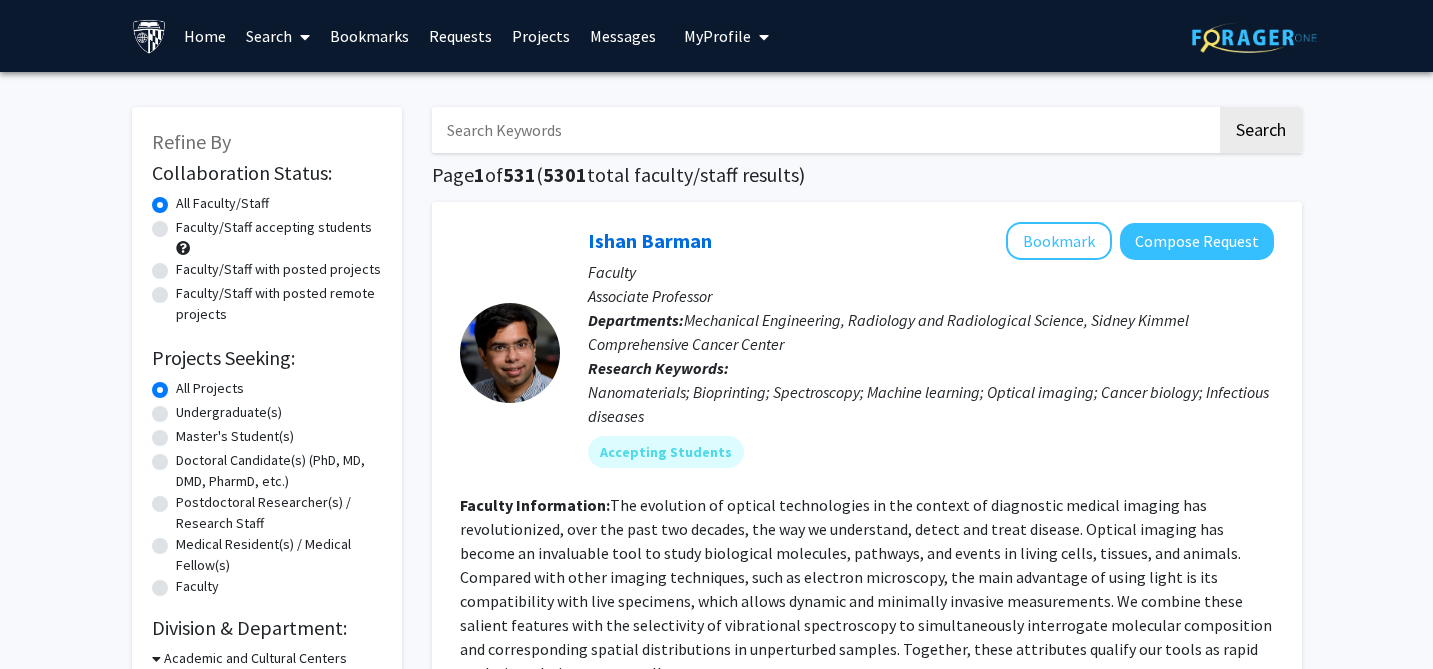 click at bounding box center (824, 130) 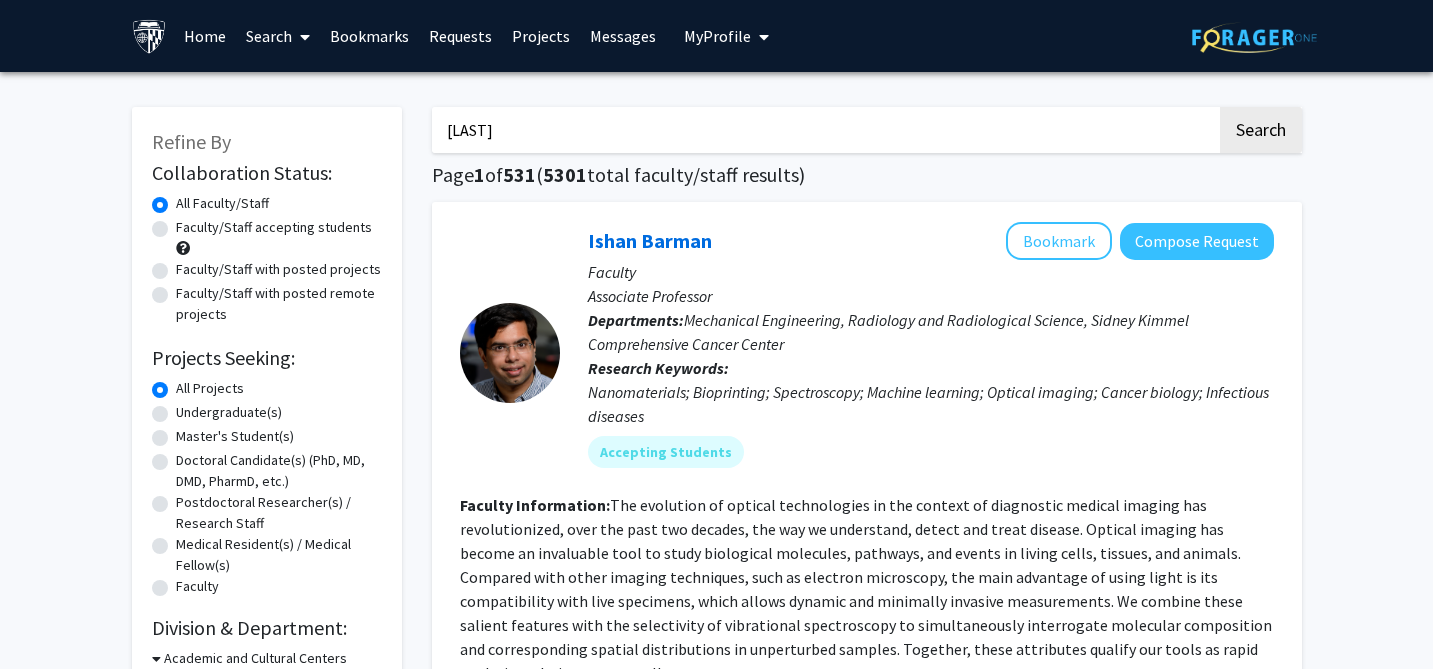 click on "Search" 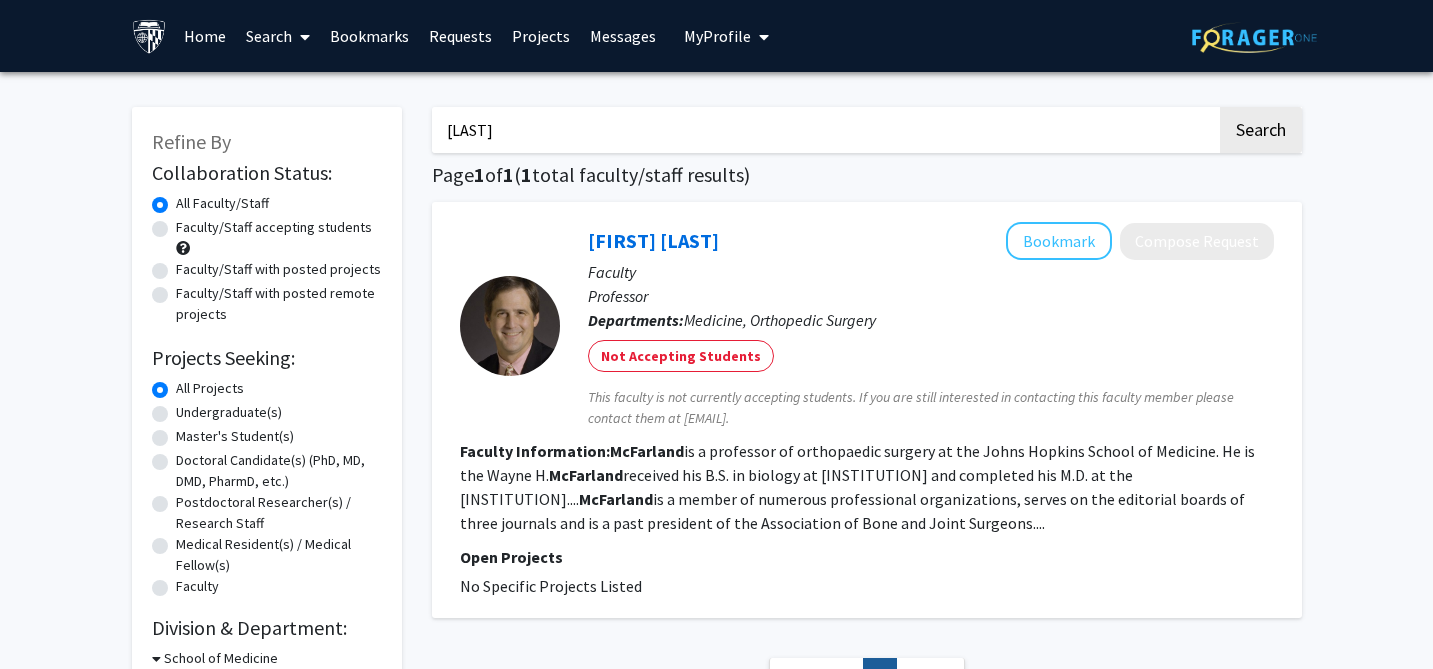 paste on "McCormack" 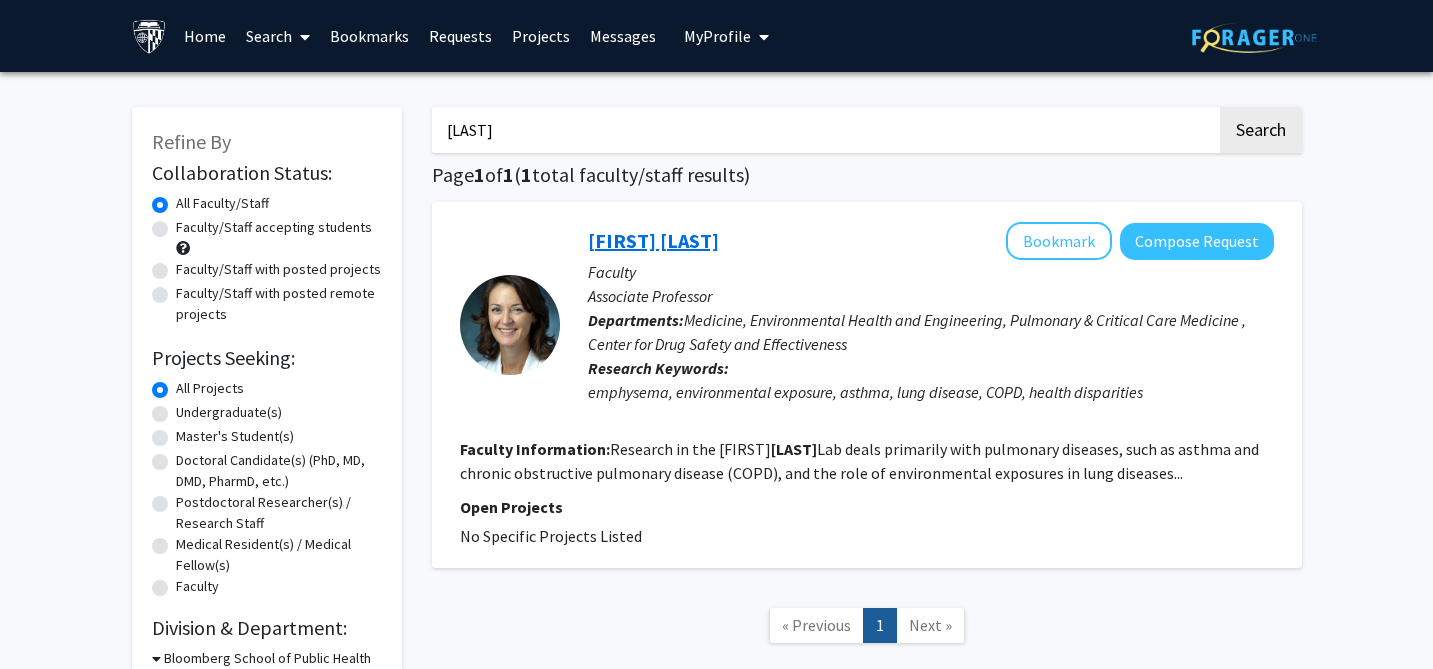 click on "Meredith McCormack" 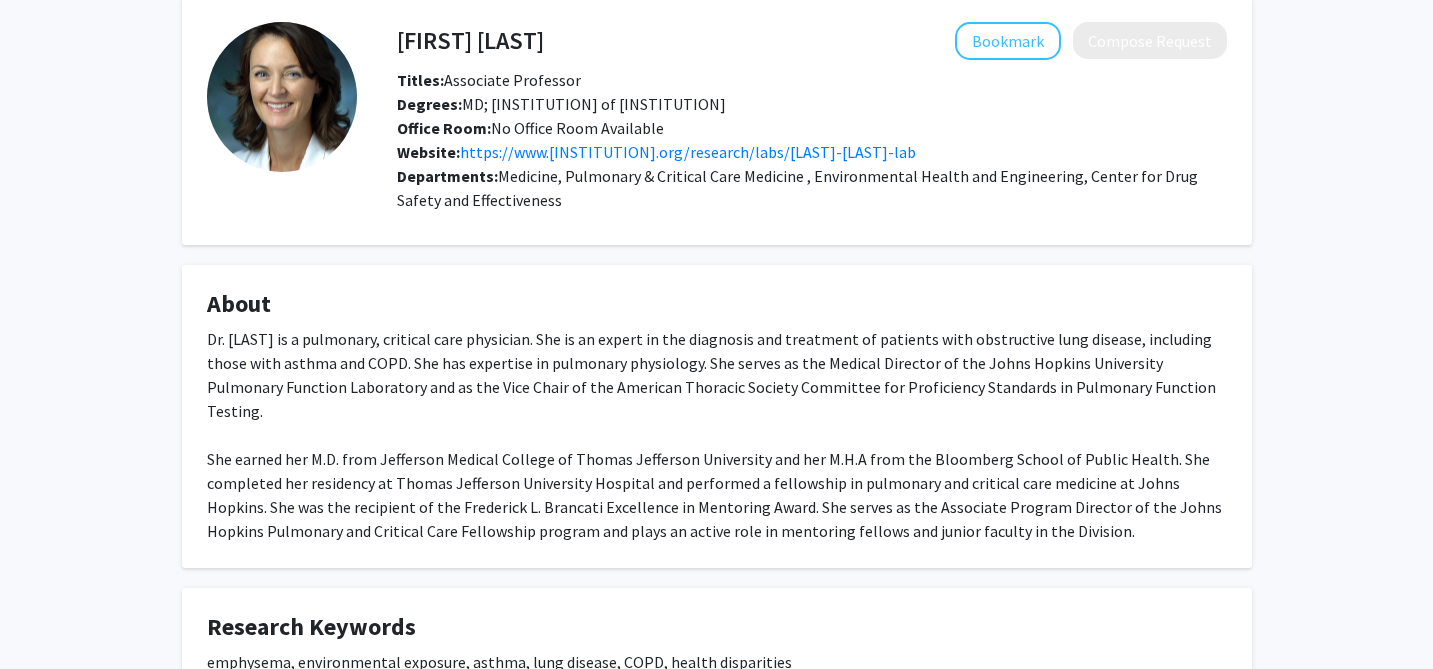 scroll, scrollTop: 127, scrollLeft: 0, axis: vertical 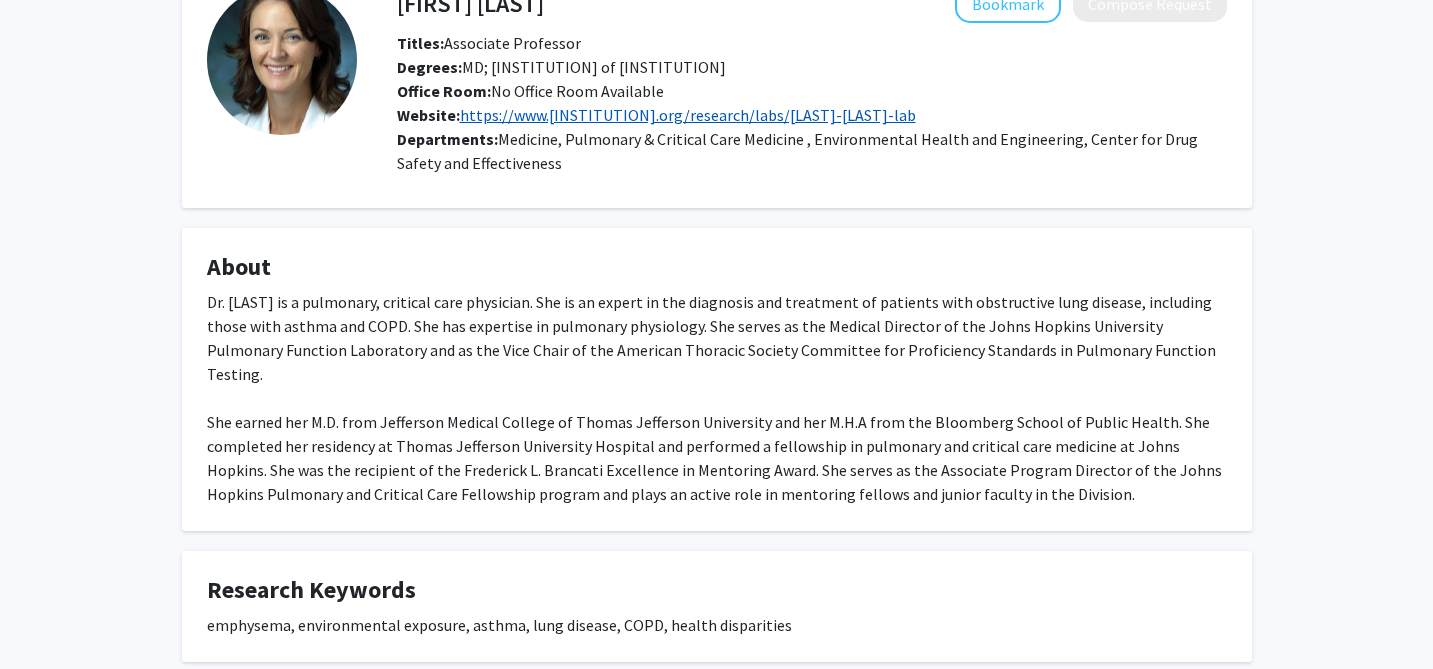 click on "https://www.hopkinsmedicine.org/research/labs/meredith-mccormack-lab" 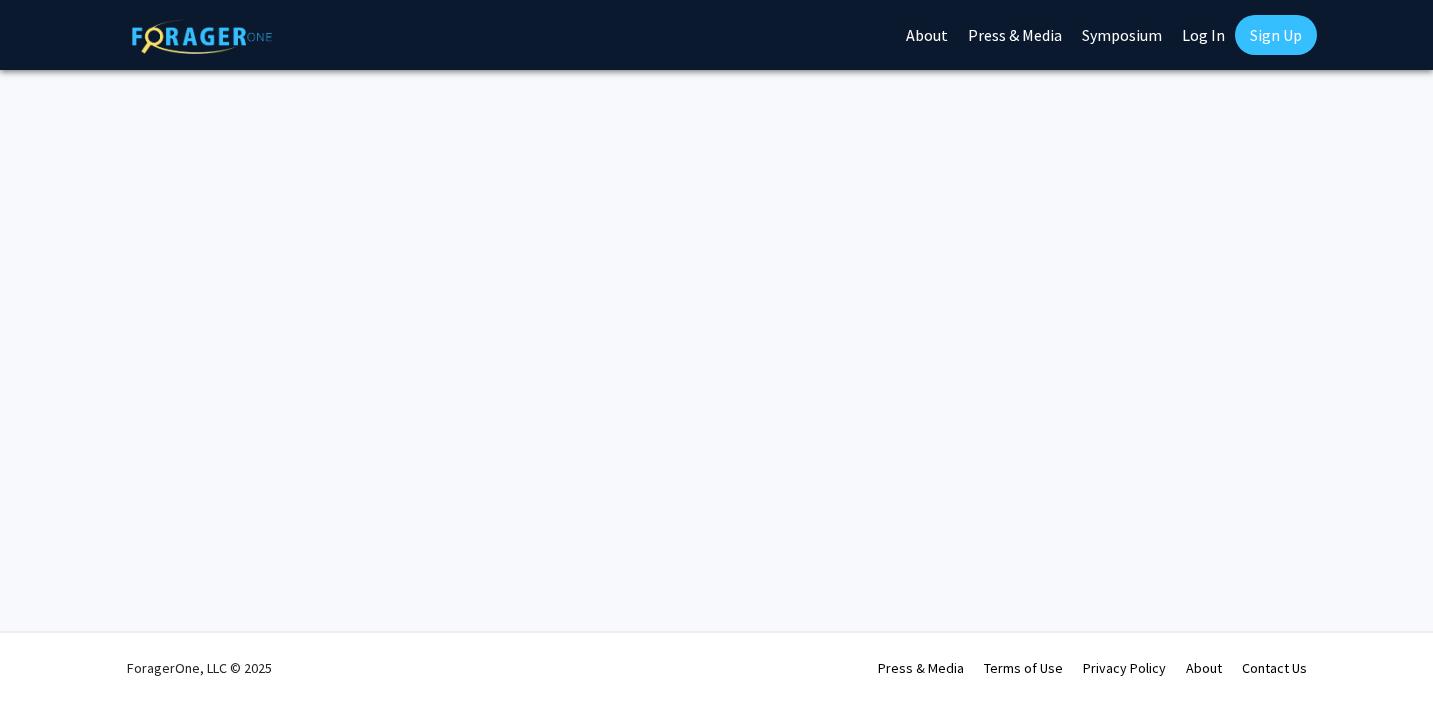 scroll, scrollTop: 0, scrollLeft: 0, axis: both 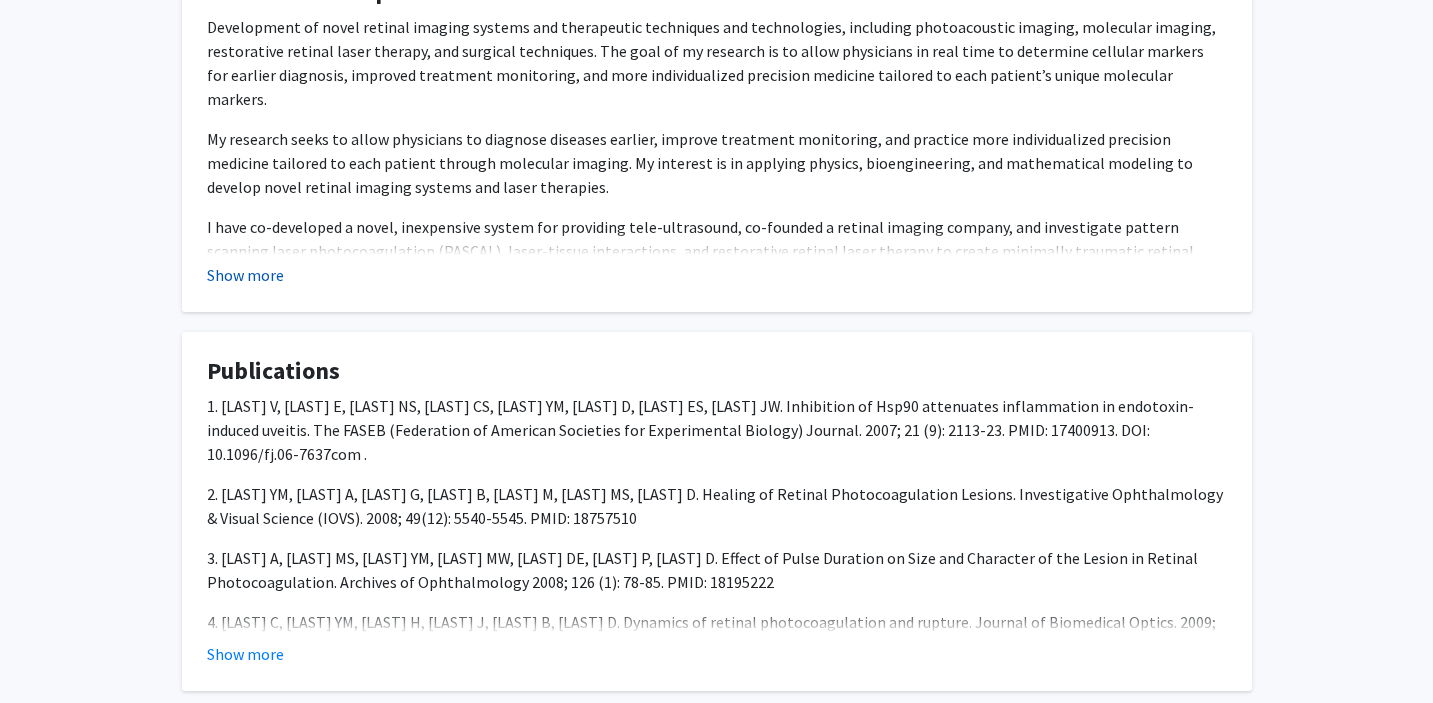click on "Show more" 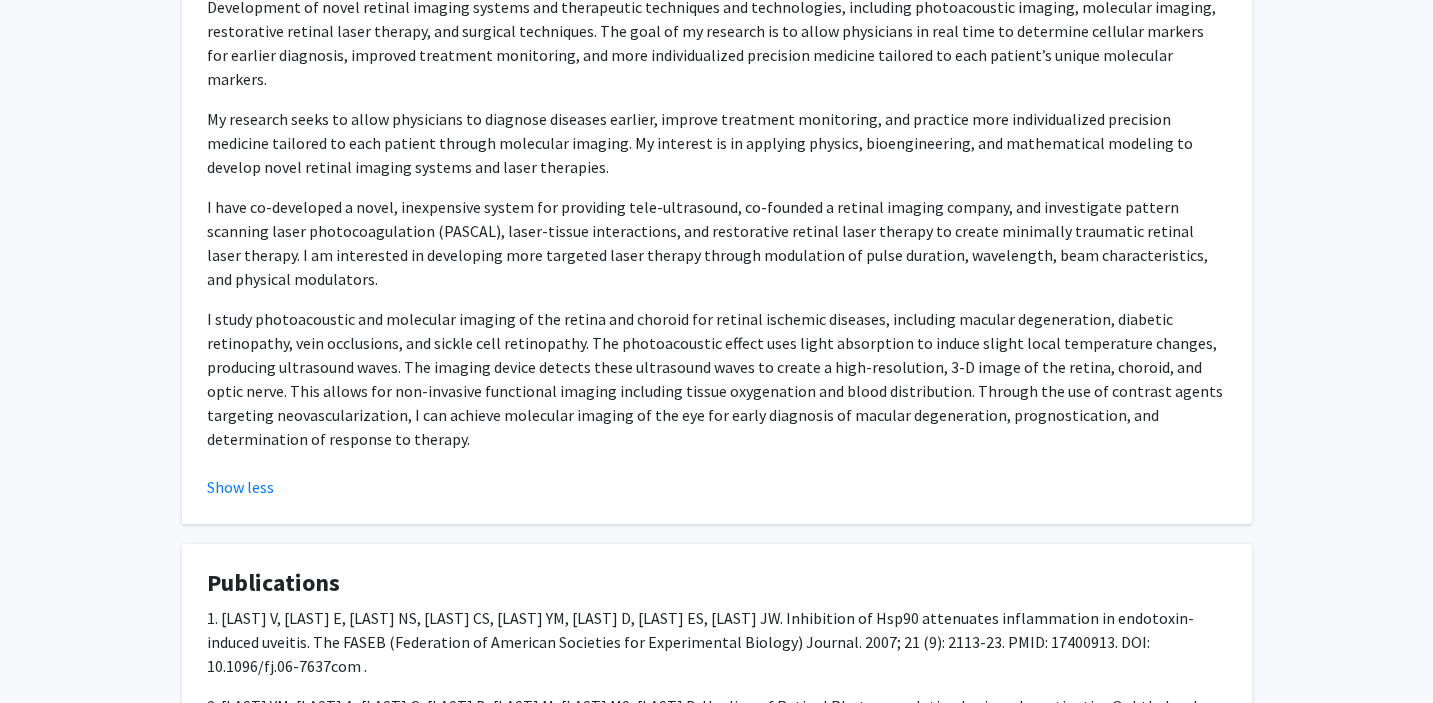 scroll, scrollTop: 1346, scrollLeft: 0, axis: vertical 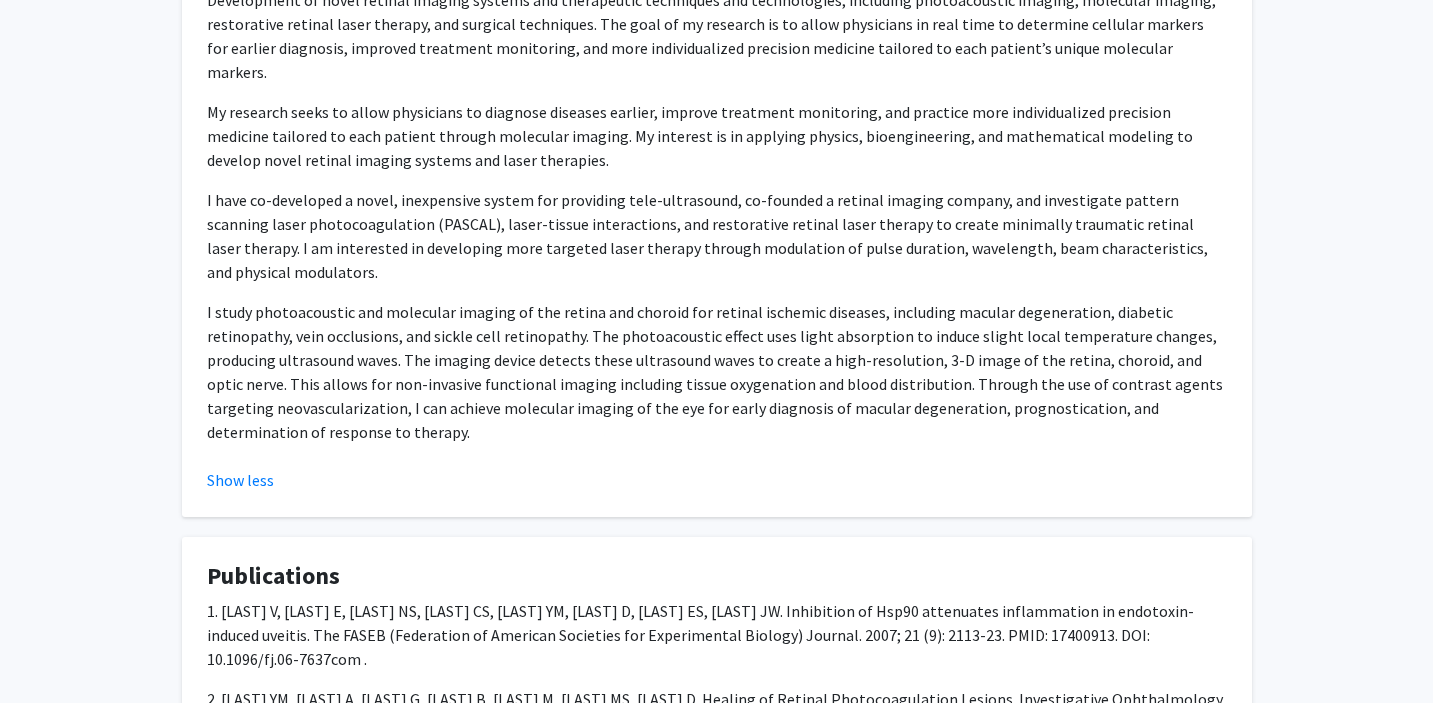 type 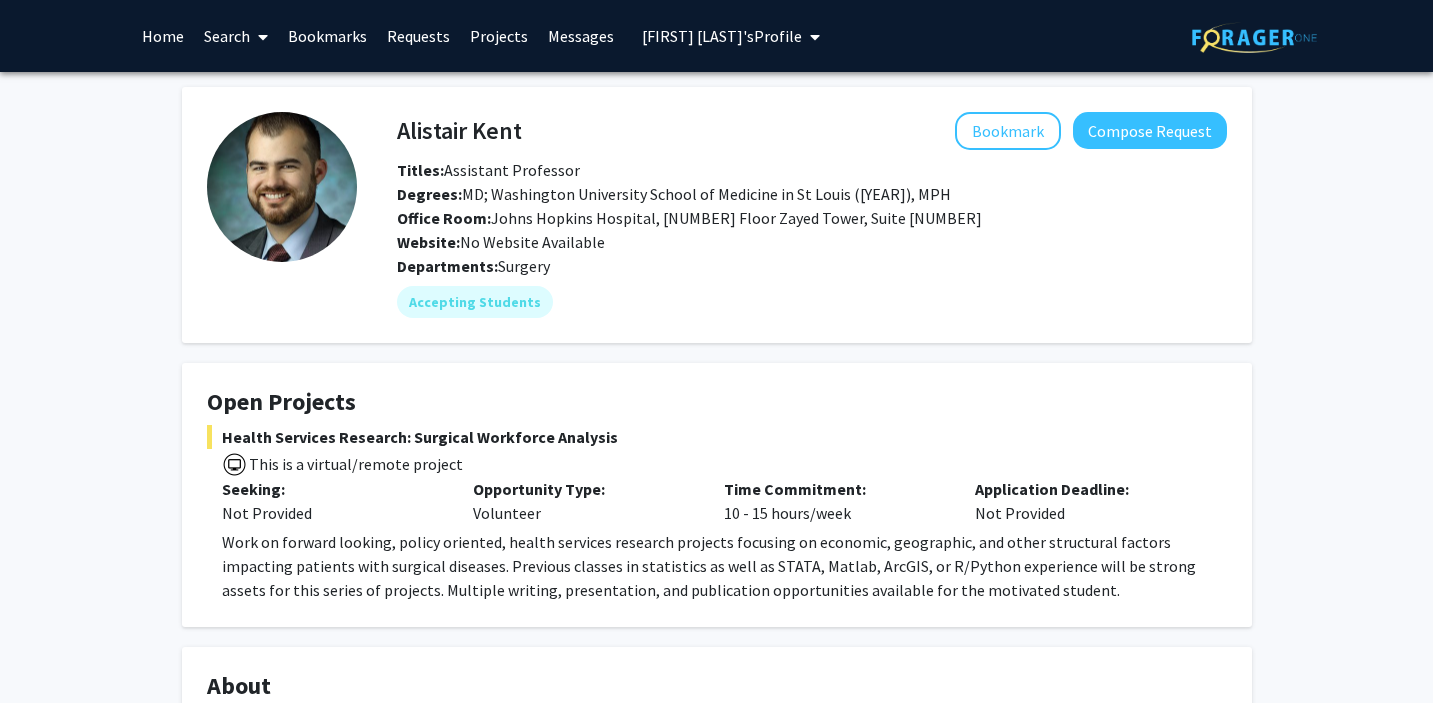 scroll, scrollTop: 0, scrollLeft: 0, axis: both 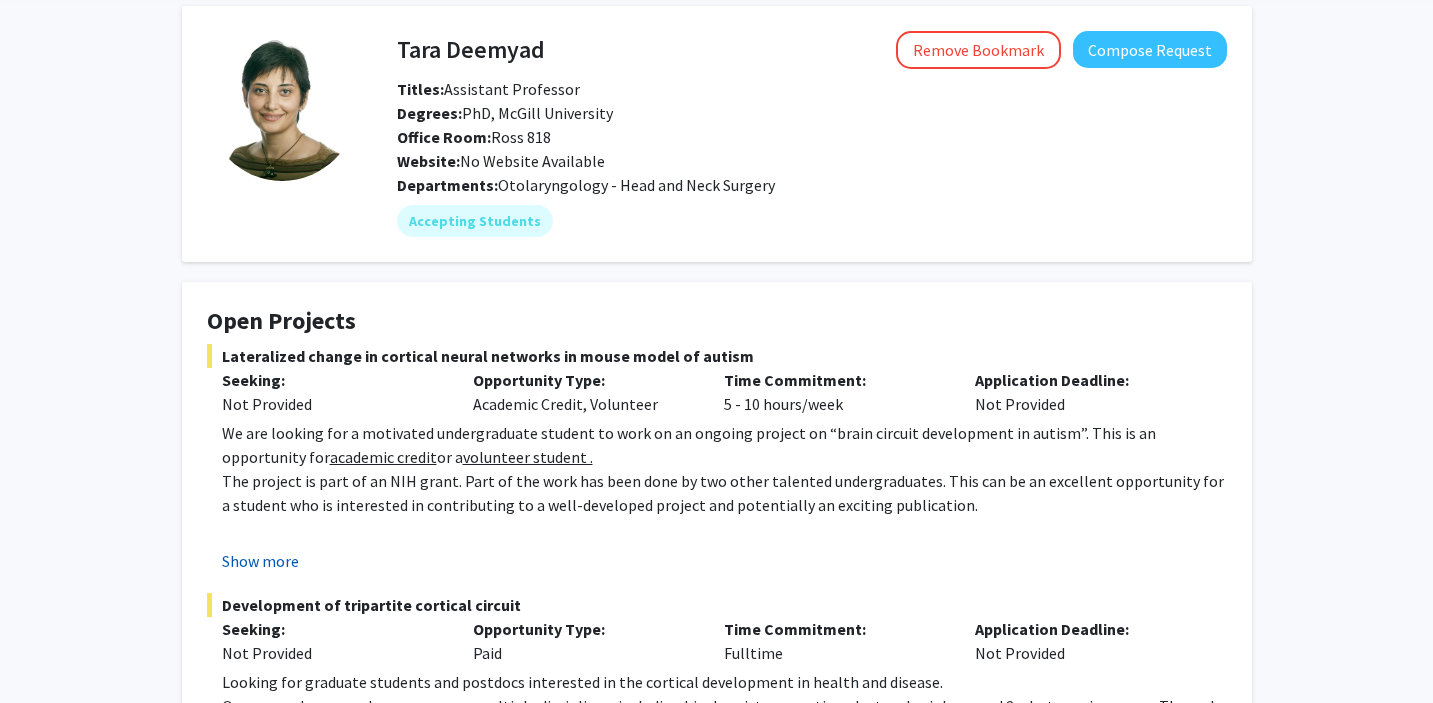 click on "Show more" 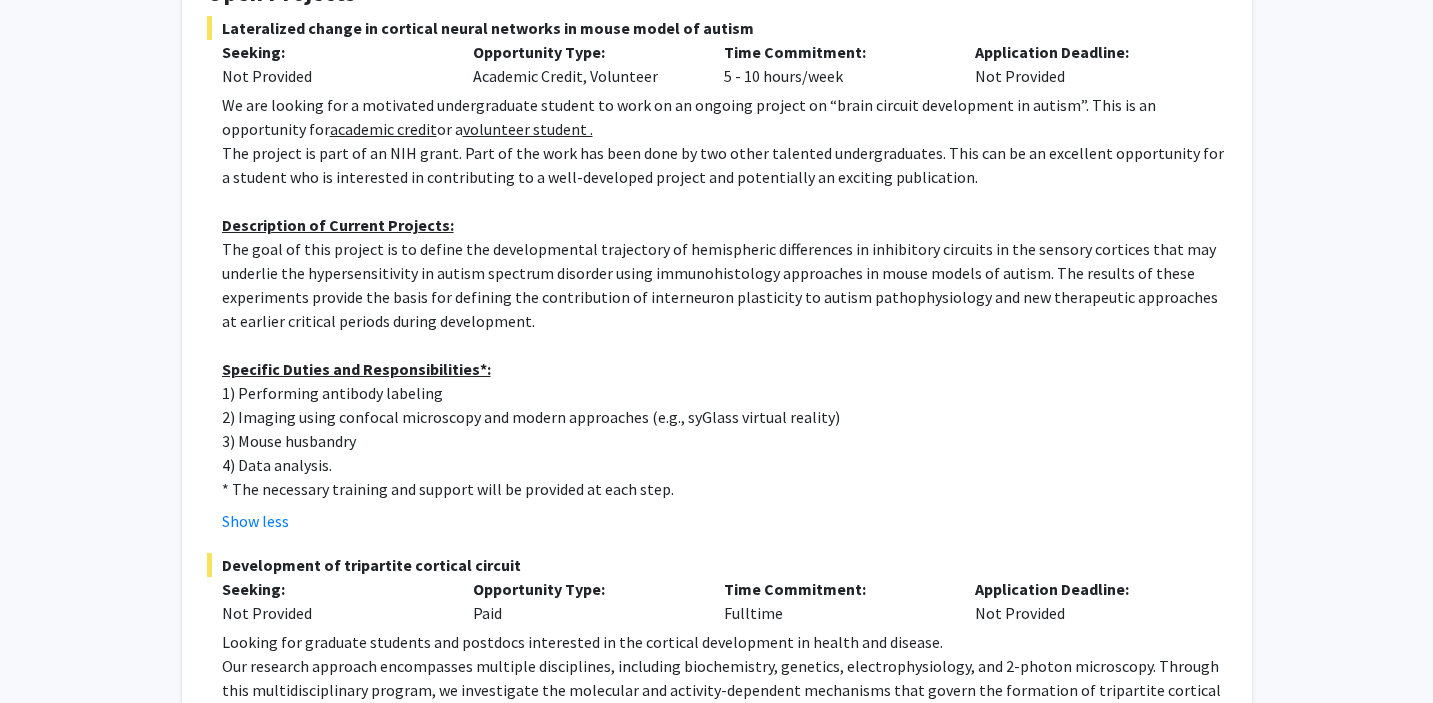 scroll, scrollTop: 0, scrollLeft: 0, axis: both 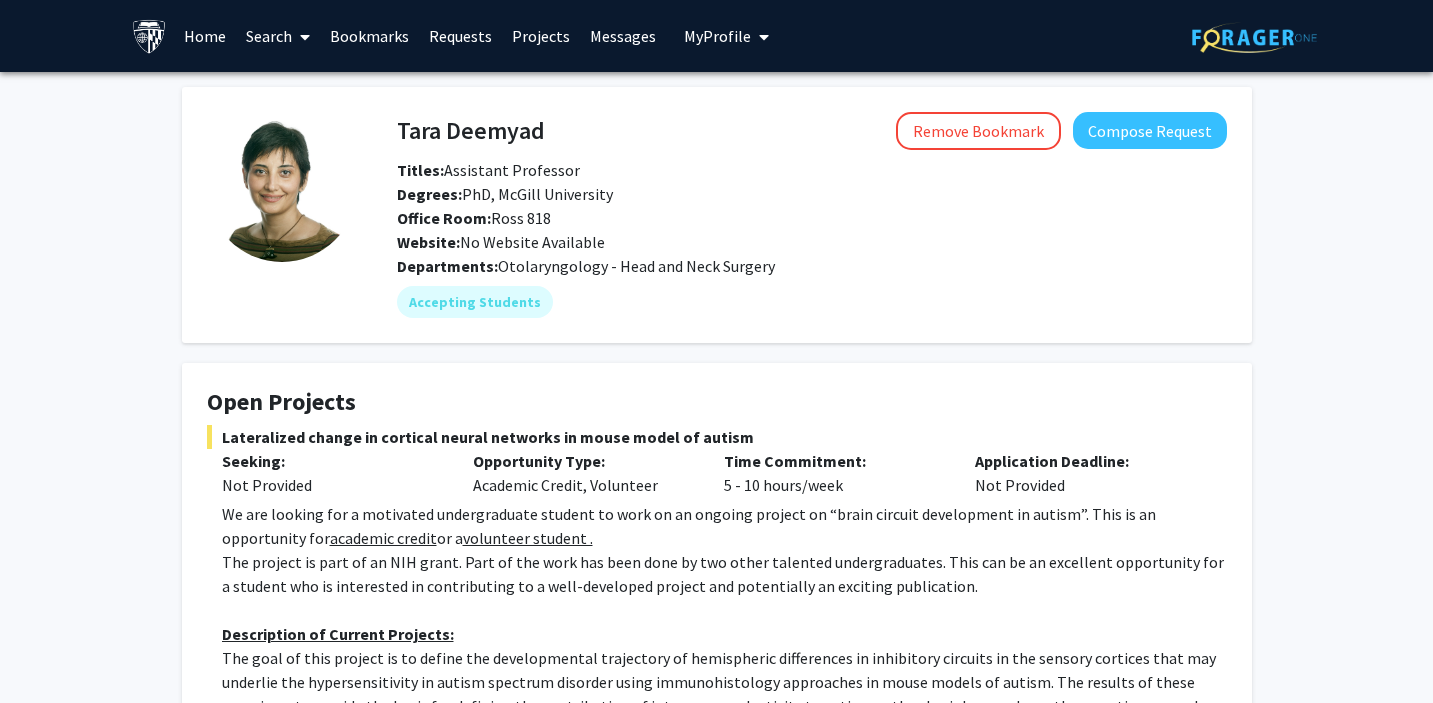 click on "Search" at bounding box center [278, 36] 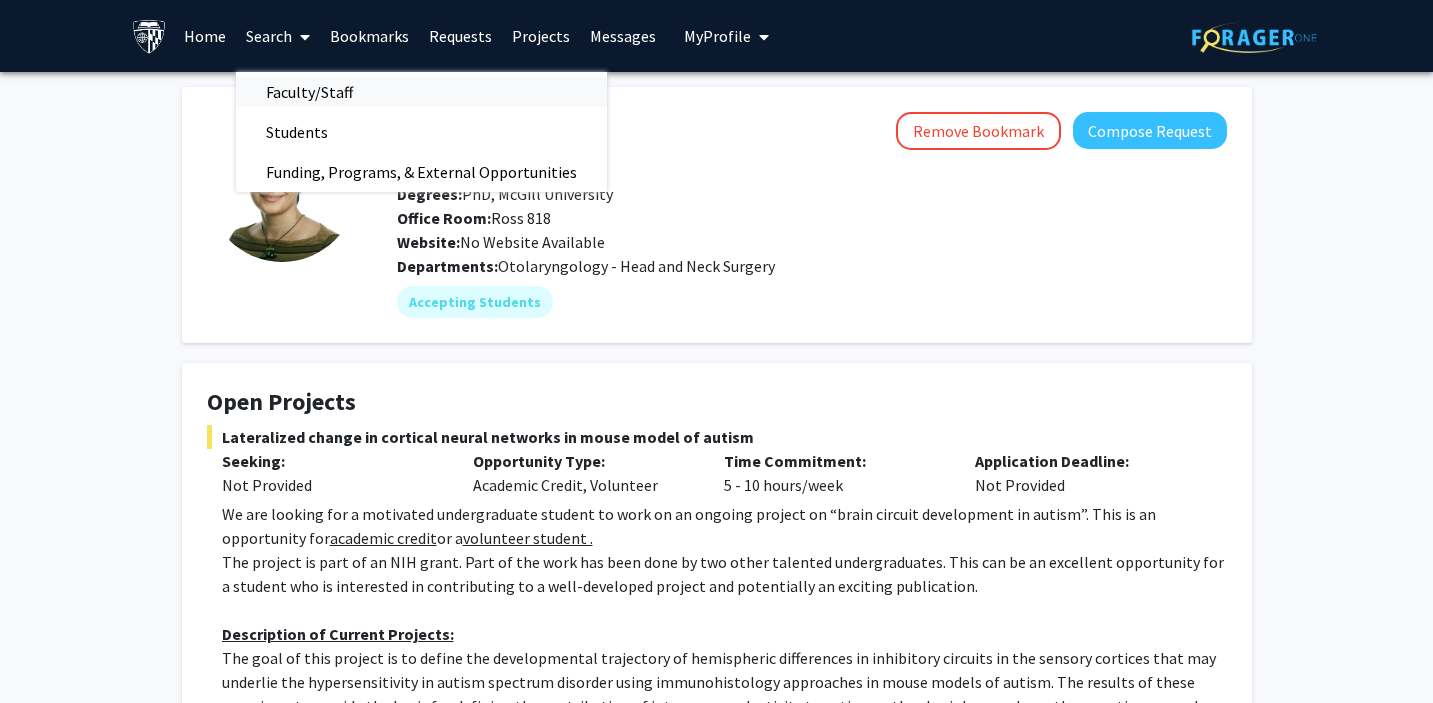click on "Faculty/Staff" at bounding box center [309, 92] 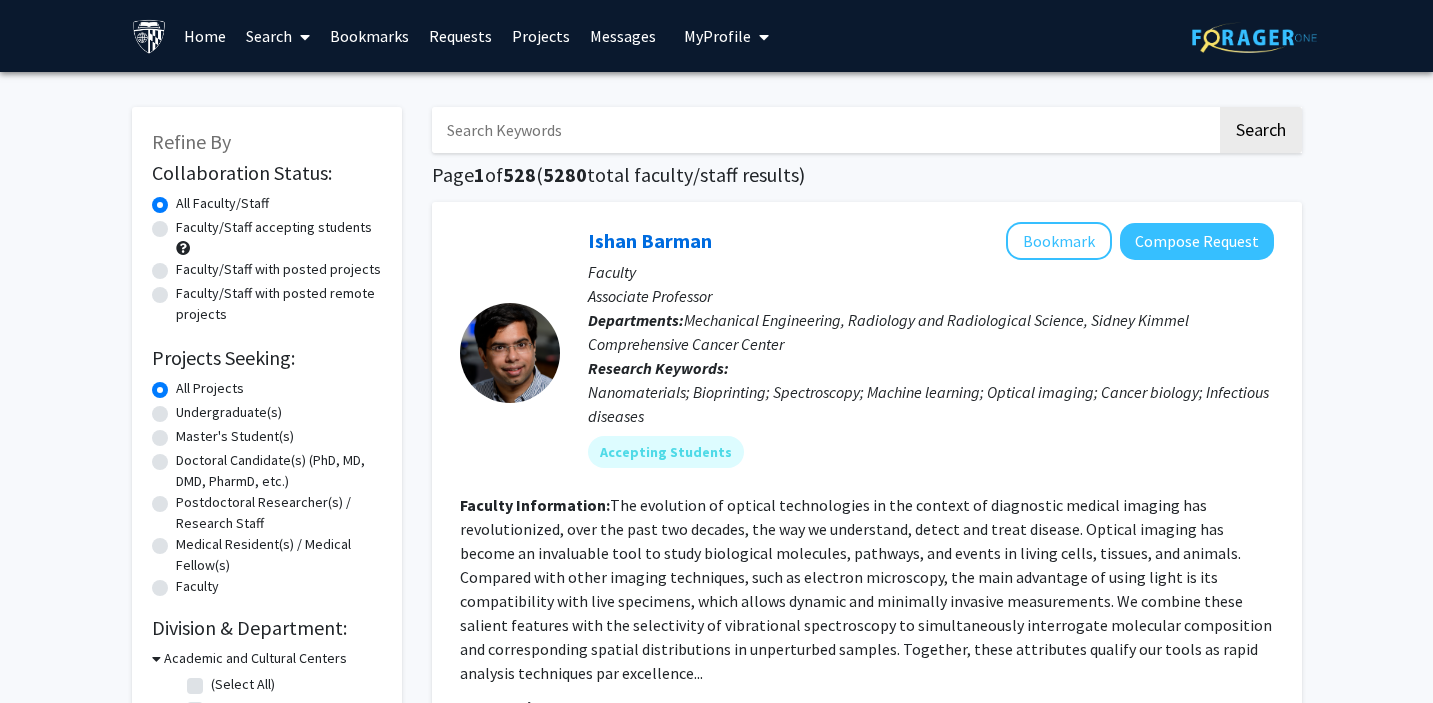 click at bounding box center [824, 130] 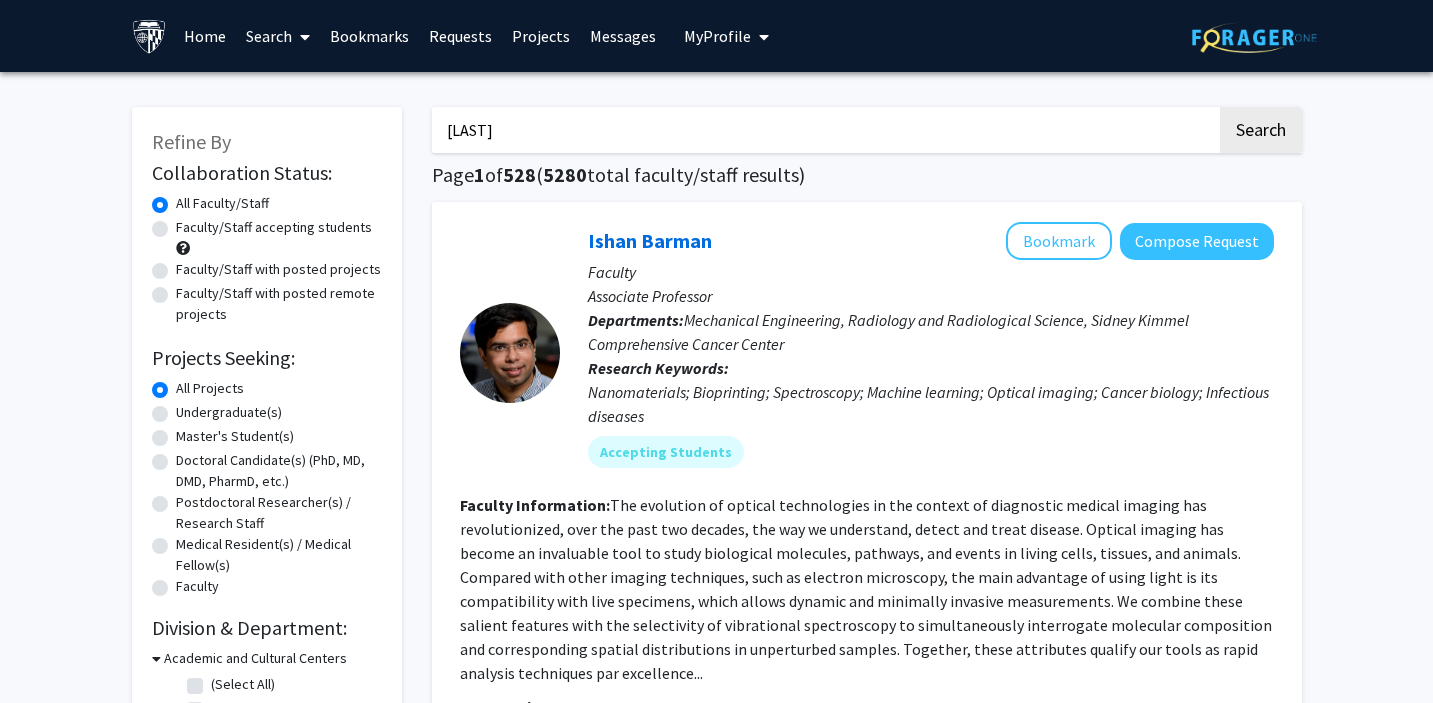 click on "Search" 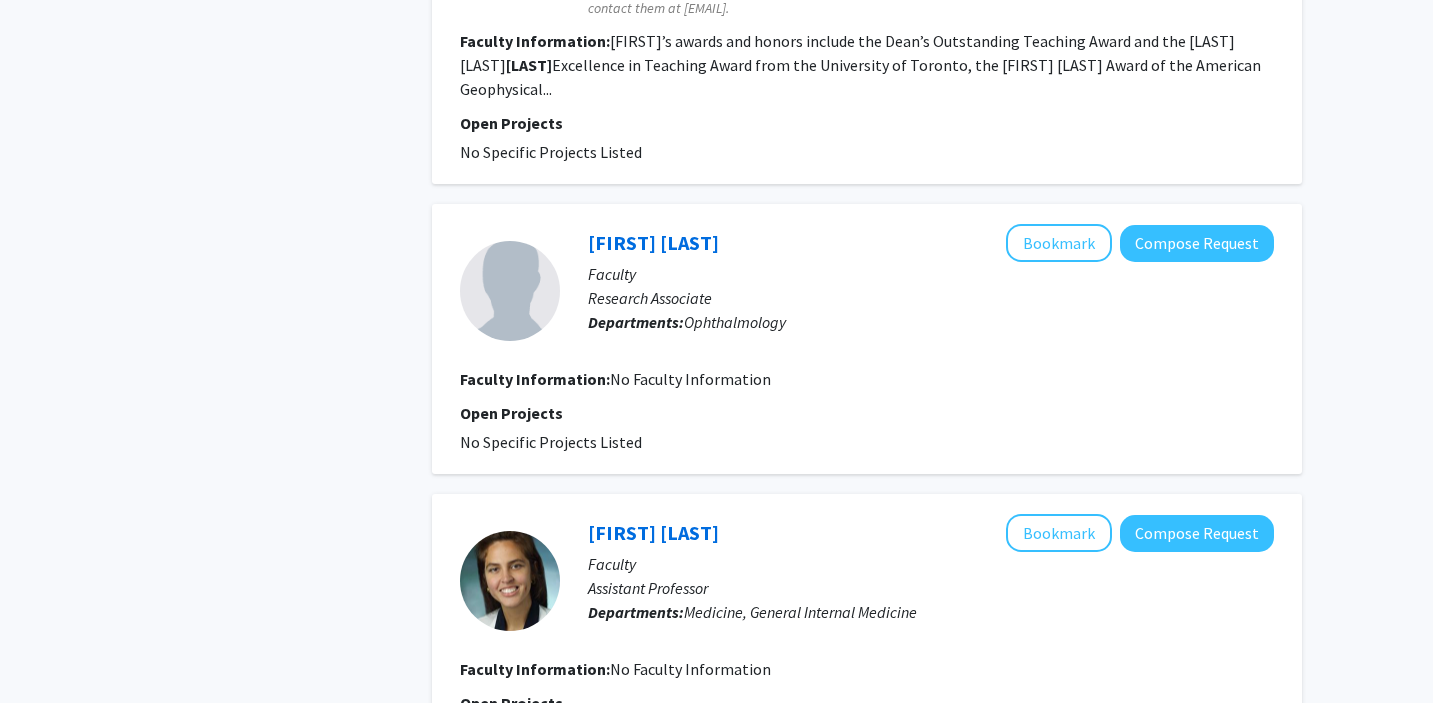 scroll, scrollTop: 1212, scrollLeft: 0, axis: vertical 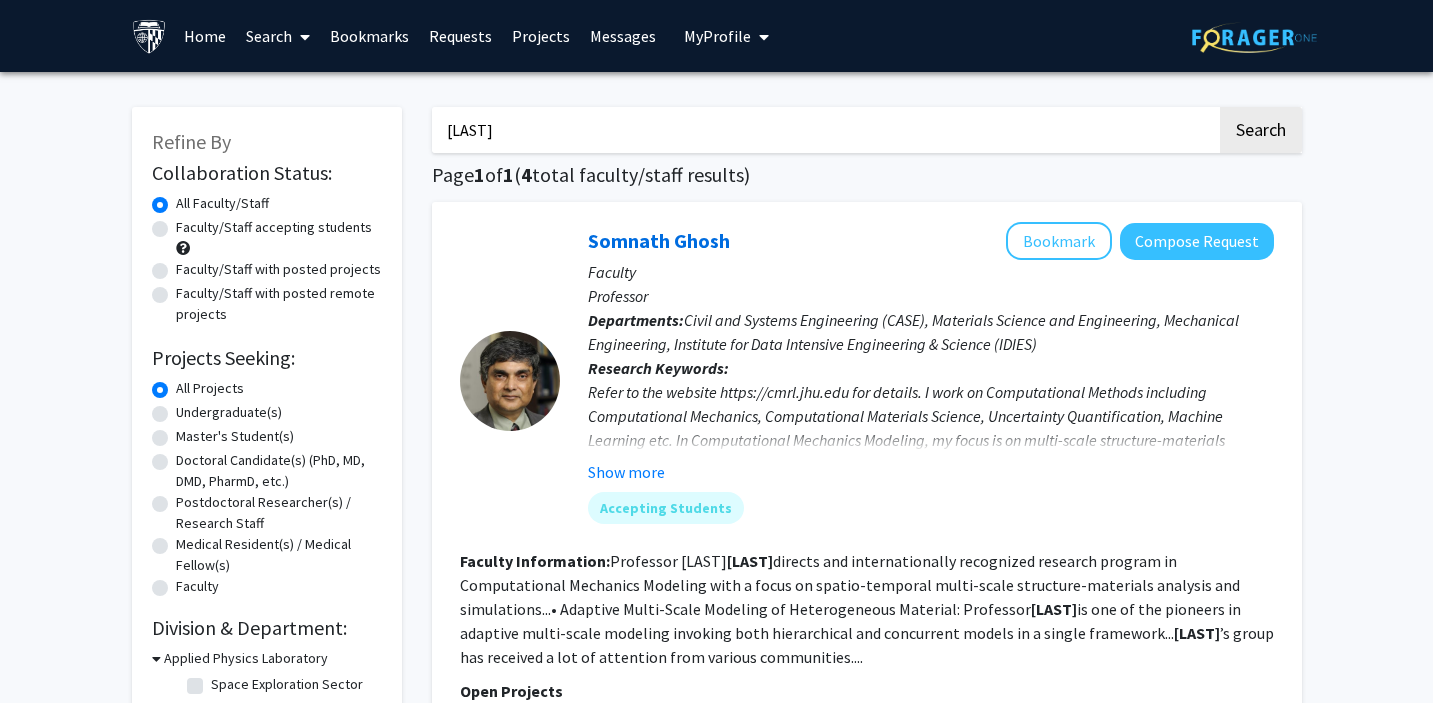 click on "[LAST]" at bounding box center (824, 130) 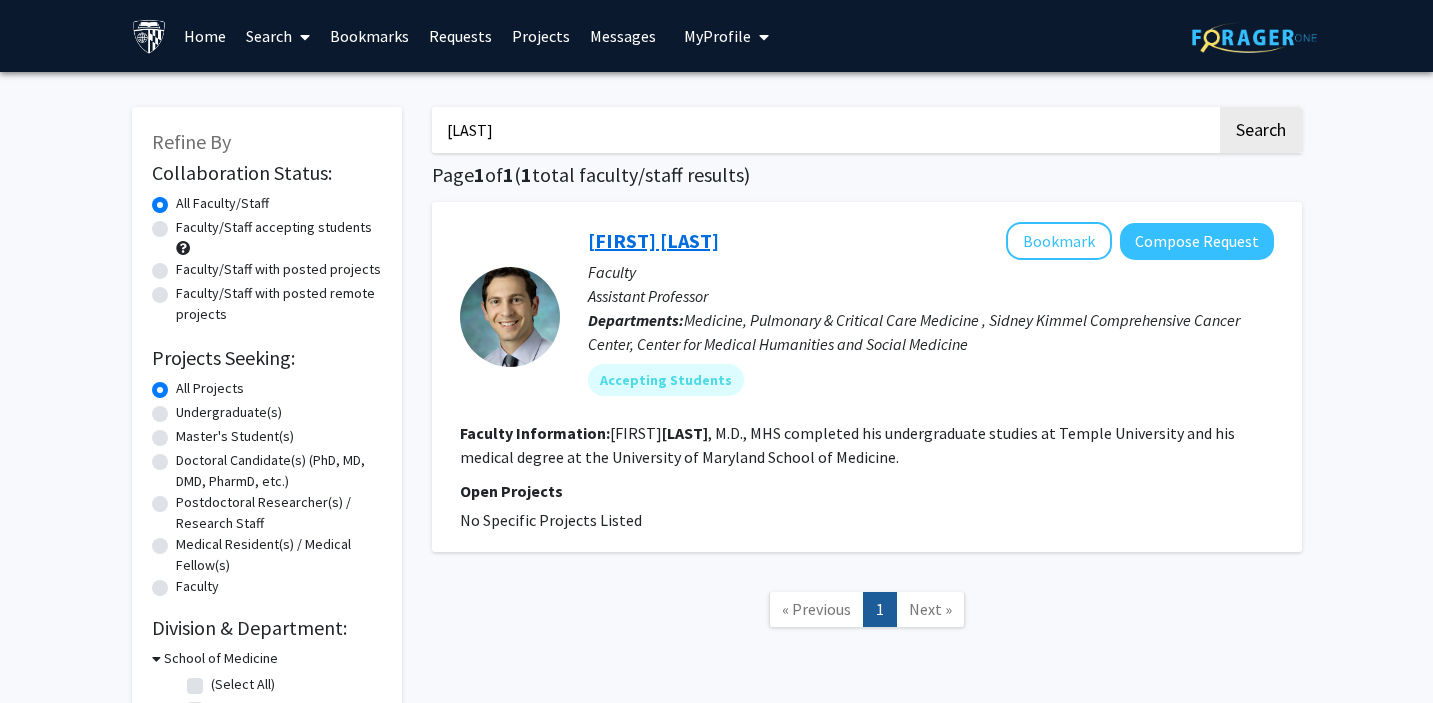 click on "Panagis Galiatsatos" 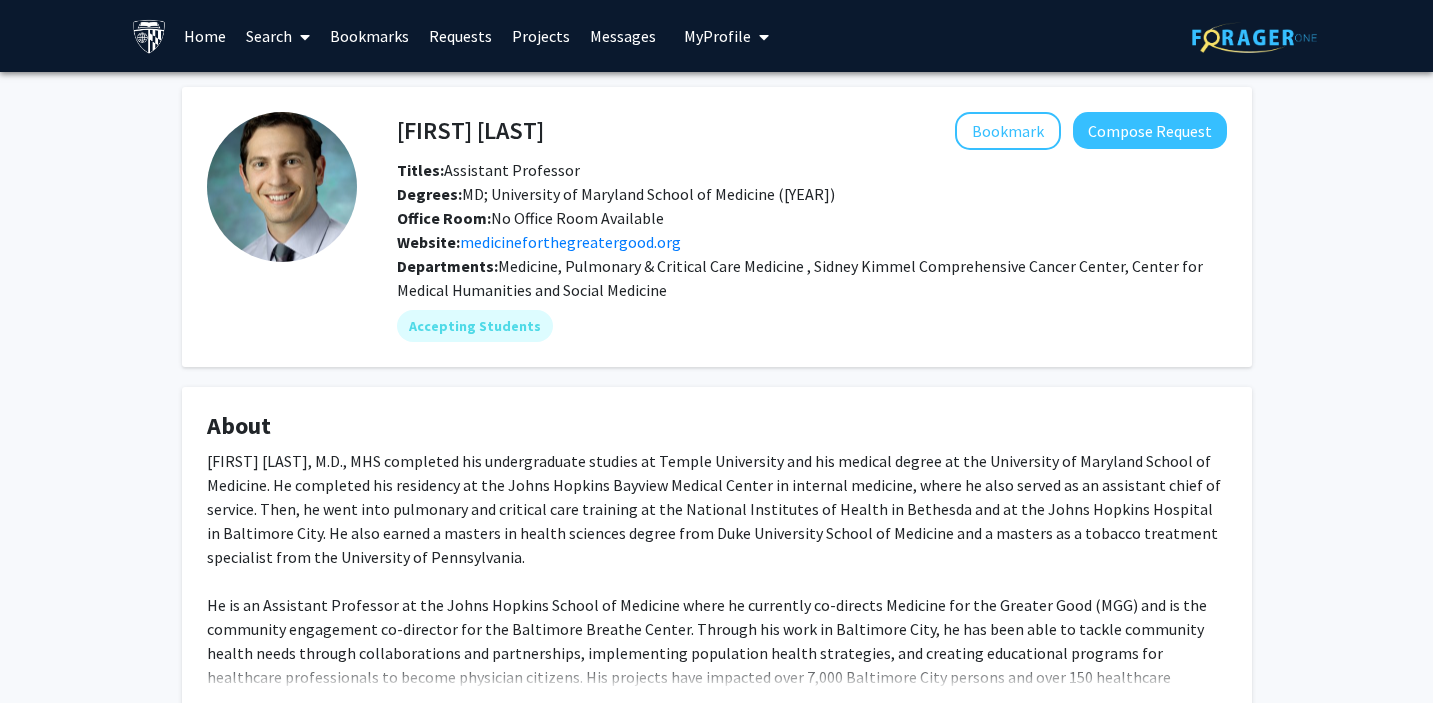 scroll, scrollTop: 248, scrollLeft: 0, axis: vertical 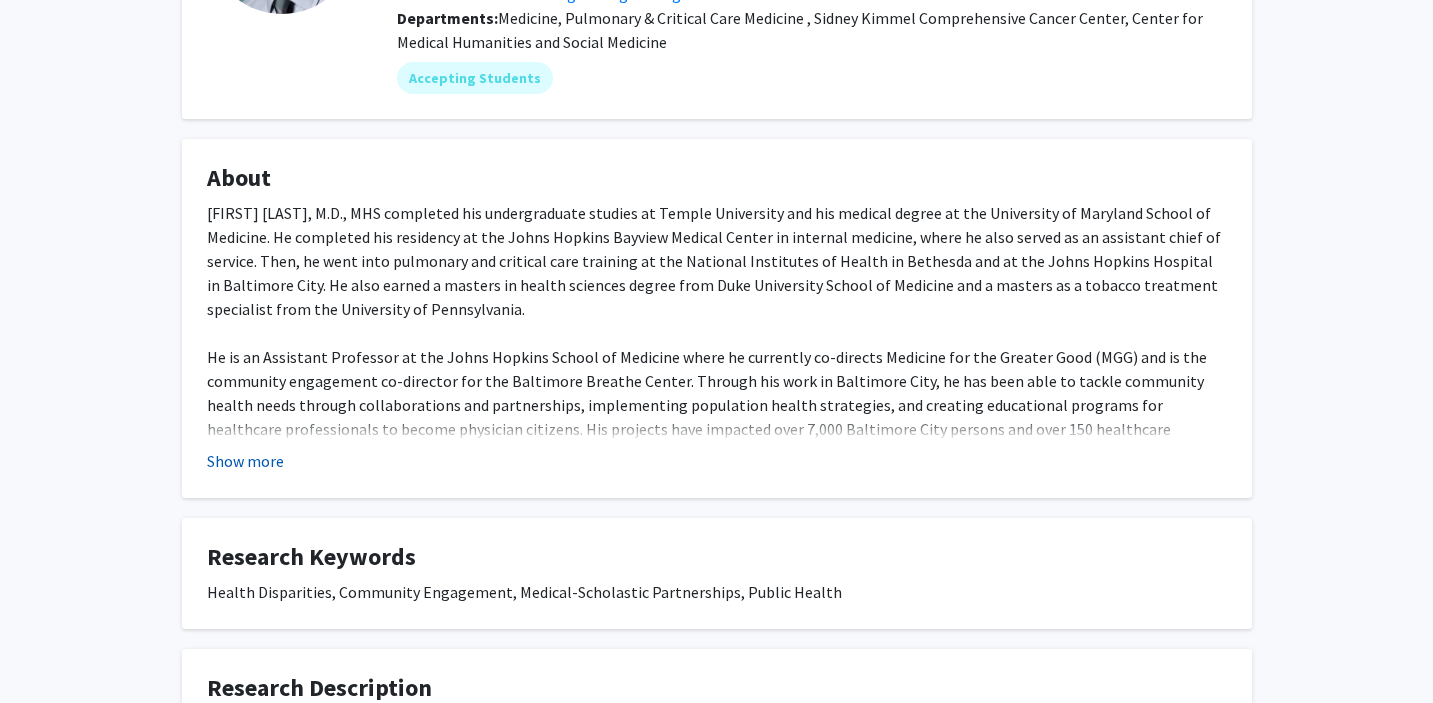 click on "Show more" 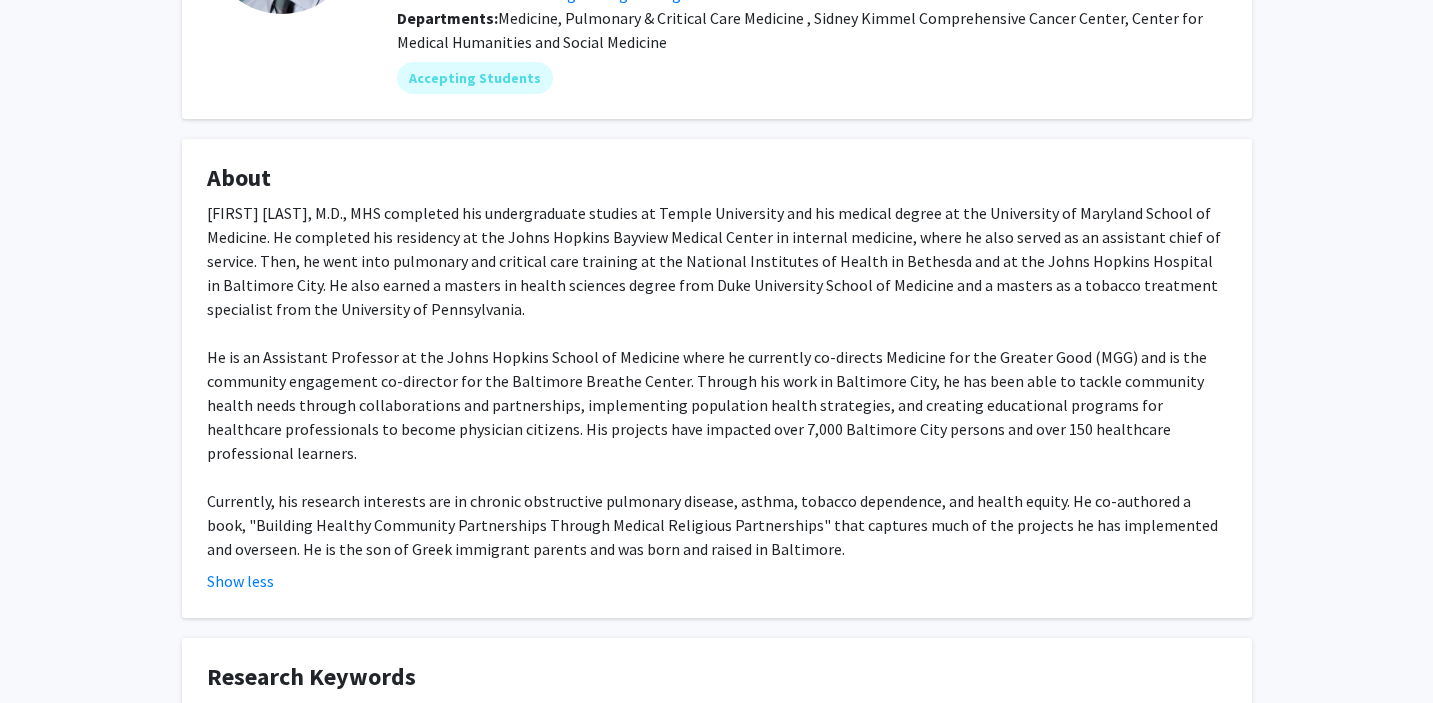 type 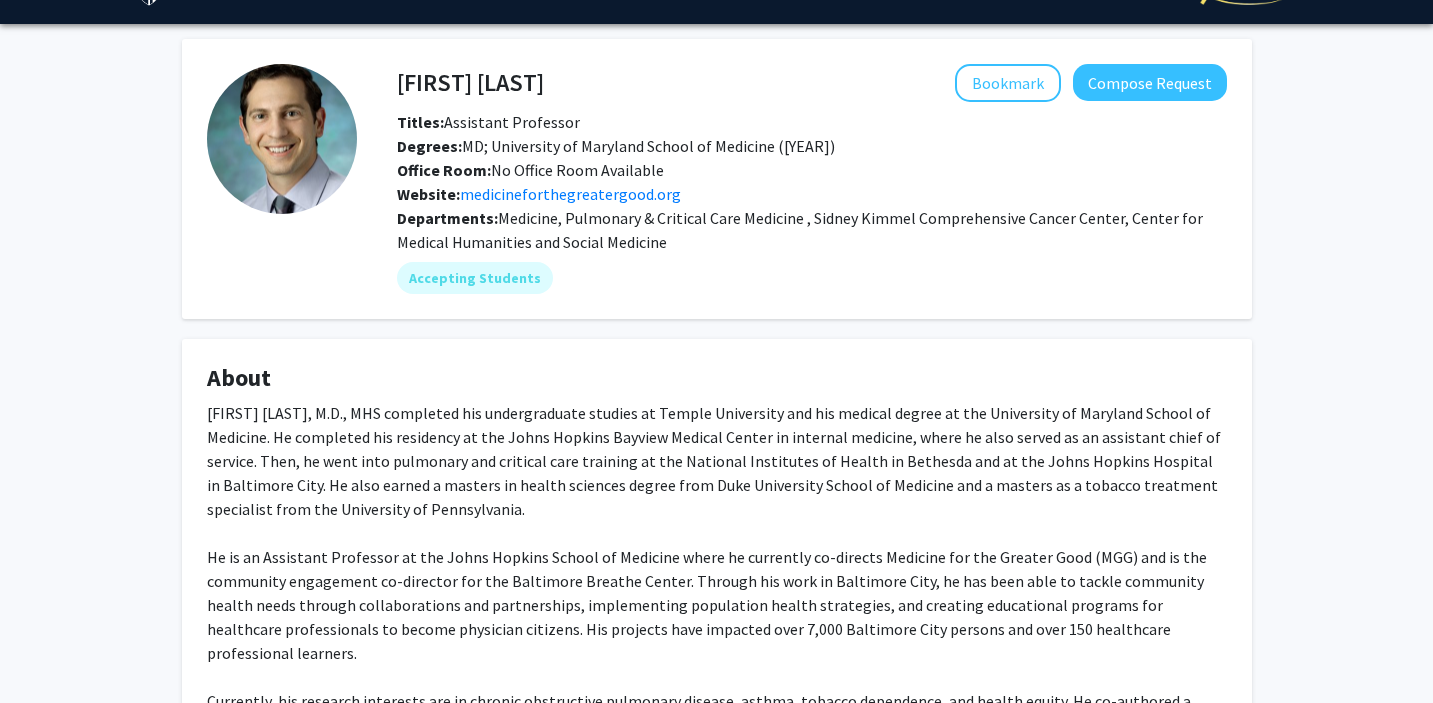 scroll, scrollTop: 0, scrollLeft: 0, axis: both 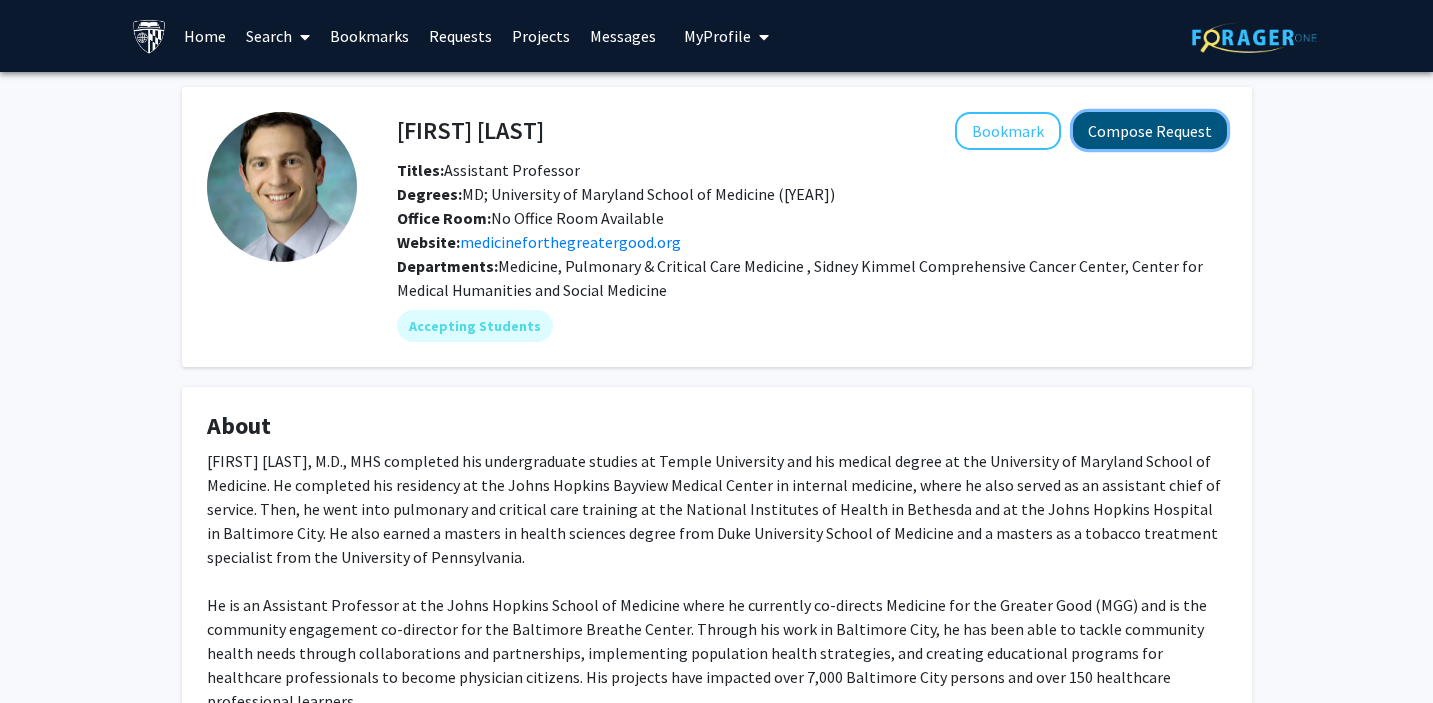 click on "Compose Request" 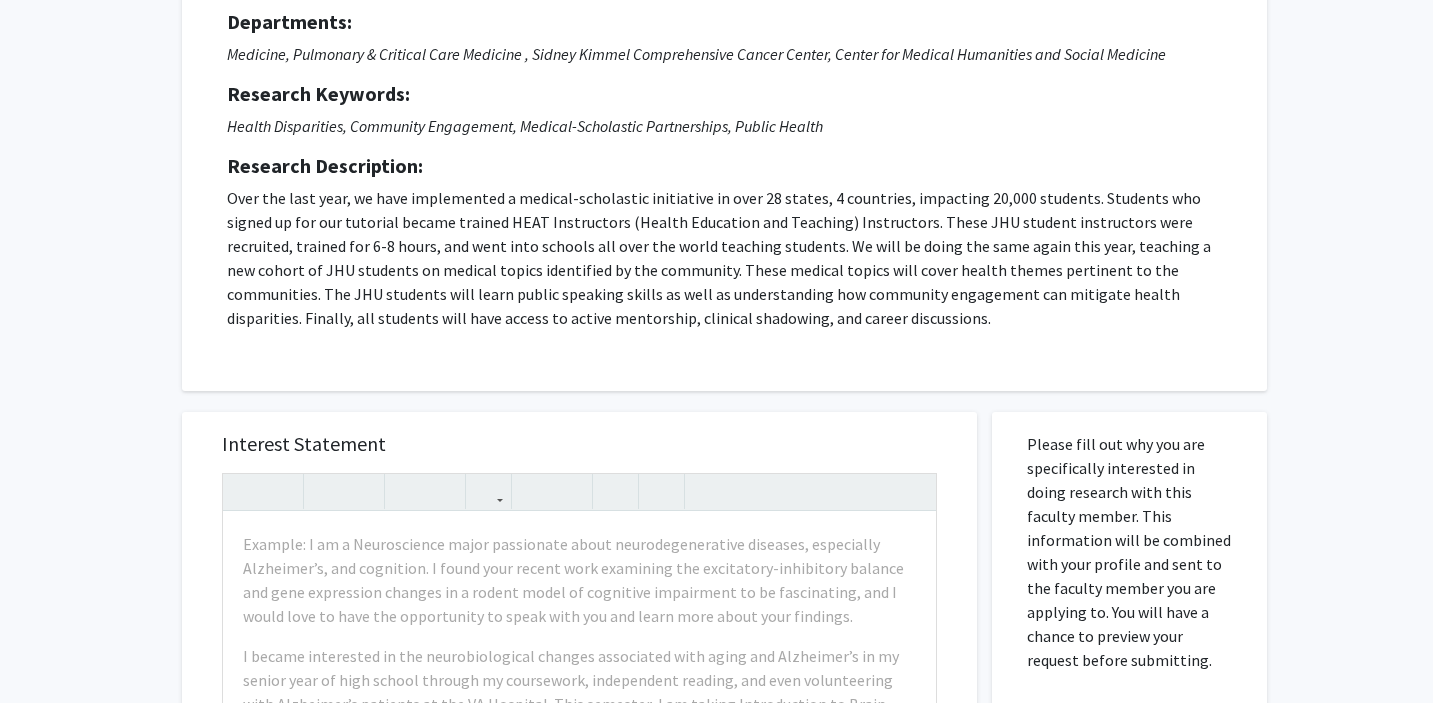 scroll, scrollTop: 365, scrollLeft: 0, axis: vertical 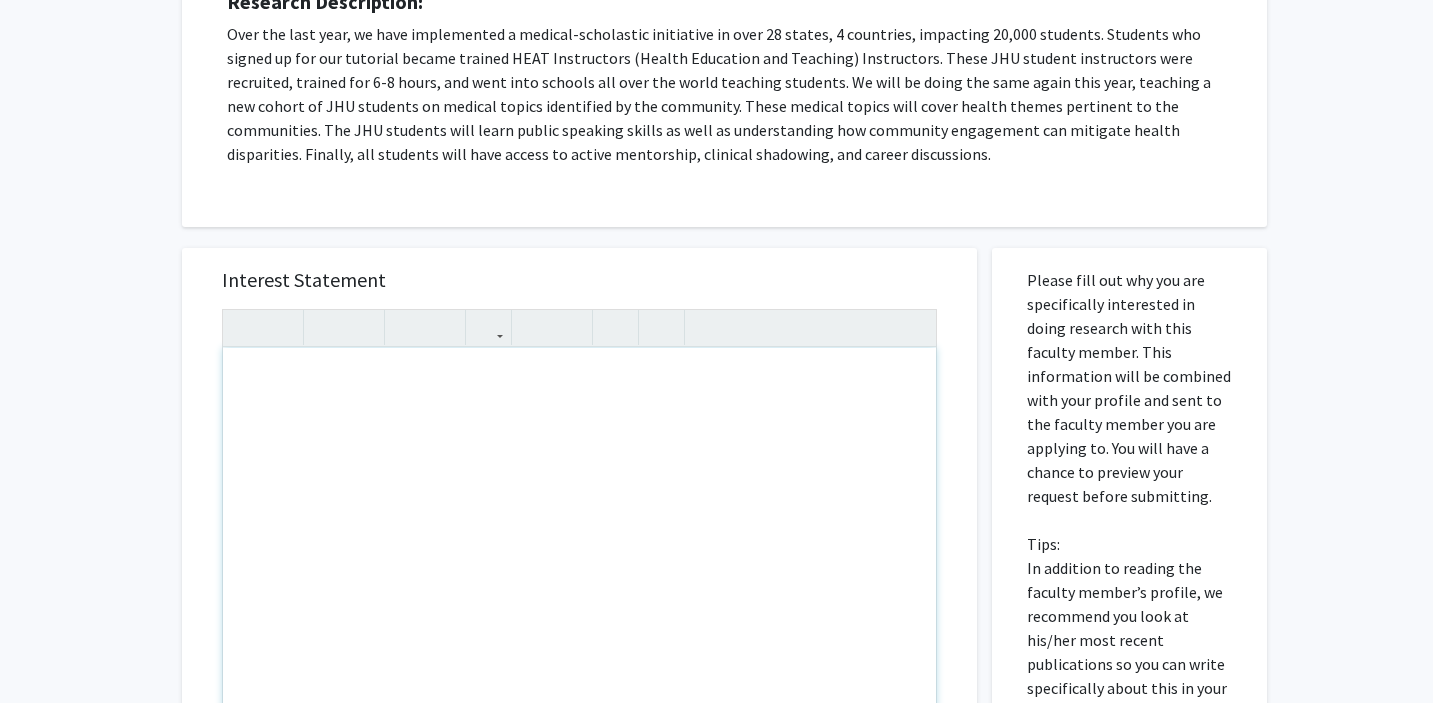 click at bounding box center (579, 577) 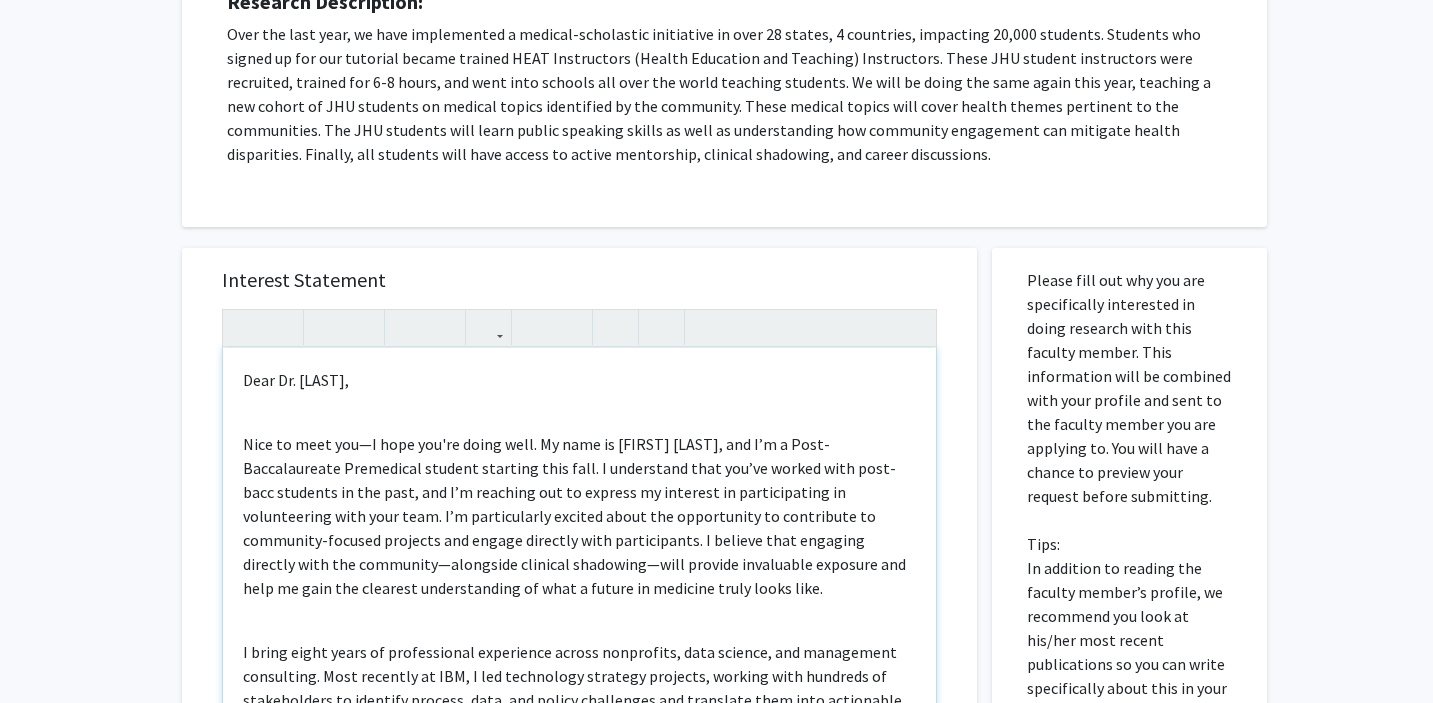 click on "Dear Dr. Galiatsatos, Nice to meet you—I hope you're doing well. My name is Connor Kresge, and I’m a Post-Baccalaureate Premedical student starting this fall. I understand that you’ve worked with post-bacc students in the past, and I’m reaching out to express my interest in participating in volunteering with your team. I’m particularly excited about the opportunity to contribute to community-focused projects and engage directly with participants. I believe that engaging directly with the community—alongside clinical shadowing—will provide invaluable exposure and help me gain the clearest understanding of what a future in medicine truly looks like. I’ve attached my resume for more details, and I would welcome the chance to discuss how I could contribute—feel free to call me directly at (814) 380-3318 if easiest.  Thank you again for your time and consideration. Best, Connor" at bounding box center [579, 577] 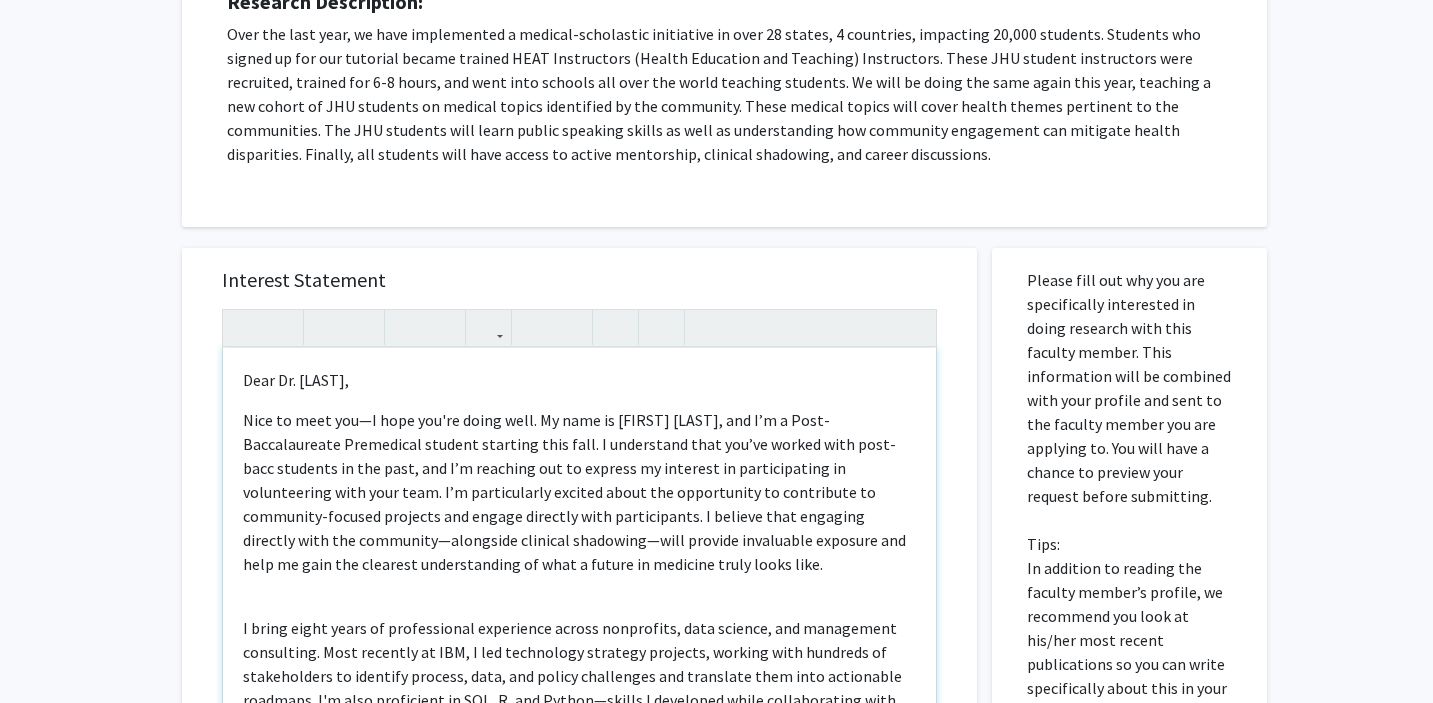 click on "Dear Dr. Galiatsatos, Nice to meet you—I hope you're doing well. My name is Connor Kresge, and I’m a Post-Baccalaureate Premedical student starting this fall. I understand that you’ve worked with post-bacc students in the past, and I’m reaching out to express my interest in participating in volunteering with your team. I’m particularly excited about the opportunity to contribute to community-focused projects and engage directly with participants. I believe that engaging directly with the community—alongside clinical shadowing—will provide invaluable exposure and help me gain the clearest understanding of what a future in medicine truly looks like. I’ve attached my resume for more details, and I would welcome the chance to discuss how I could contribute—feel free to call me directly at (814) 380-3318 if easiest.  Thank you again for your time and consideration. Best, Connor" at bounding box center (579, 577) 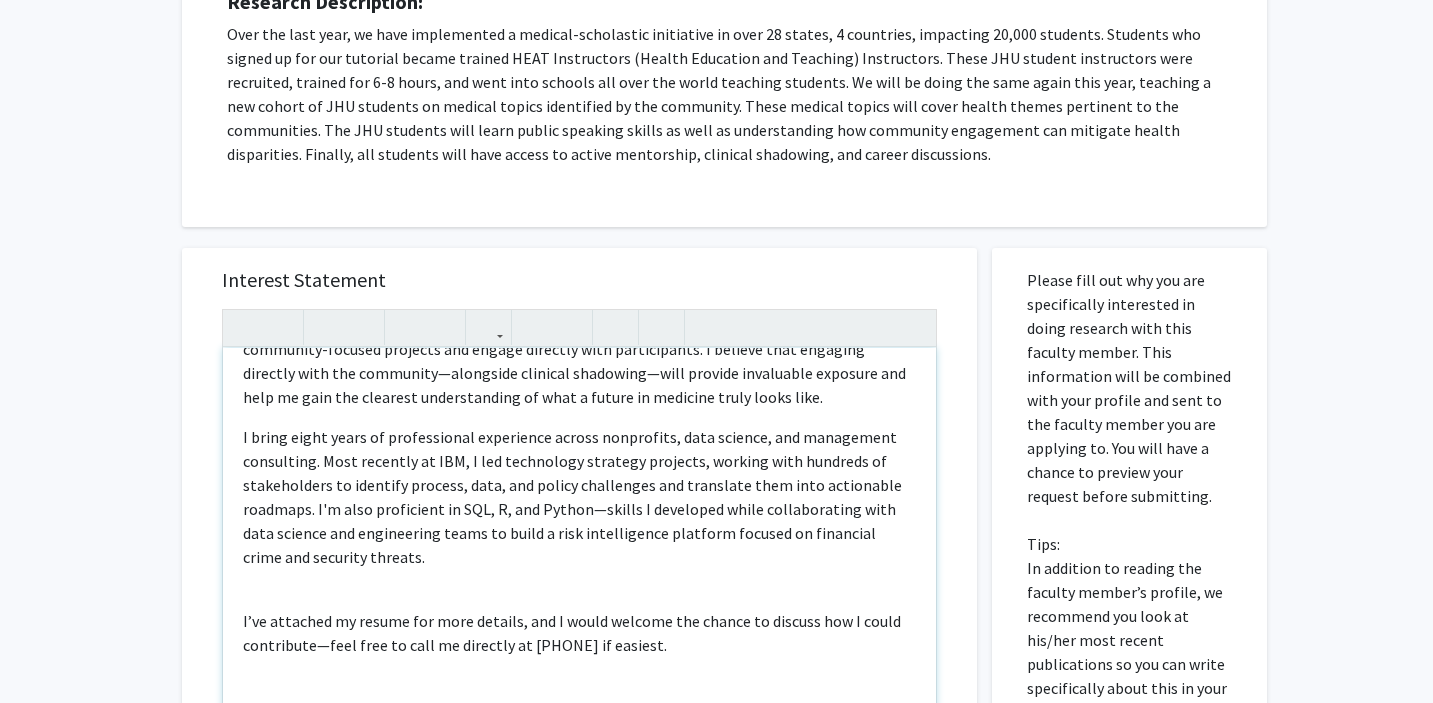 scroll, scrollTop: 183, scrollLeft: 0, axis: vertical 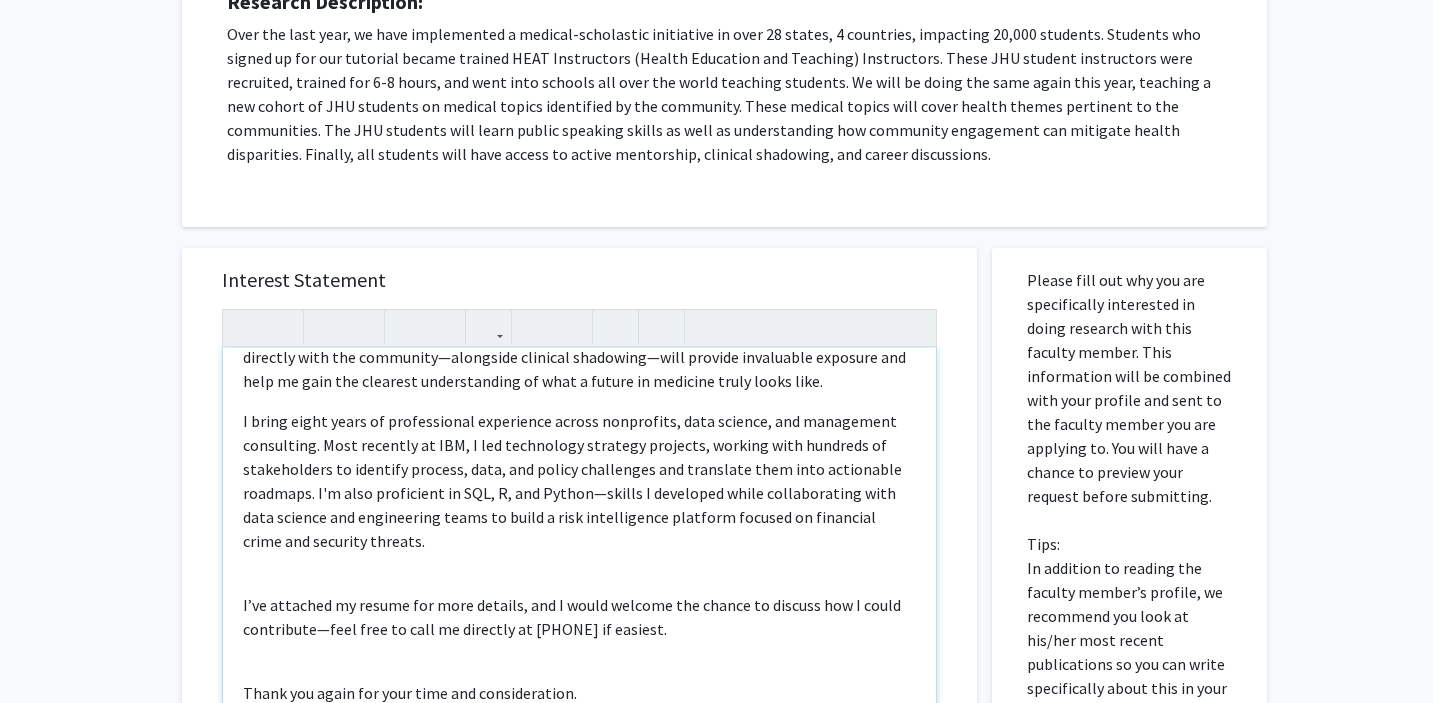 click on "I’ve attached my resume for more details, and I would welcome the chance to discuss how I could contribute—feel free to call me directly at (814) 380-3318 if easiest." at bounding box center [579, 617] 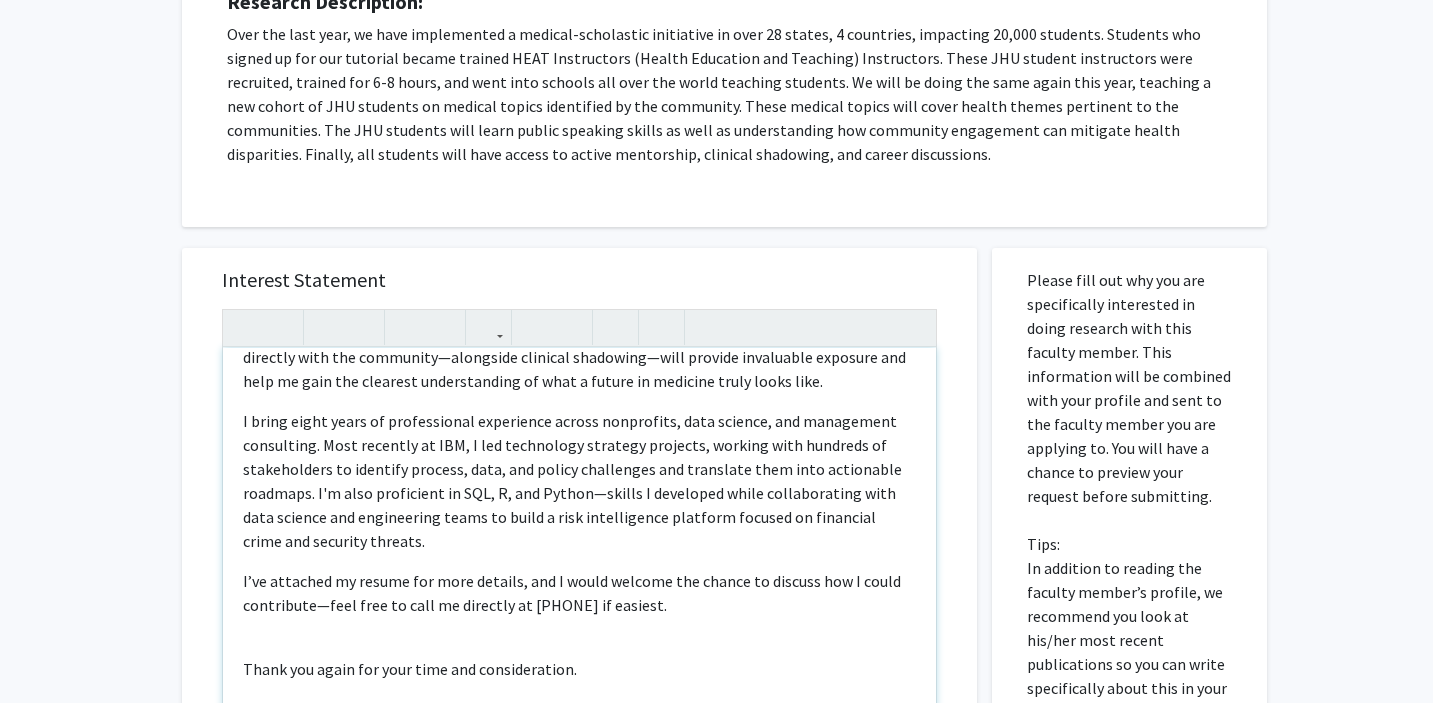 click on "Dear Dr. Galiatsatos, Nice to meet you—I hope you're doing well. My name is Connor Kresge, and I’m a Post-Baccalaureate Premedical student starting this fall. I understand that you’ve worked with post-bacc students in the past, and I’m reaching out to express my interest in participating in volunteering with your team. I’m particularly excited about the opportunity to contribute to community-focused projects and engage directly with participants. I believe that engaging directly with the community—alongside clinical shadowing—will provide invaluable exposure and help me gain the clearest understanding of what a future in medicine truly looks like. I’ve attached my resume for more details, and I would welcome the chance to discuss how I could contribute—feel free to call me directly at (814) 380-3318 if easiest.  Thank you again for your time and consideration. Best, Connor" at bounding box center (579, 577) 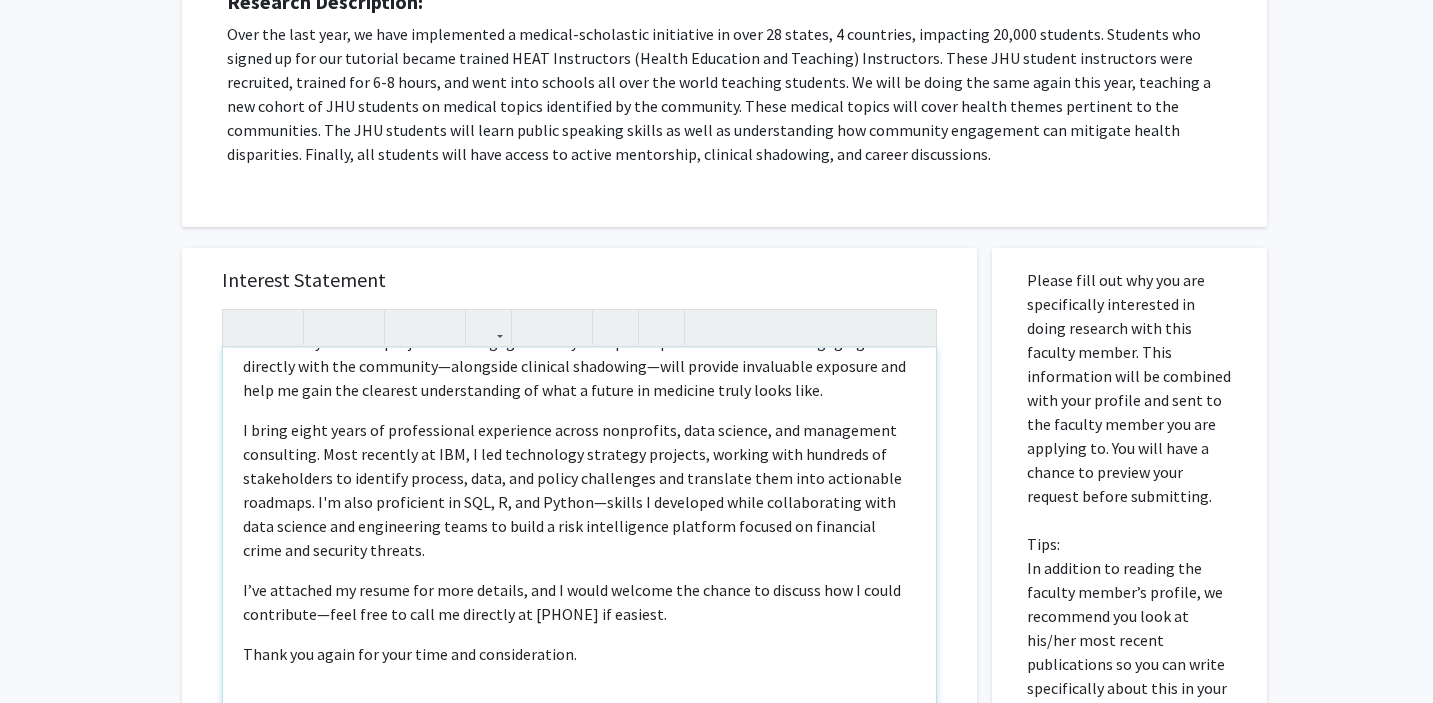 scroll, scrollTop: 546, scrollLeft: 0, axis: vertical 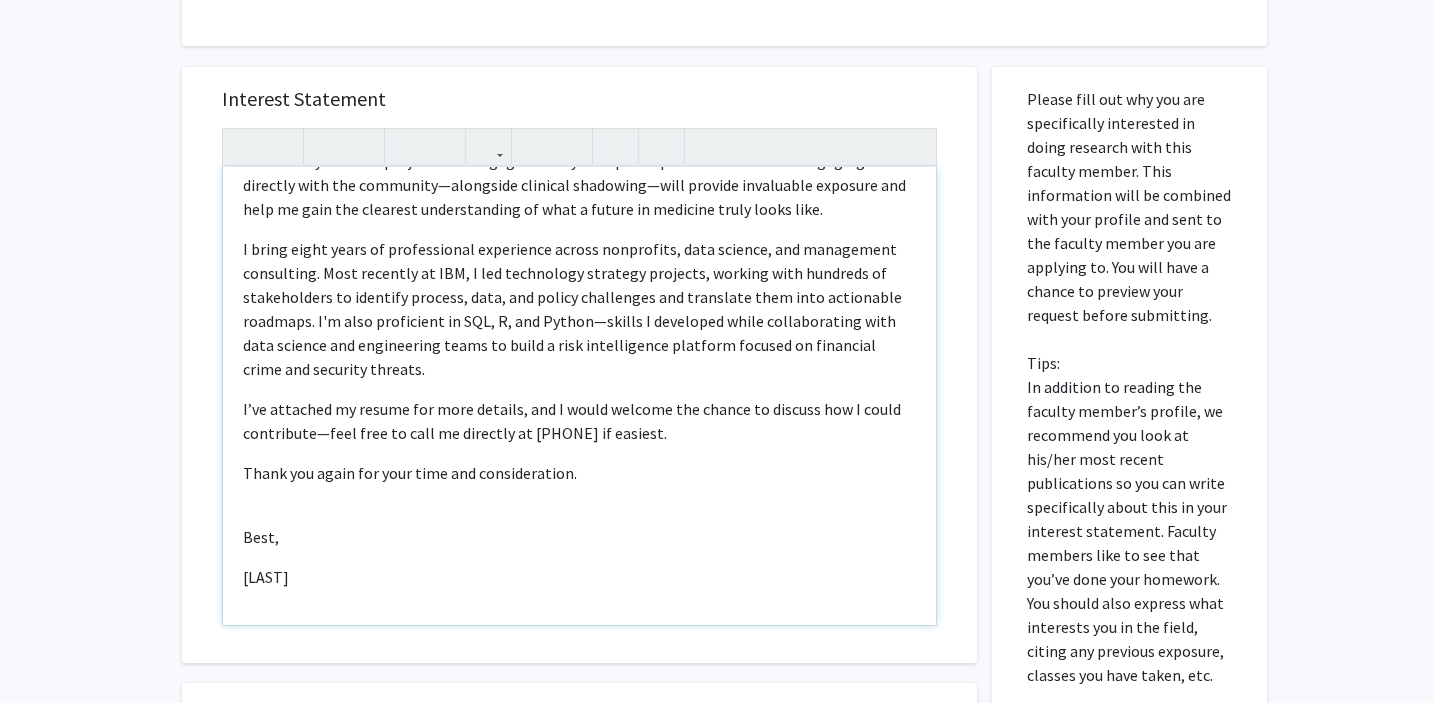click on "Dear Dr. Galiatsatos, Nice to meet you—I hope you're doing well. My name is Connor Kresge, and I’m a Post-Baccalaureate Premedical student starting this fall. I understand that you’ve worked with post-bacc students in the past, and I’m reaching out to express my interest in participating in volunteering with your team. I’m particularly excited about the opportunity to contribute to community-focused projects and engage directly with participants. I believe that engaging directly with the community—alongside clinical shadowing—will provide invaluable exposure and help me gain the clearest understanding of what a future in medicine truly looks like. I’ve attached my resume for more details, and I would welcome the chance to discuss how I could contribute—feel free to call me directly at (814) 380-3318 if easiest.  Thank you again for your time and consideration. Best, Connor" at bounding box center [579, 396] 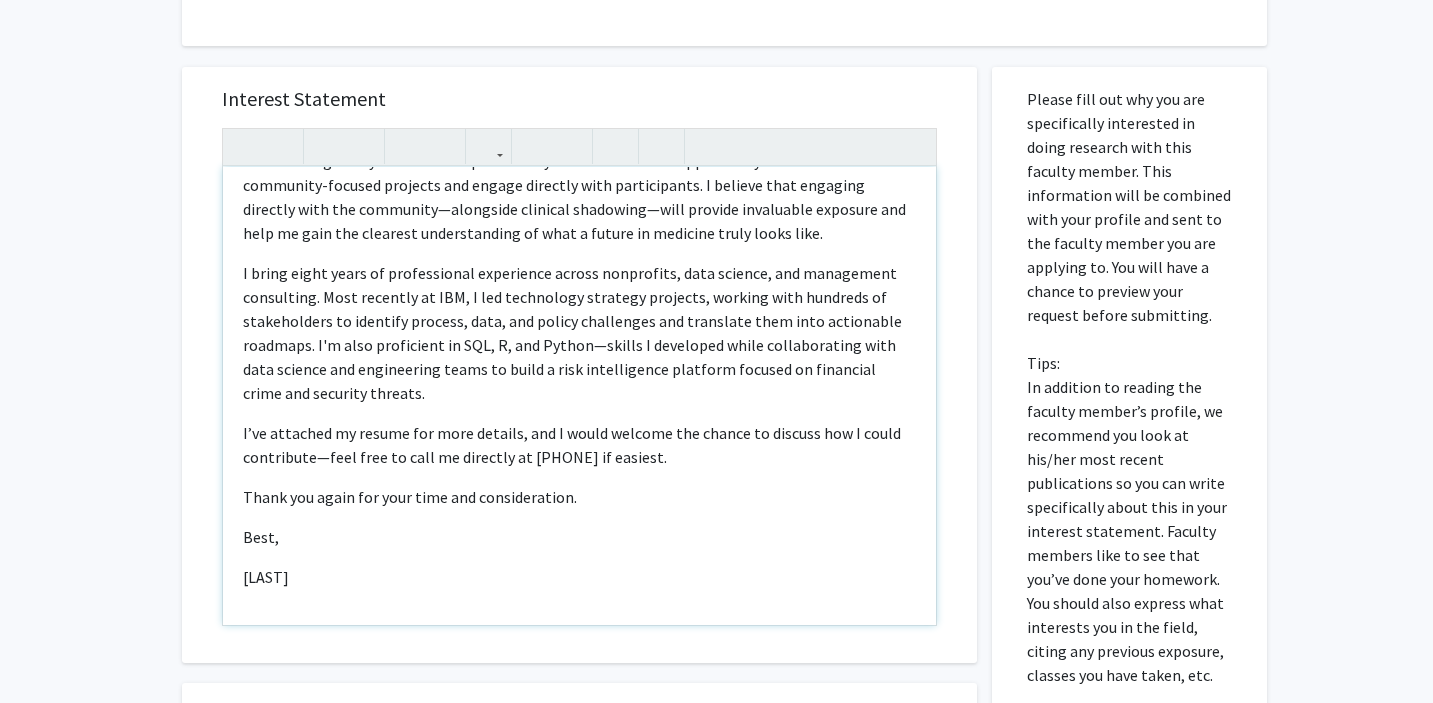 click on "Dear Dr. Galiatsatos, Nice to meet you—I hope you're doing well. My name is Connor Kresge, and I’m a Post-Baccalaureate Premedical student starting this fall. I understand that you’ve worked with post-bacc students in the past, and I’m reaching out to express my interest in participating in volunteering with your team. I’m particularly excited about the opportunity to contribute to community-focused projects and engage directly with participants. I believe that engaging directly with the community—alongside clinical shadowing—will provide invaluable exposure and help me gain the clearest understanding of what a future in medicine truly looks like. I’ve attached my resume for more details, and I would welcome the chance to discuss how I could contribute—feel free to call me directly at (814) 380-3318 if easiest.  Thank you again for your time and consideration. Best, Connor" at bounding box center [579, 396] 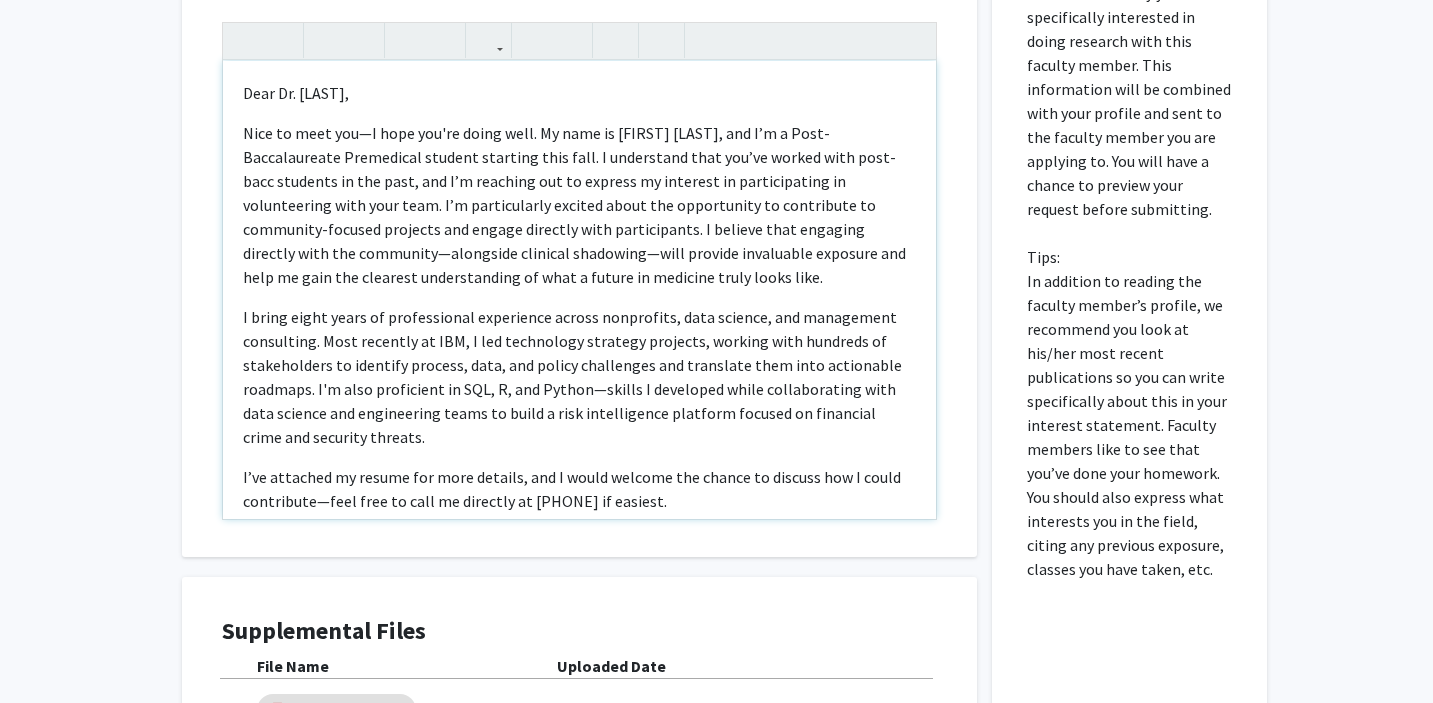 scroll, scrollTop: 789, scrollLeft: 0, axis: vertical 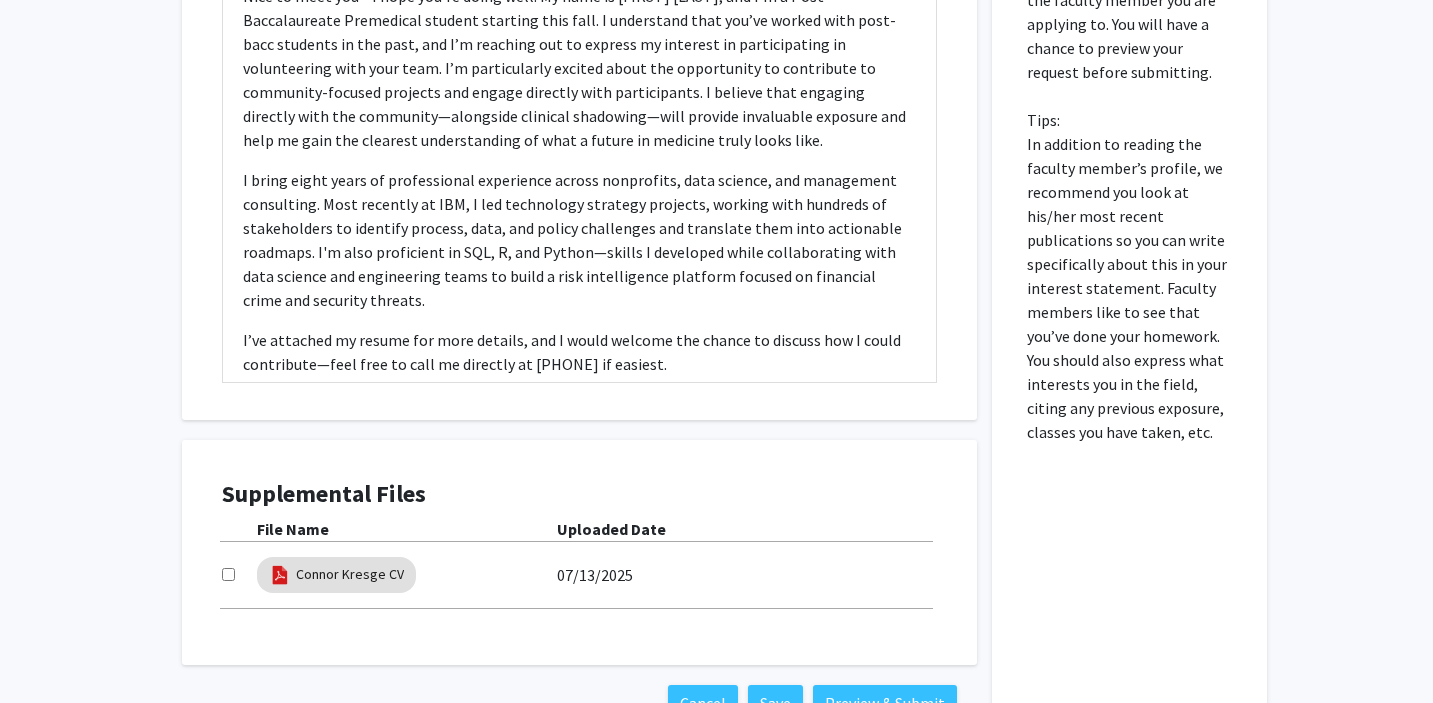 click on "Supplemental Files File Name Uploaded Date  Connor Kresge CV   07/13/2025" at bounding box center [579, 552] 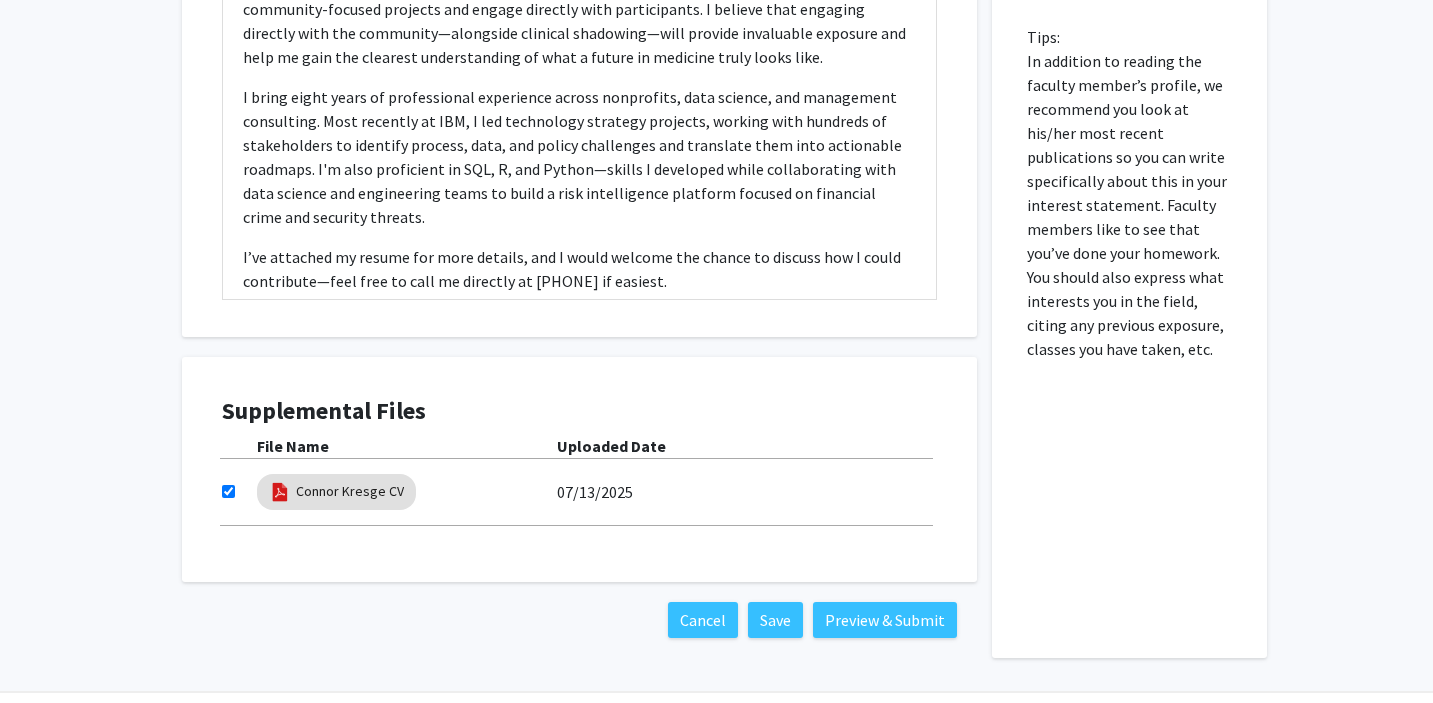 scroll, scrollTop: 932, scrollLeft: 0, axis: vertical 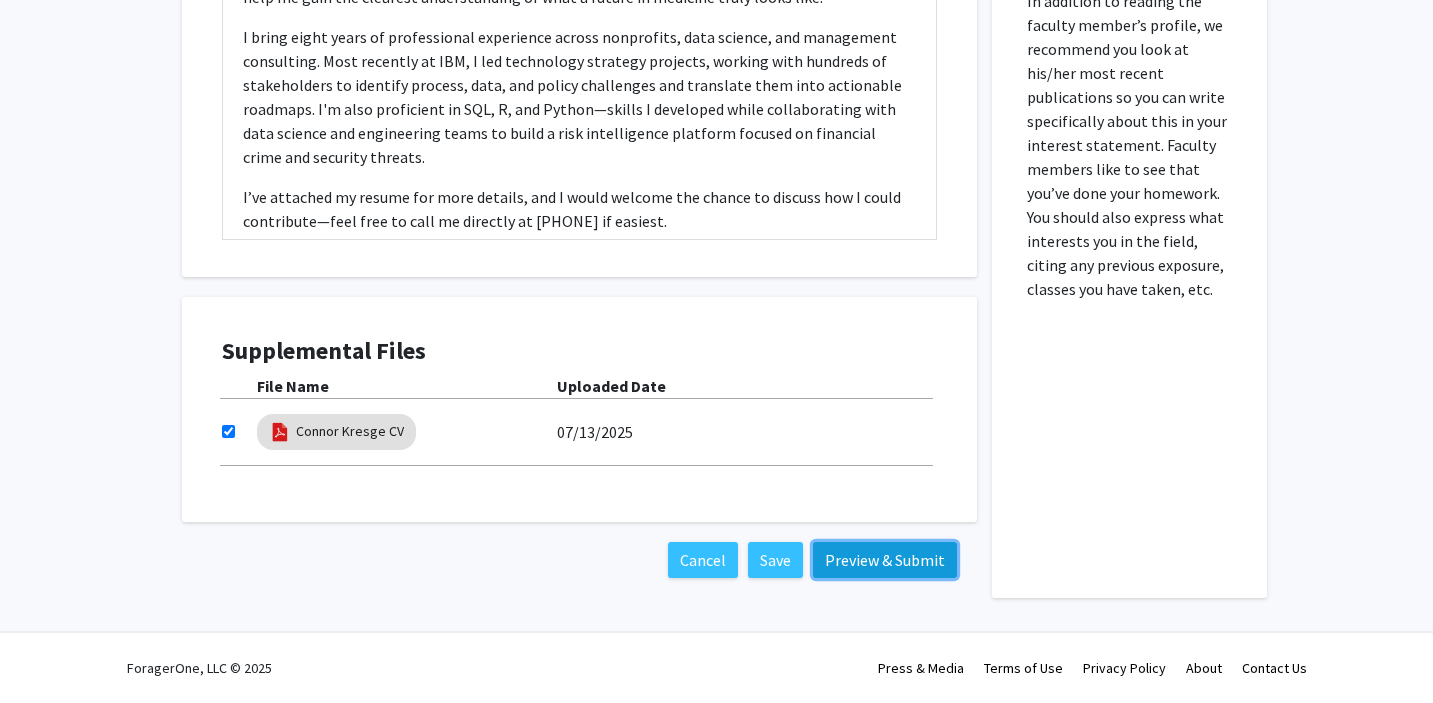 click on "Preview & Submit" at bounding box center [885, 560] 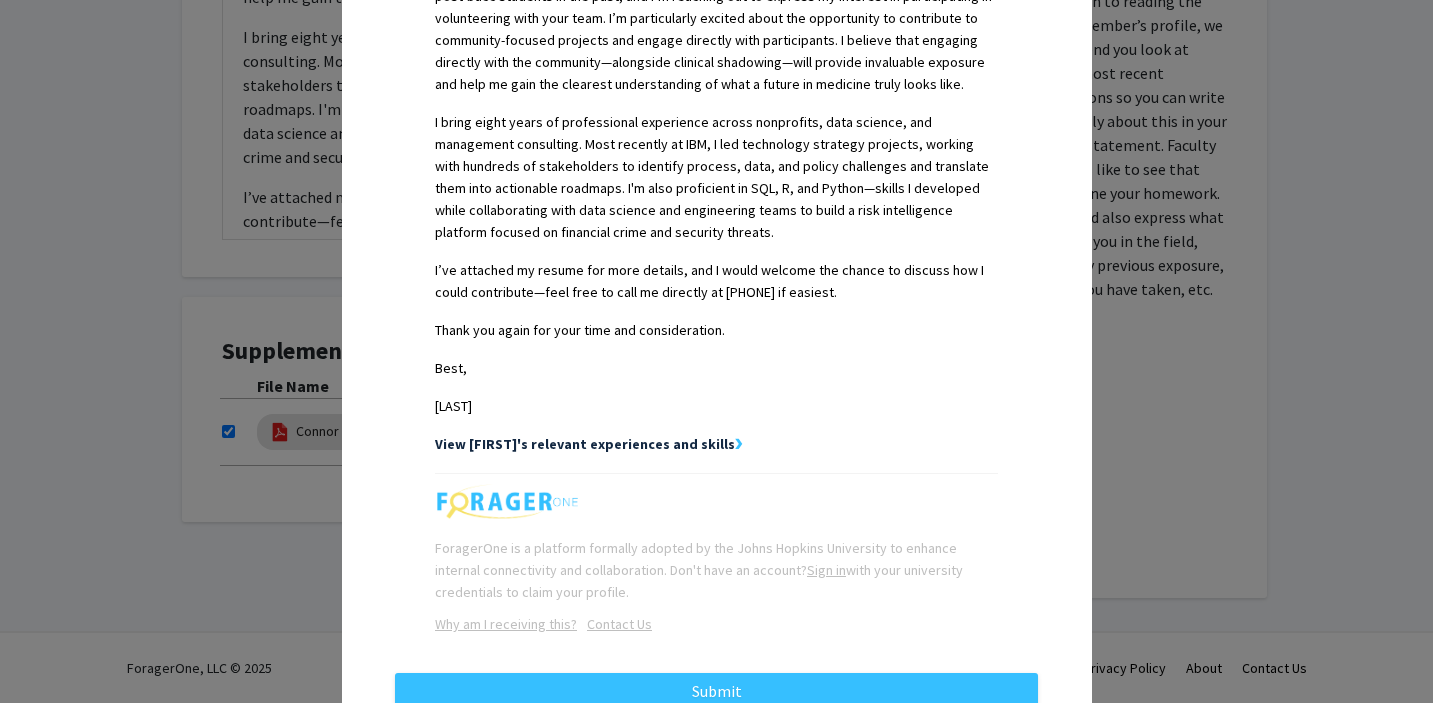 scroll, scrollTop: 723, scrollLeft: 0, axis: vertical 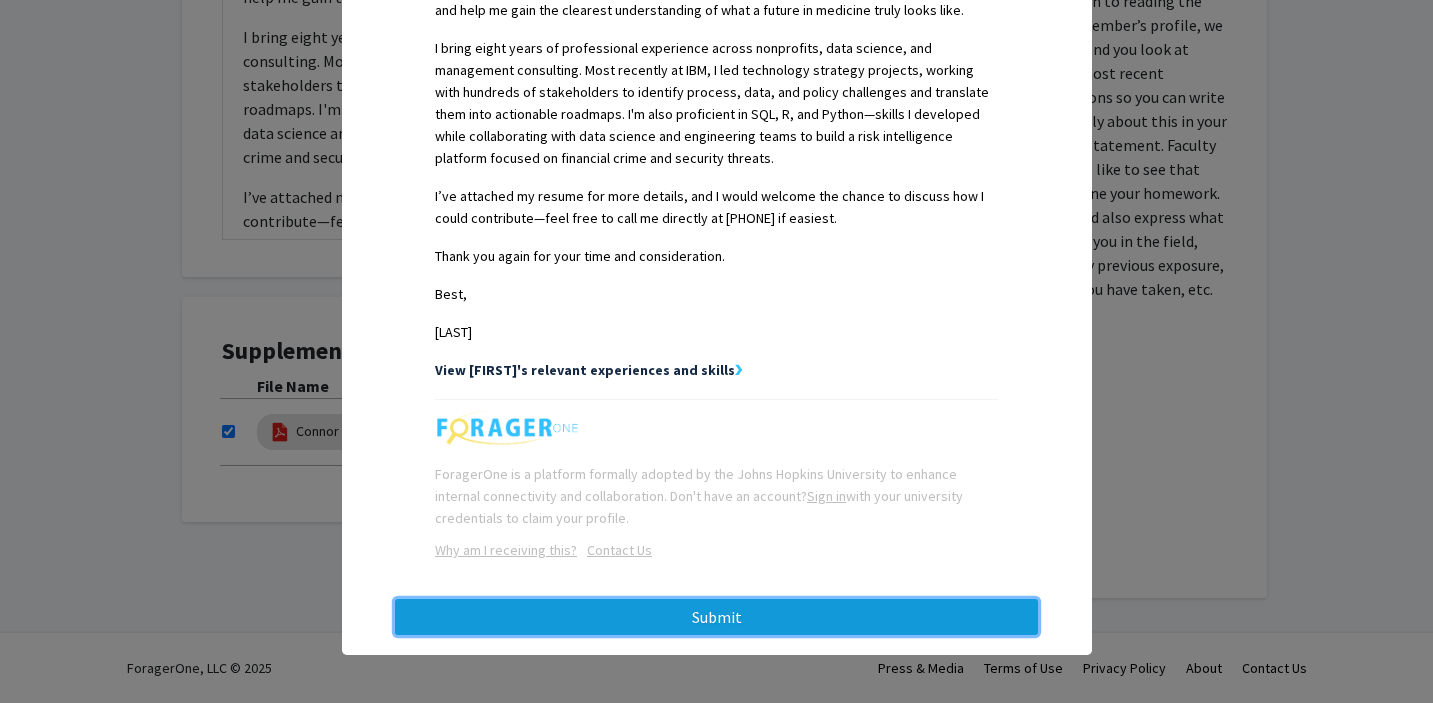 click on "Submit" at bounding box center [716, 617] 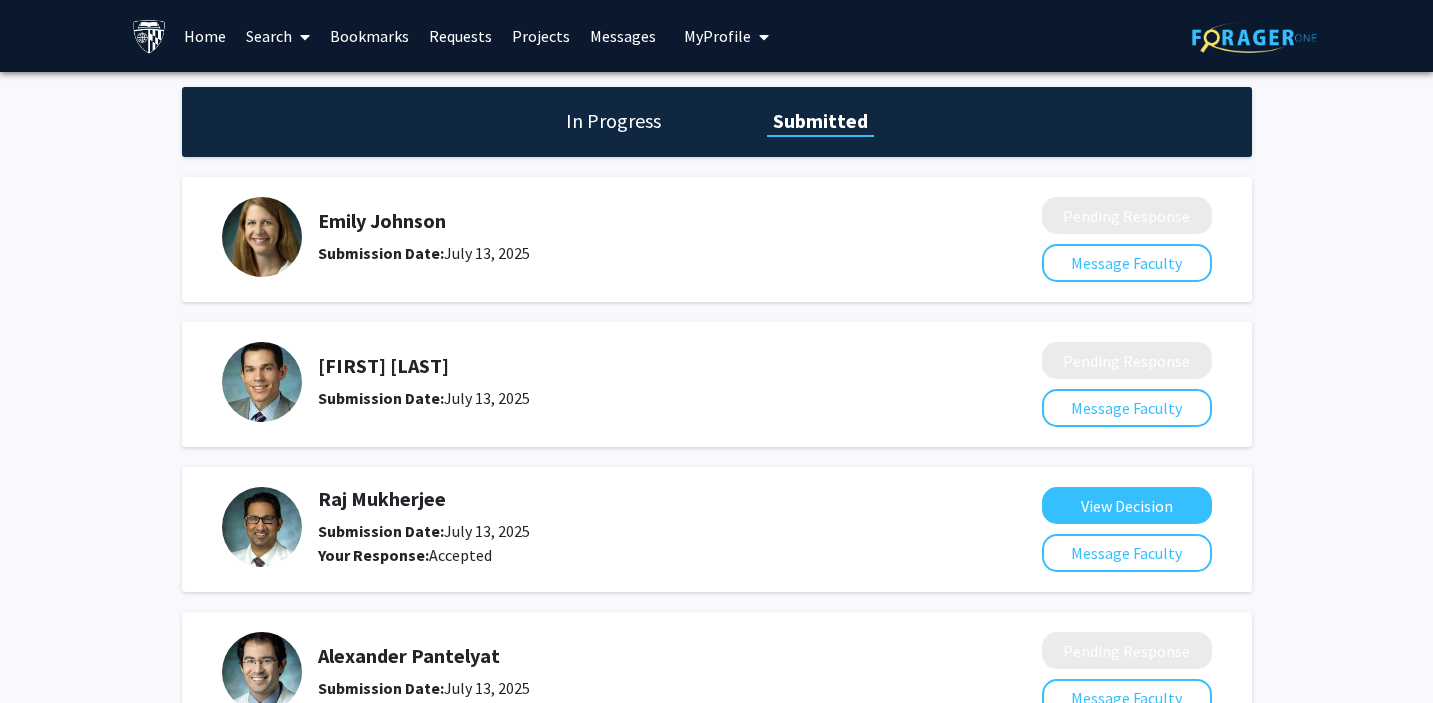 scroll, scrollTop: 884, scrollLeft: 0, axis: vertical 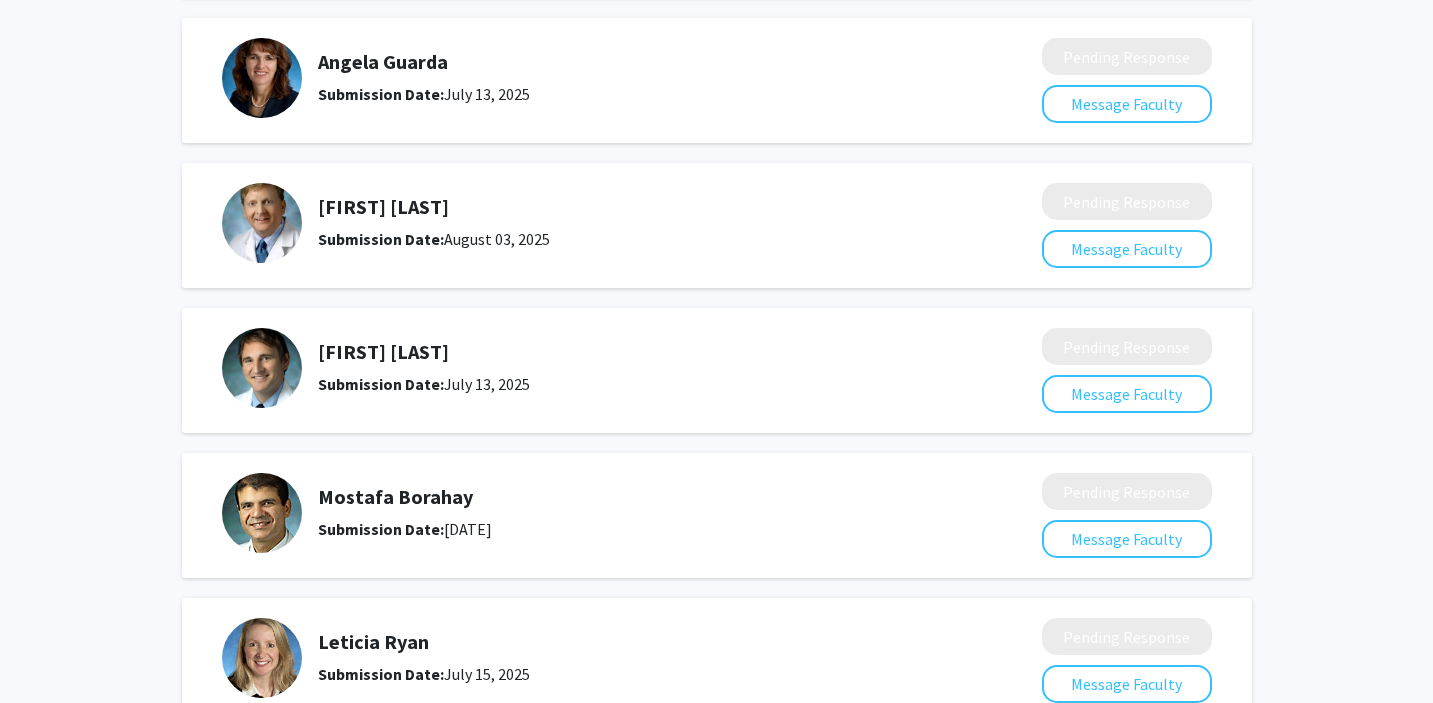 click on "Christopher Hammond" 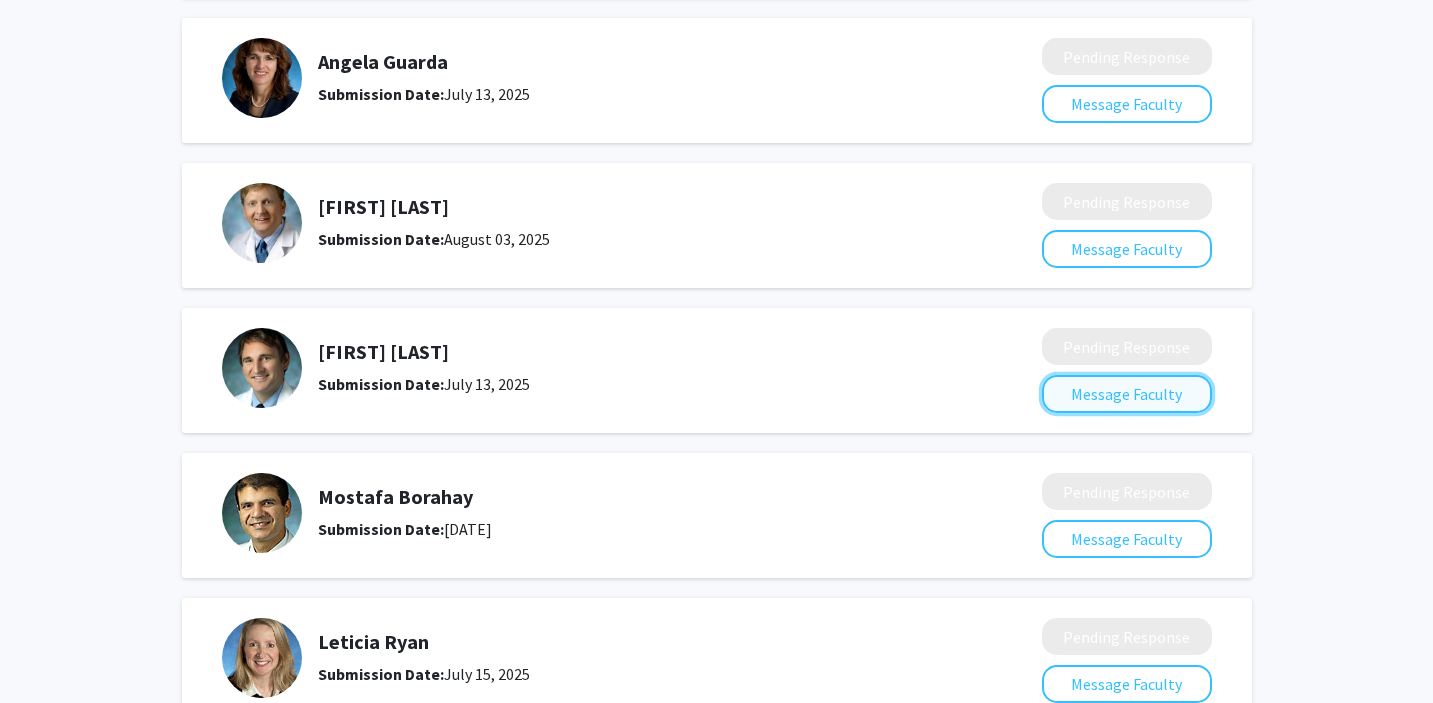 click on "Message Faculty" 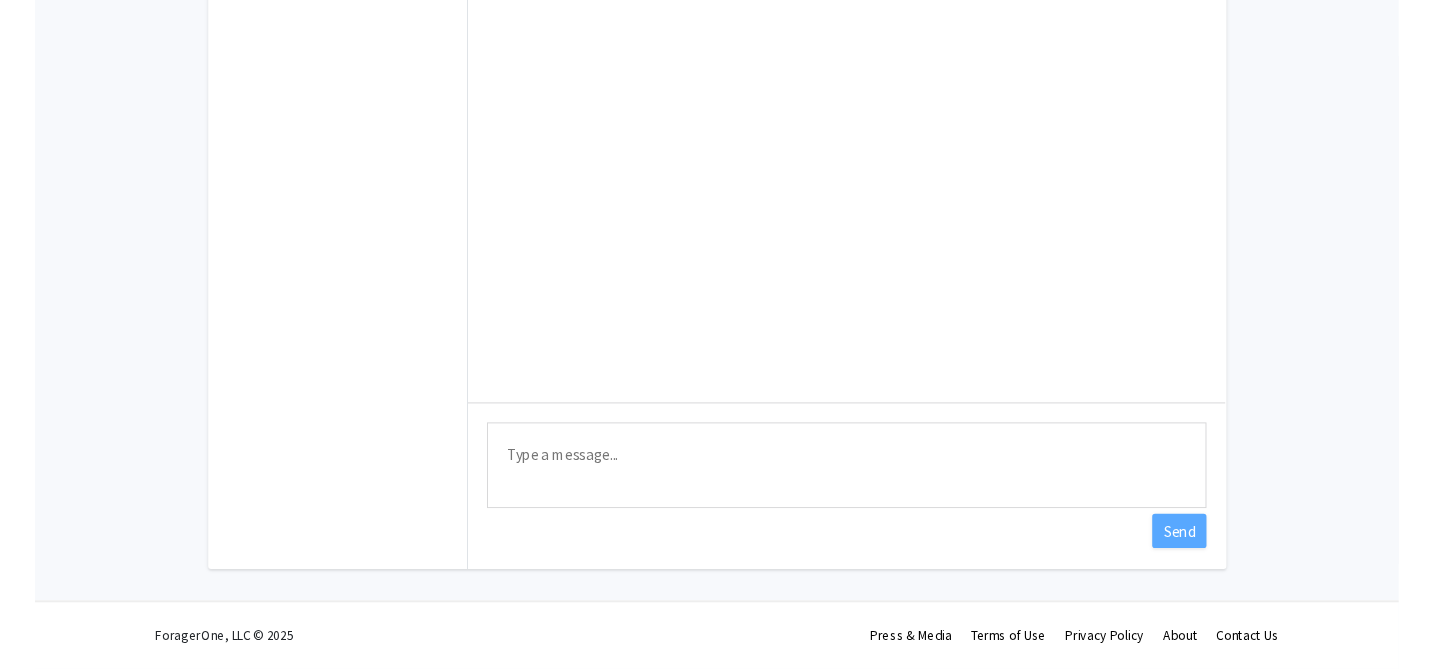 scroll, scrollTop: 0, scrollLeft: 0, axis: both 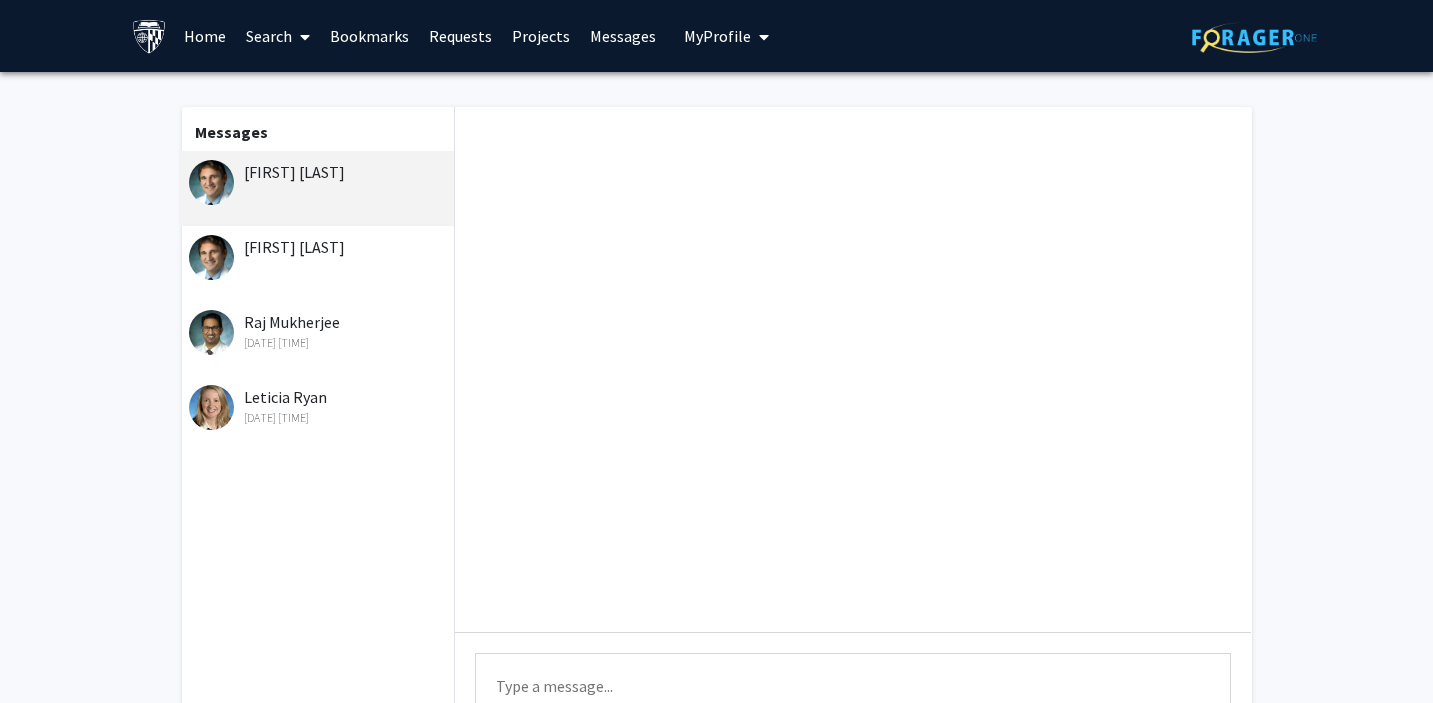 click on "Christopher Hammond" 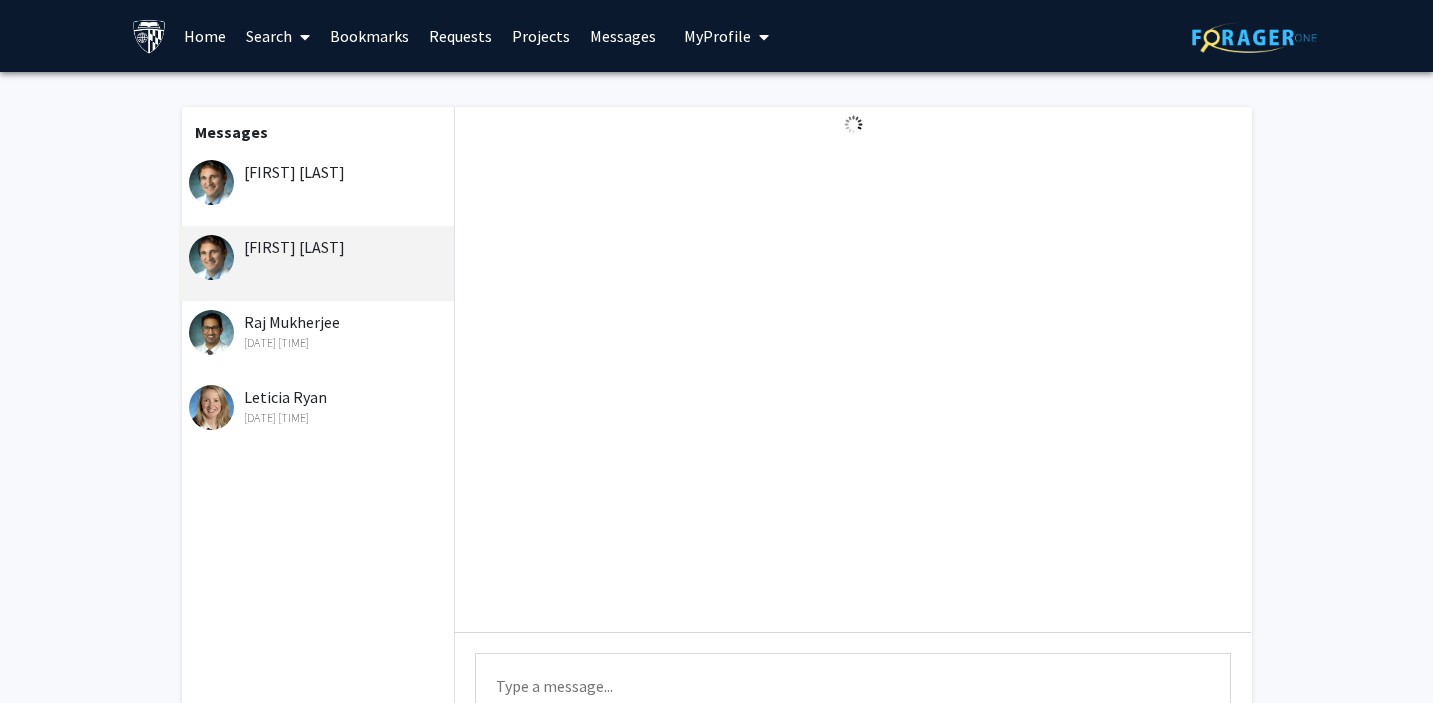 drag, startPoint x: 406, startPoint y: 183, endPoint x: 235, endPoint y: 179, distance: 171.04678 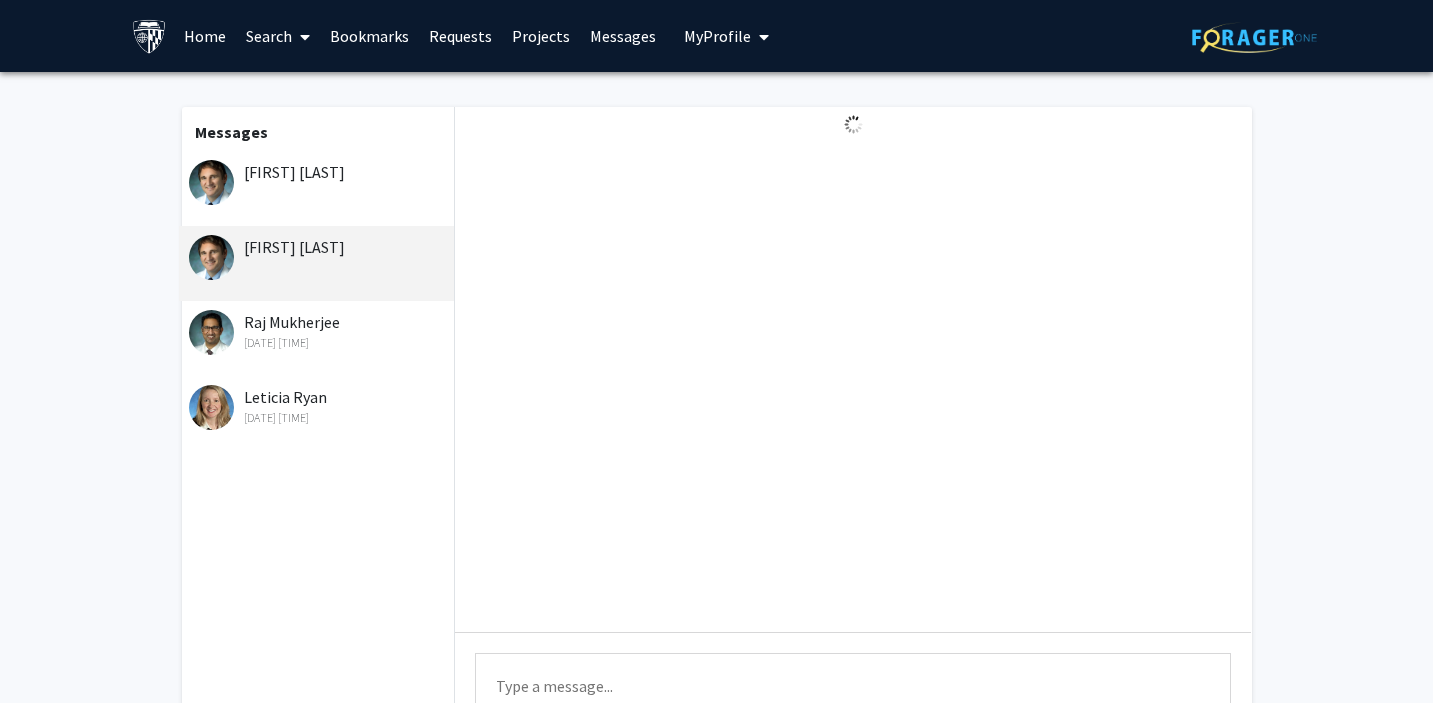 click on "Christopher Hammond" 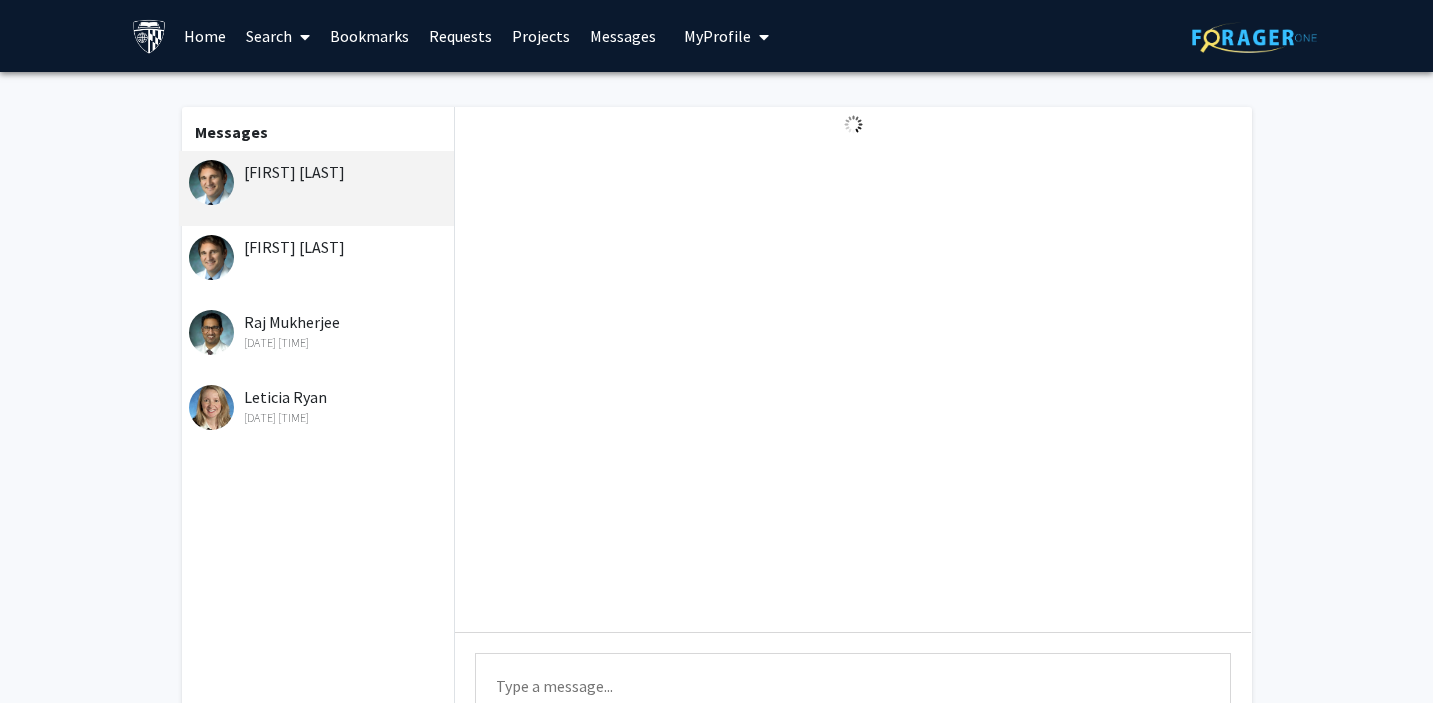 copy on "Christopher Hammond" 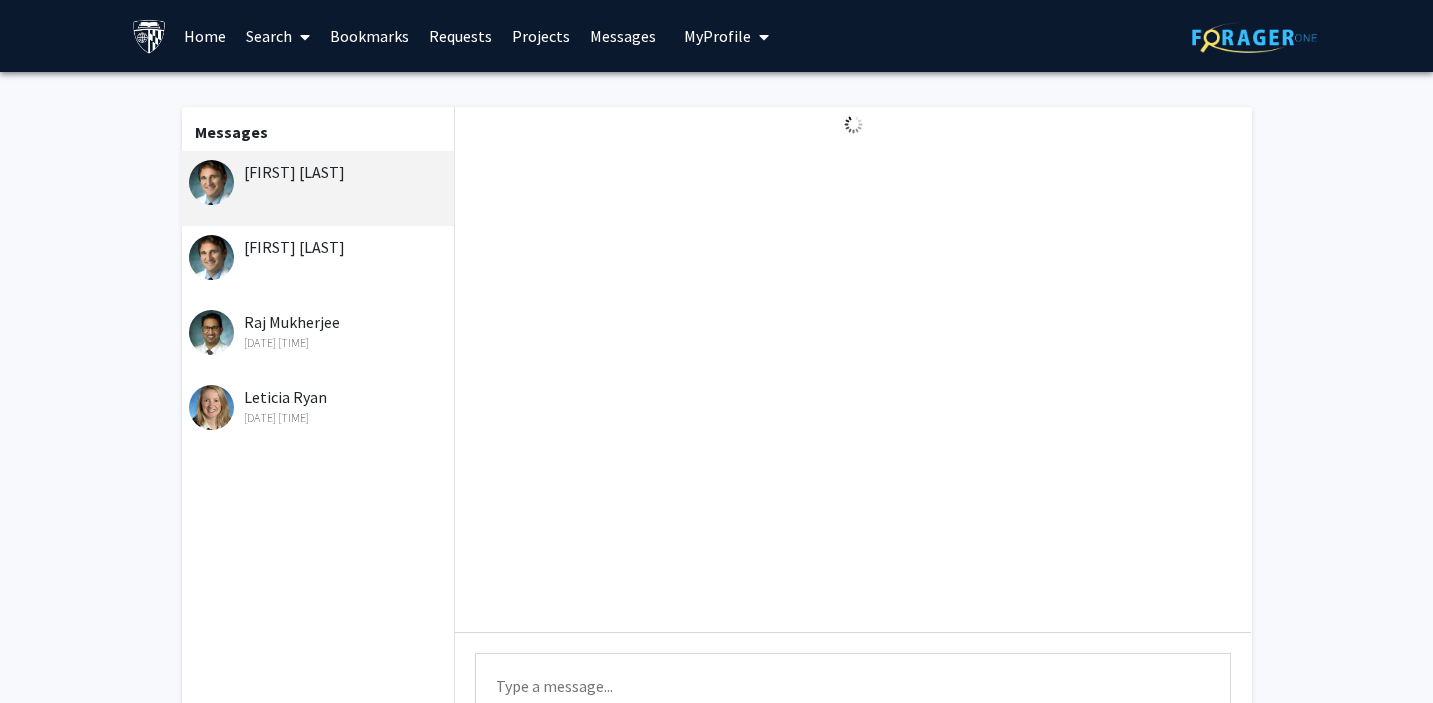 click on "Search" at bounding box center (278, 36) 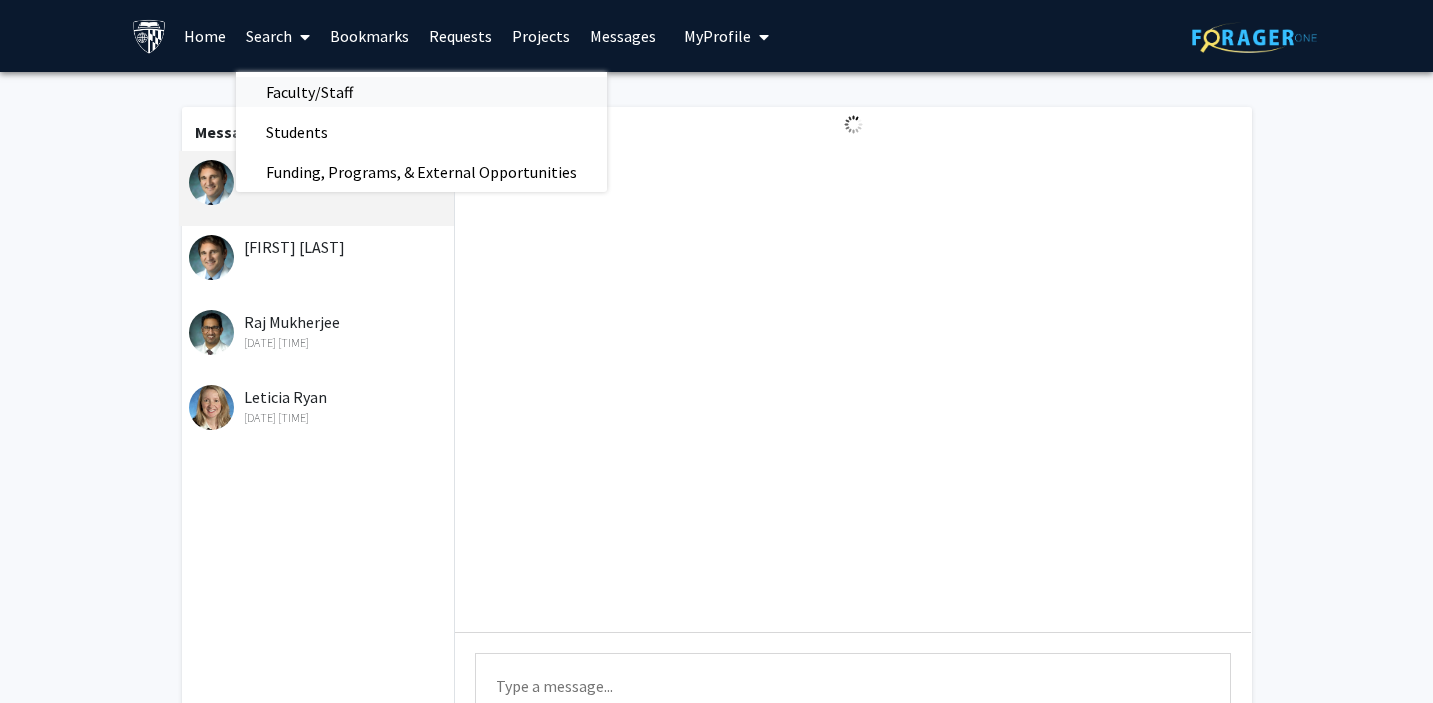 click on "Faculty/Staff" at bounding box center (309, 92) 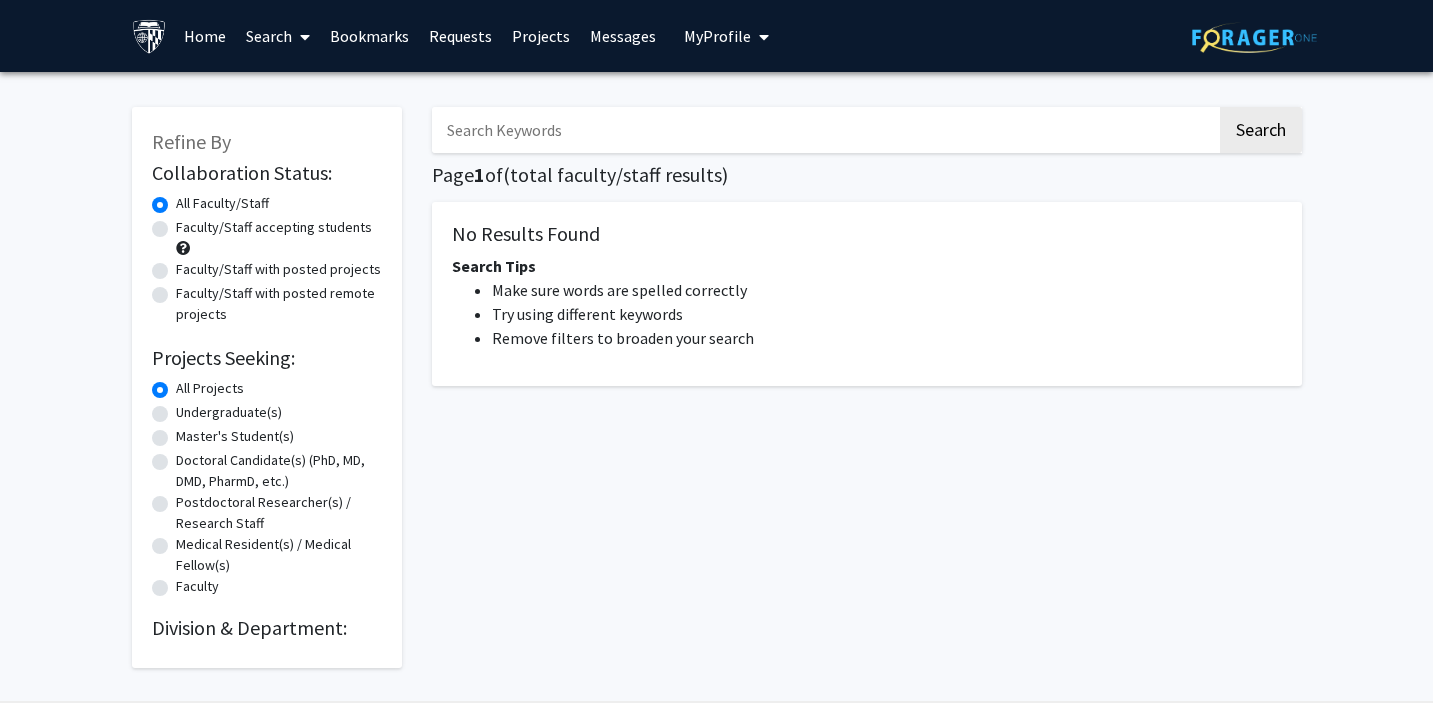 click at bounding box center (824, 130) 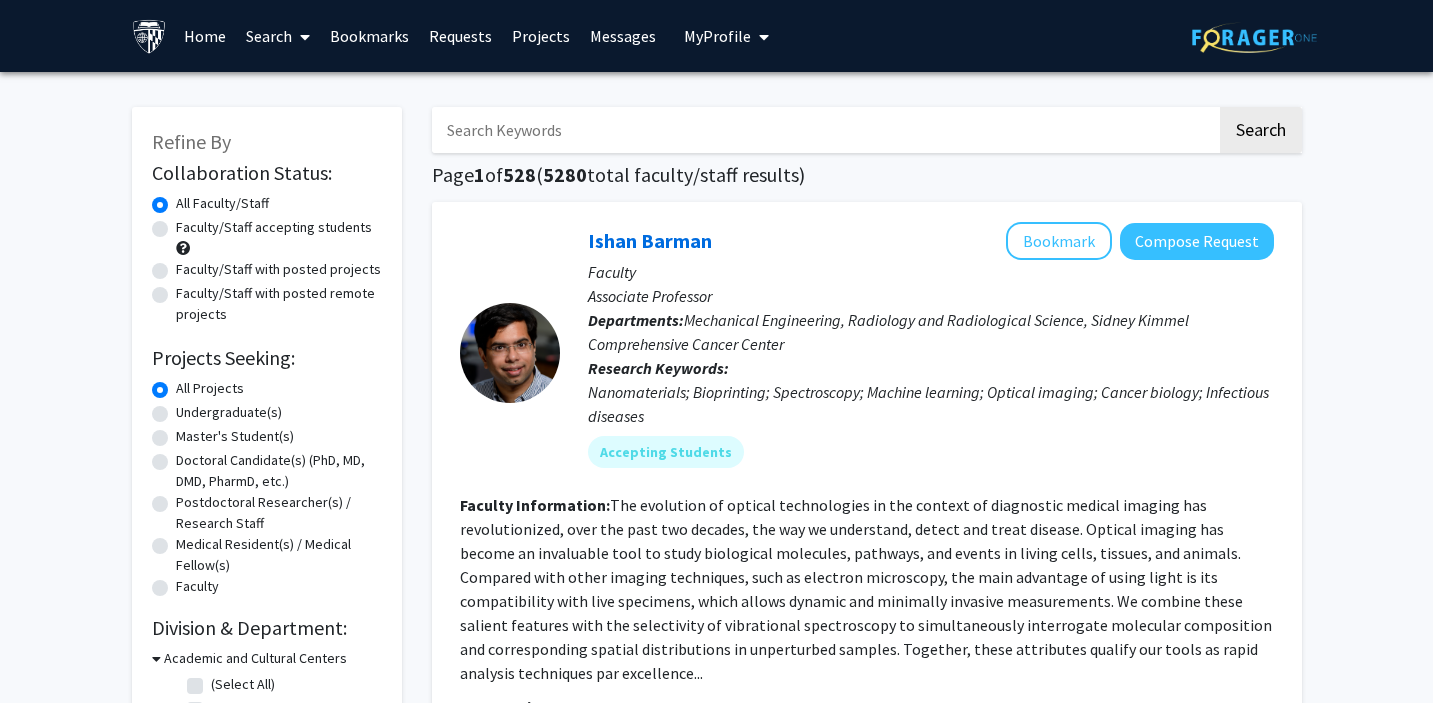 type on "Grados" 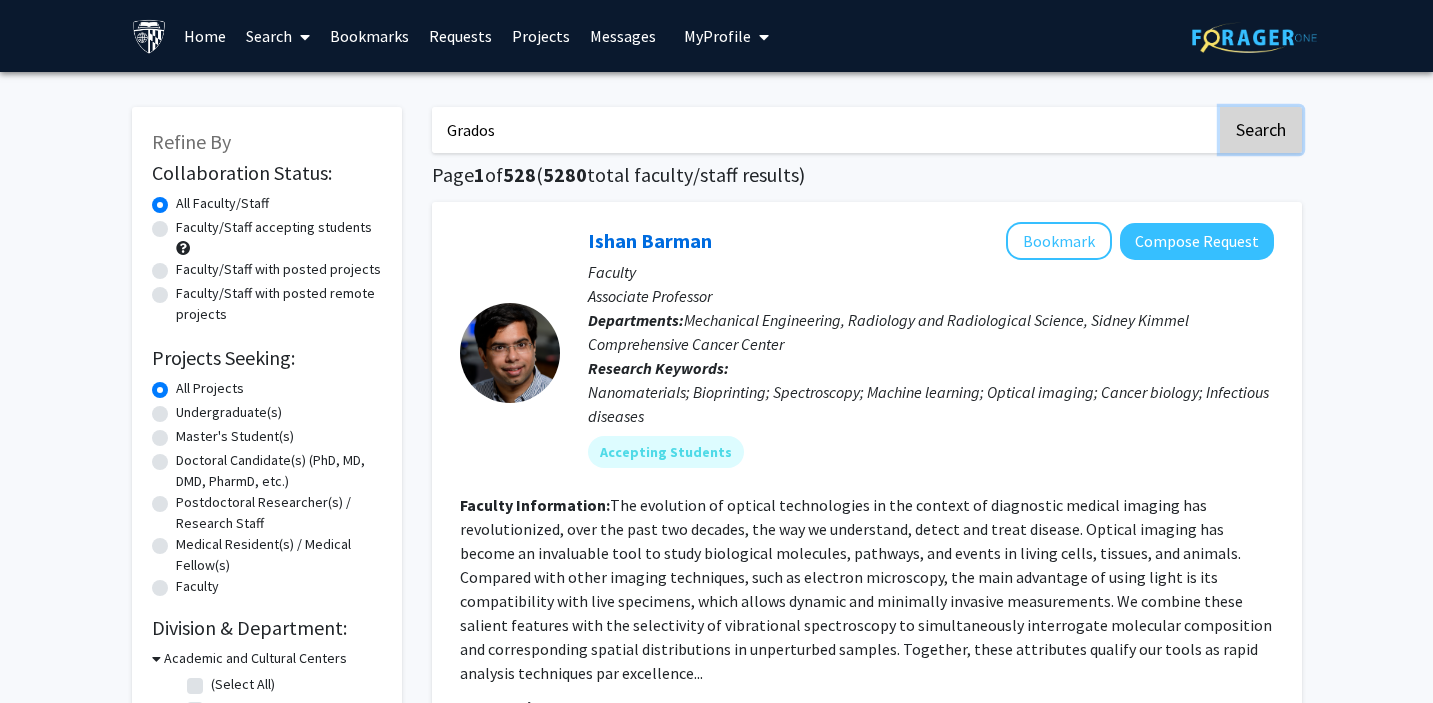 click on "Search" 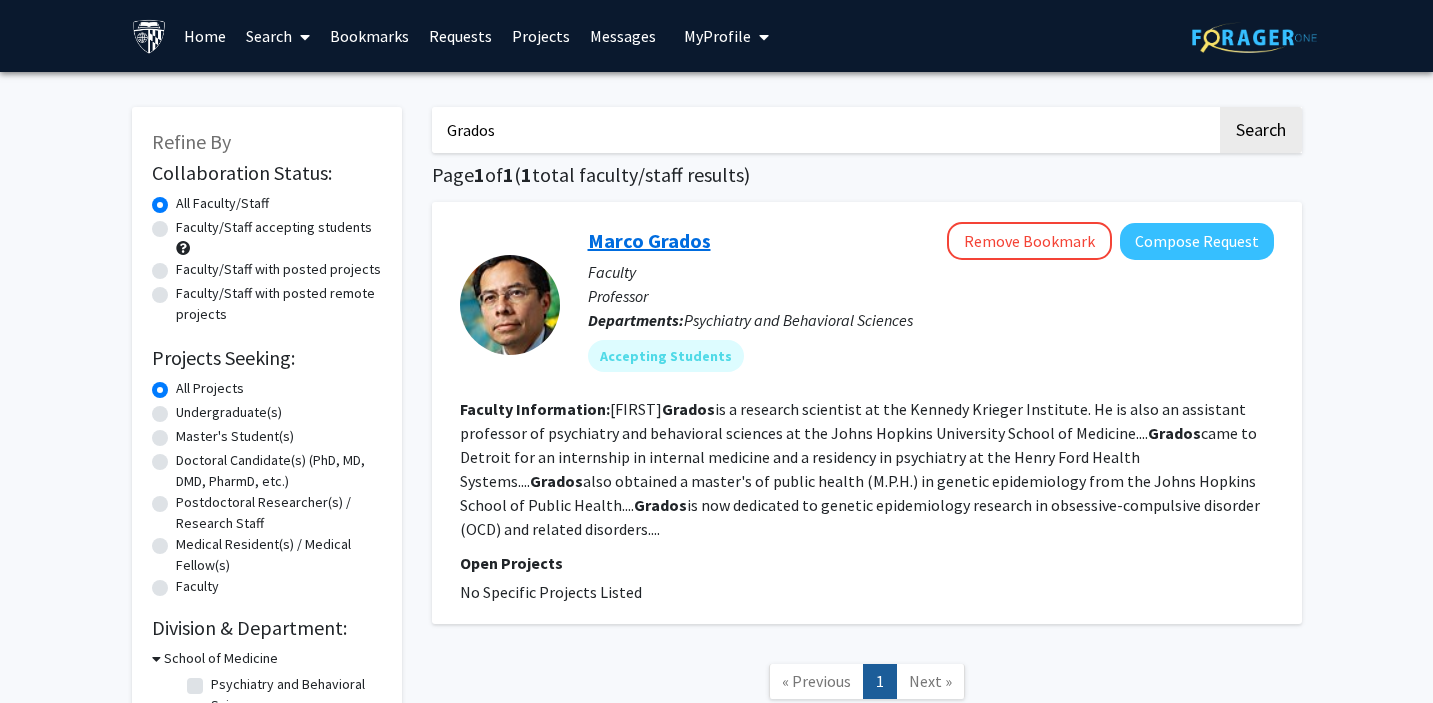 click on "Marco Grados" 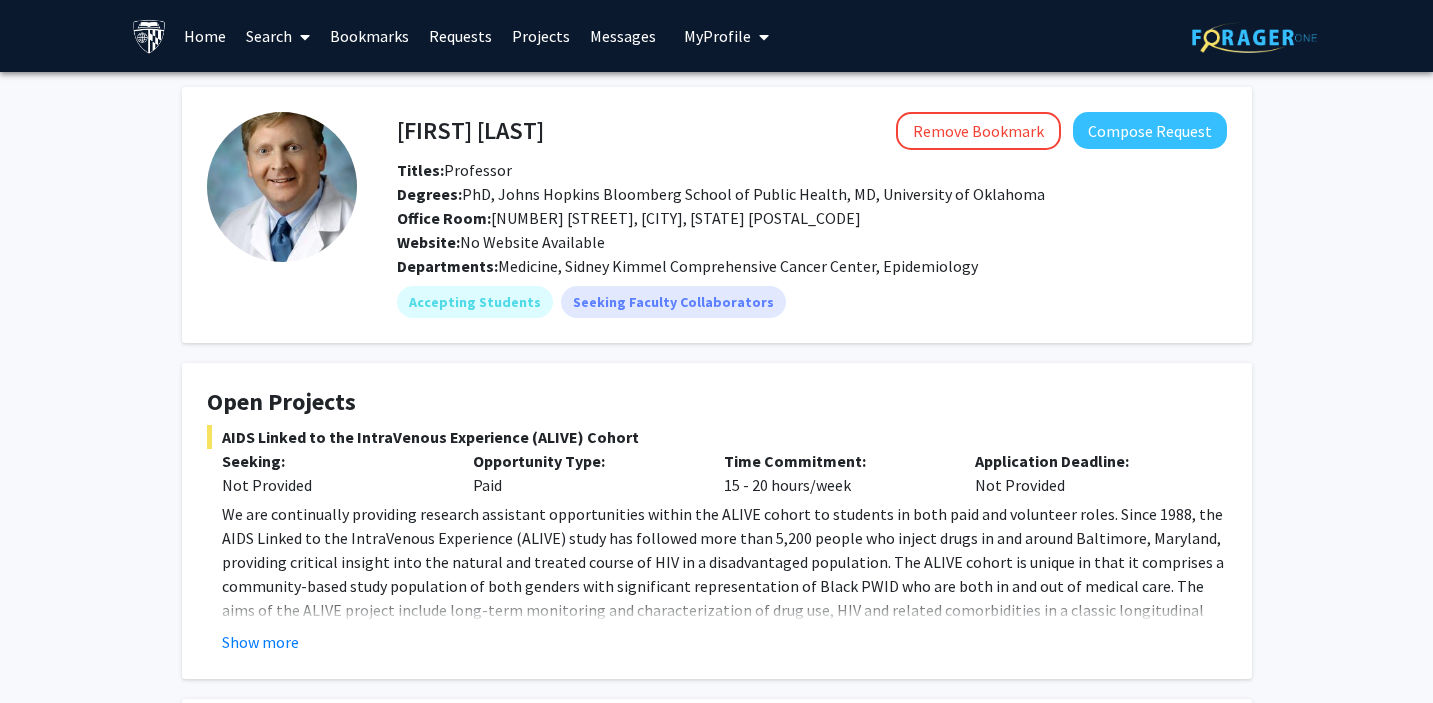 scroll, scrollTop: 0, scrollLeft: 0, axis: both 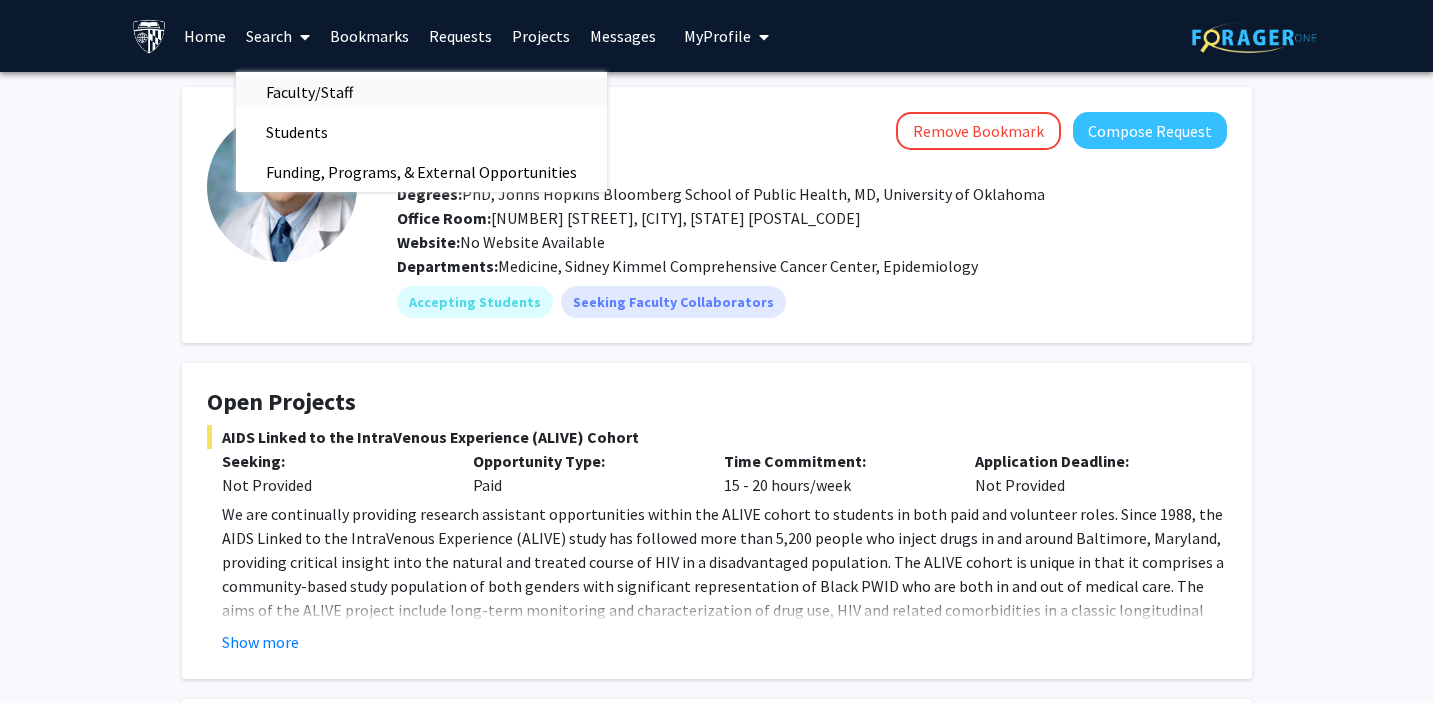 click on "Faculty/Staff" at bounding box center [309, 92] 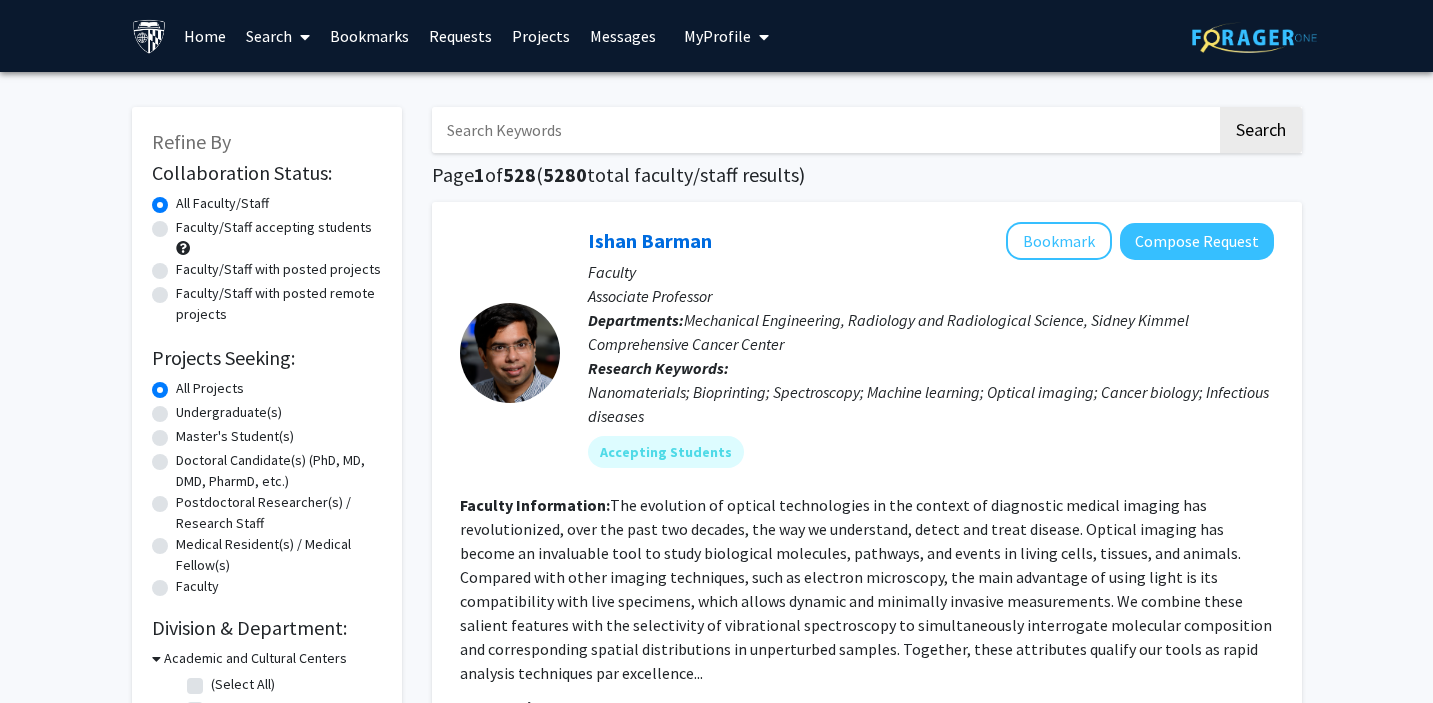 click at bounding box center [824, 130] 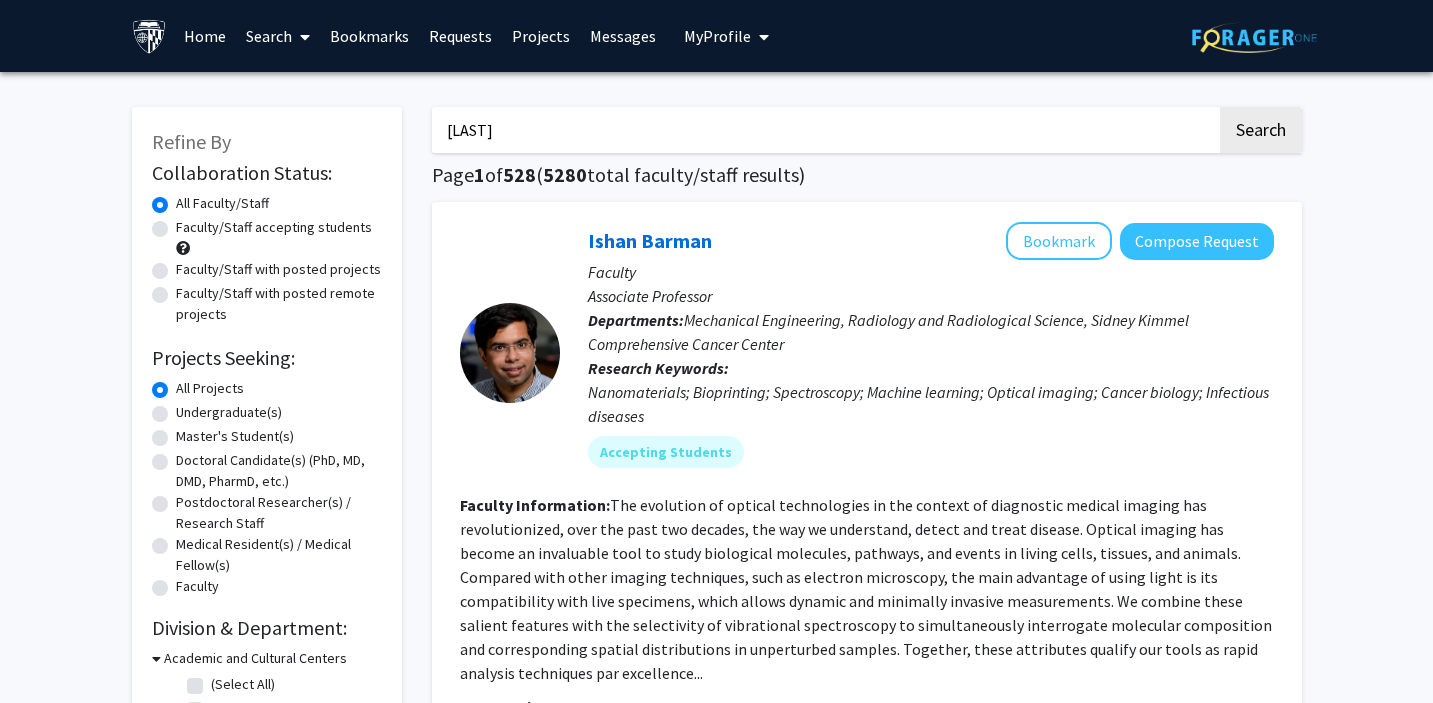 type on "[LAST]" 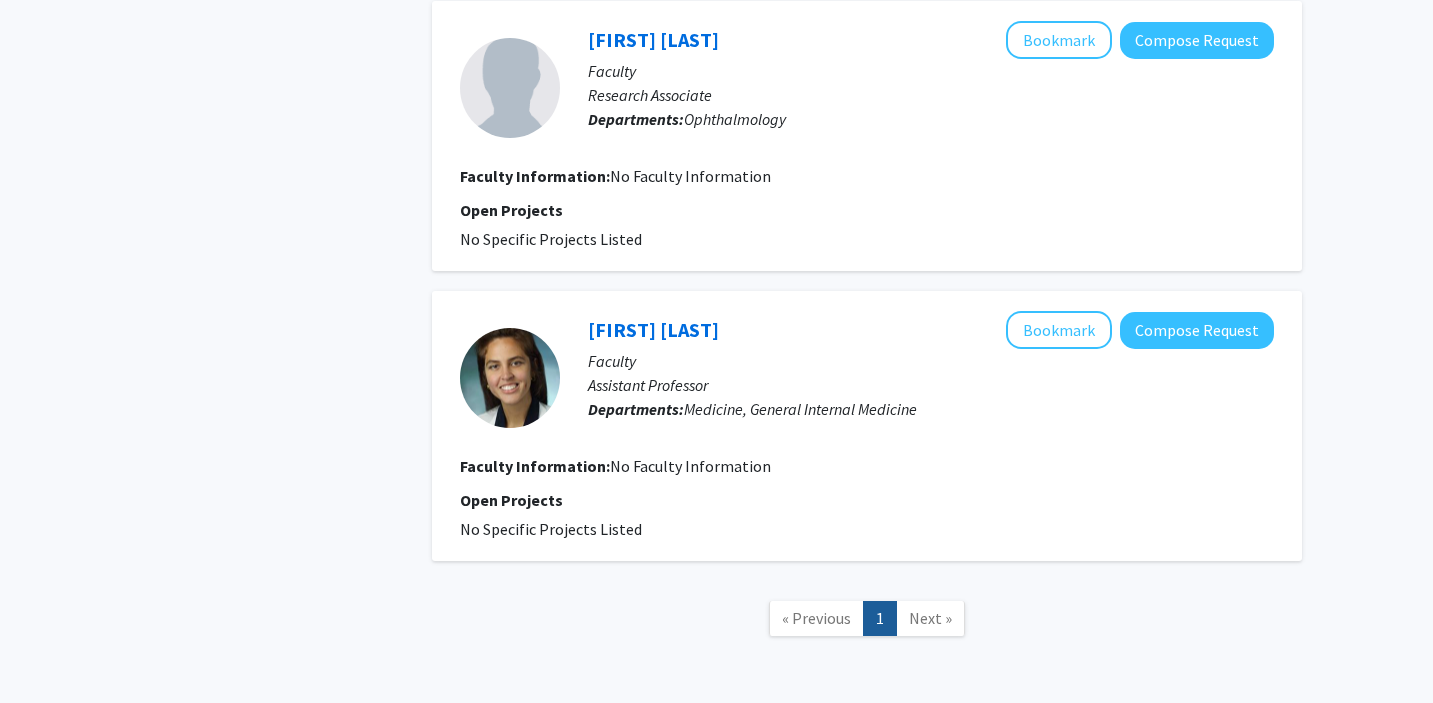 scroll, scrollTop: 1208, scrollLeft: 0, axis: vertical 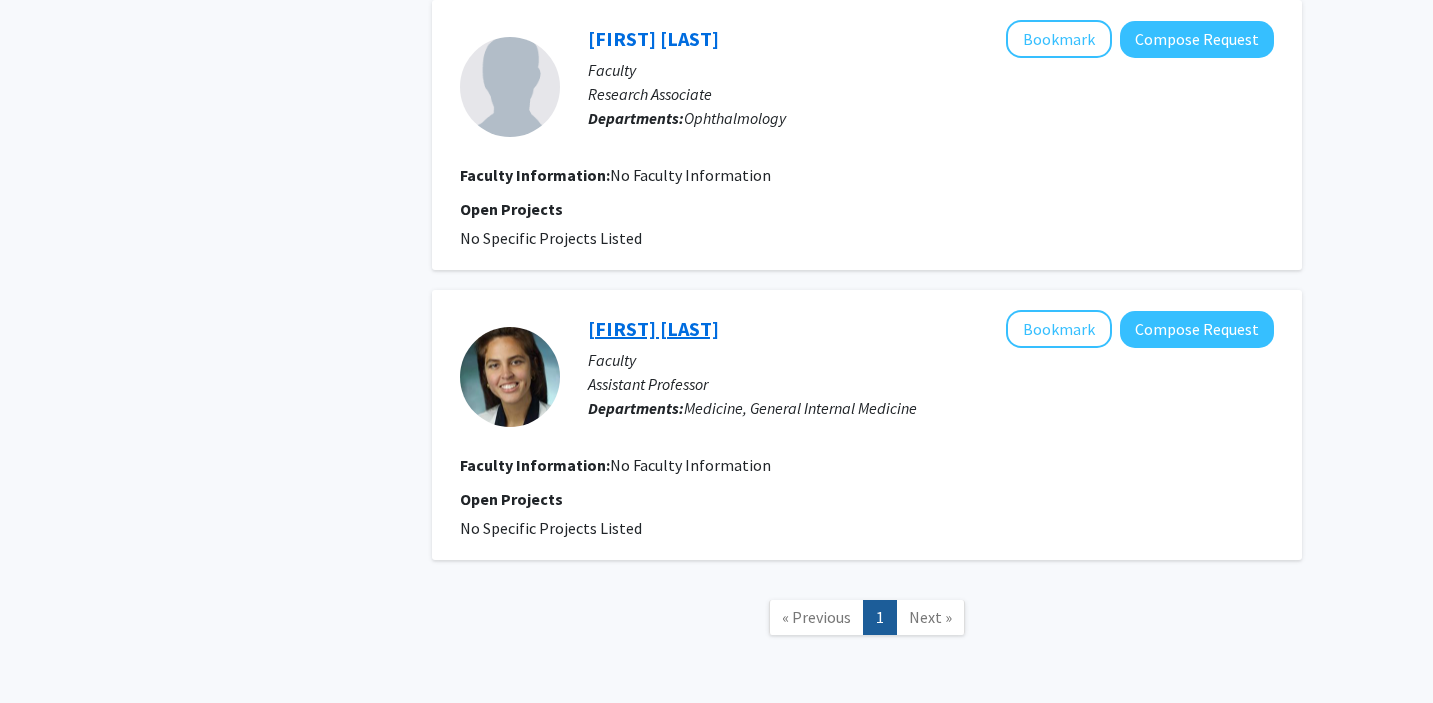 click on "[FIRST] [LAST]" 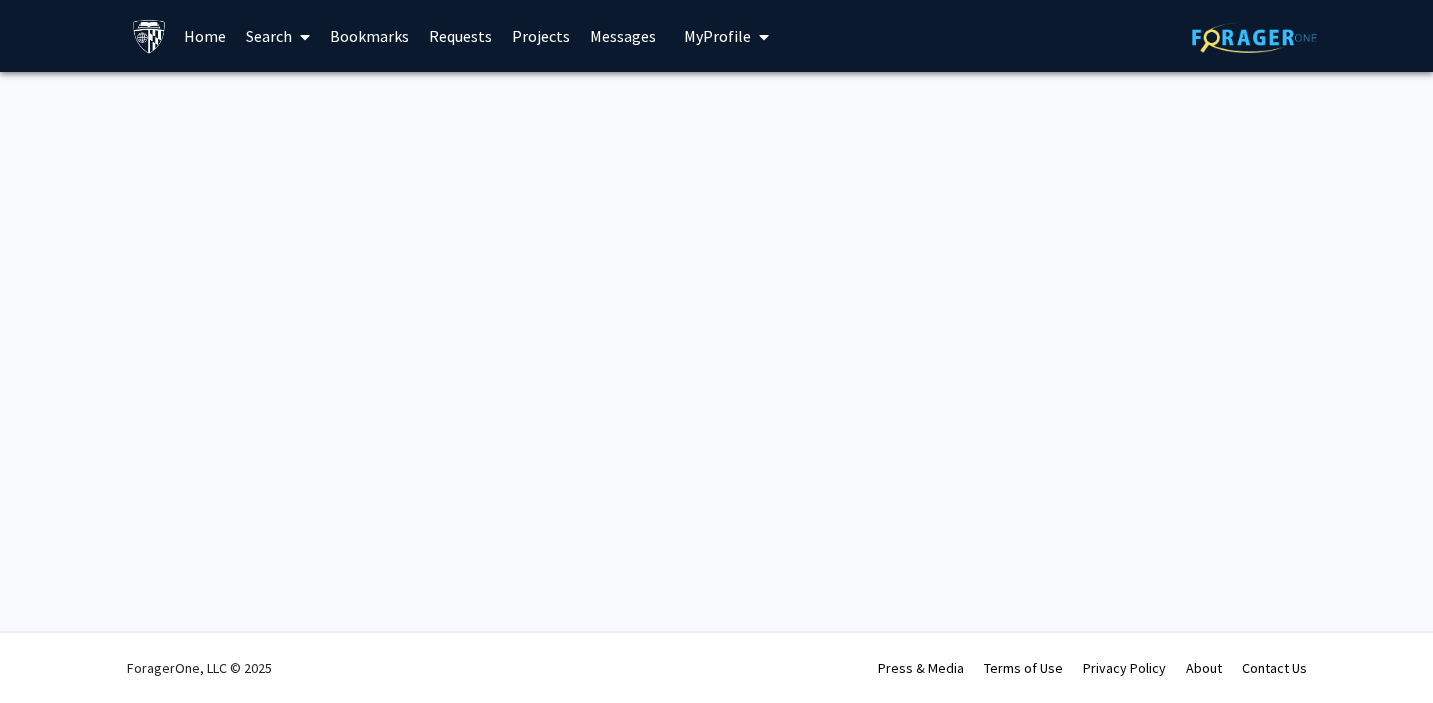scroll, scrollTop: 0, scrollLeft: 0, axis: both 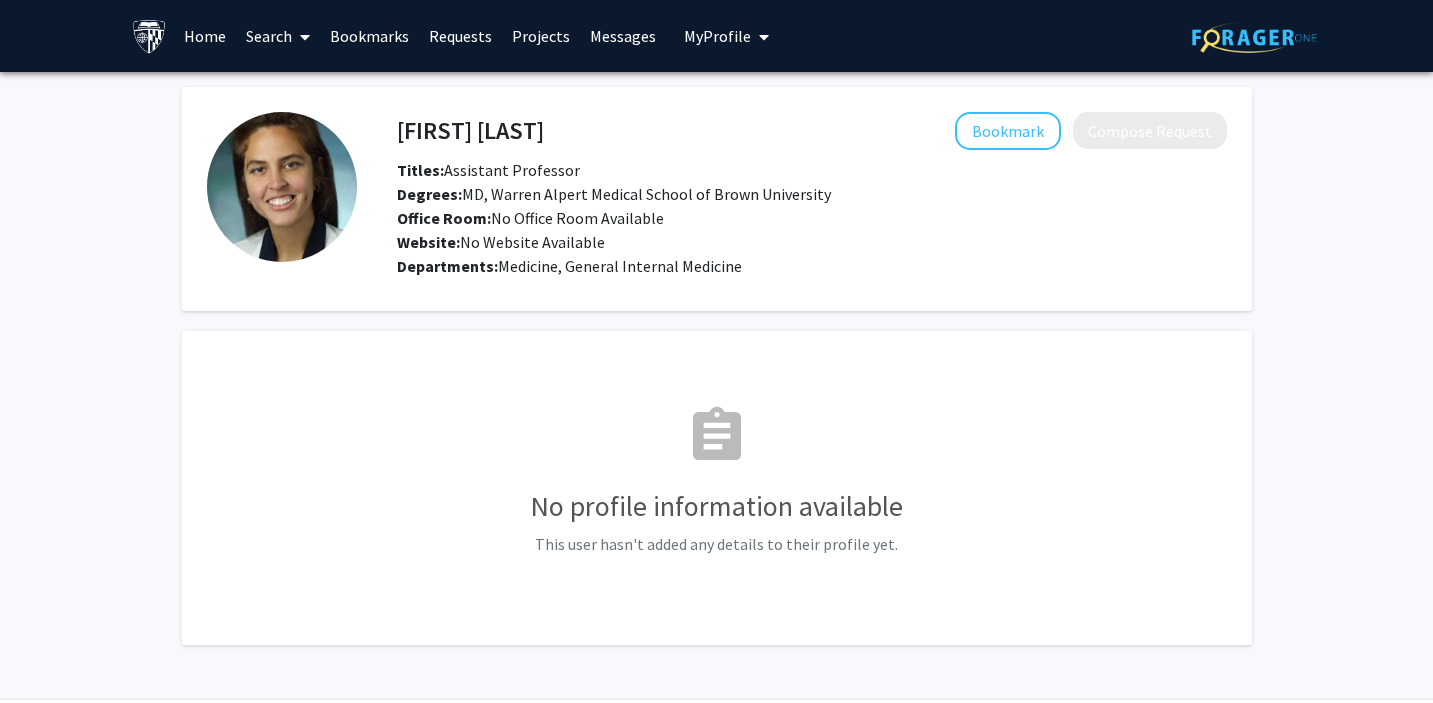 click 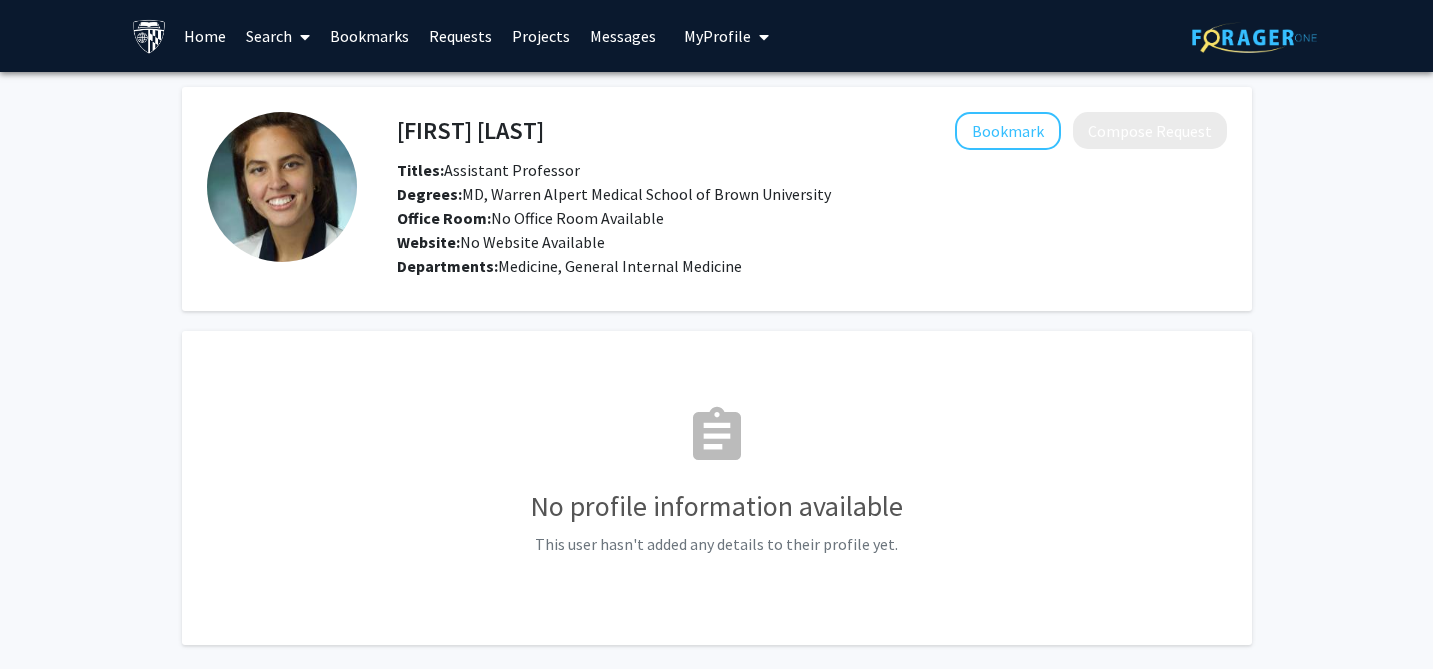 scroll, scrollTop: 0, scrollLeft: 0, axis: both 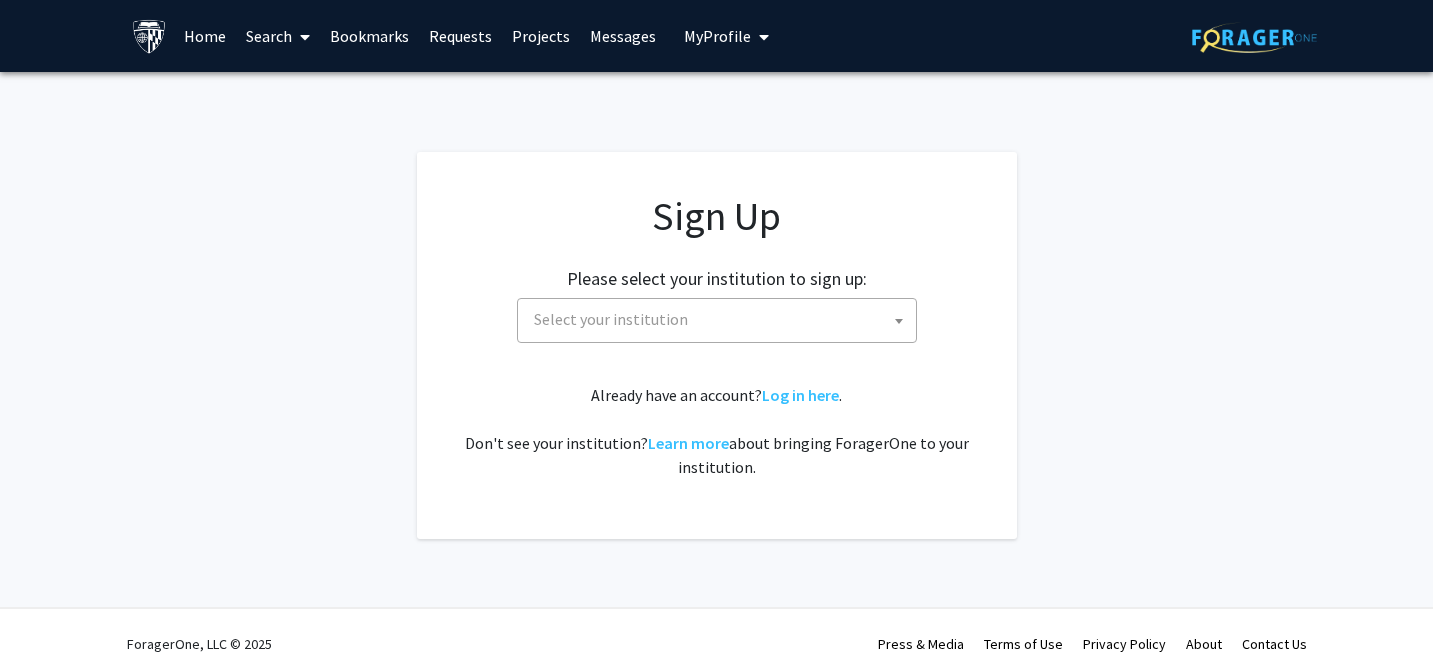 click on "Home" at bounding box center (205, 36) 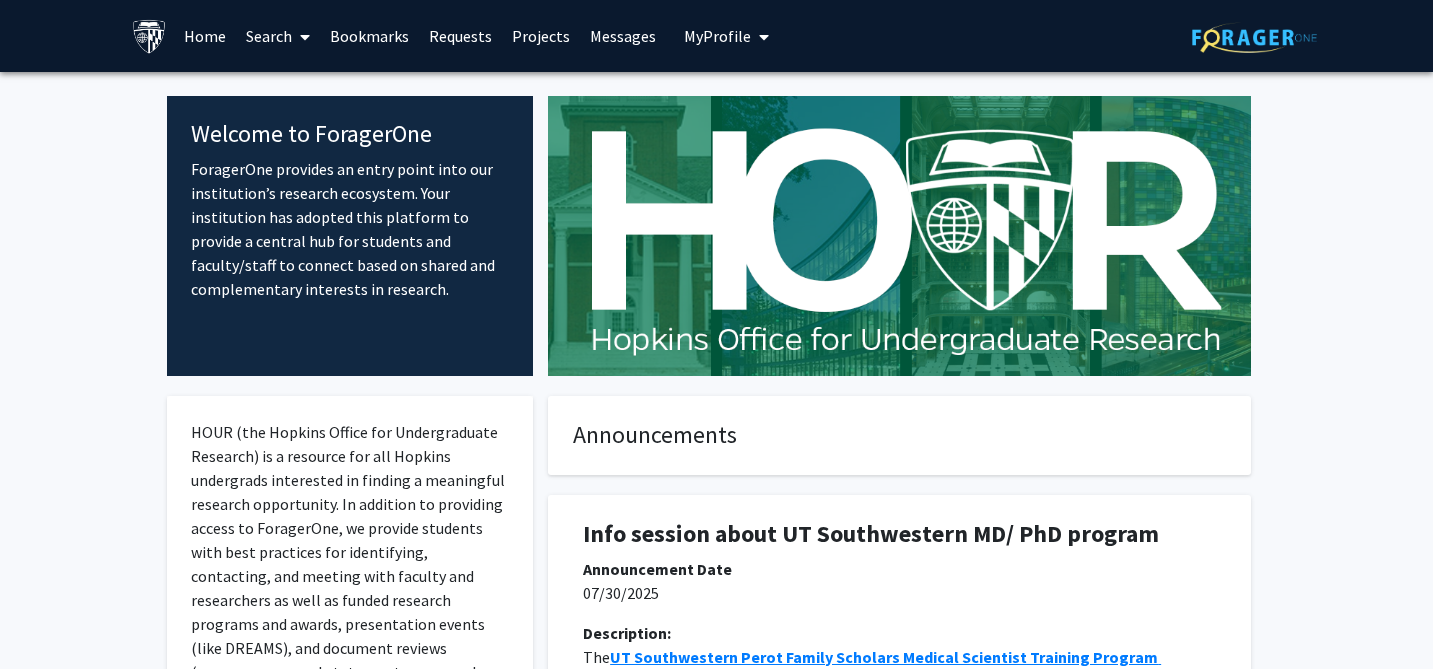 click at bounding box center [305, 37] 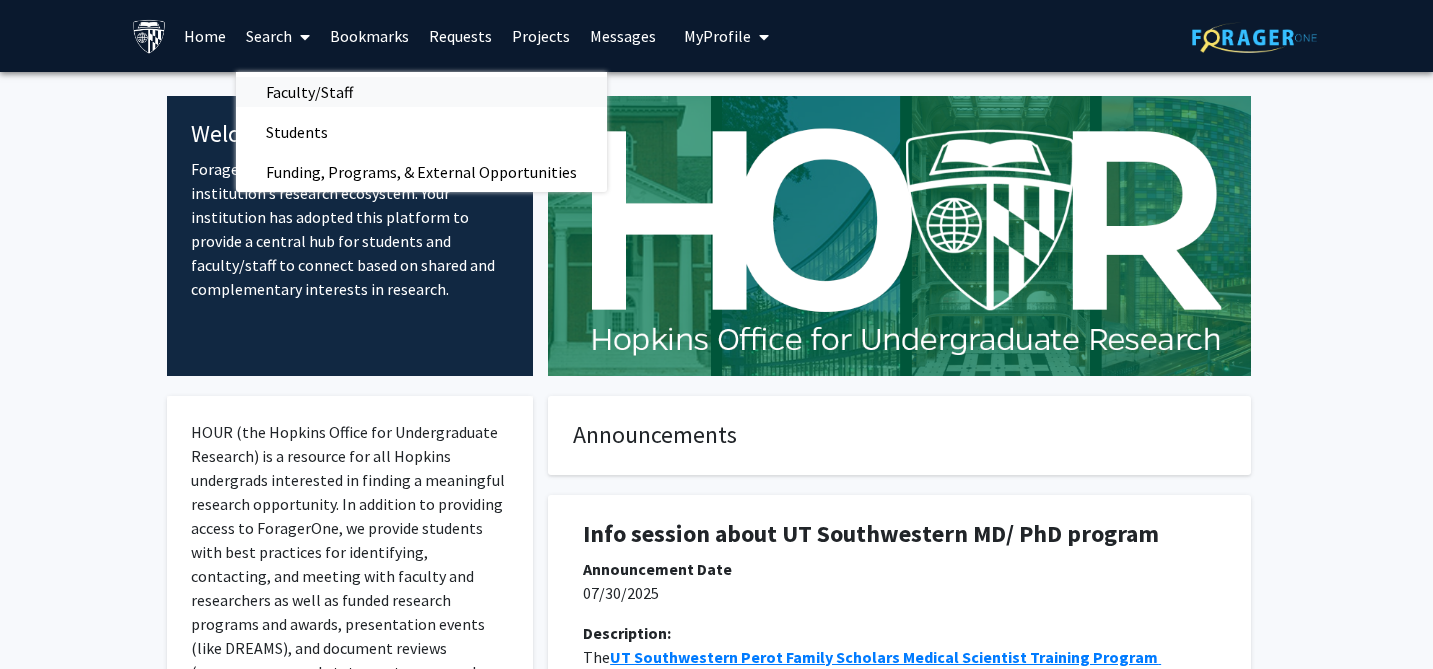 click on "Faculty/Staff" at bounding box center [309, 92] 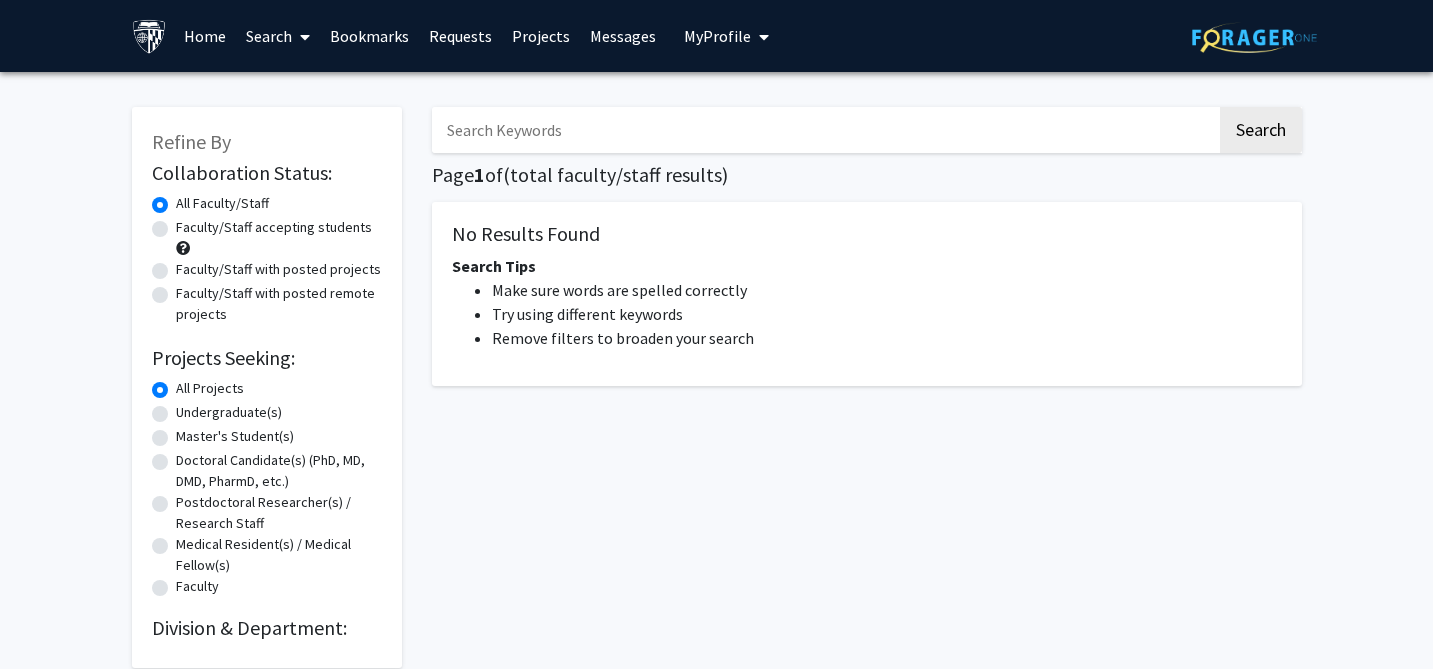 click at bounding box center [824, 130] 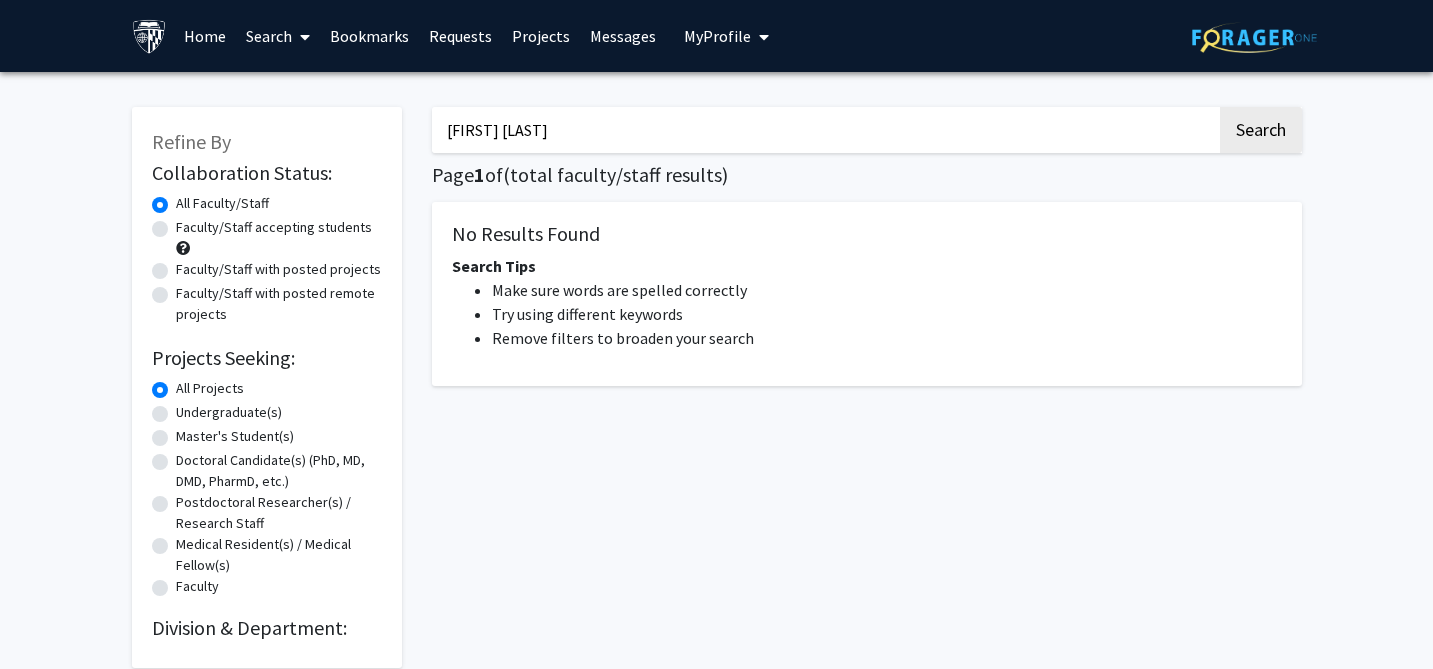 type on "[FIRST] [LAST]" 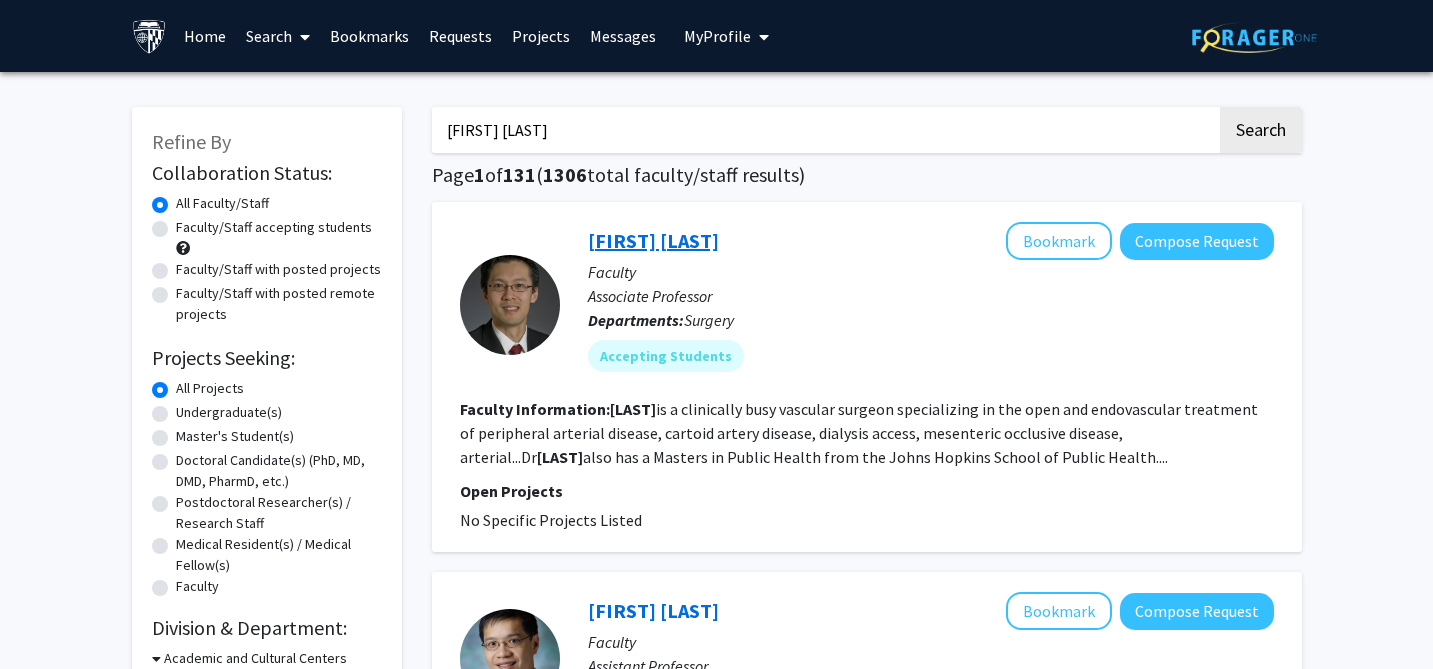 click on "[FIRST] [LAST]" 